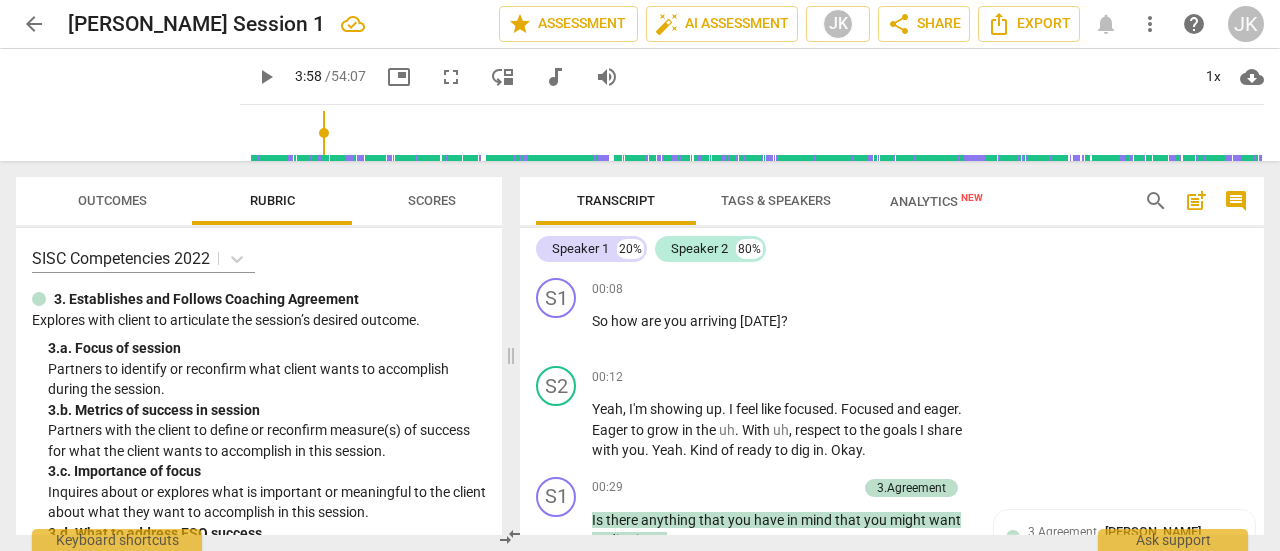 scroll, scrollTop: 0, scrollLeft: 0, axis: both 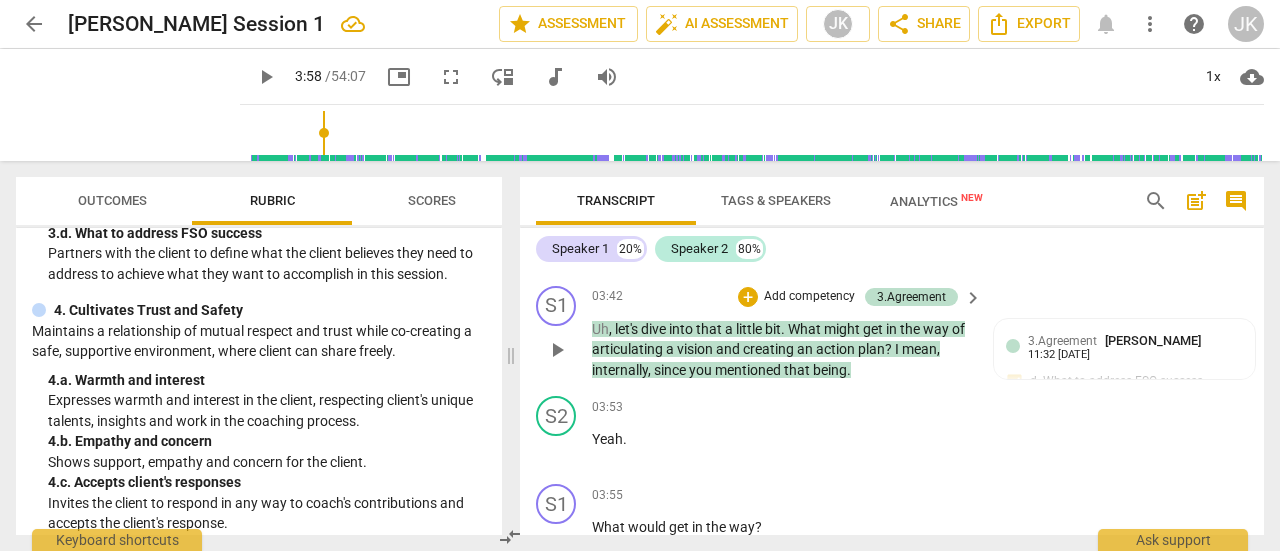 click on "," at bounding box center (612, 329) 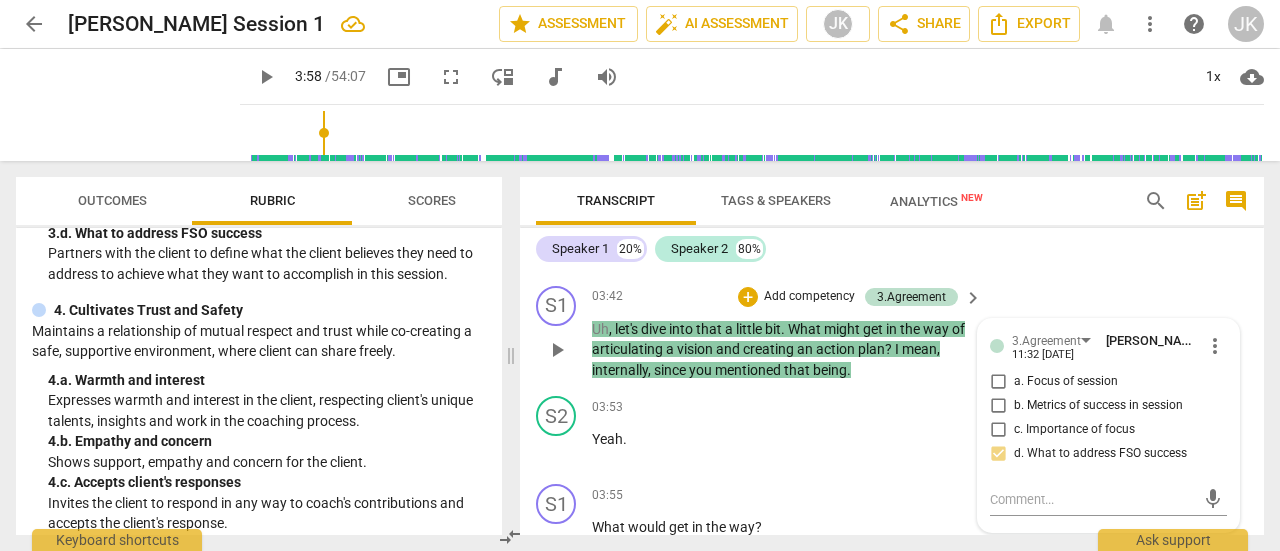 click on "Uh" at bounding box center (600, 329) 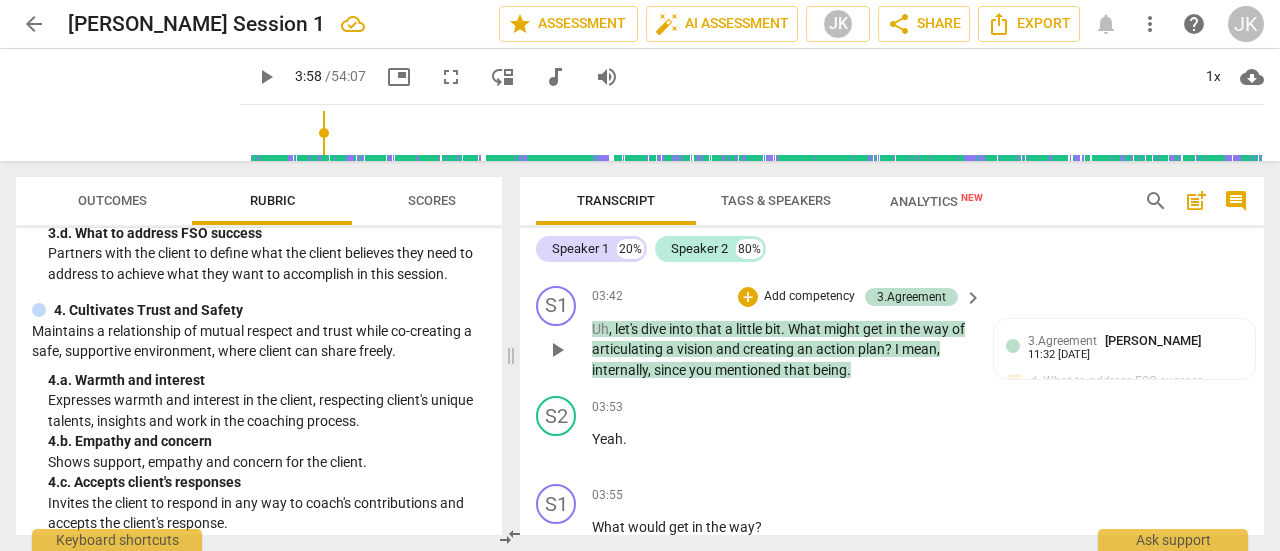 click on "let's" at bounding box center [628, 329] 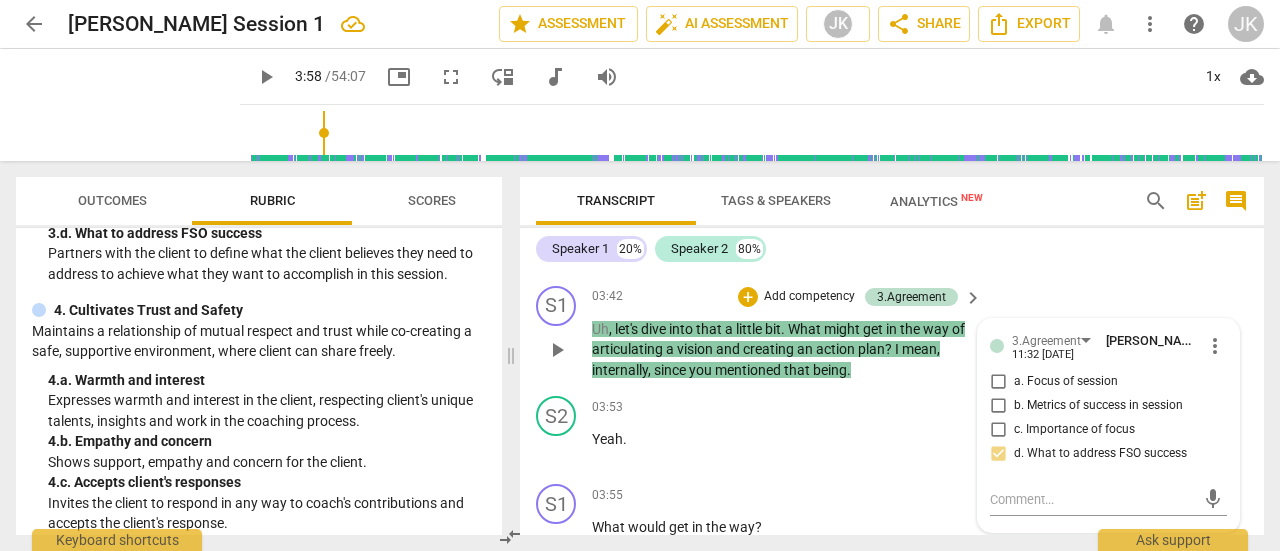click on "let's" at bounding box center (628, 329) 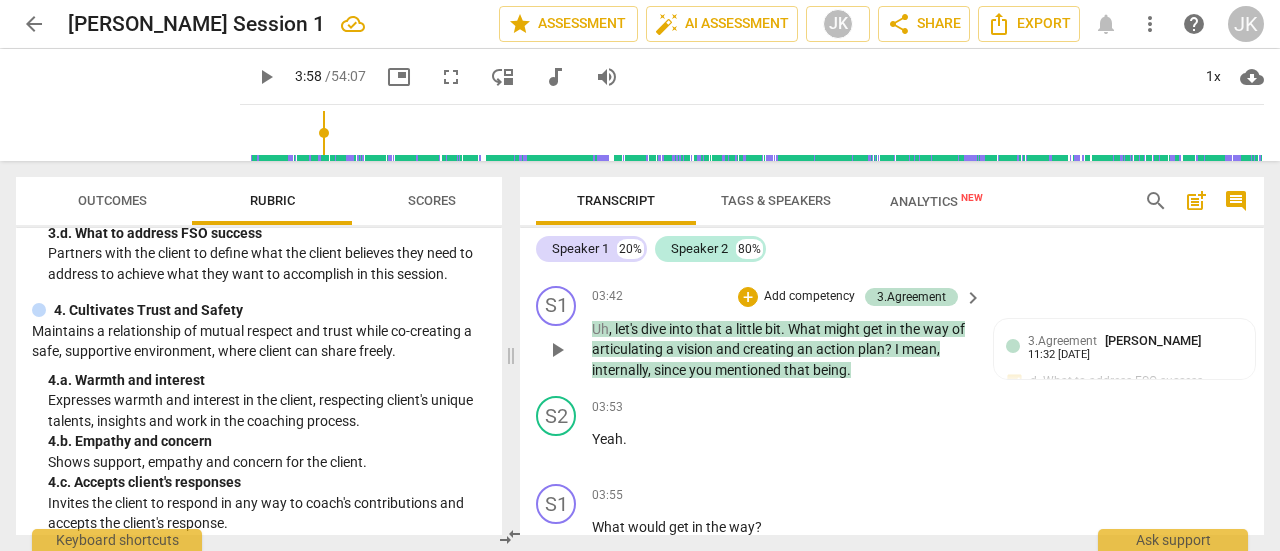 type 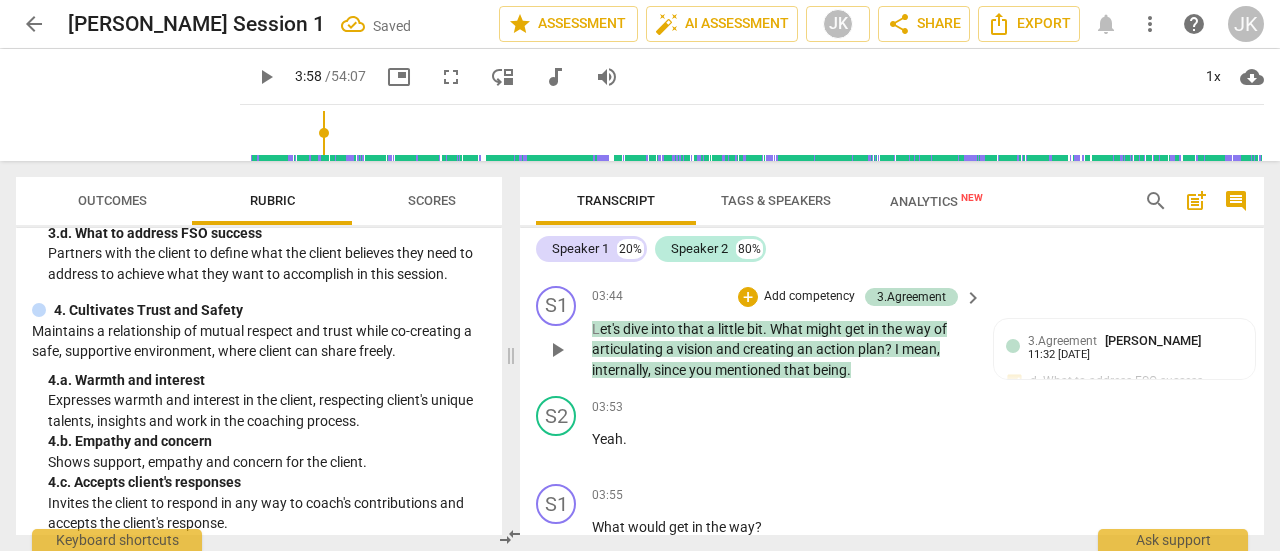 click on "L et's   dive   into   that   a   little   bit .   What   might   get   in   the   way   of   articulating   a   vision   and   creating   an   action   plan ?   I   mean ,   internally ,   since   you   mentioned   that   being ." at bounding box center [782, 350] 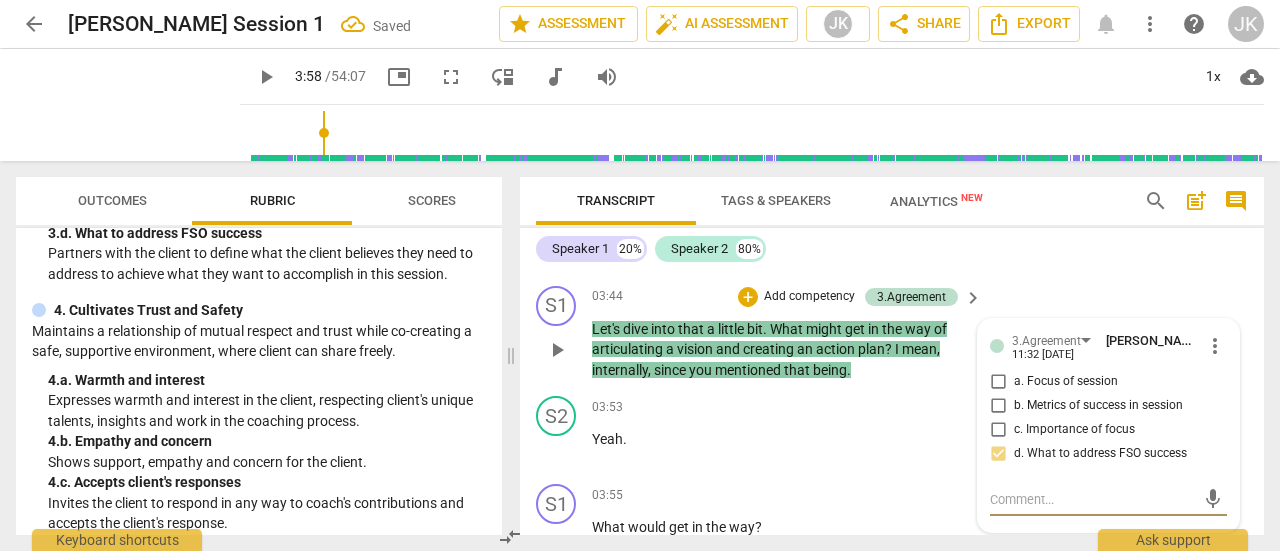click on "Let's   dive   into   that   a   little   bit .   What   might   get   in   the   way   of   articulating   a   vision   and   creating   an   action   plan ?   I   mean ,   internally ,   since   you   mentioned   that   being ." at bounding box center [782, 350] 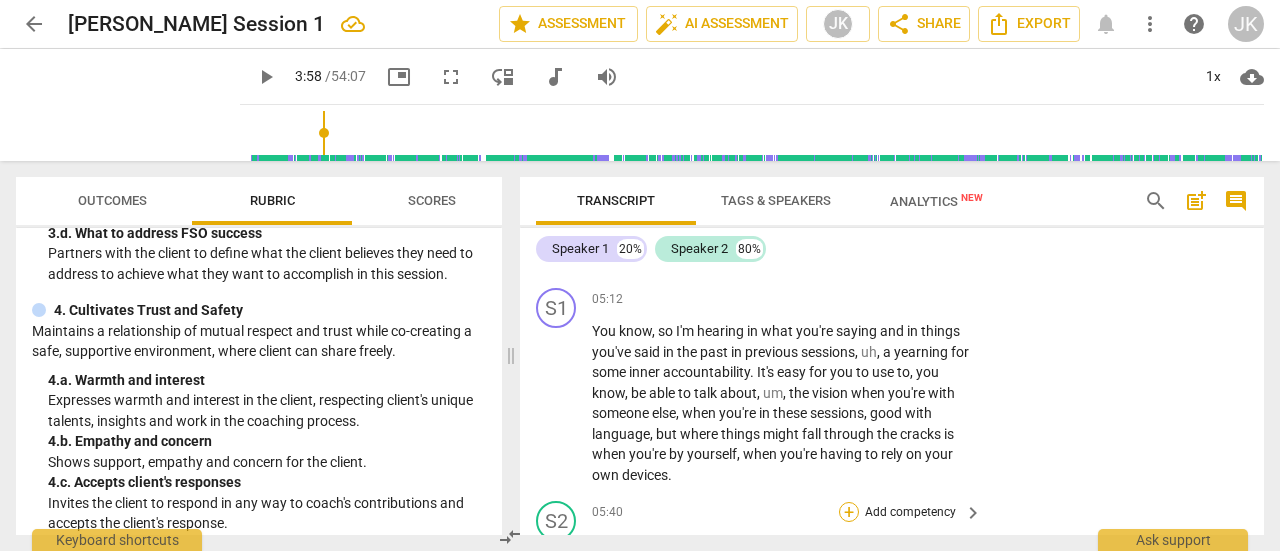 scroll, scrollTop: 2900, scrollLeft: 0, axis: vertical 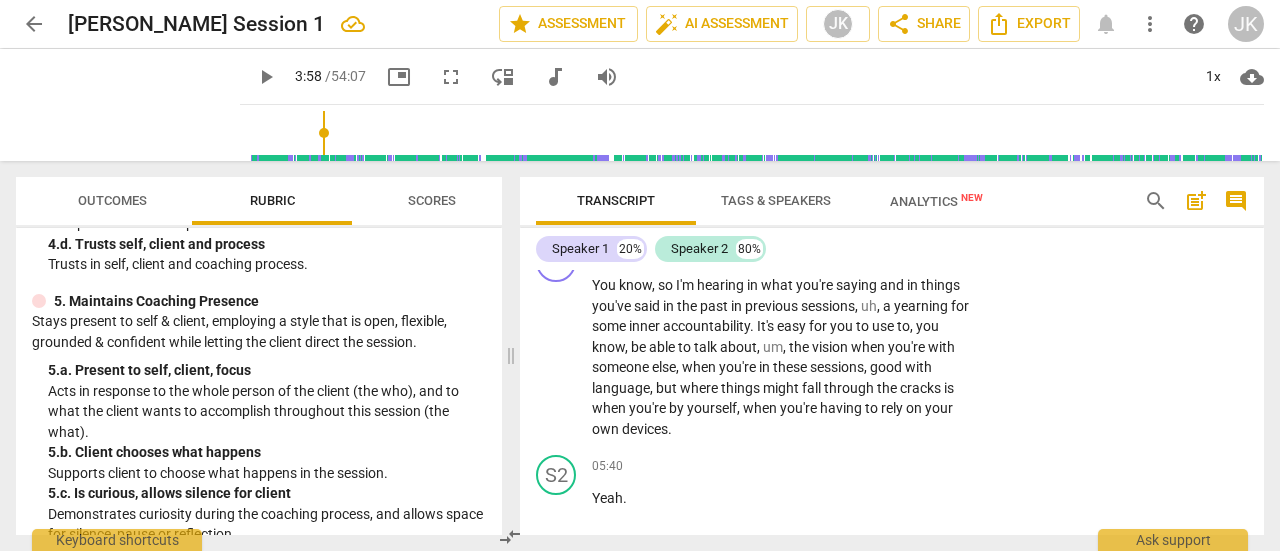 type on "239" 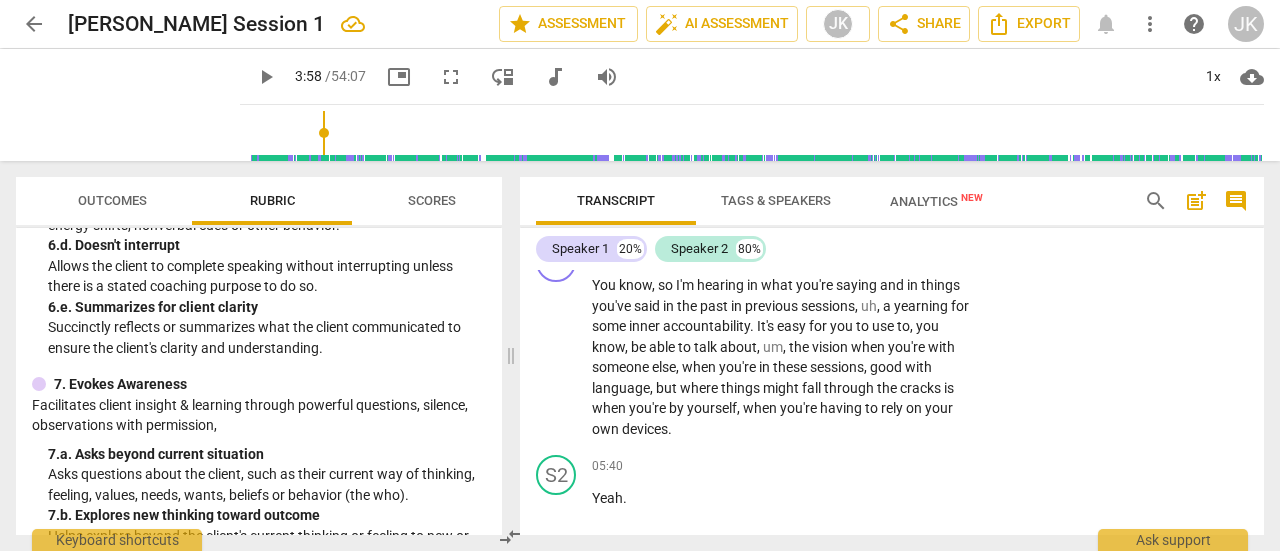 scroll, scrollTop: 1100, scrollLeft: 0, axis: vertical 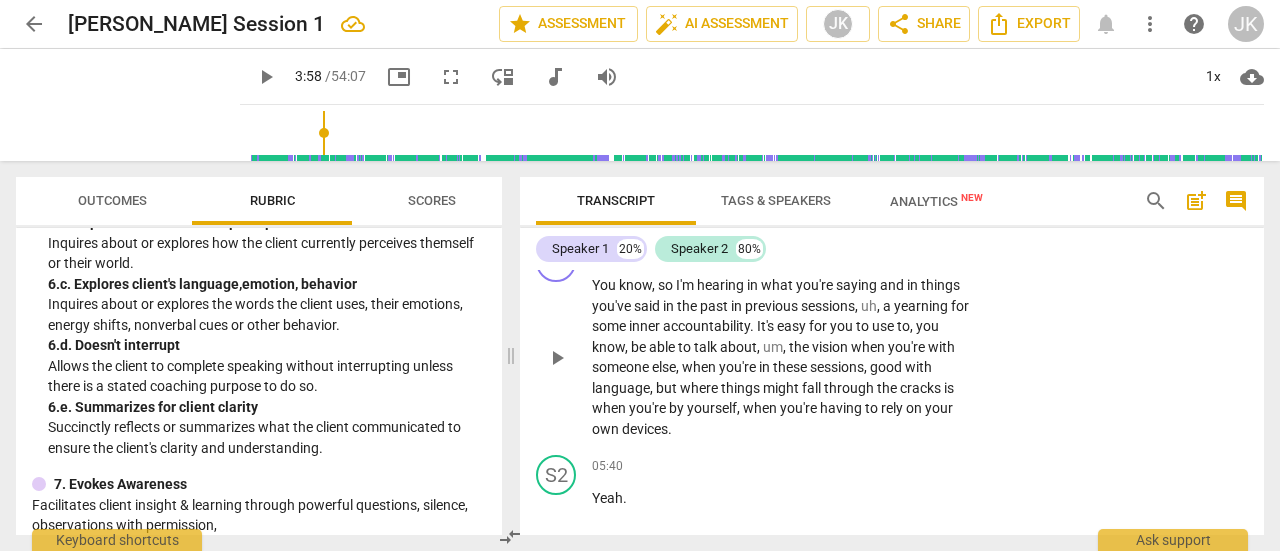 click on "Add competency" at bounding box center (910, 254) 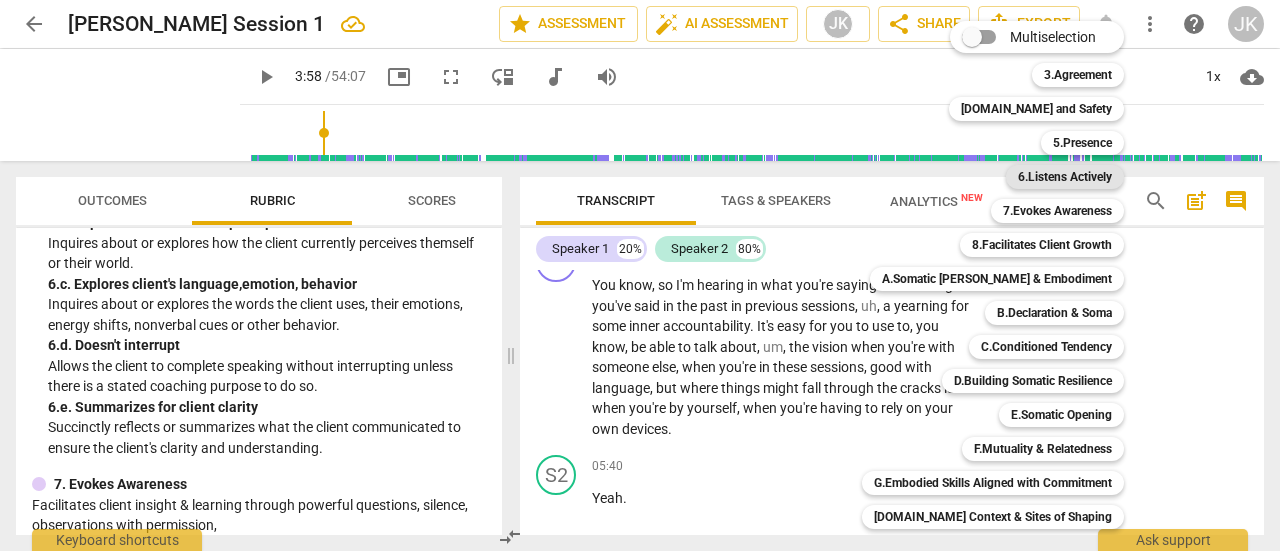 click on "6.Listens Actively" at bounding box center (1065, 177) 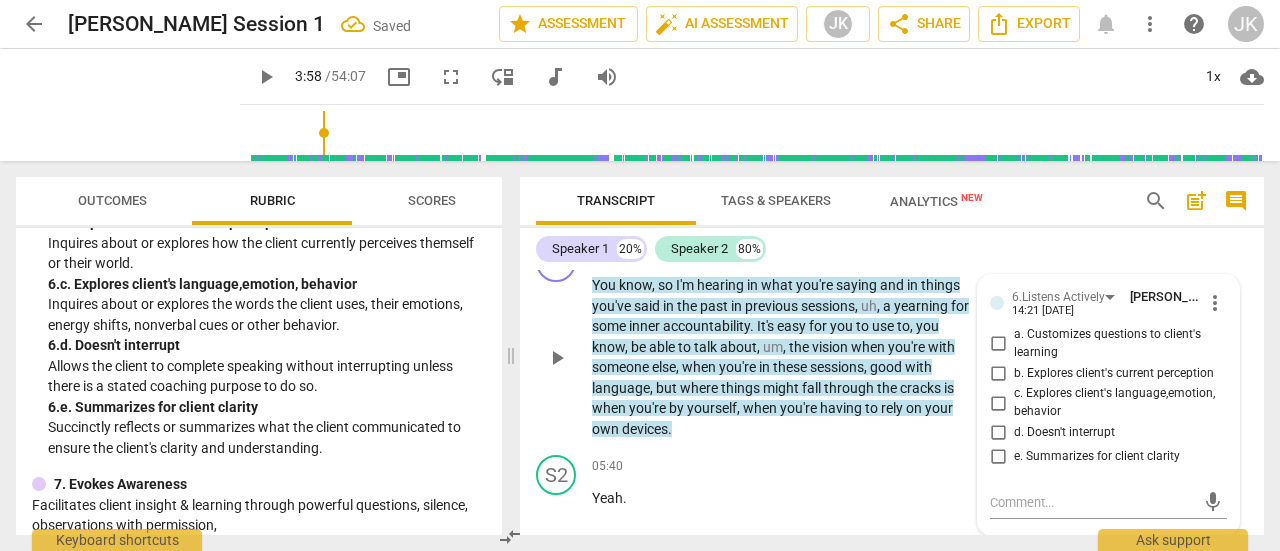 scroll, scrollTop: 2915, scrollLeft: 0, axis: vertical 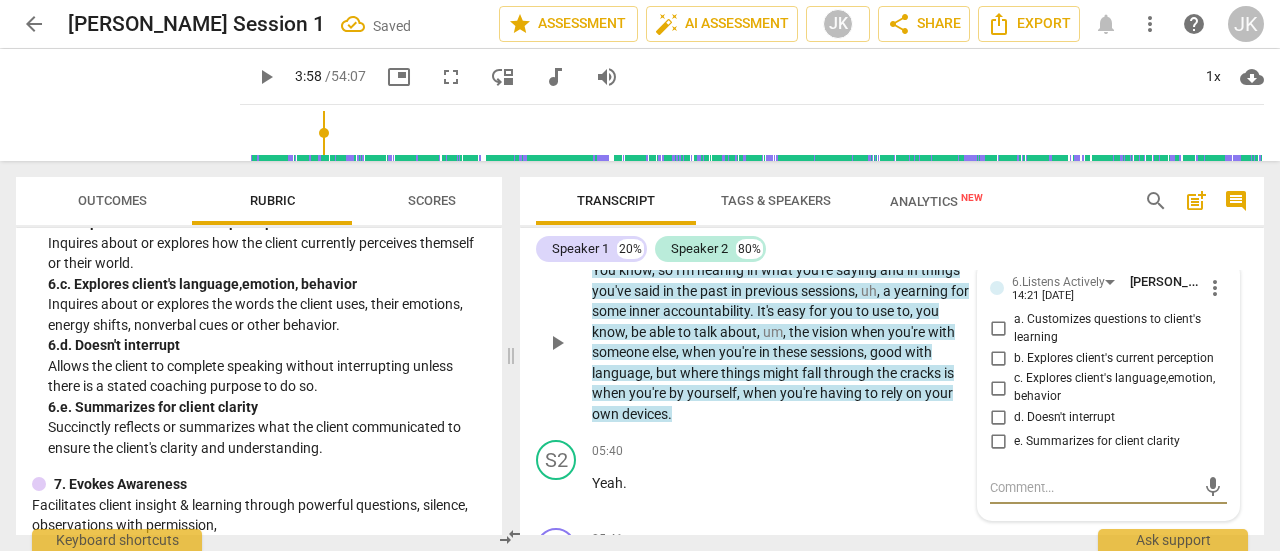 click on "e. Summarizes for client clarity" at bounding box center [998, 442] 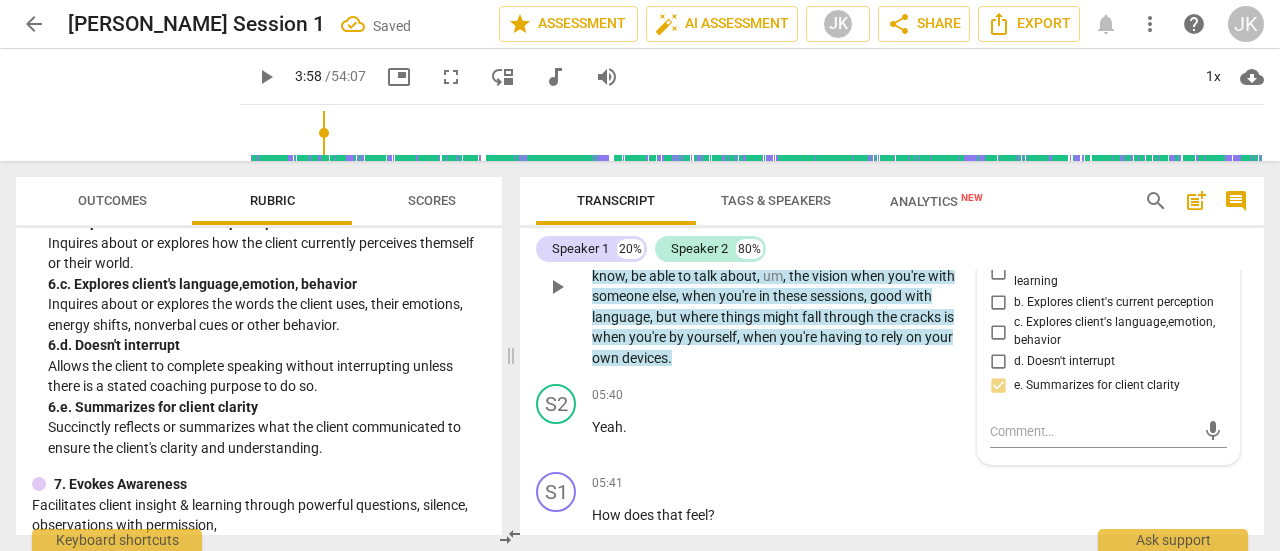 scroll, scrollTop: 3015, scrollLeft: 0, axis: vertical 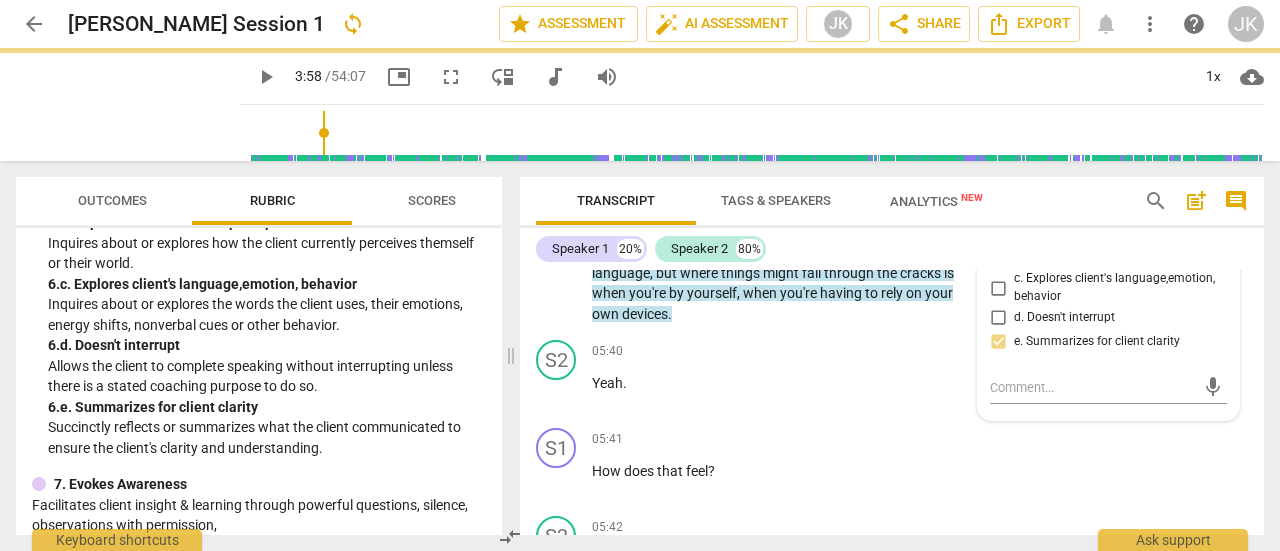 click on "You   know ,   so   I'm   hearing   in   what   you're   saying   and   in   things   you've   said   in   the   past   in   previous   sessions ,   uh ,   a   yearning   for   some   inner   accountability .   It's   easy   for   you   to   use   to ,   you   know ,   be   able   to   talk   about ,   um ,   the   vision   when   you're   with   someone   else ,   when   you're   in   these   sessions ,   good   with   language ,   but   where   things   might   fall   through   the   cracks   is   when   you're   by   yourself ,   when   you're   having   to   rely   on   your   own   devices ." at bounding box center [782, 242] 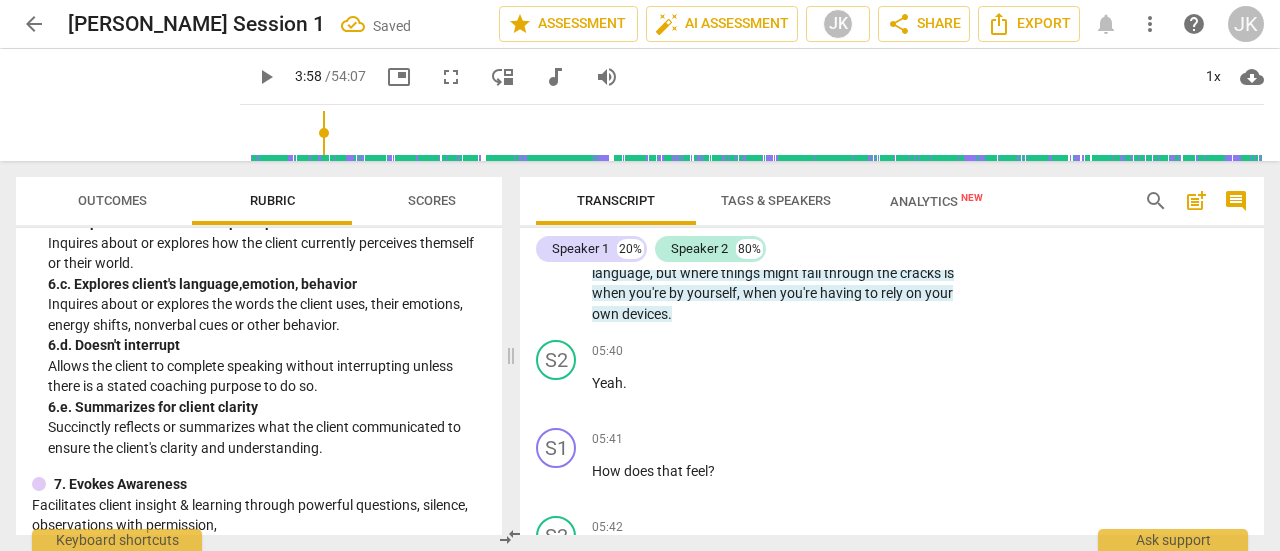 scroll, scrollTop: 2815, scrollLeft: 0, axis: vertical 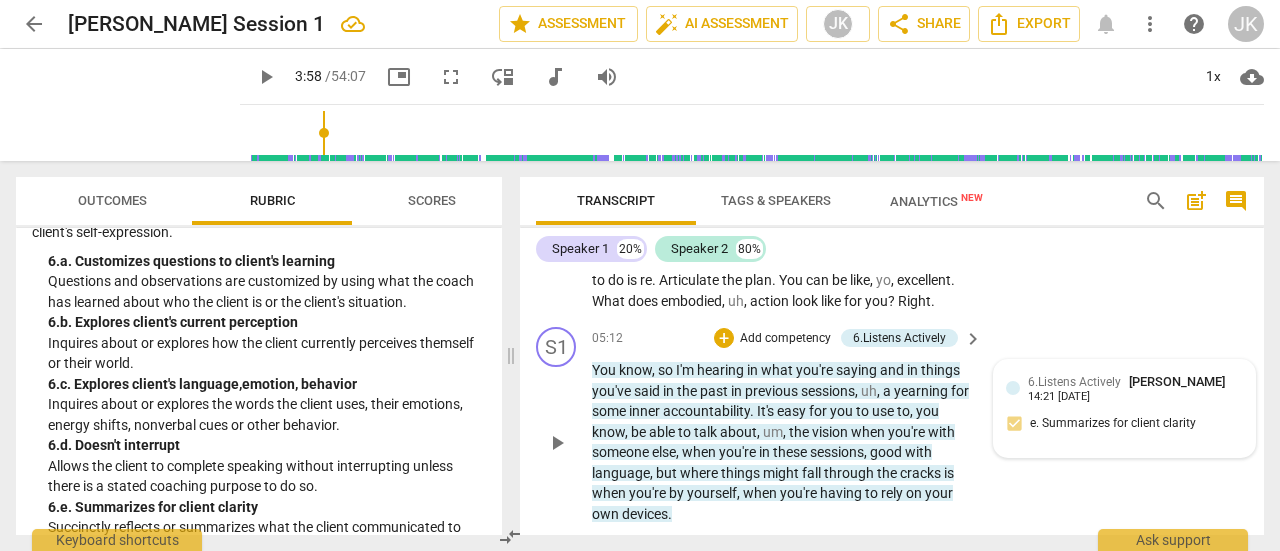 click on "6.Listens Actively [PERSON_NAME] 14:21 [DATE] e. Summarizes for client clarity" at bounding box center [1124, 408] 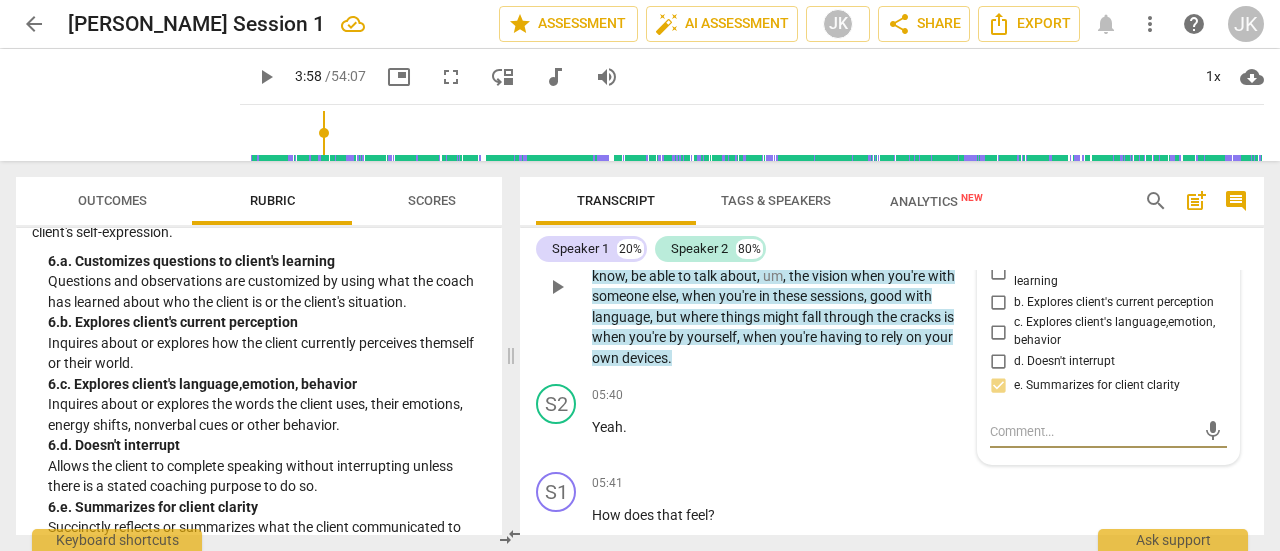 scroll, scrollTop: 2940, scrollLeft: 0, axis: vertical 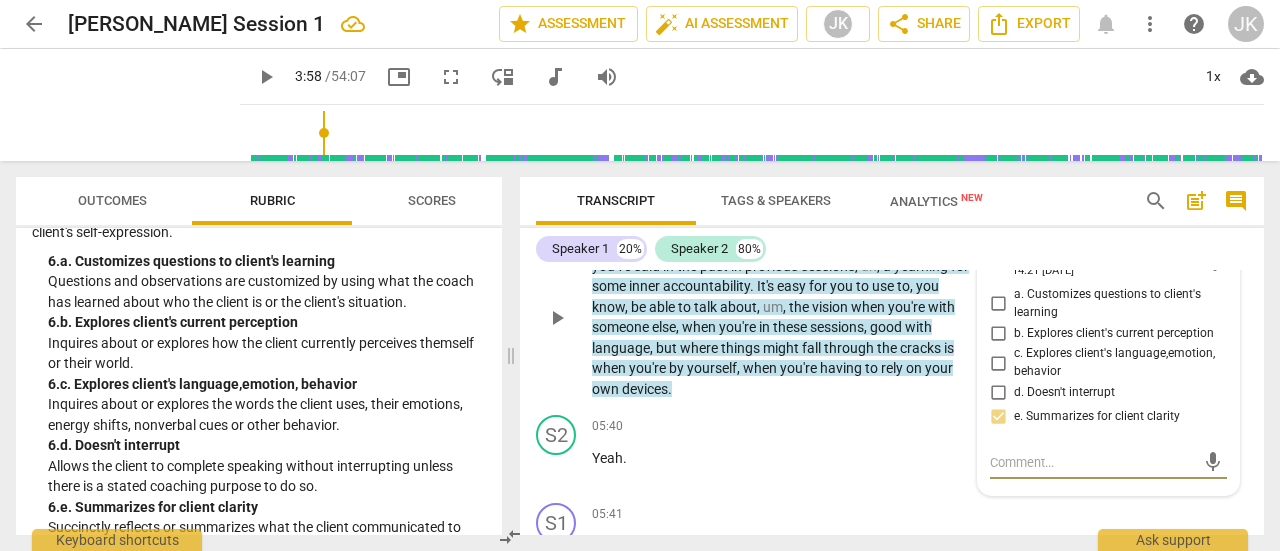 click on "a. Customizes questions to client's learning" at bounding box center [998, 304] 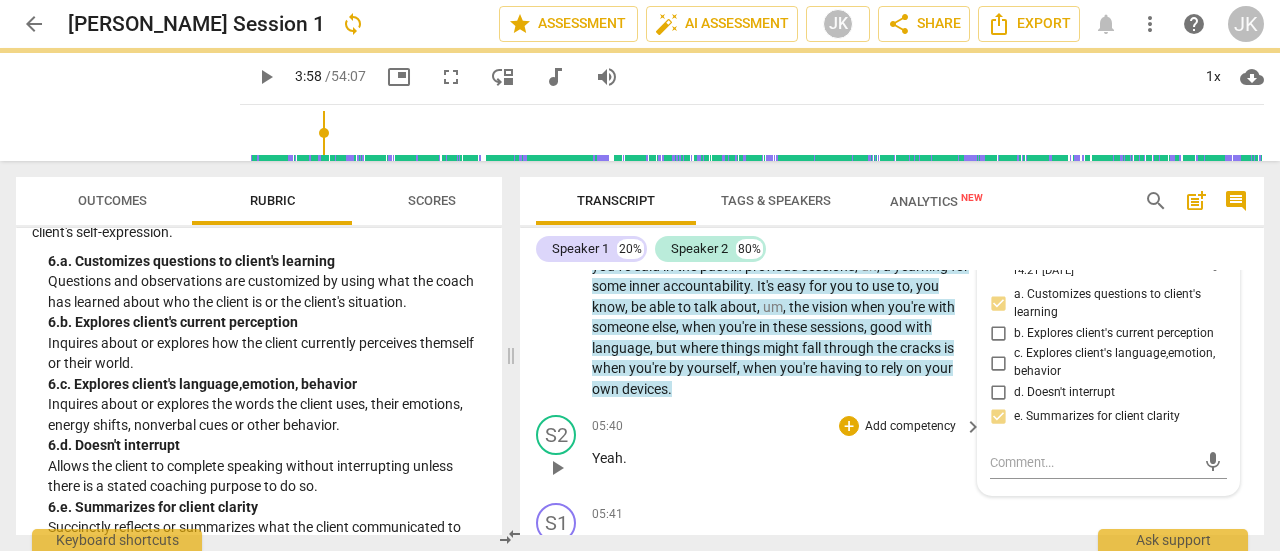 click on "S2 play_arrow pause 05:40 + Add competency keyboard_arrow_right Yeah ." at bounding box center (892, 451) 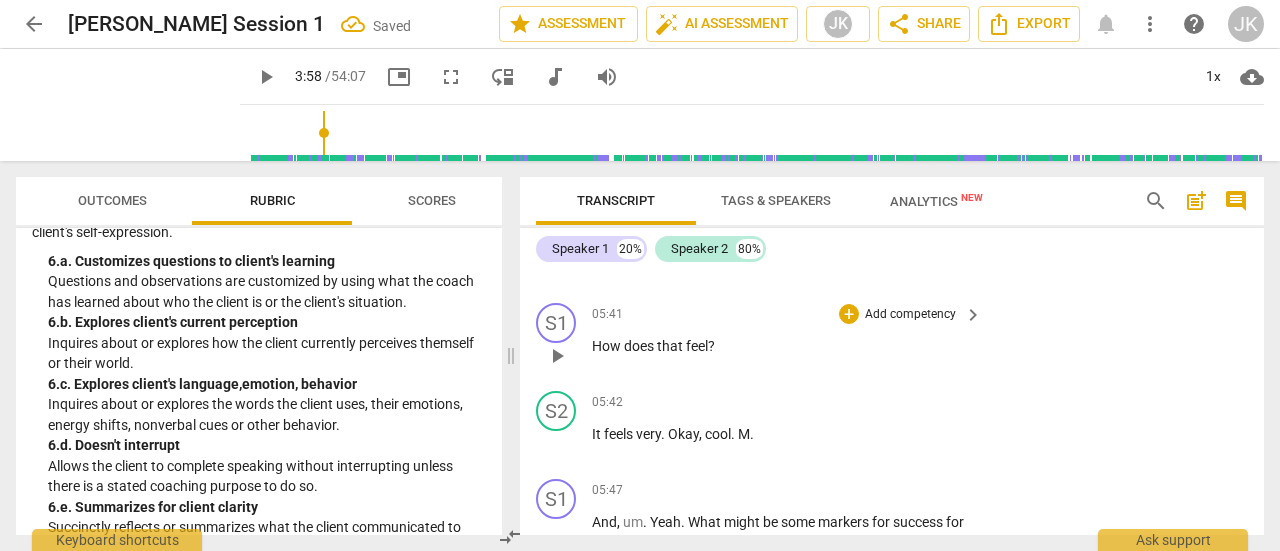 scroll, scrollTop: 3240, scrollLeft: 0, axis: vertical 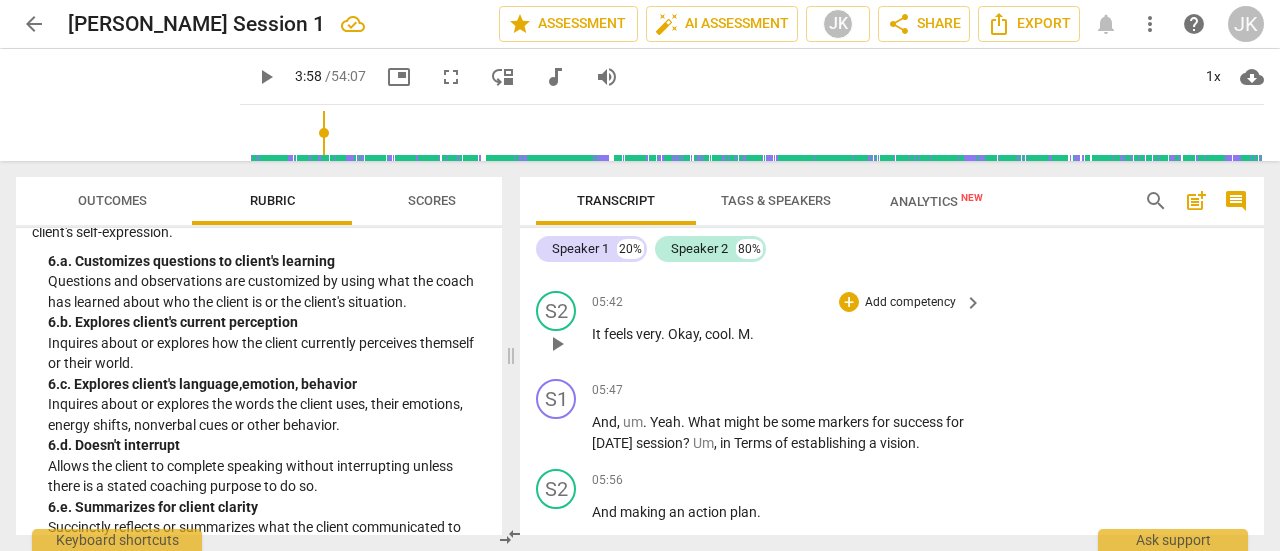 click on "play_arrow" at bounding box center [557, 344] 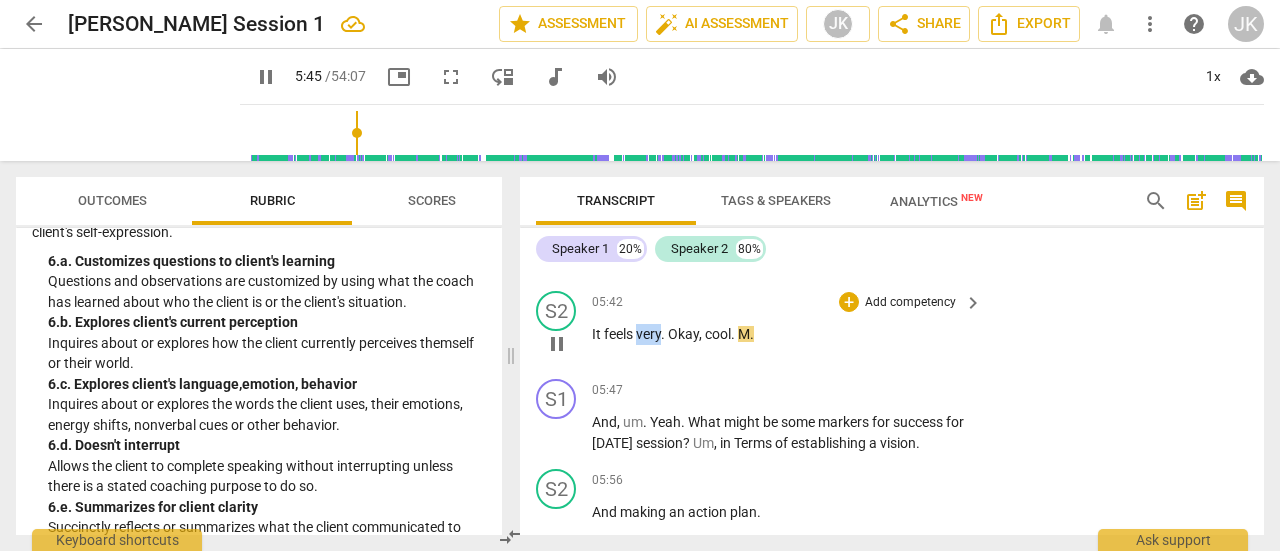 drag, startPoint x: 638, startPoint y: 376, endPoint x: 662, endPoint y: 379, distance: 24.186773 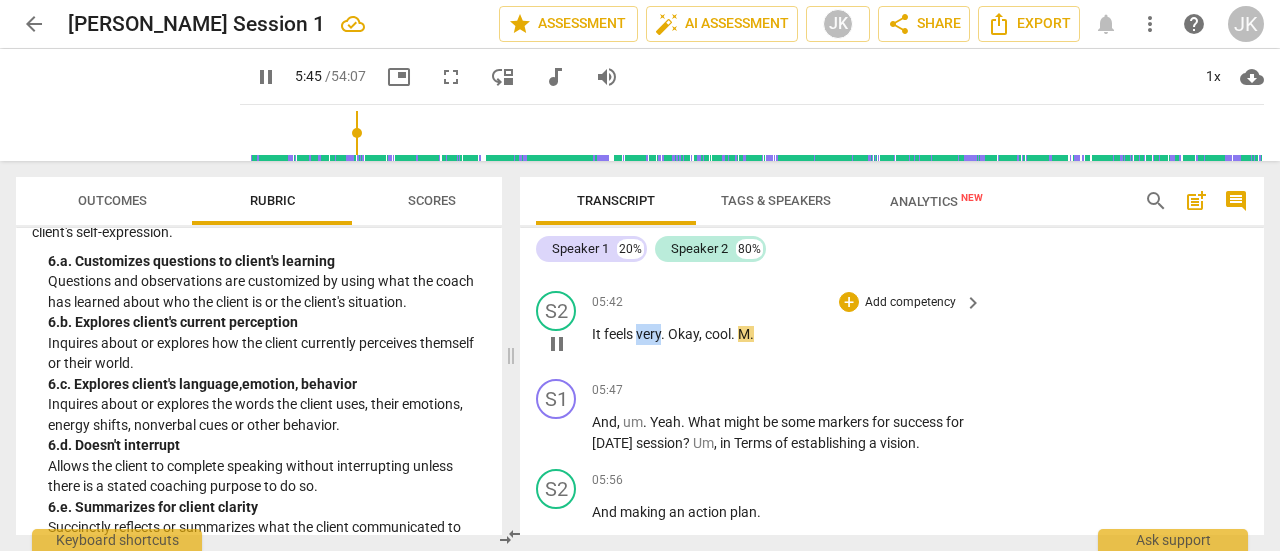 click on "It   feels   very .   Okay ,   cool .   M ." at bounding box center [782, 334] 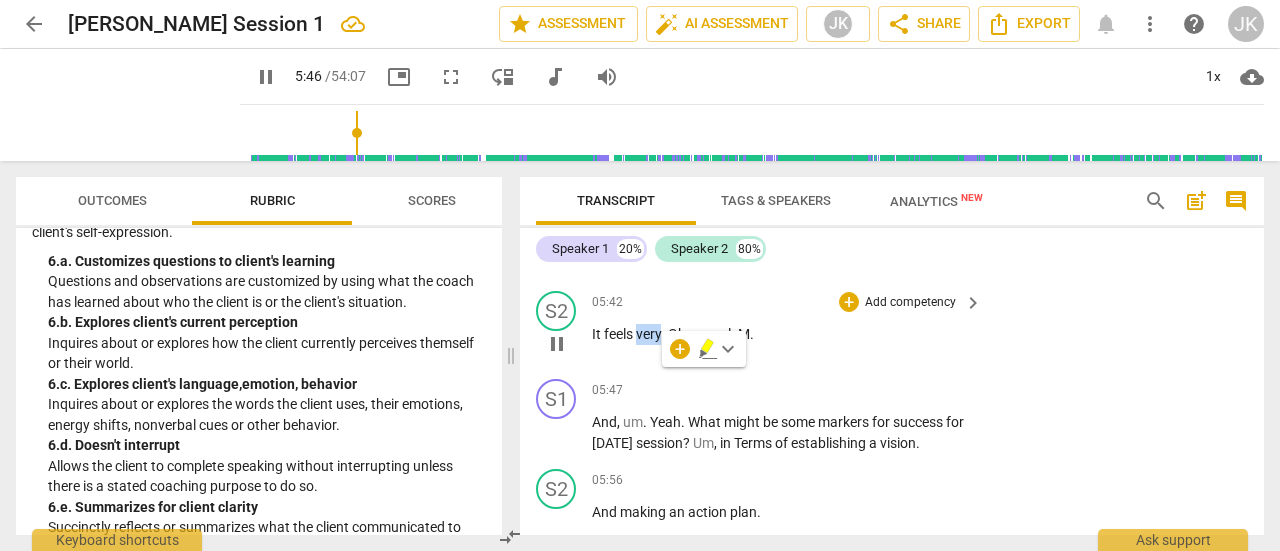 type on "347" 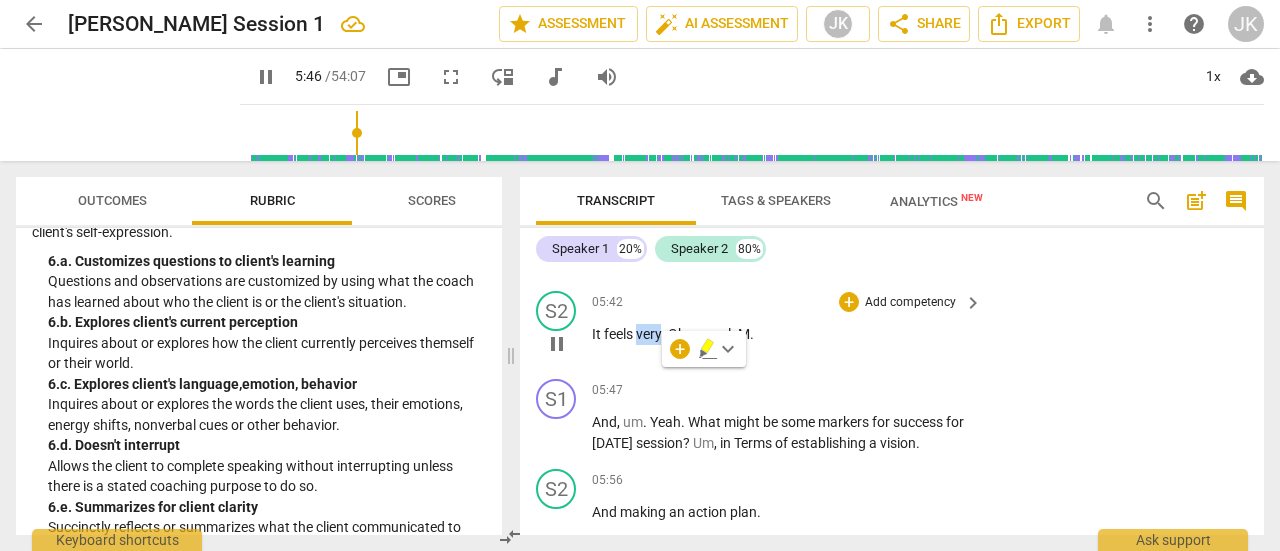 type 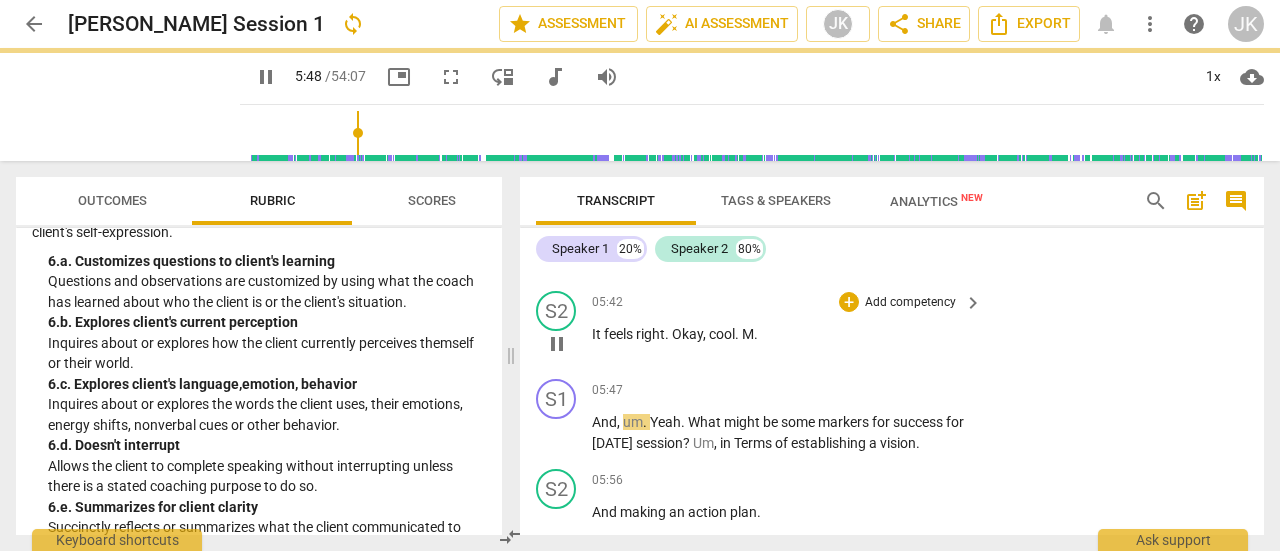 click on "pause" at bounding box center [557, 344] 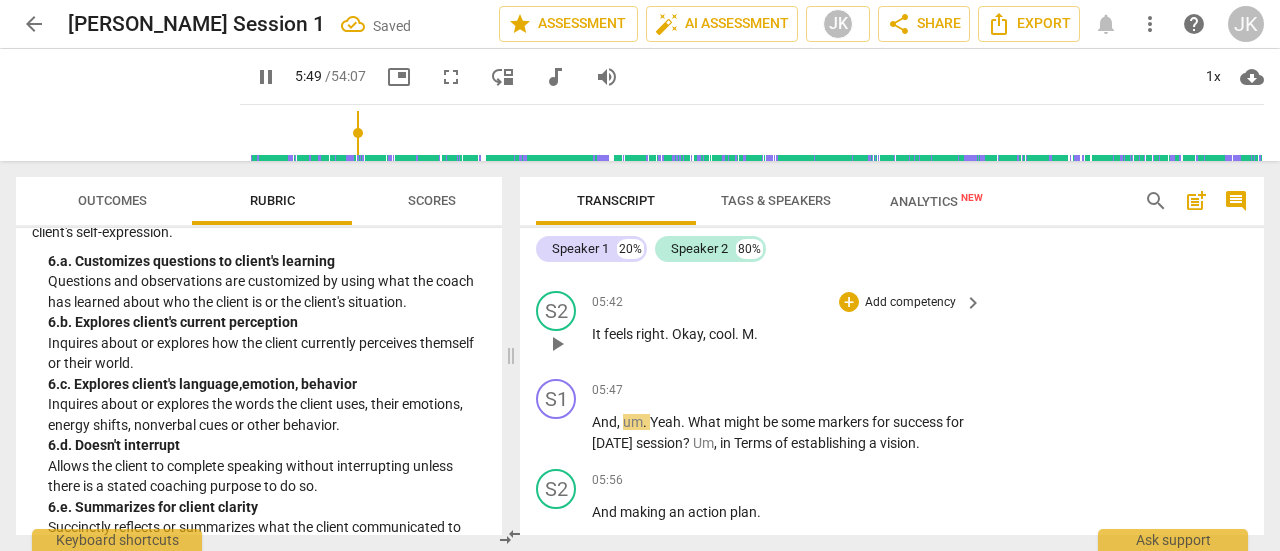 type on "350" 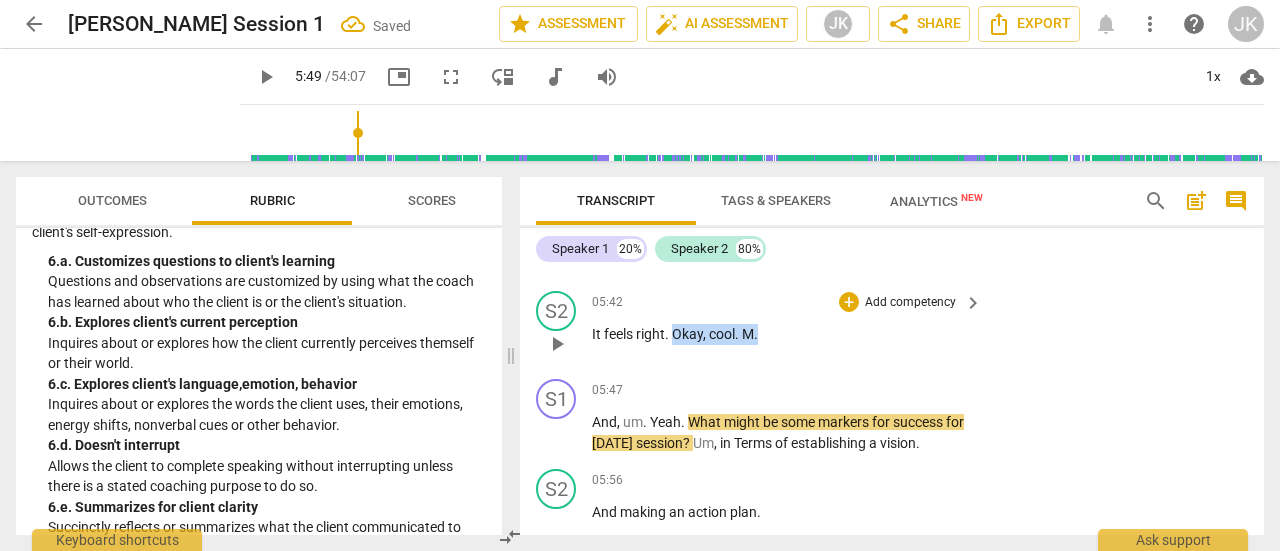 drag, startPoint x: 672, startPoint y: 375, endPoint x: 758, endPoint y: 372, distance: 86.05231 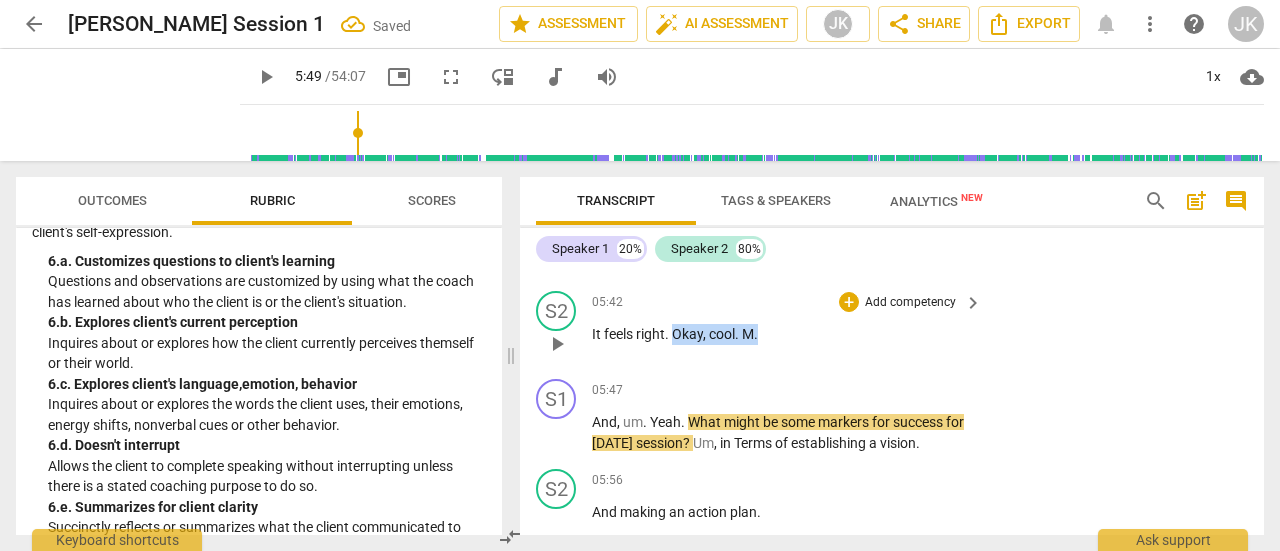 click on "It   feels   right .   Okay ,   cool .   M ." at bounding box center (782, 334) 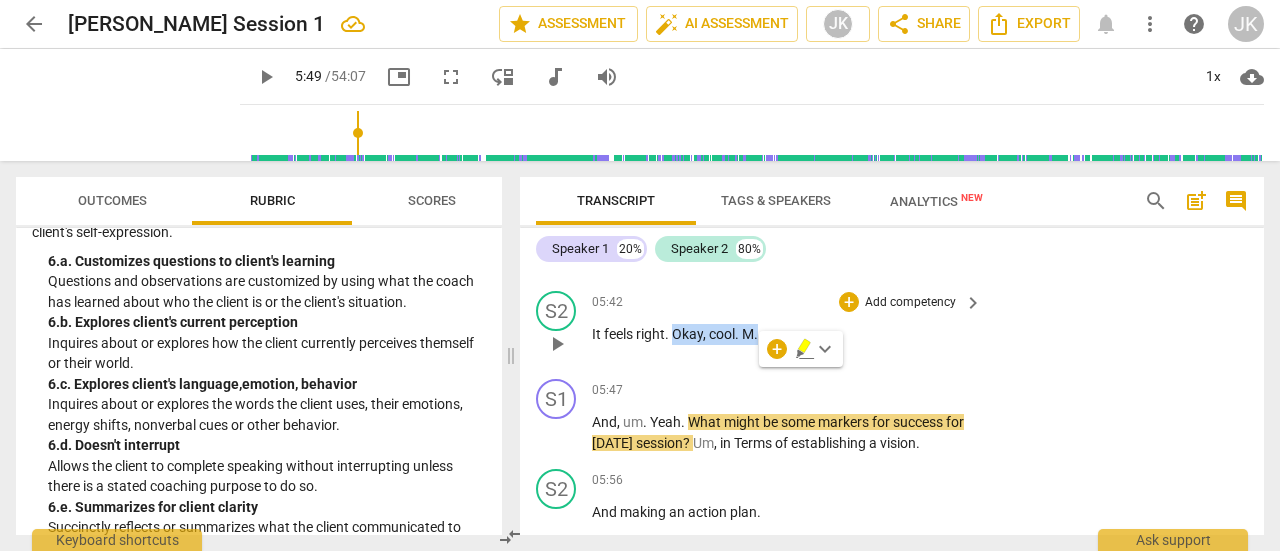 type 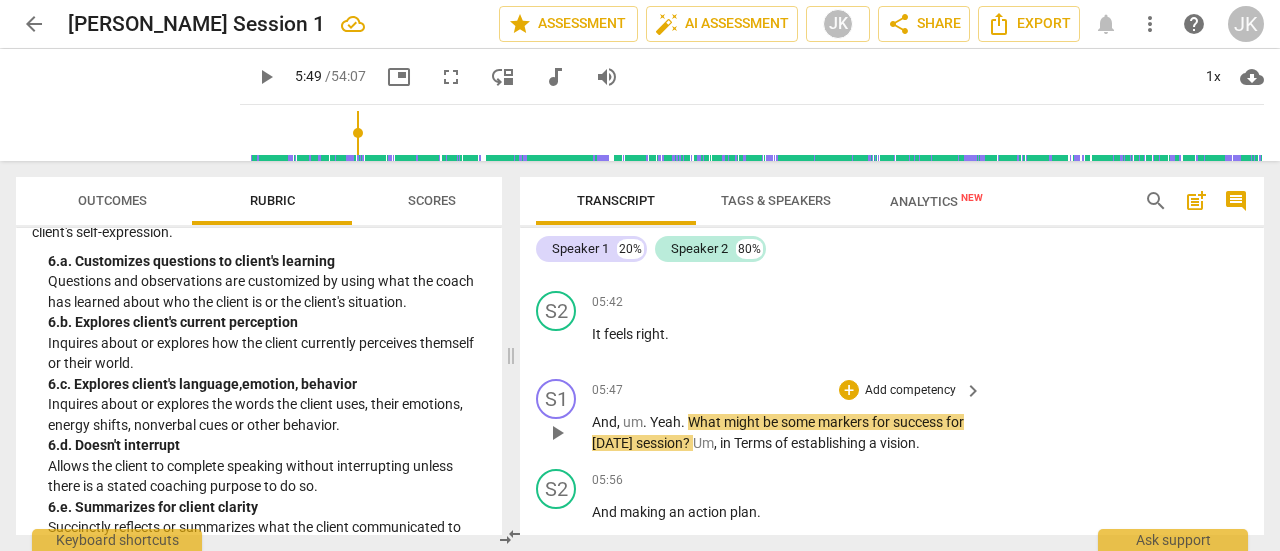 click on "And" at bounding box center [604, 422] 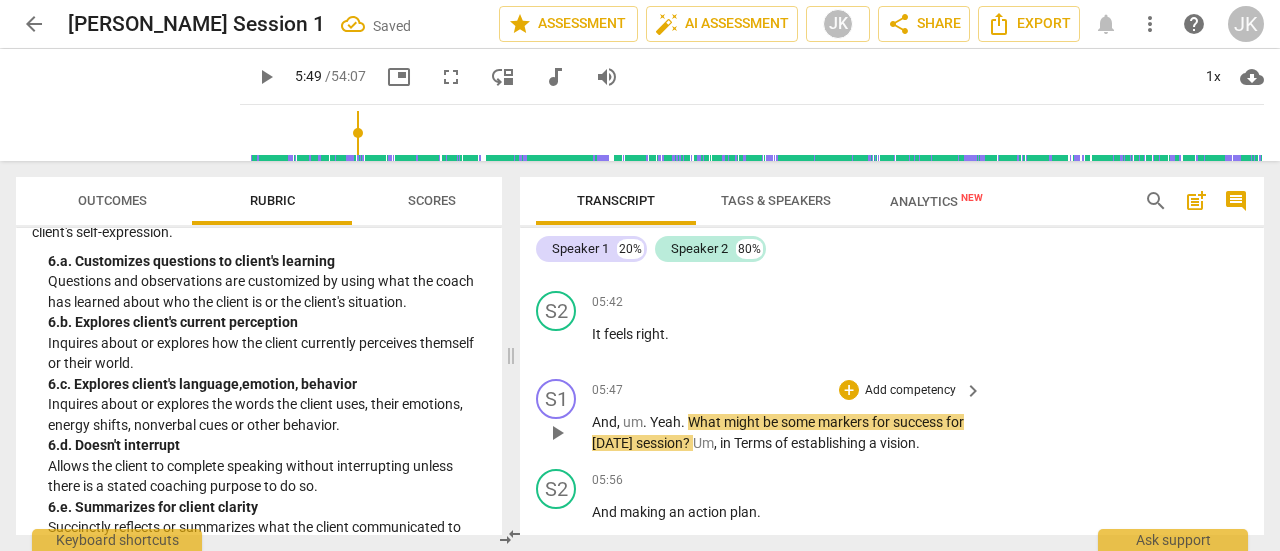 click on "play_arrow pause" at bounding box center (566, 433) 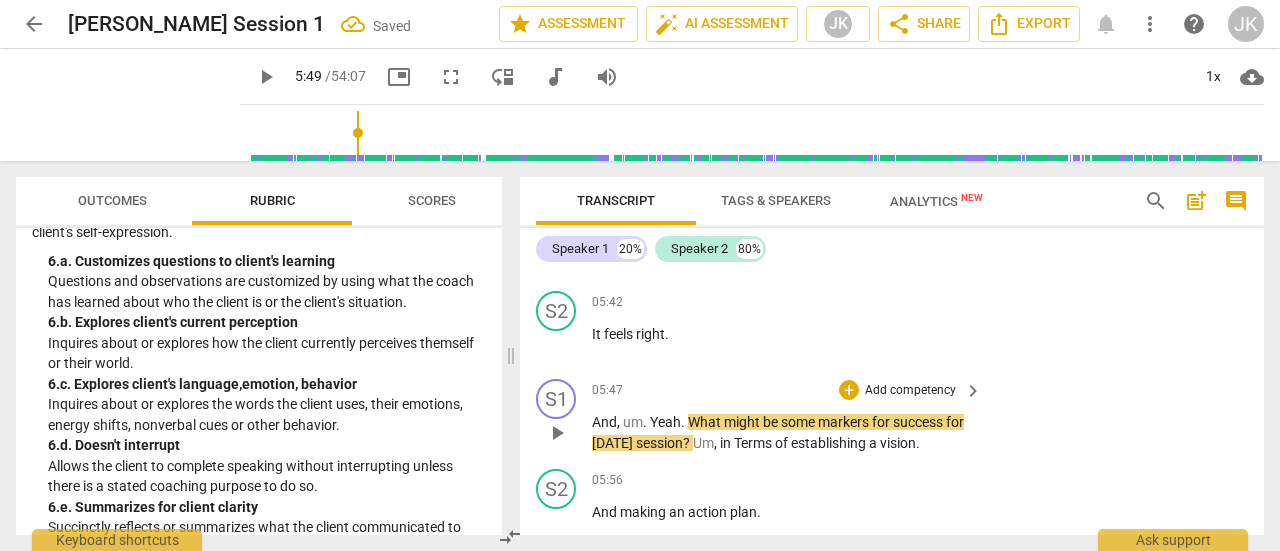 type 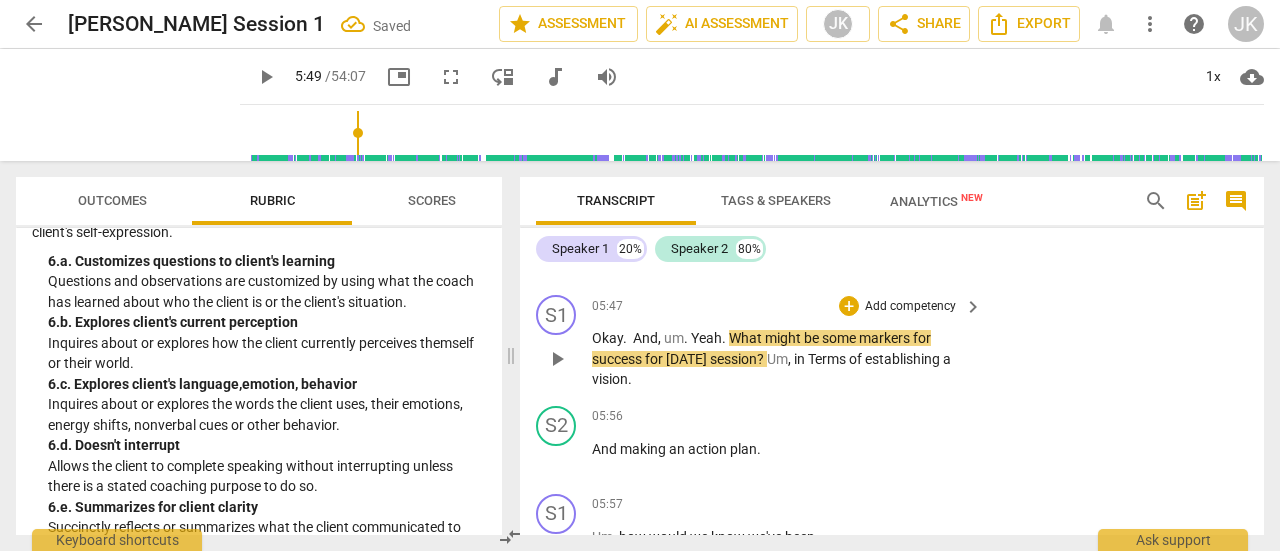 scroll, scrollTop: 3340, scrollLeft: 0, axis: vertical 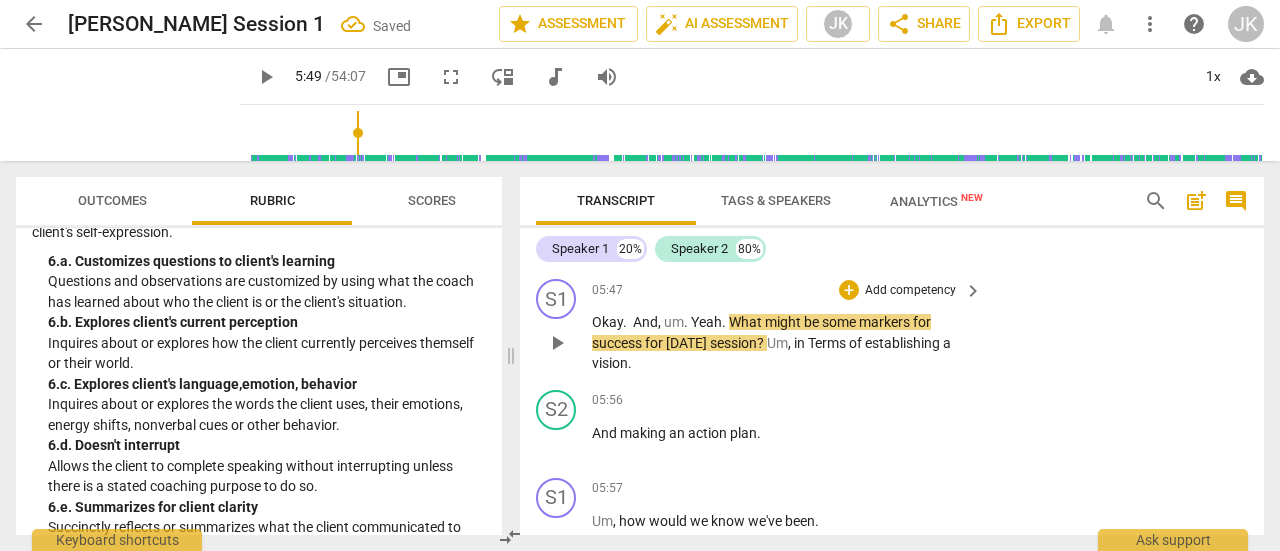 click on "markers" at bounding box center (886, 322) 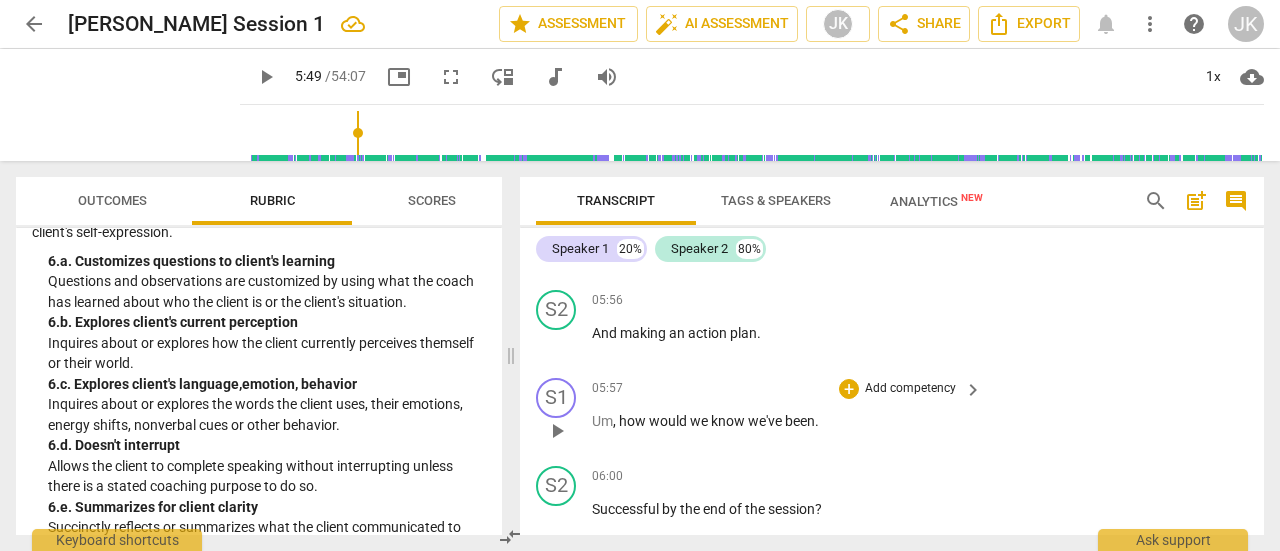 scroll, scrollTop: 3340, scrollLeft: 0, axis: vertical 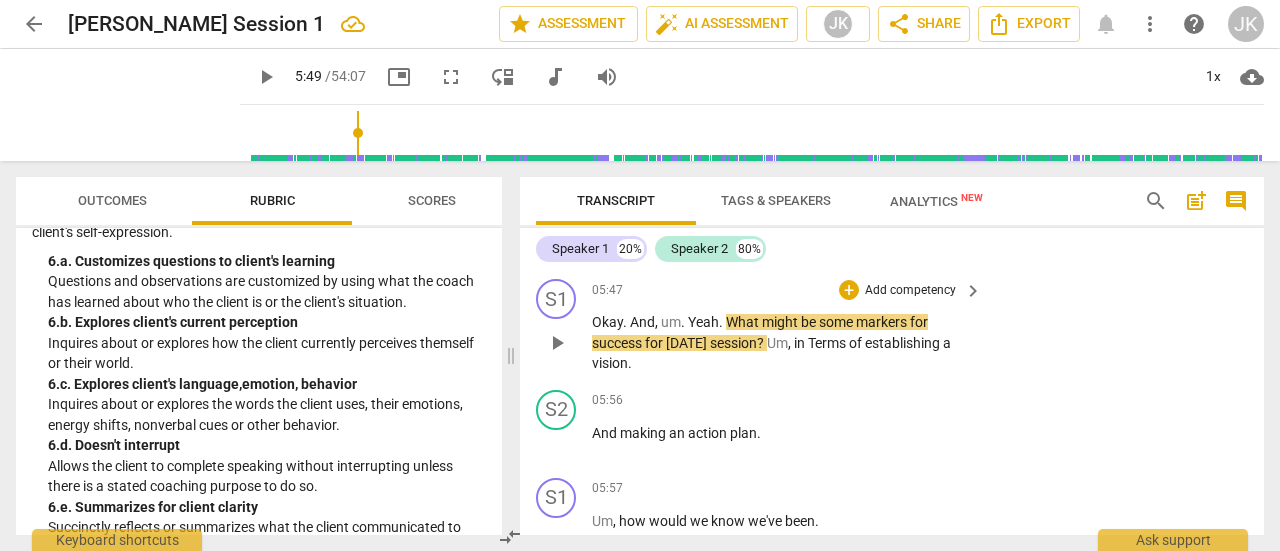 click on "Add competency" at bounding box center (910, 291) 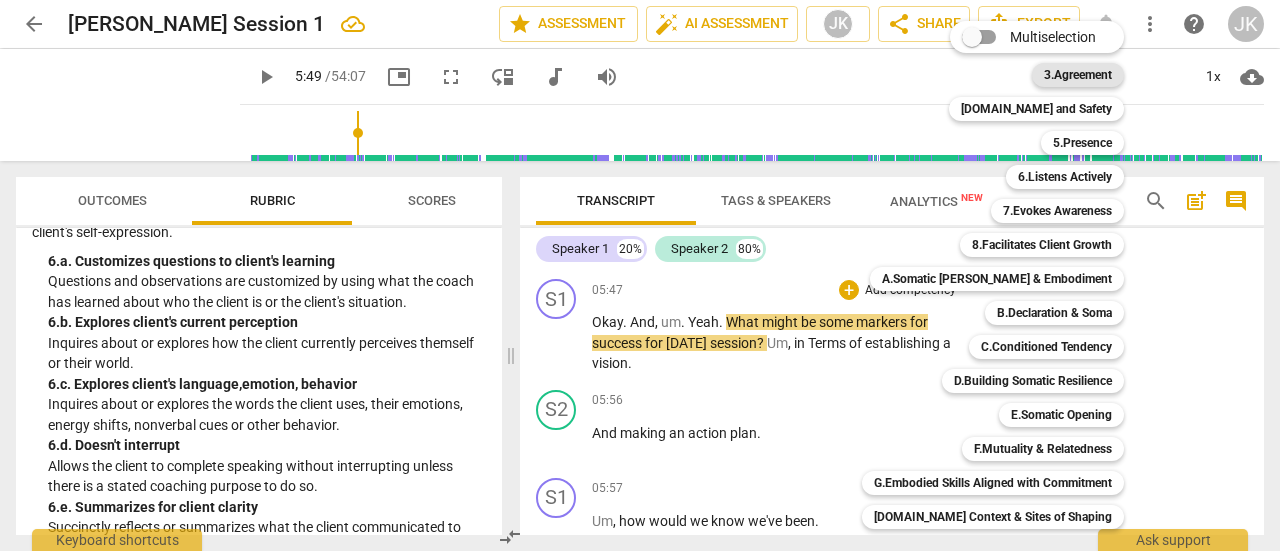 click on "3.Agreement" at bounding box center [1078, 75] 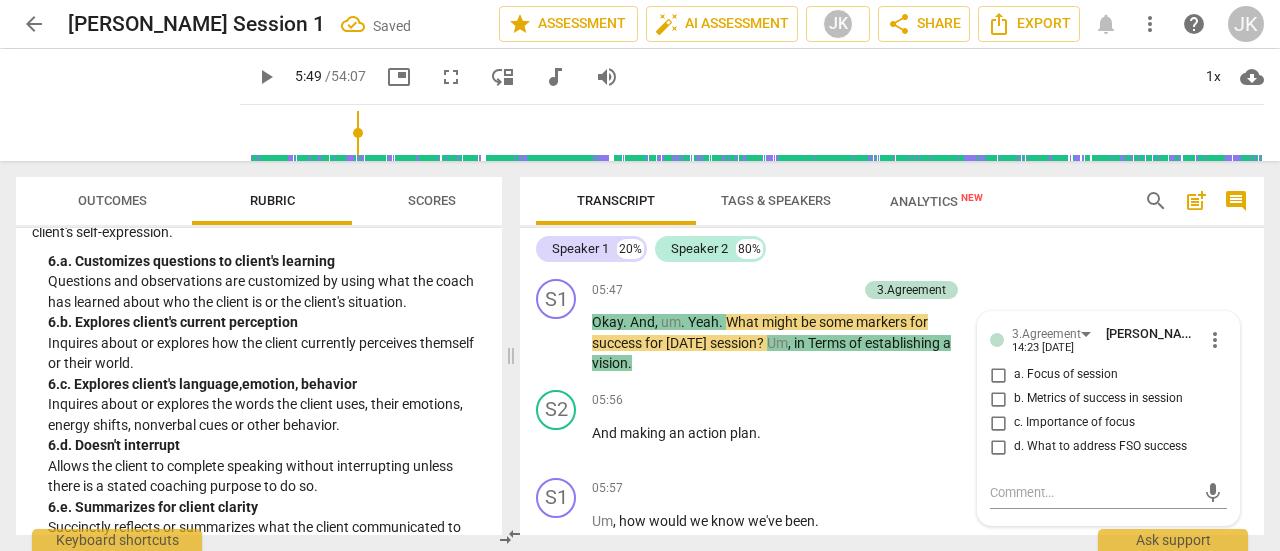 scroll, scrollTop: 3346, scrollLeft: 0, axis: vertical 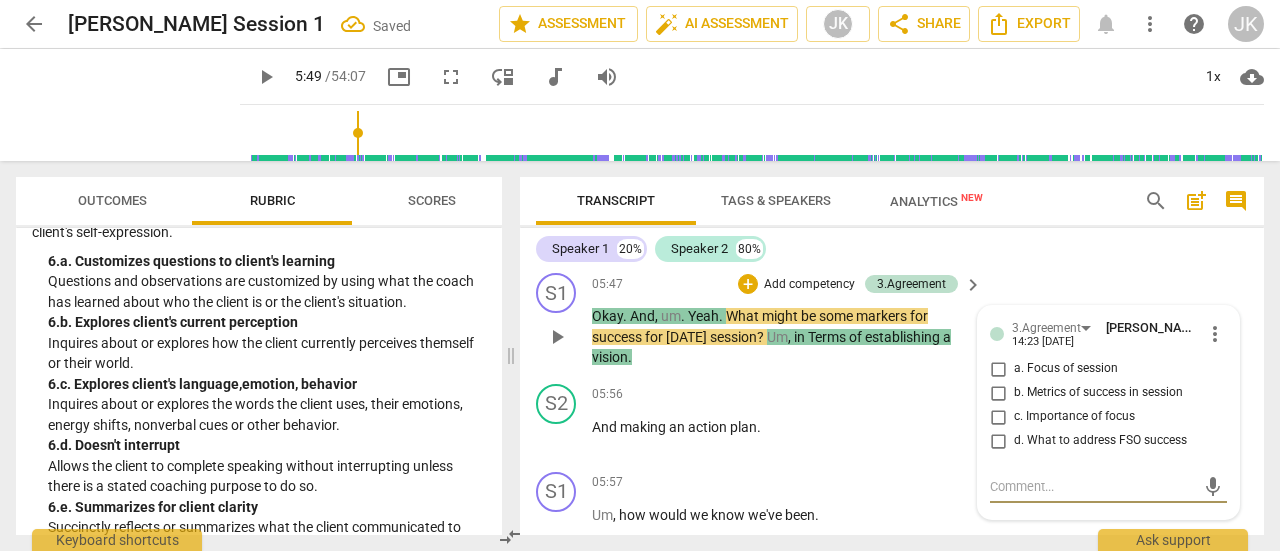click on "b. Metrics of success in session" at bounding box center (998, 393) 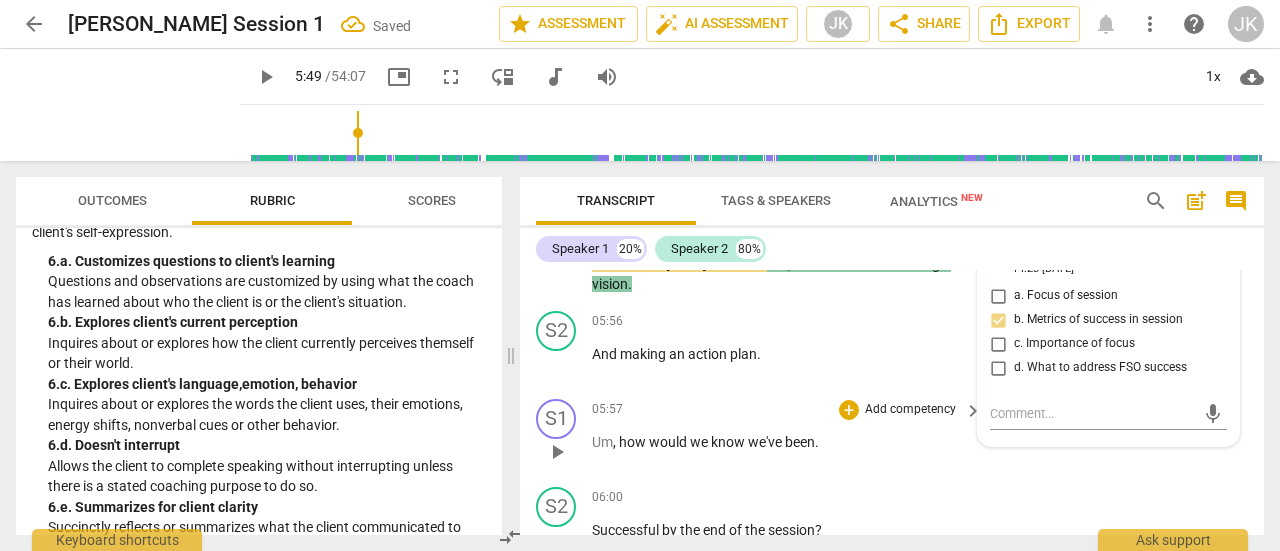 scroll, scrollTop: 3446, scrollLeft: 0, axis: vertical 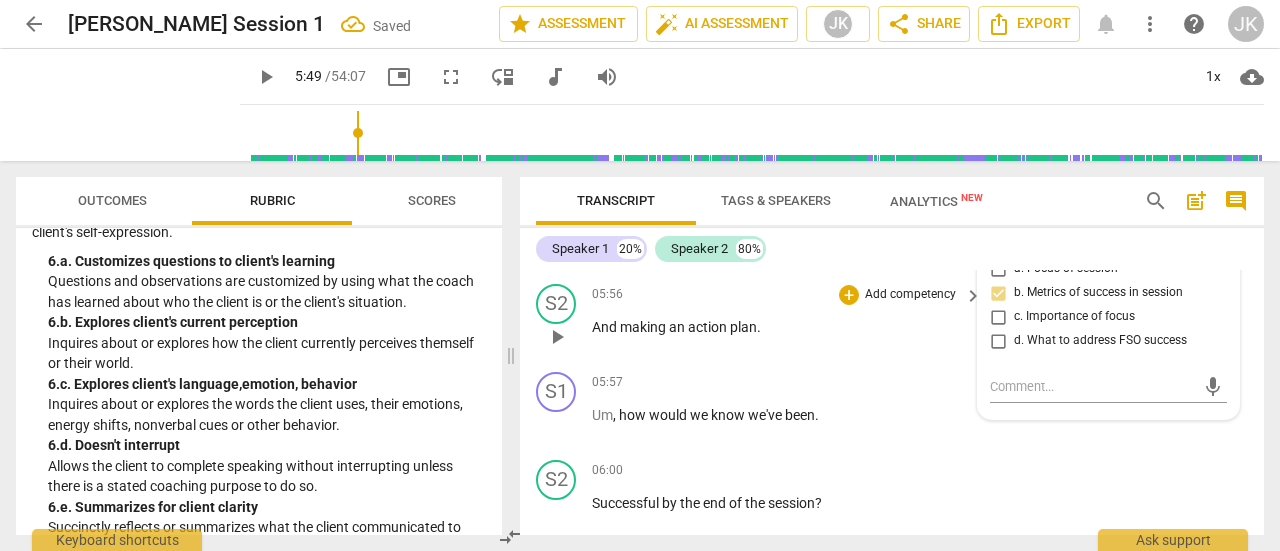 click on "05:56 + Add competency keyboard_arrow_right And   making   an   action   plan ." at bounding box center [788, 320] 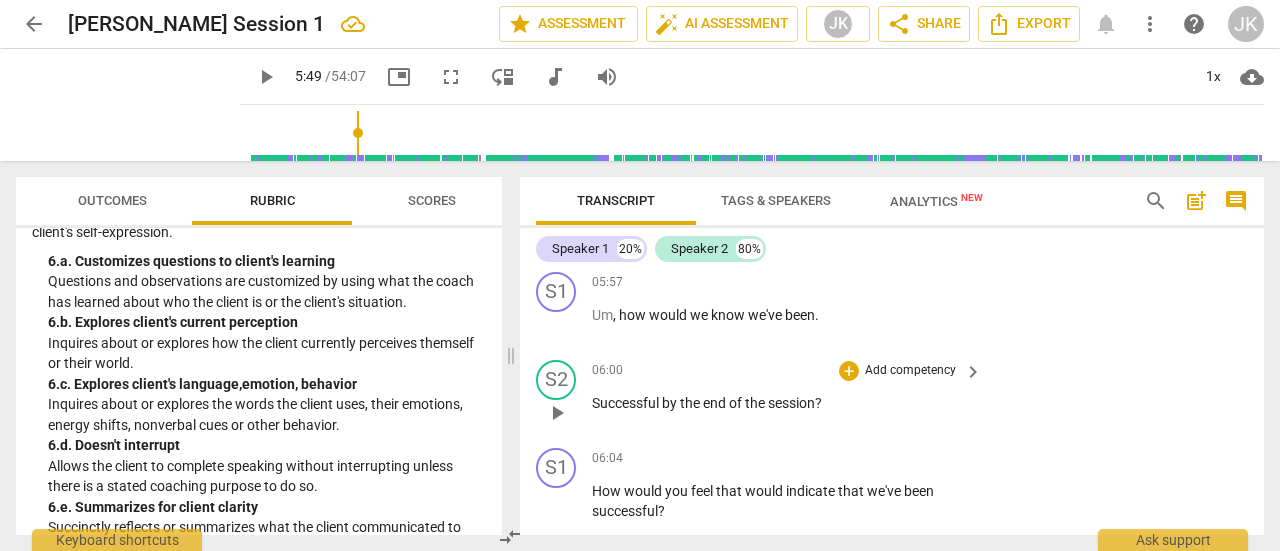 scroll, scrollTop: 3646, scrollLeft: 0, axis: vertical 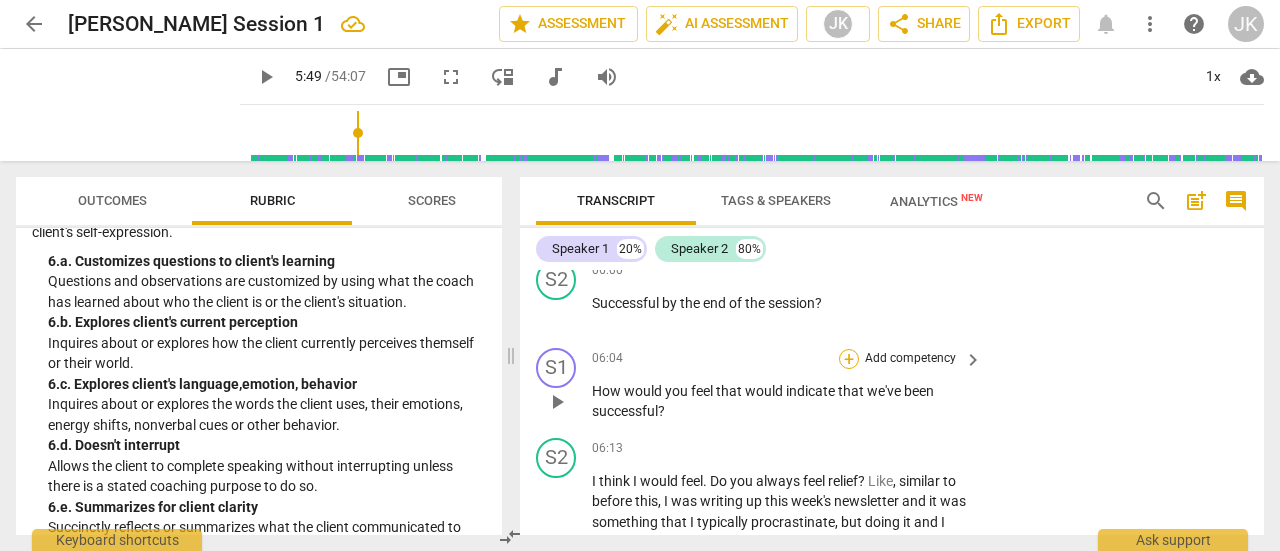 click on "+" at bounding box center [849, 359] 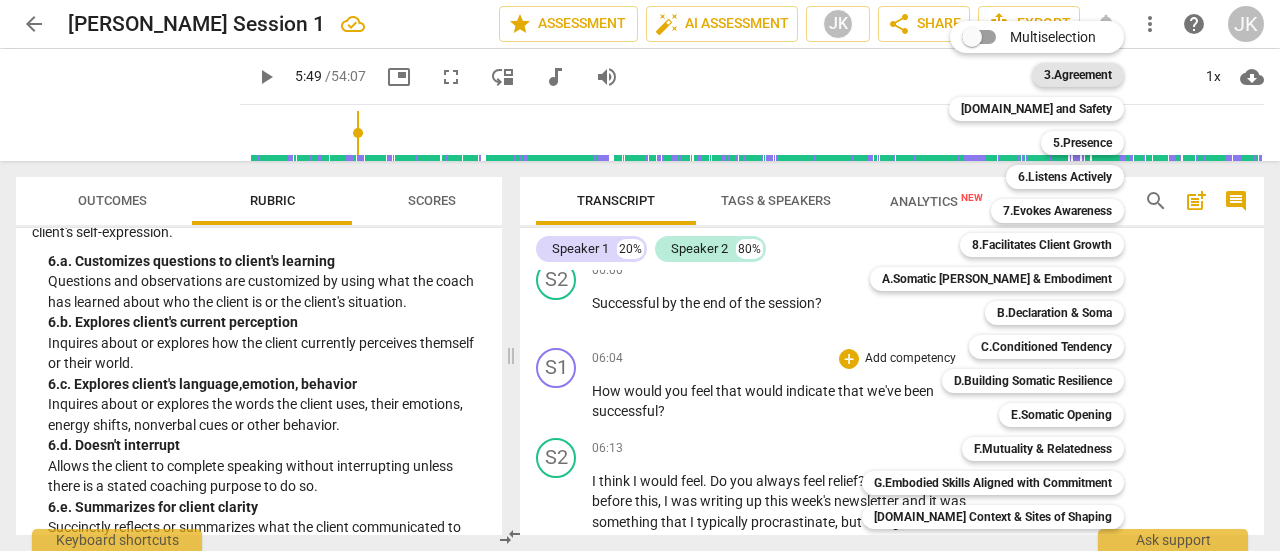 click on "3.Agreement" at bounding box center [1078, 75] 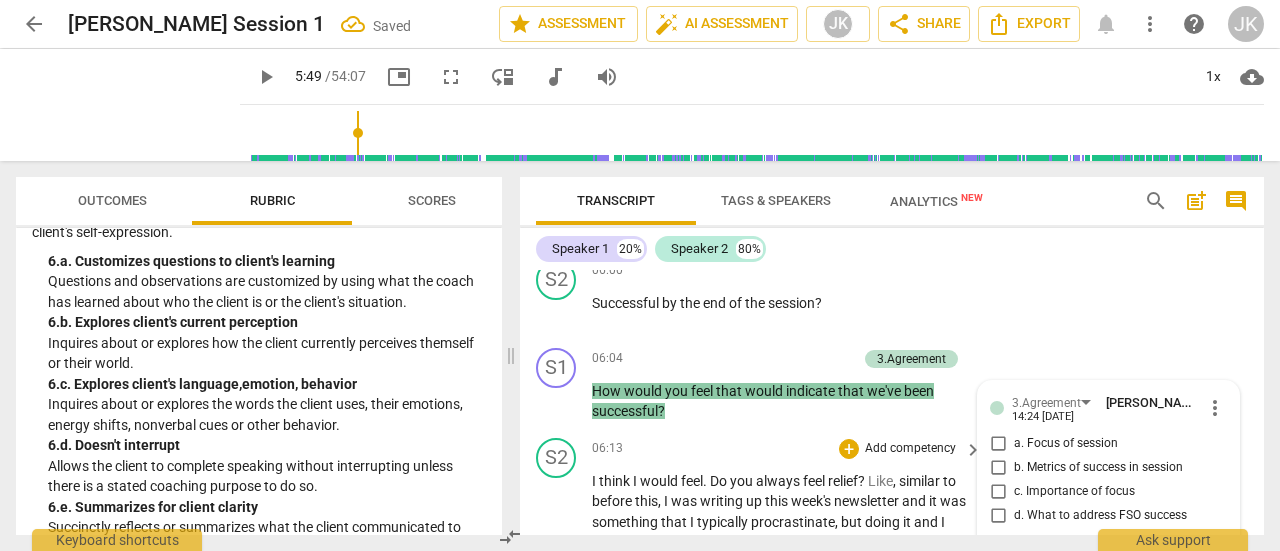 scroll, scrollTop: 3845, scrollLeft: 0, axis: vertical 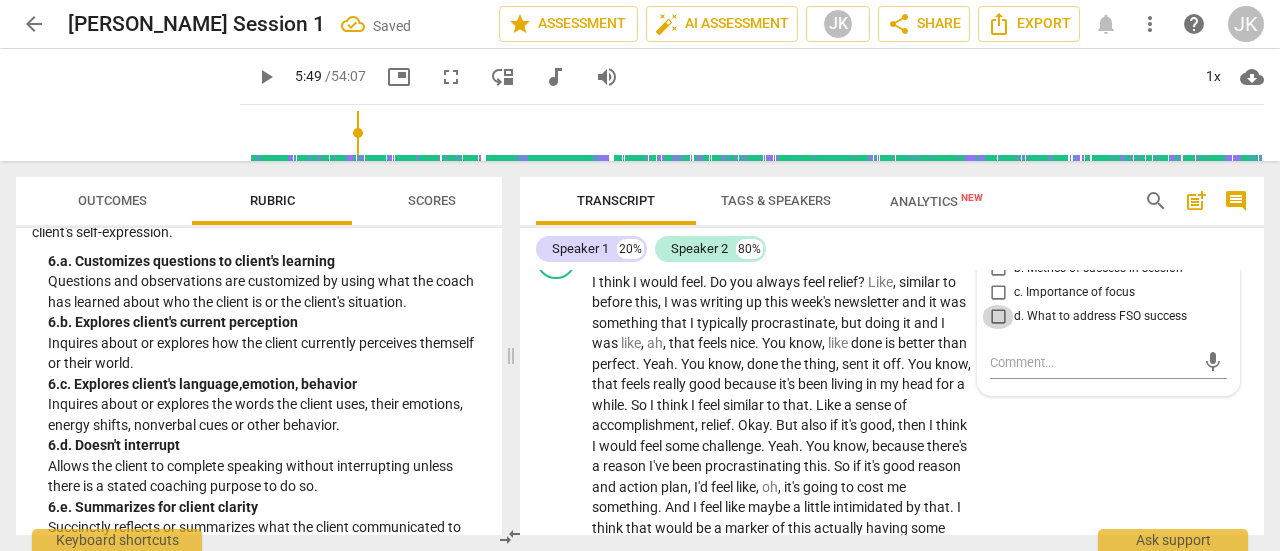 click on "d. What to address FSO success" at bounding box center (998, 317) 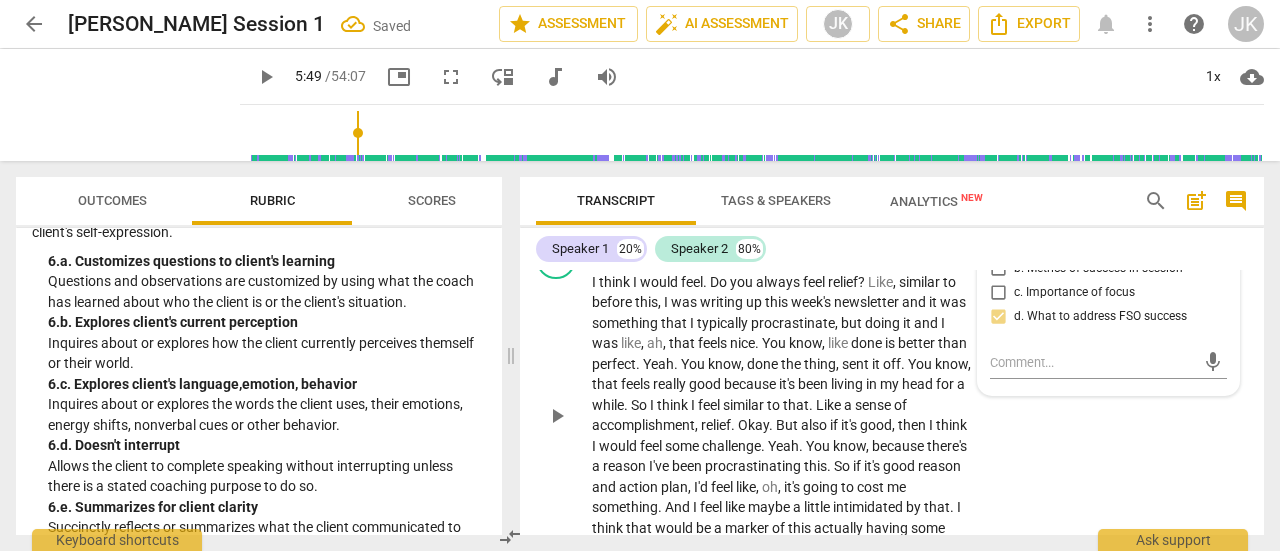 click on "S2 play_arrow pause 06:13 + Add competency keyboard_arrow_right I   think   I   would   feel .   Do   you   always   feel   relief ?   Like ,   similar   to   before   this ,   I   was   writing   up   this   week's   newsletter   and   it   was   something   that   I   typically   procrastinate ,   but   doing   it   and   I   was   like ,   ah ,   that   feels   nice .   You   know ,   like   done   is   better   than   perfect .   Yeah .   You   know ,   done   the   thing ,   sent   it   off .   You   know ,   that   feels   really   good   because   it's   been   living   in   my   head   for   a   while .   So   I   think   I   feel   similar   to   that .   Like   a   sense   of   accomplishment ,   relief .   Okay .   But   also   if   it's   good ,   then   I   think   I   would   feel   some   challenge .   Yeah .   You   know ,   because   there's   a   reason   I've   been   procrastinating   this .   So   if   it's   good   reason   and   action   plan ,   I'd   feel   like ,   oh ,   it's     to" at bounding box center [892, 399] 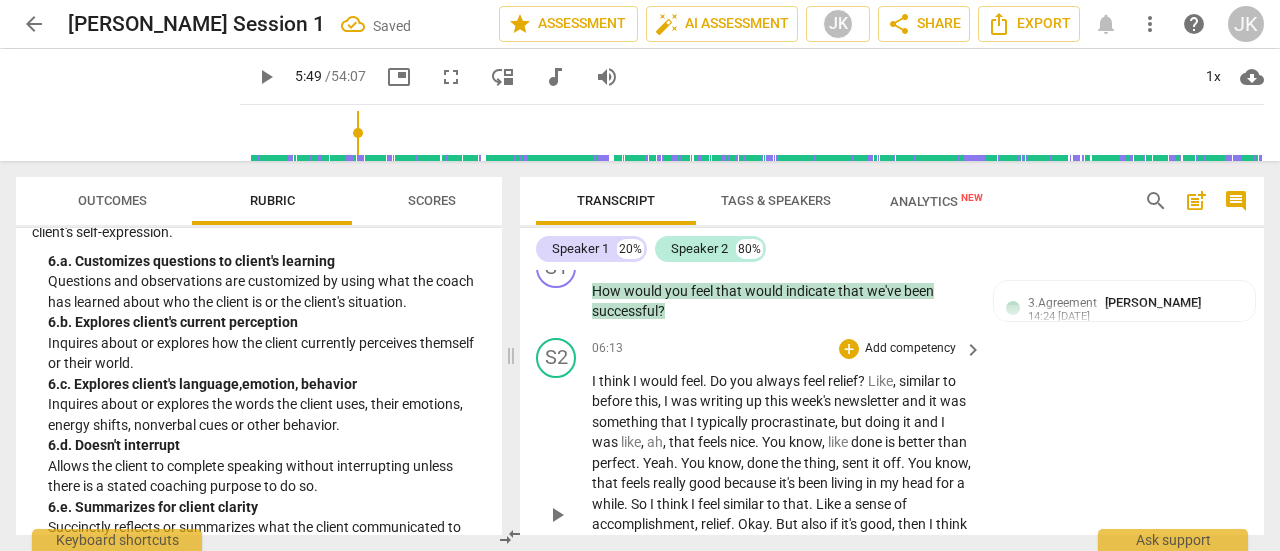scroll, scrollTop: 3745, scrollLeft: 0, axis: vertical 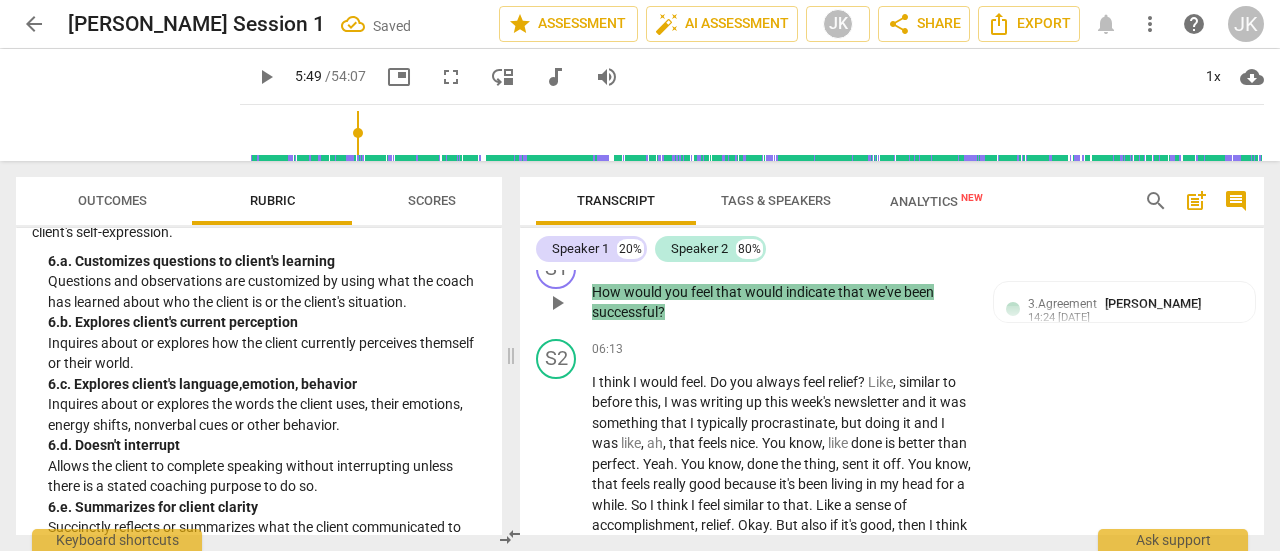 click on "3.Agreement" at bounding box center [911, 260] 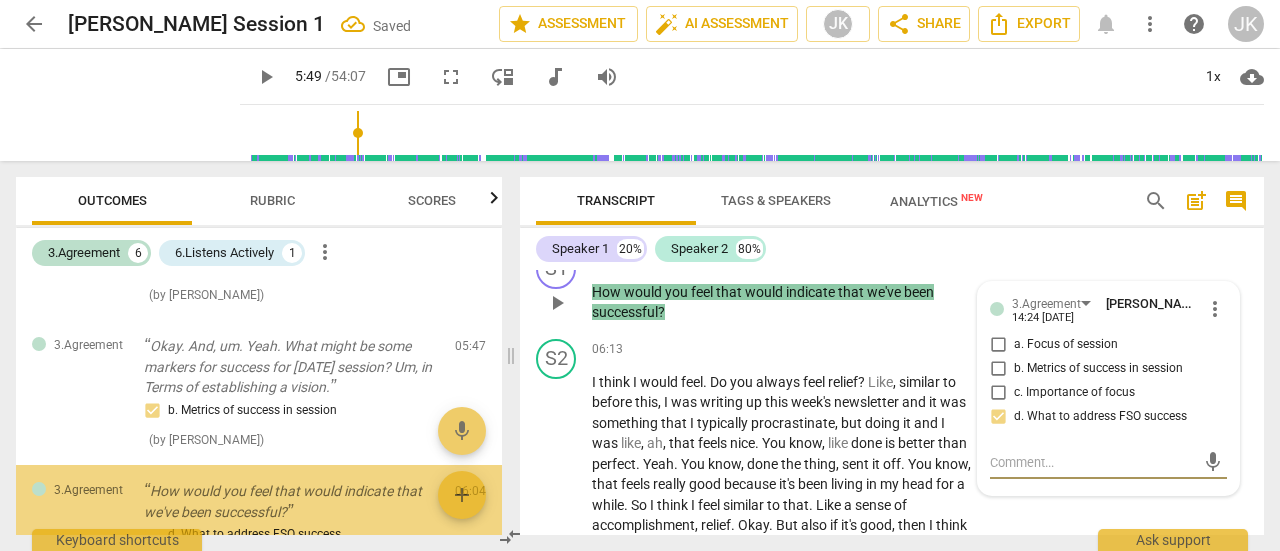scroll, scrollTop: 1032, scrollLeft: 0, axis: vertical 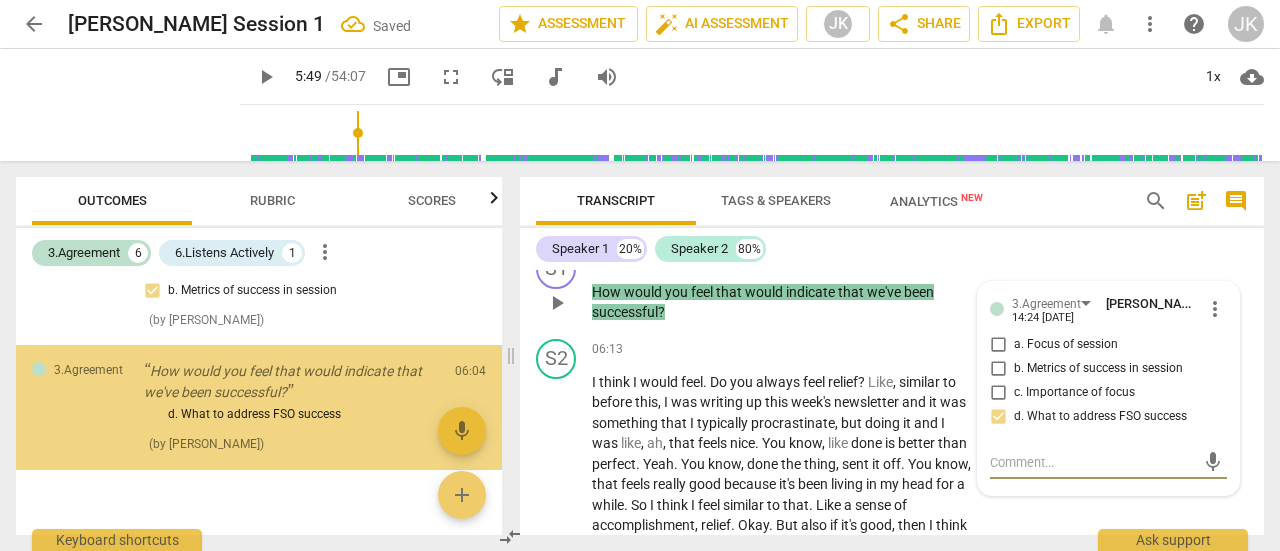 click on "d. What to address FSO success" at bounding box center [998, 417] 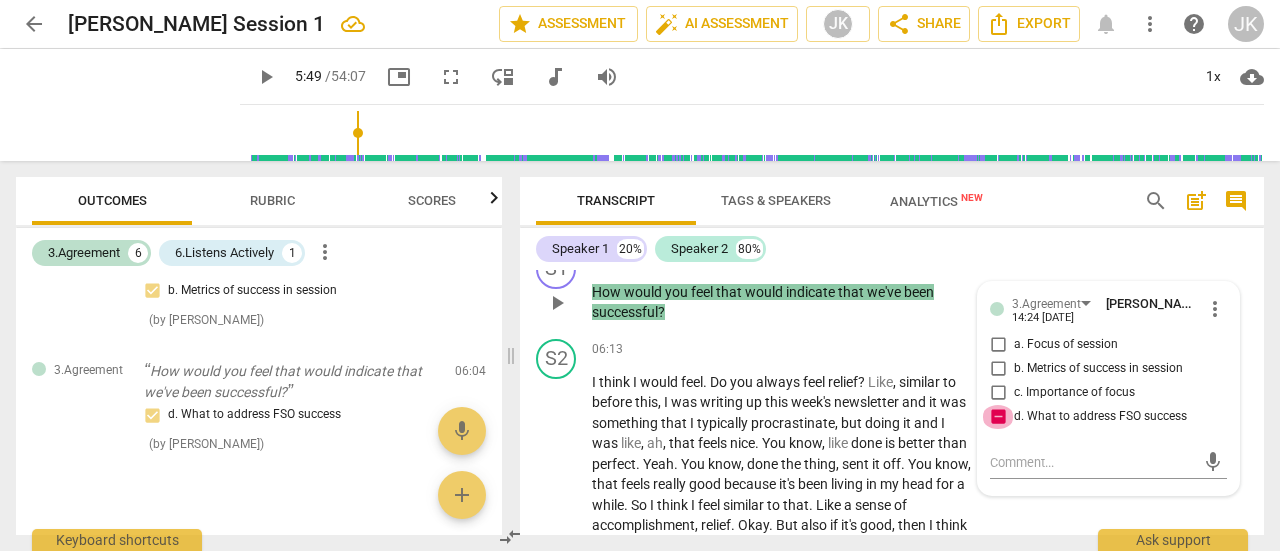 click on "d. What to address FSO success" at bounding box center [998, 417] 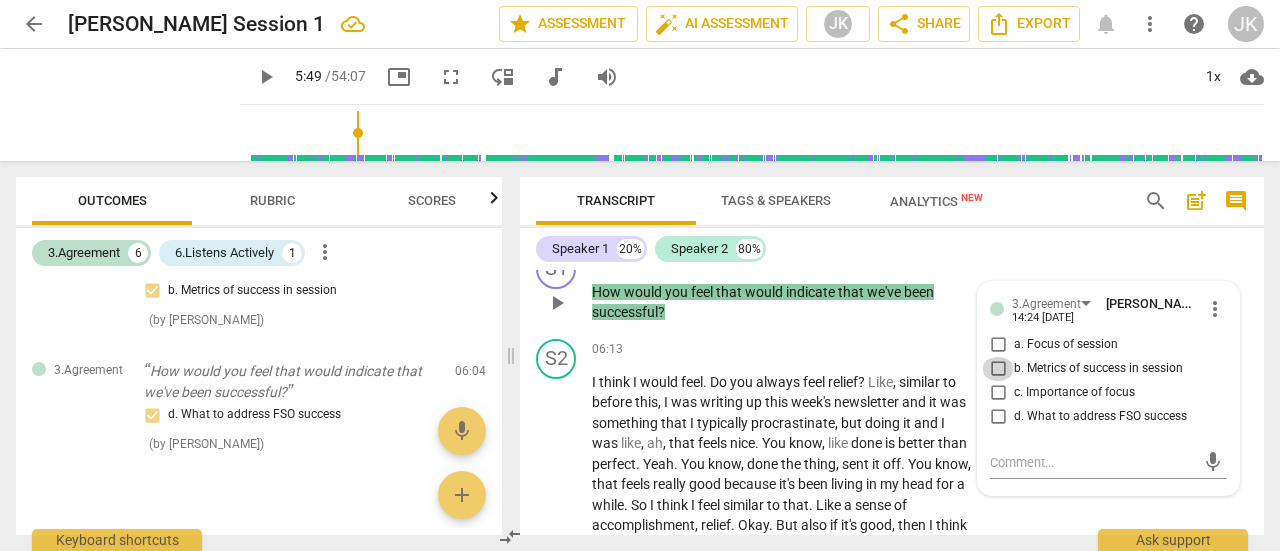 click on "b. Metrics of success in session" at bounding box center (998, 369) 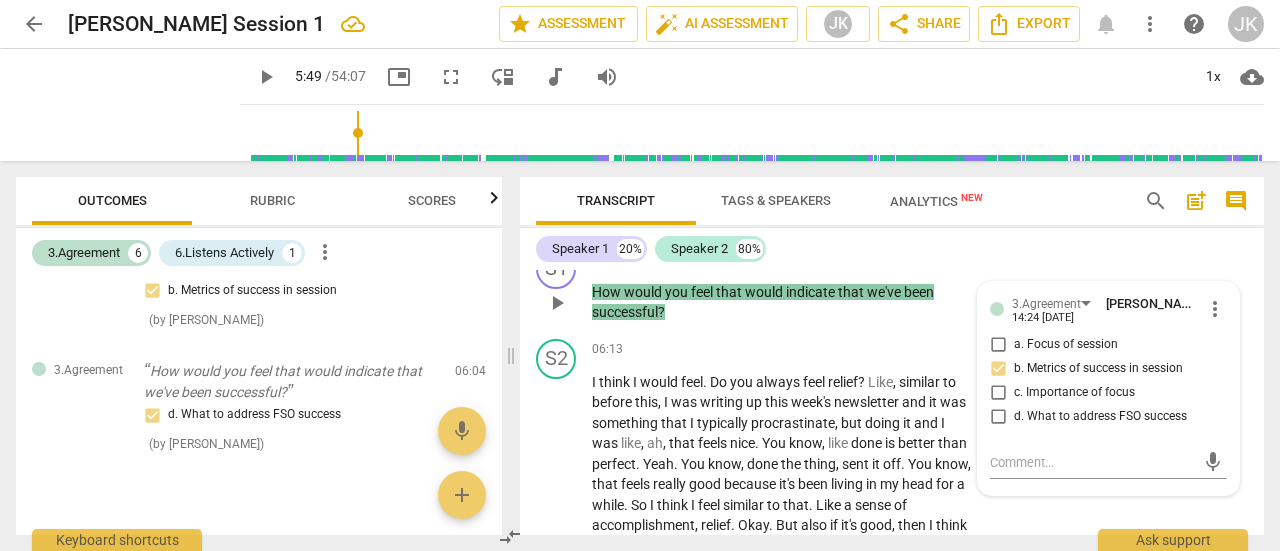 click on "How   would   you   feel   that   would   indicate   that   we've   been   successful ?" at bounding box center [782, 302] 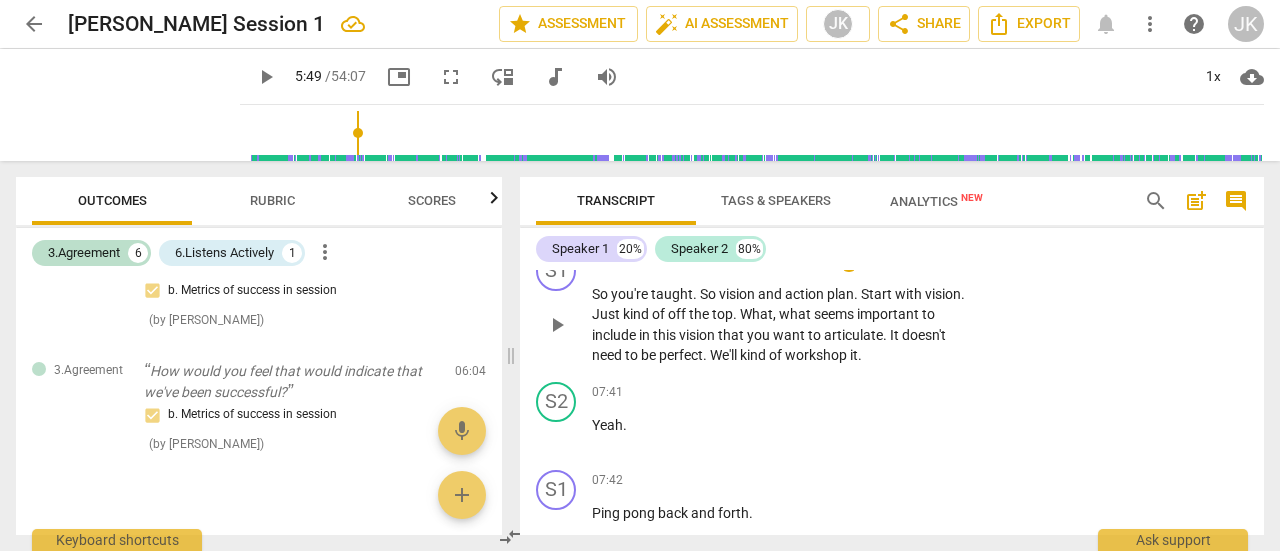 scroll, scrollTop: 4245, scrollLeft: 0, axis: vertical 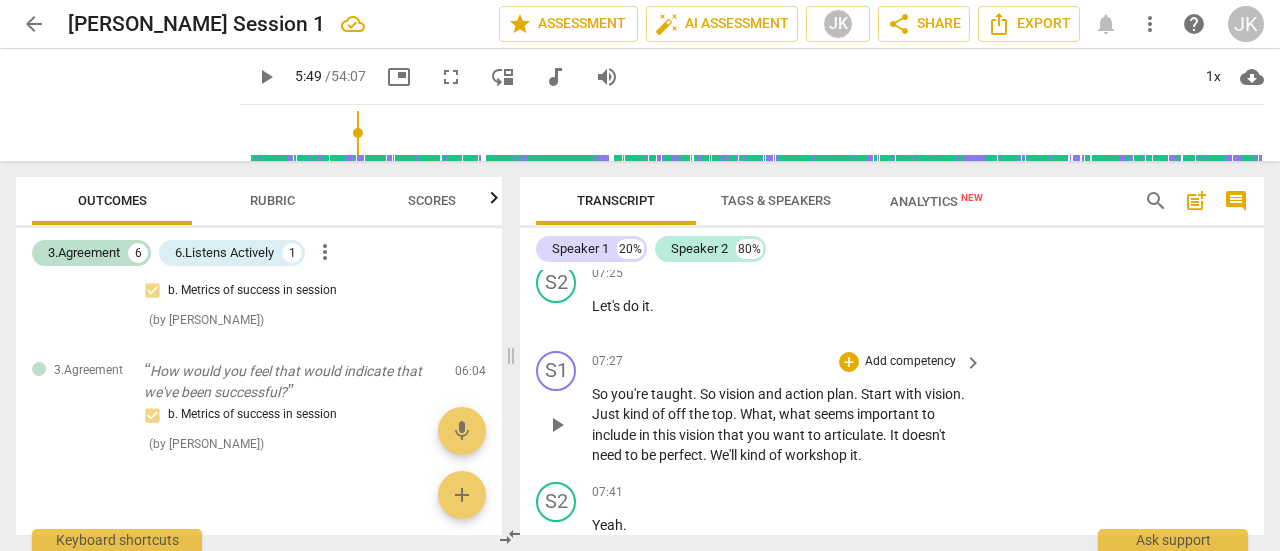 click on "play_arrow" at bounding box center (557, 425) 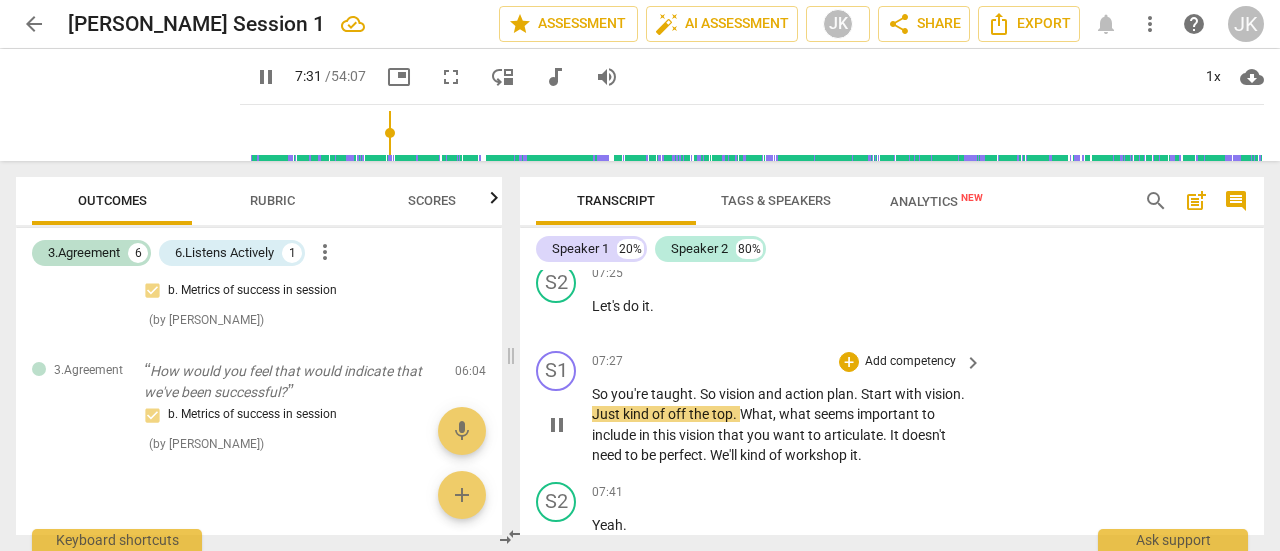 click on "pause" at bounding box center [557, 425] 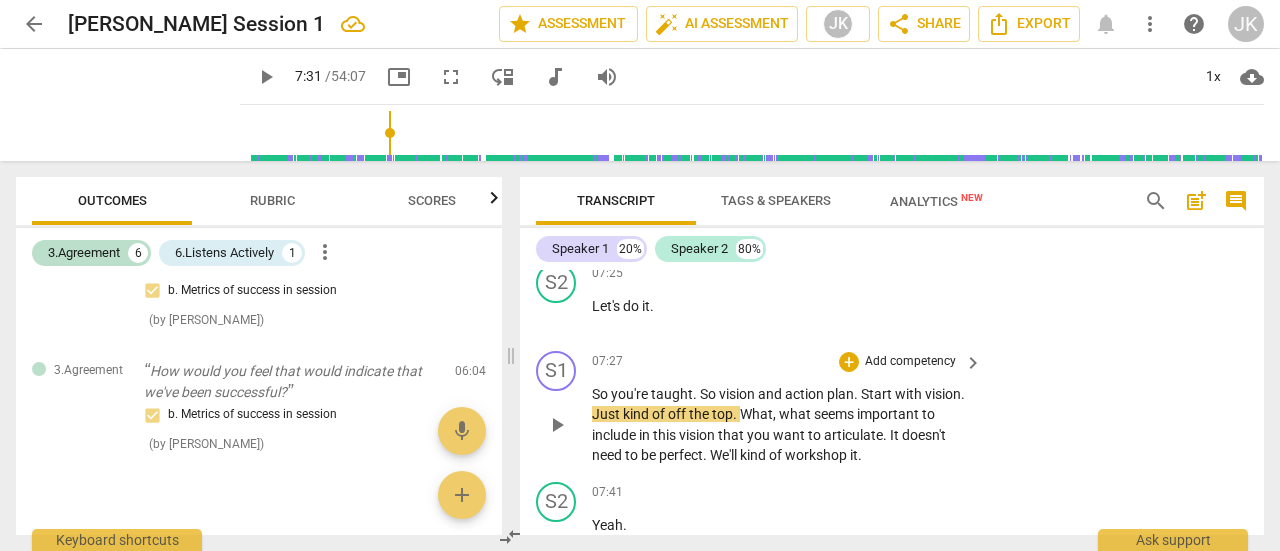 click on "So" at bounding box center (601, 394) 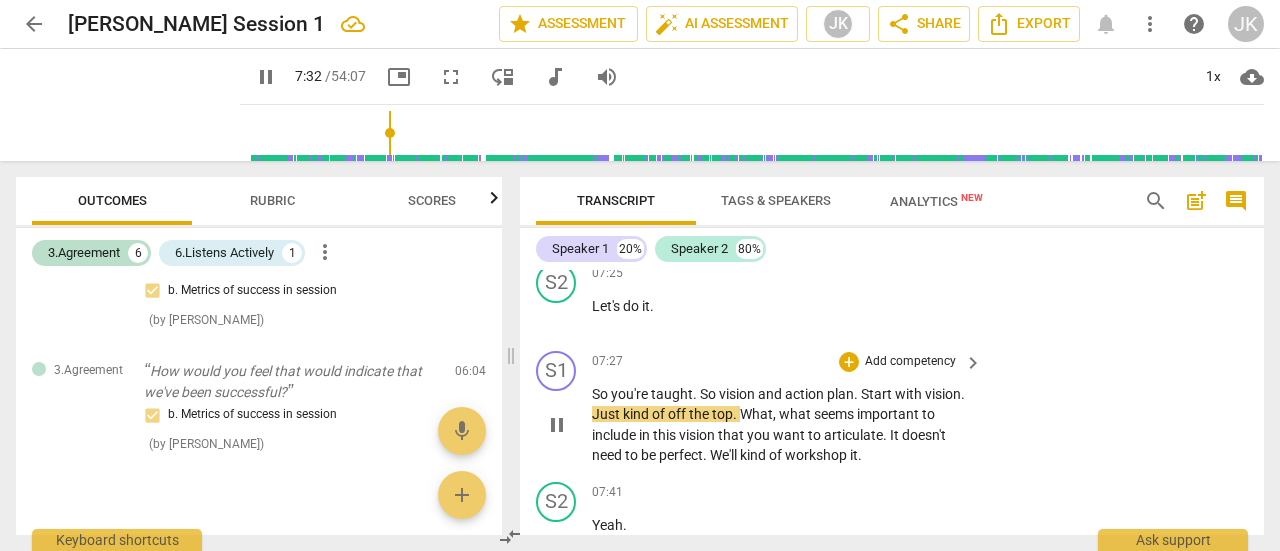 click on "So" at bounding box center (601, 394) 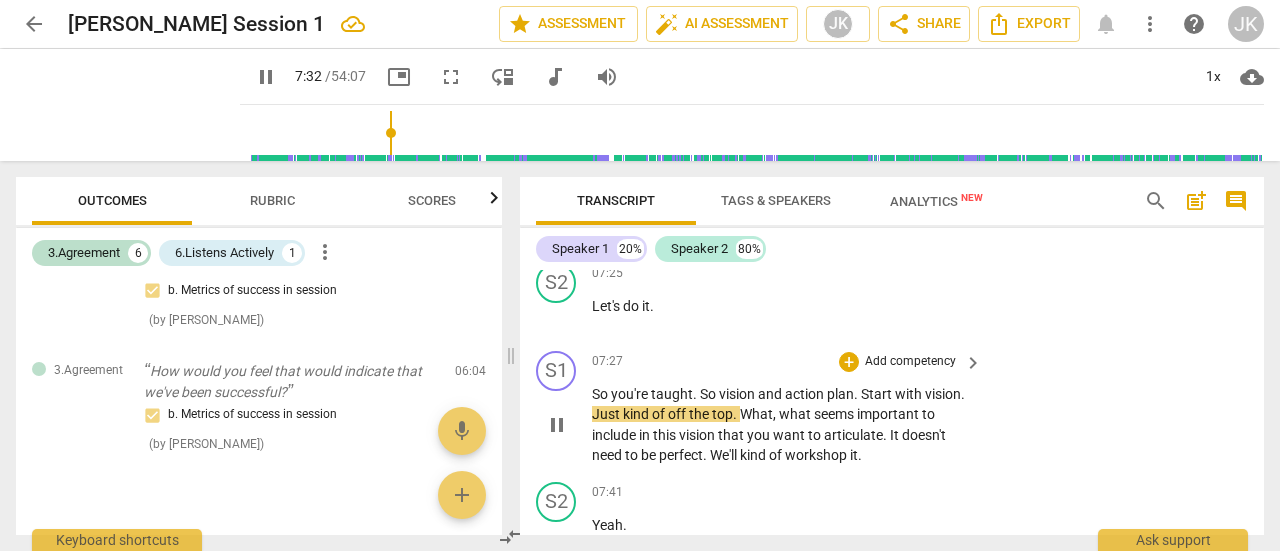 click on "So" at bounding box center (601, 394) 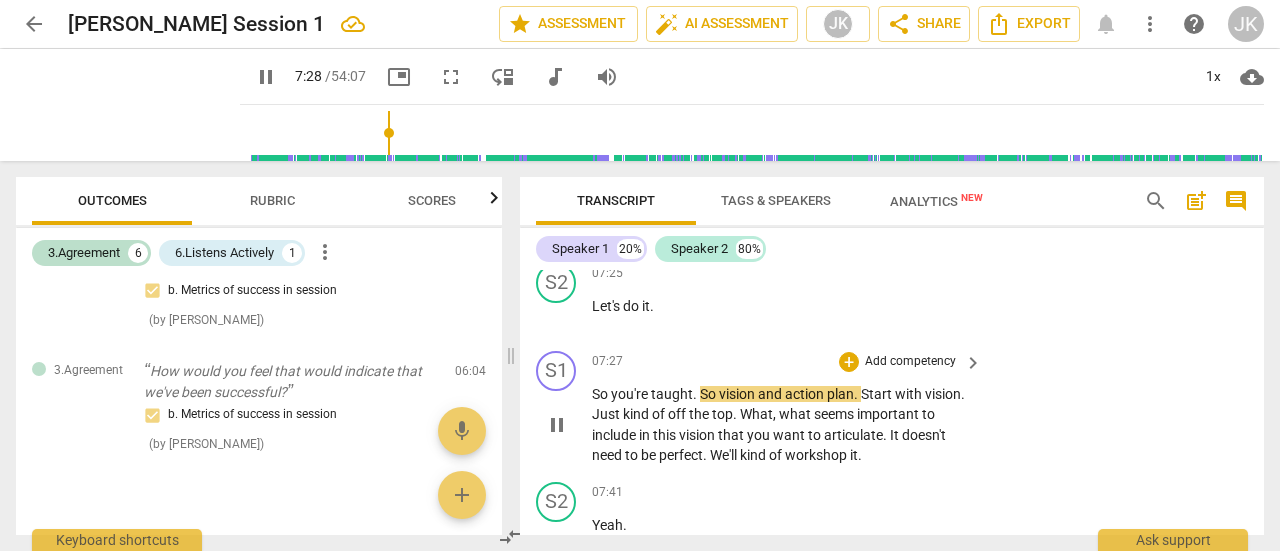 click on "pause" at bounding box center (557, 425) 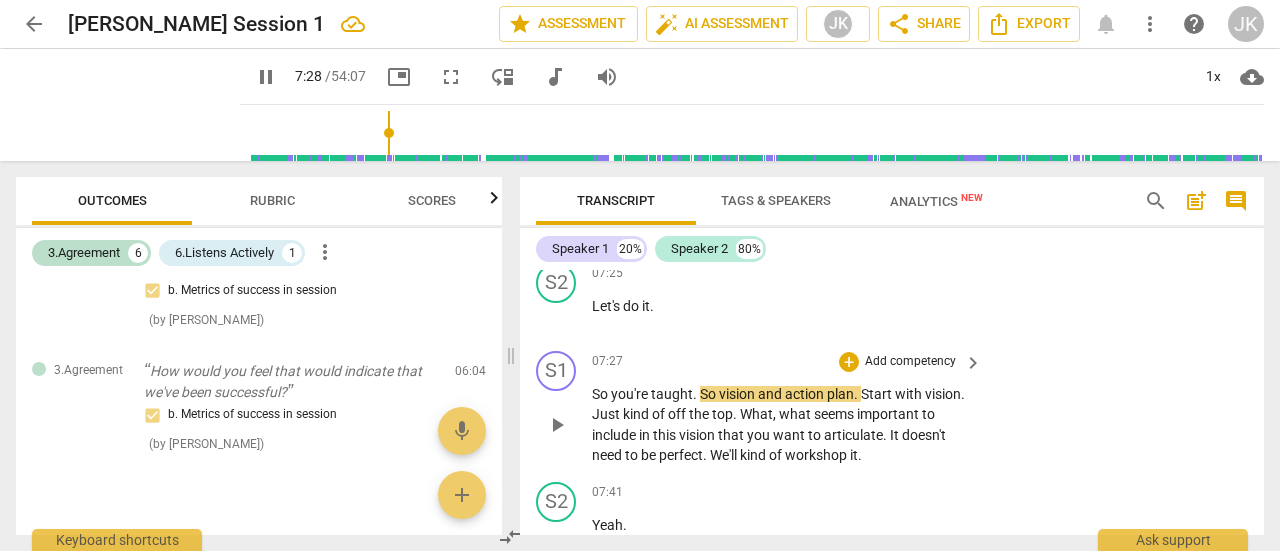 type on "449" 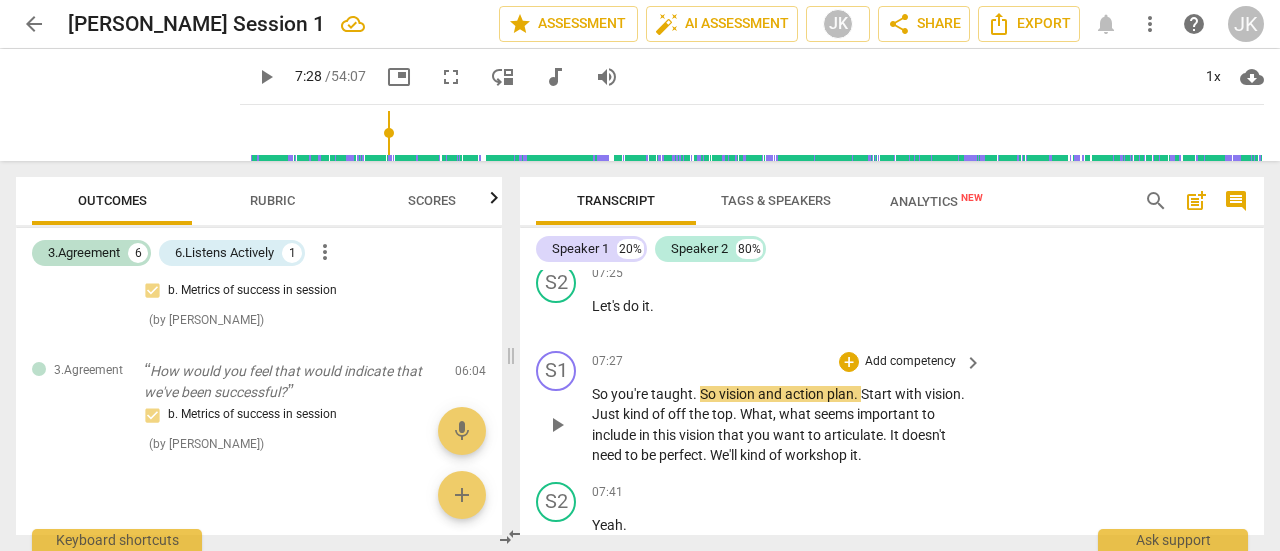 click on "you're" at bounding box center (631, 394) 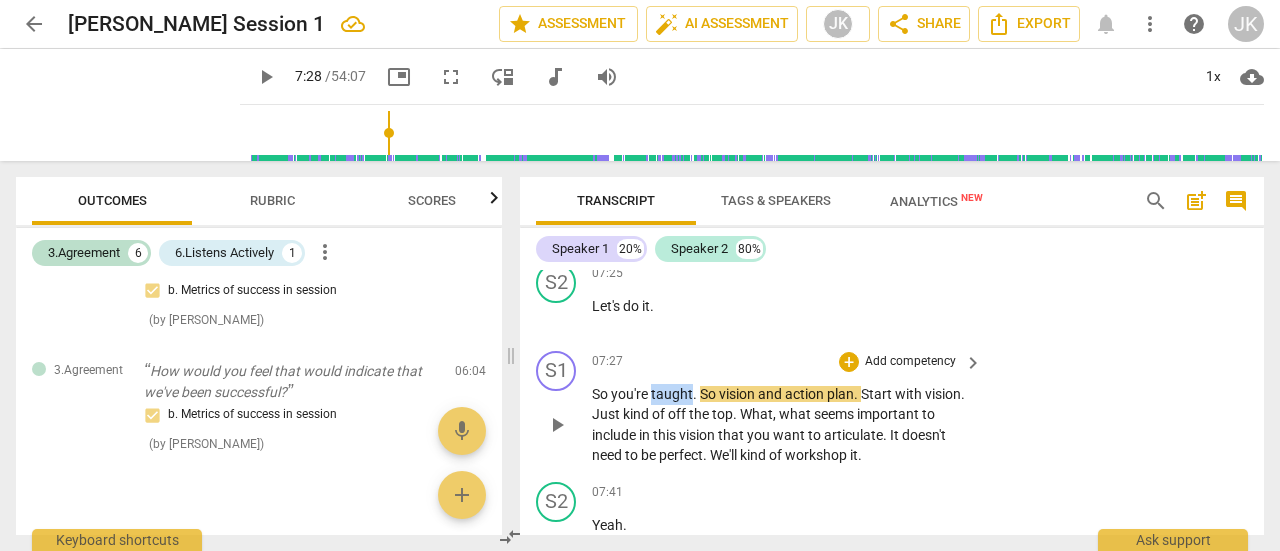 drag, startPoint x: 650, startPoint y: 433, endPoint x: 691, endPoint y: 433, distance: 41 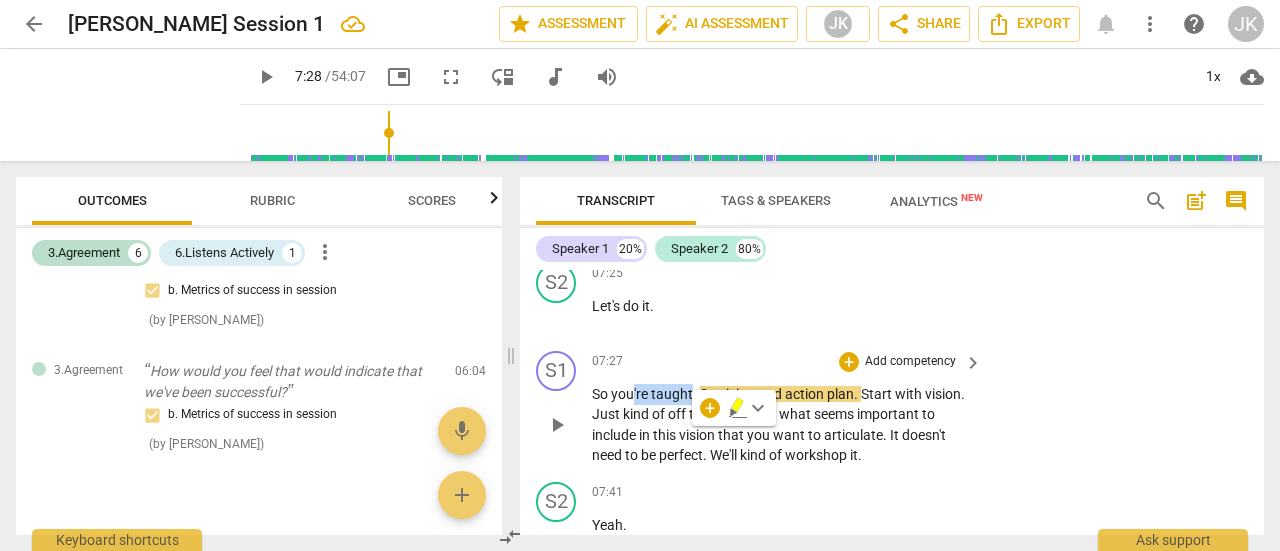 drag, startPoint x: 632, startPoint y: 433, endPoint x: 686, endPoint y: 435, distance: 54.037025 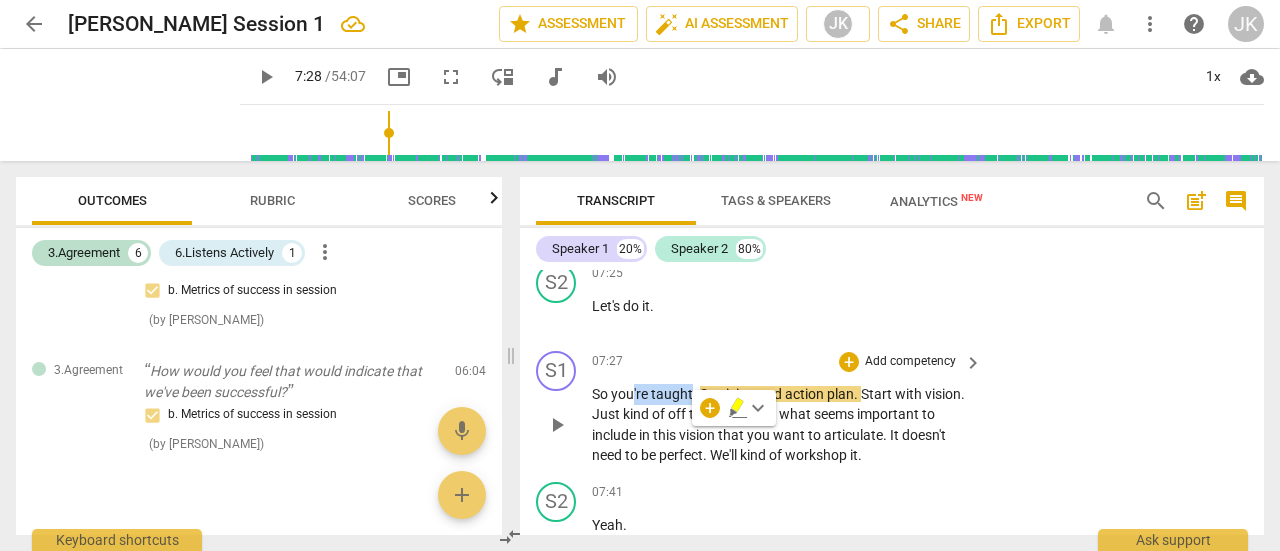 click on "So   you're   taught .   So   vision   and   action   plan .   Start   with   vision .   Just   kind   of   off   the   top .   What ,   what   seems   important   to   include   in   this   vision   that   you   want   to   articulate .   It   doesn't   need   to   be   perfect .   We'll   kind   of   workshop   it ." at bounding box center [782, 425] 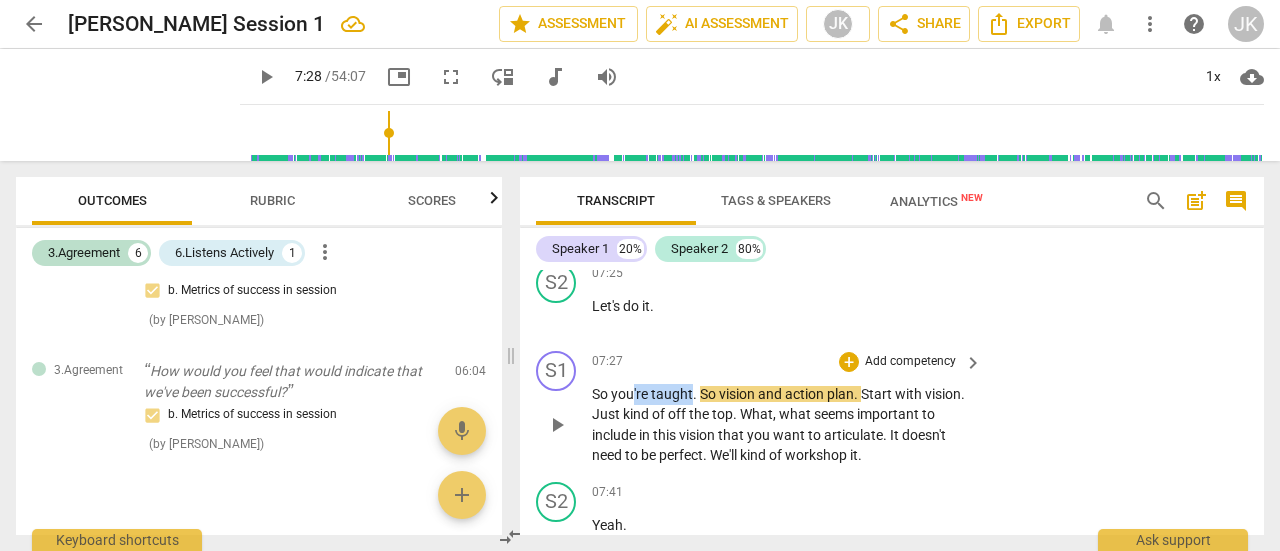 type 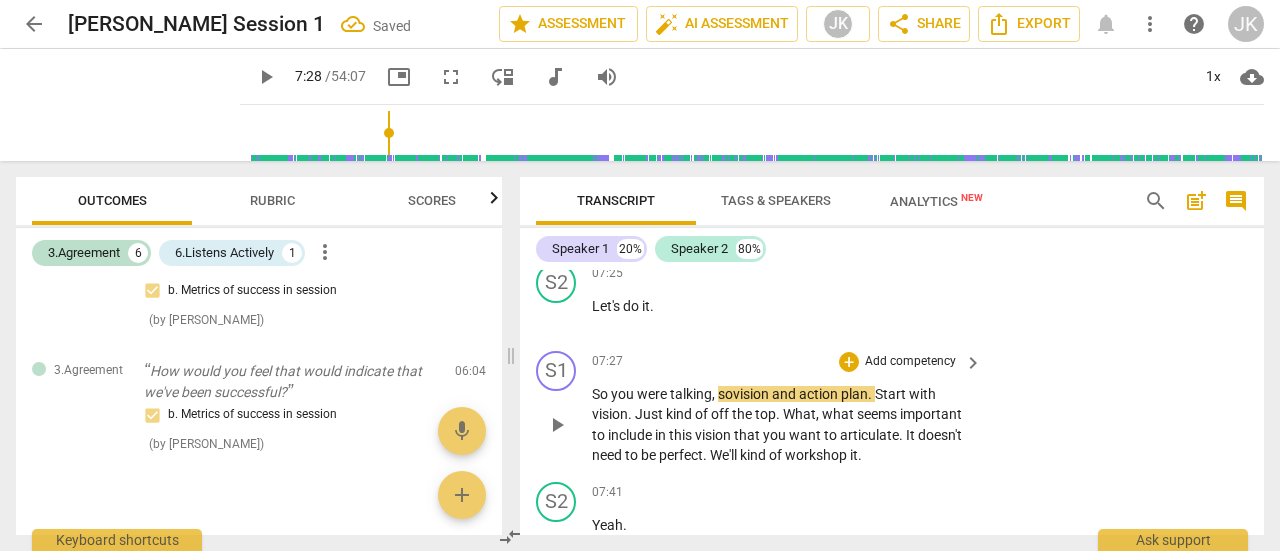 click on "important" at bounding box center (931, 414) 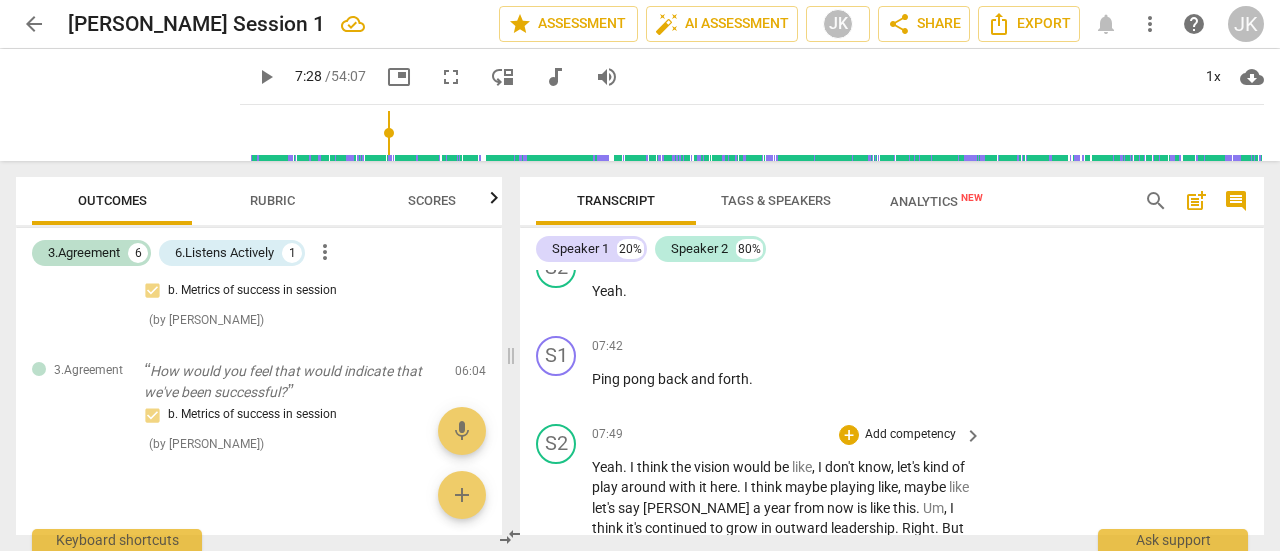 scroll, scrollTop: 4345, scrollLeft: 0, axis: vertical 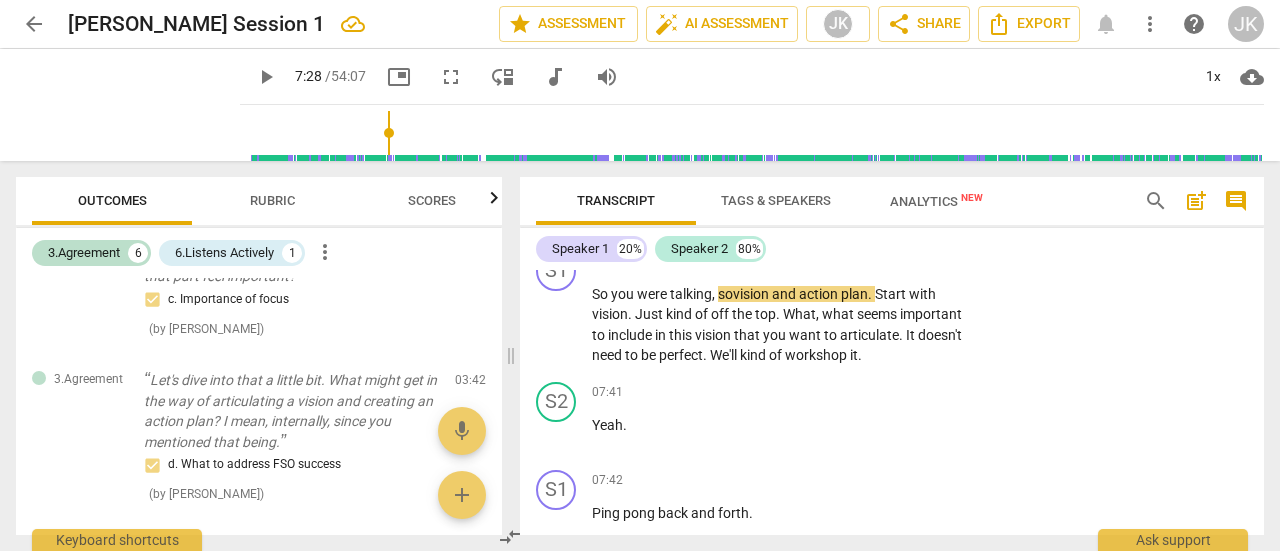 click on "Rubric" at bounding box center (272, 200) 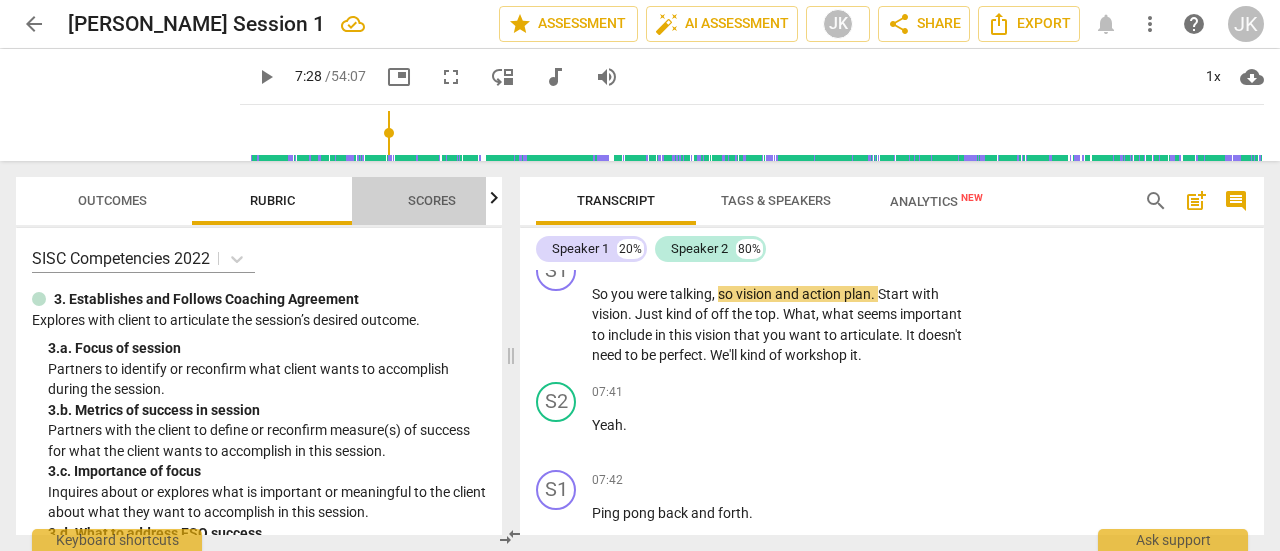 click on "Scores" at bounding box center [432, 201] 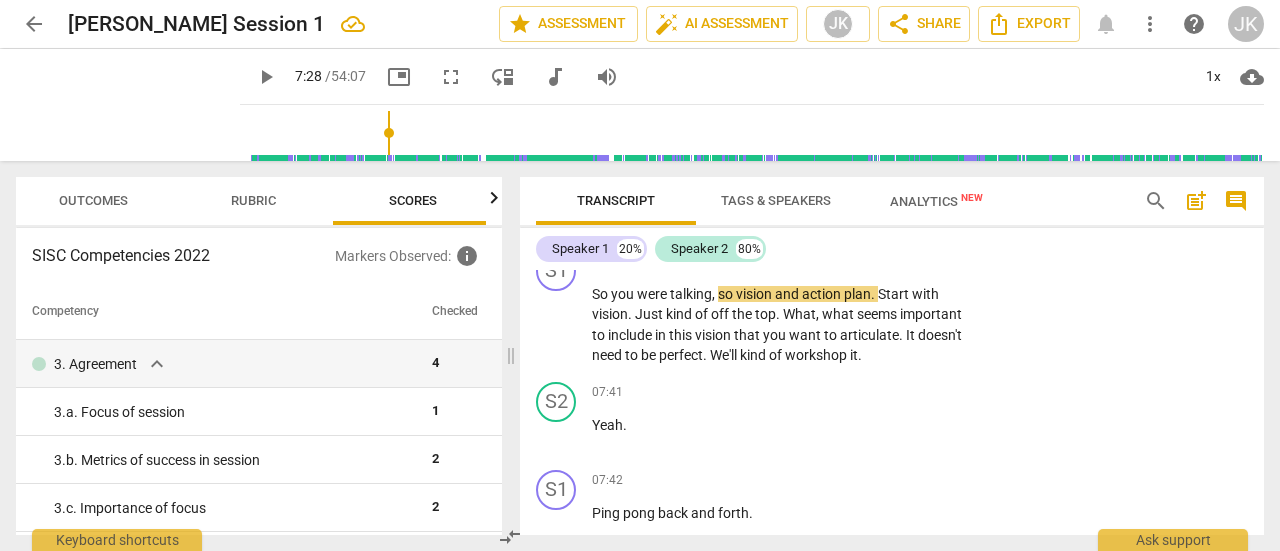 scroll, scrollTop: 0, scrollLeft: 26, axis: horizontal 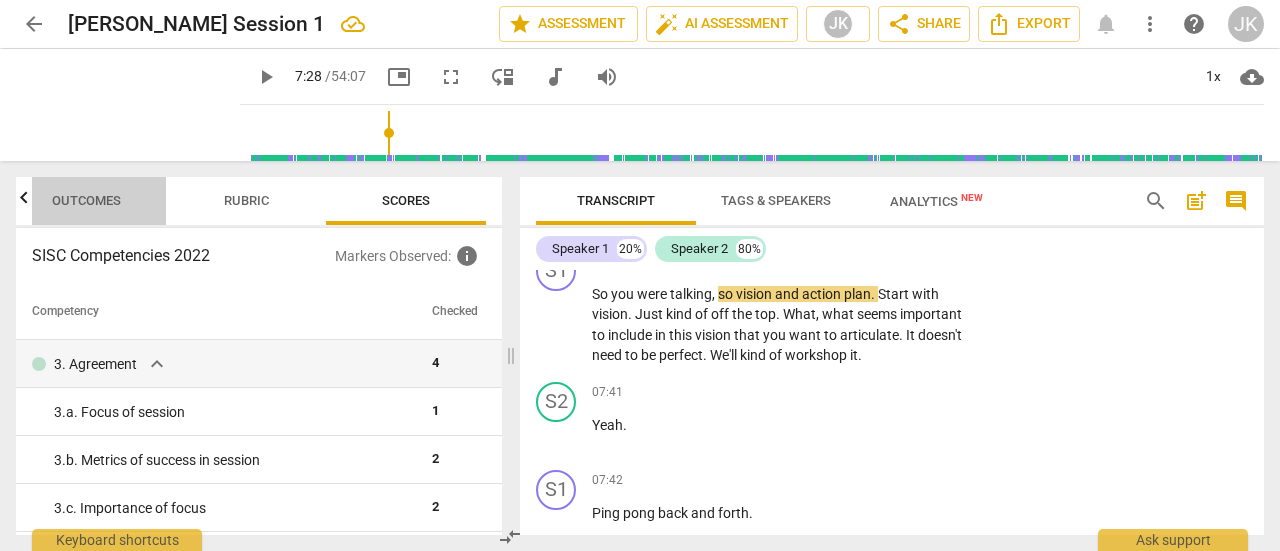 click on "Outcomes" at bounding box center (86, 201) 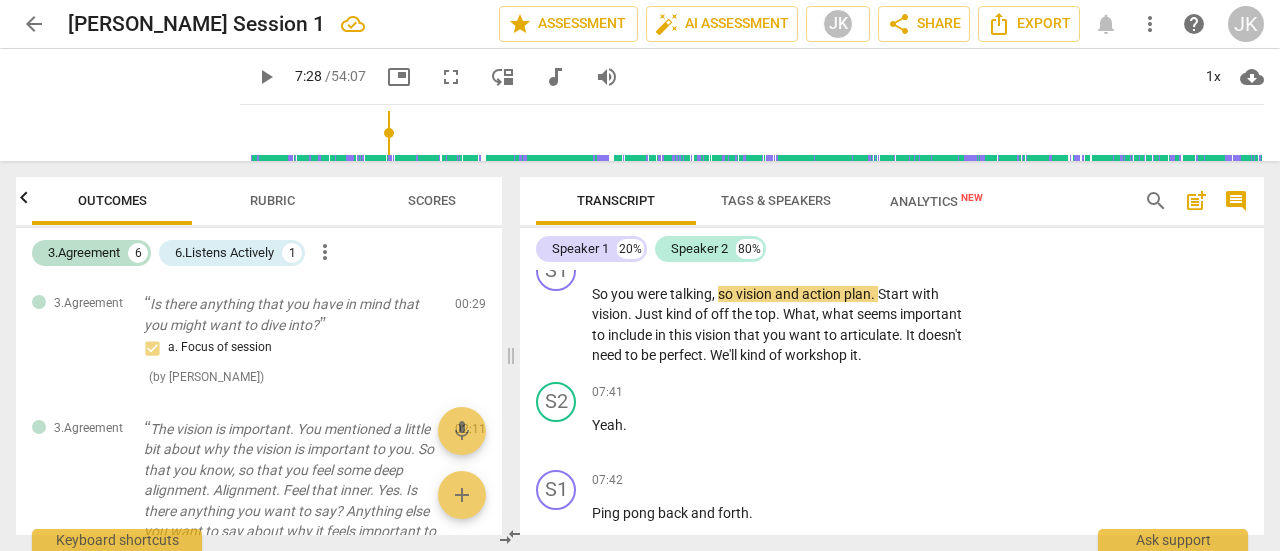 scroll, scrollTop: 0, scrollLeft: 0, axis: both 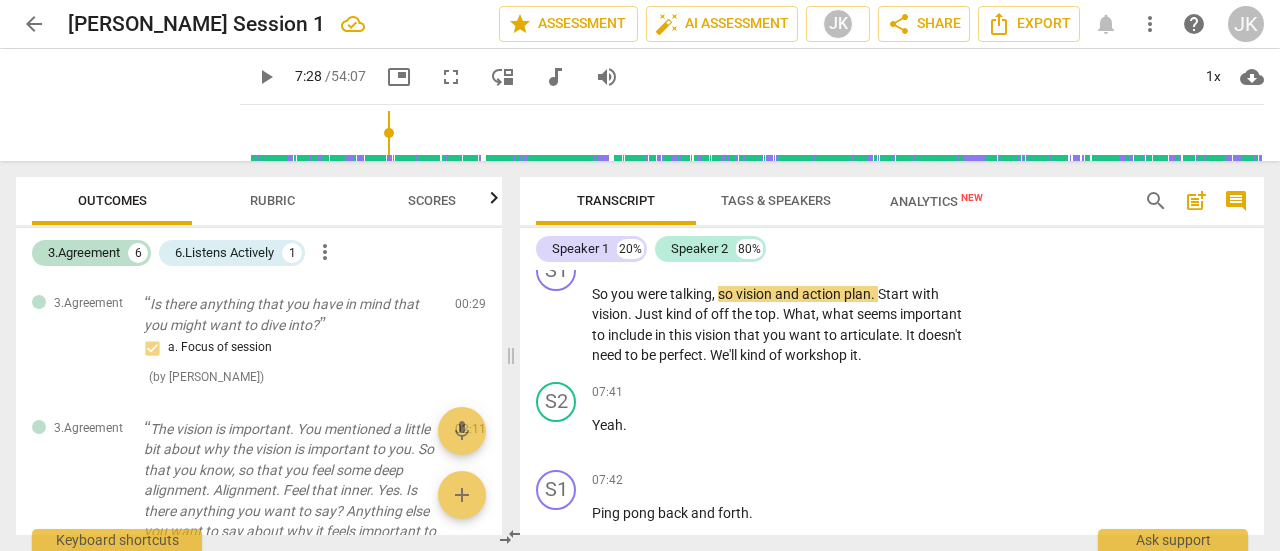 click on "Rubric" at bounding box center (272, 200) 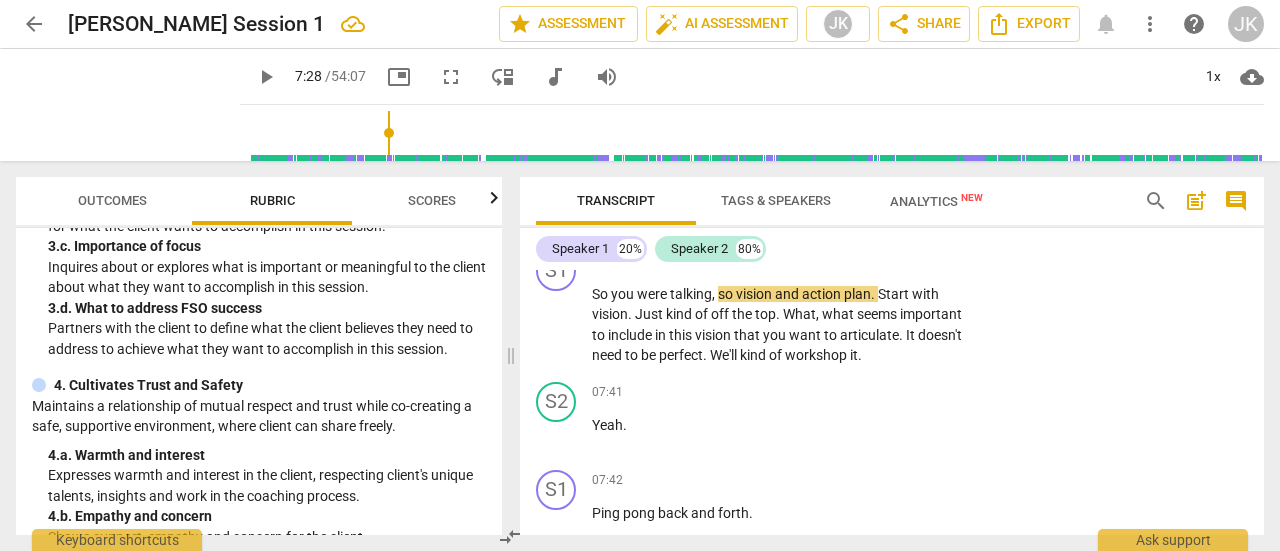 scroll, scrollTop: 400, scrollLeft: 0, axis: vertical 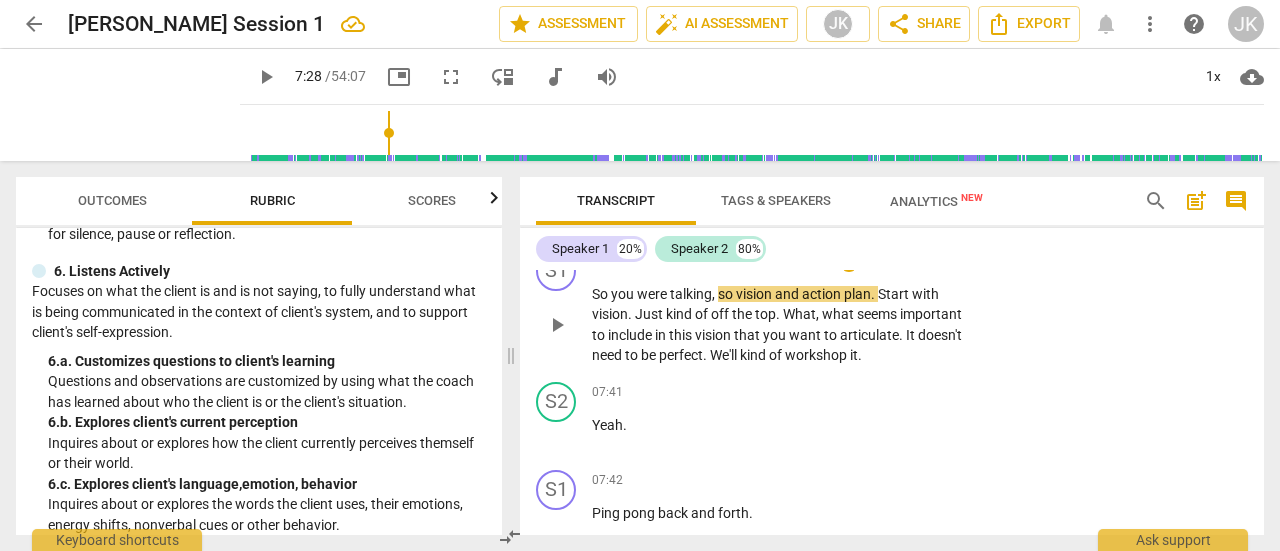click on "vision" at bounding box center (714, 335) 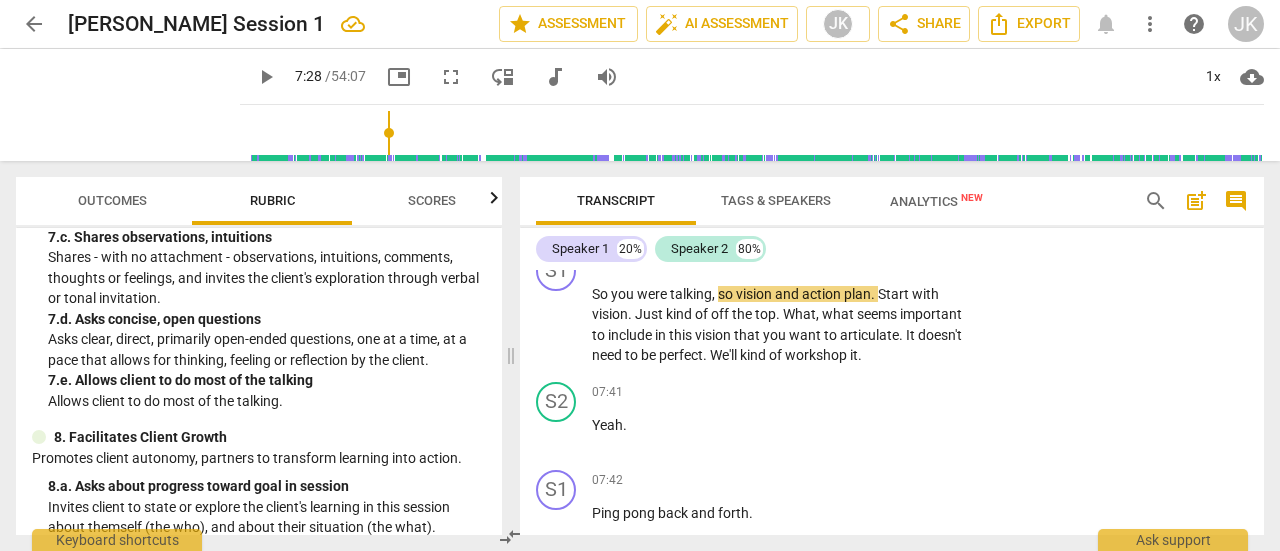 scroll, scrollTop: 1500, scrollLeft: 0, axis: vertical 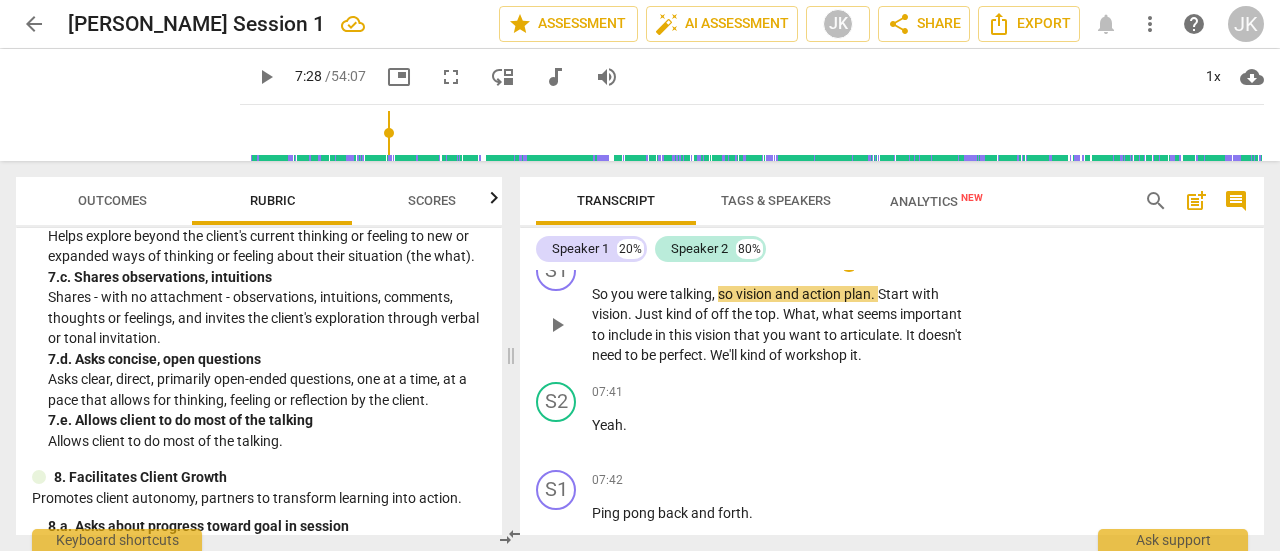 click on "Add competency" at bounding box center [910, 262] 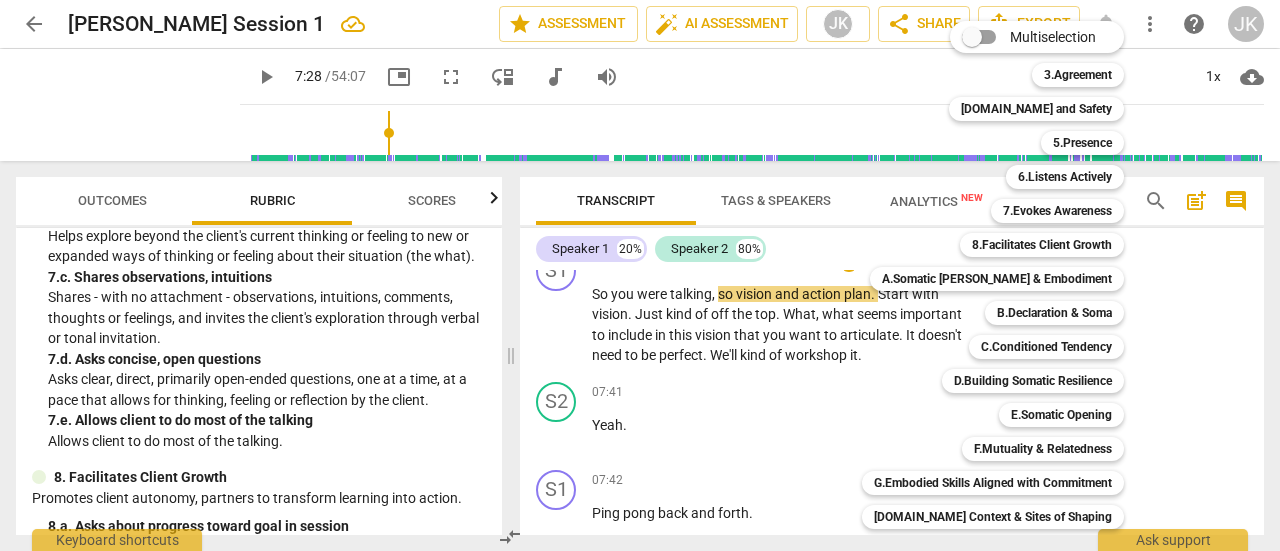 click on "7.Evokes Awareness 5" at bounding box center [1068, 211] 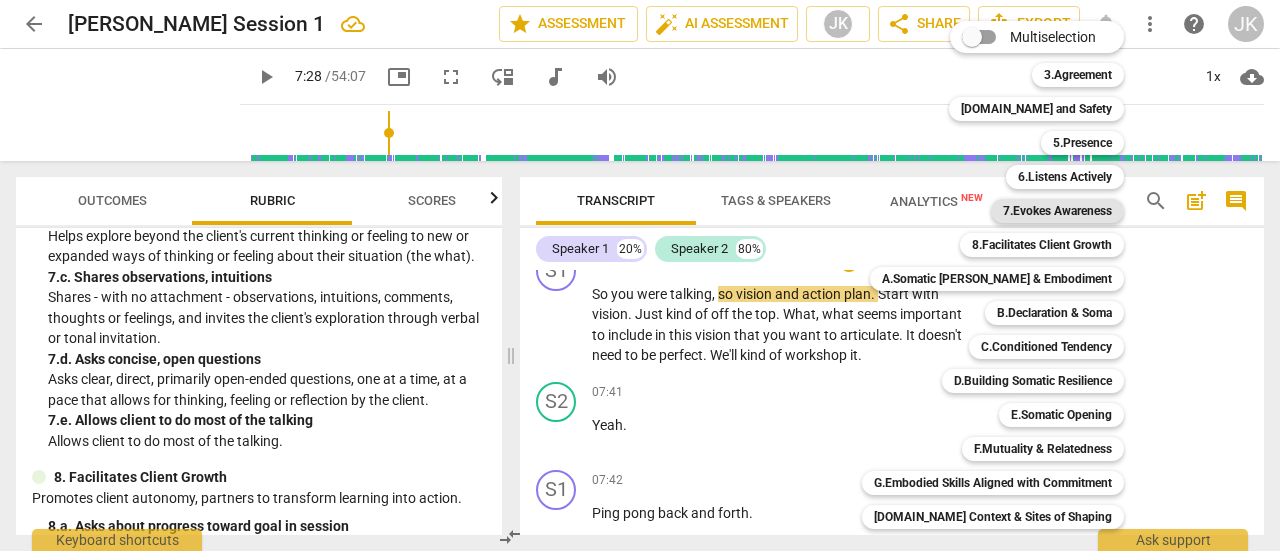 click on "7.Evokes Awareness" at bounding box center [1057, 211] 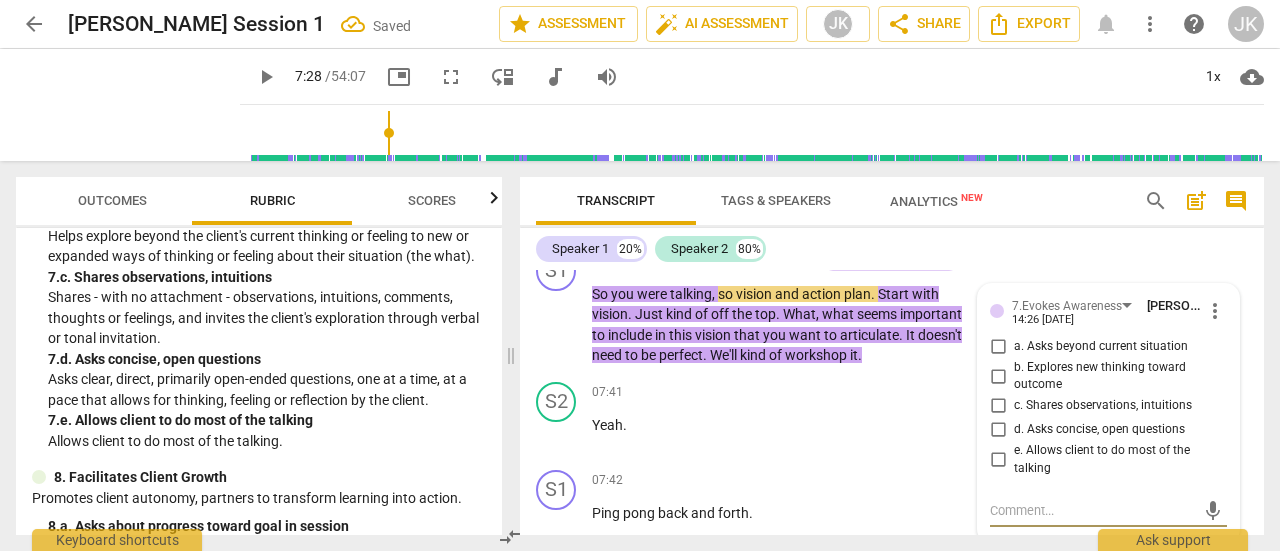 scroll, scrollTop: 4493, scrollLeft: 0, axis: vertical 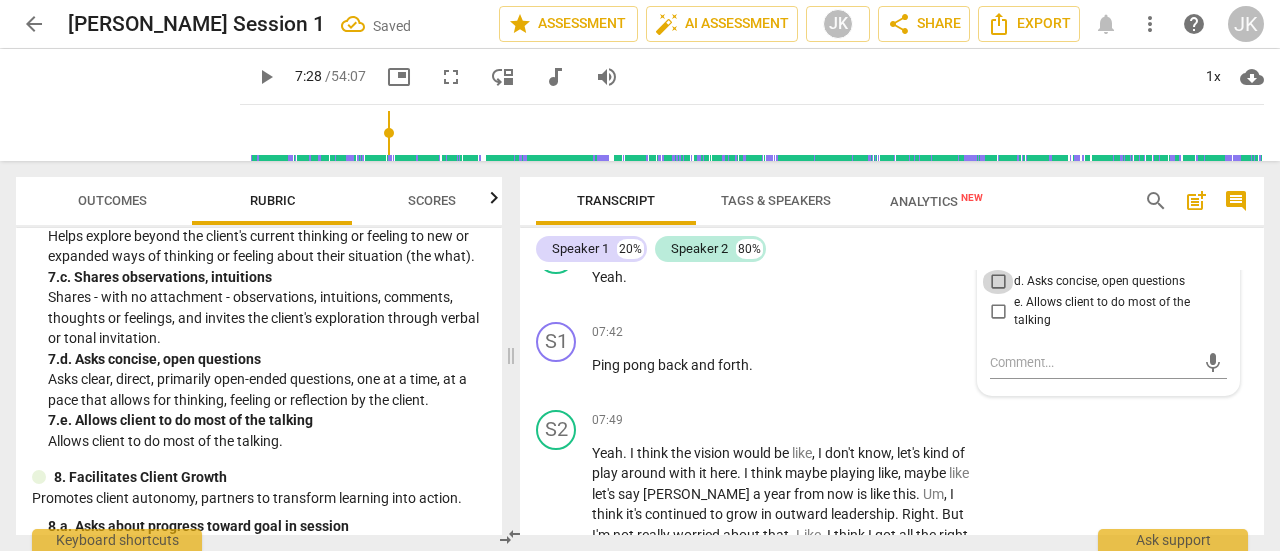 click on "d. Asks concise, open questions" at bounding box center (998, 282) 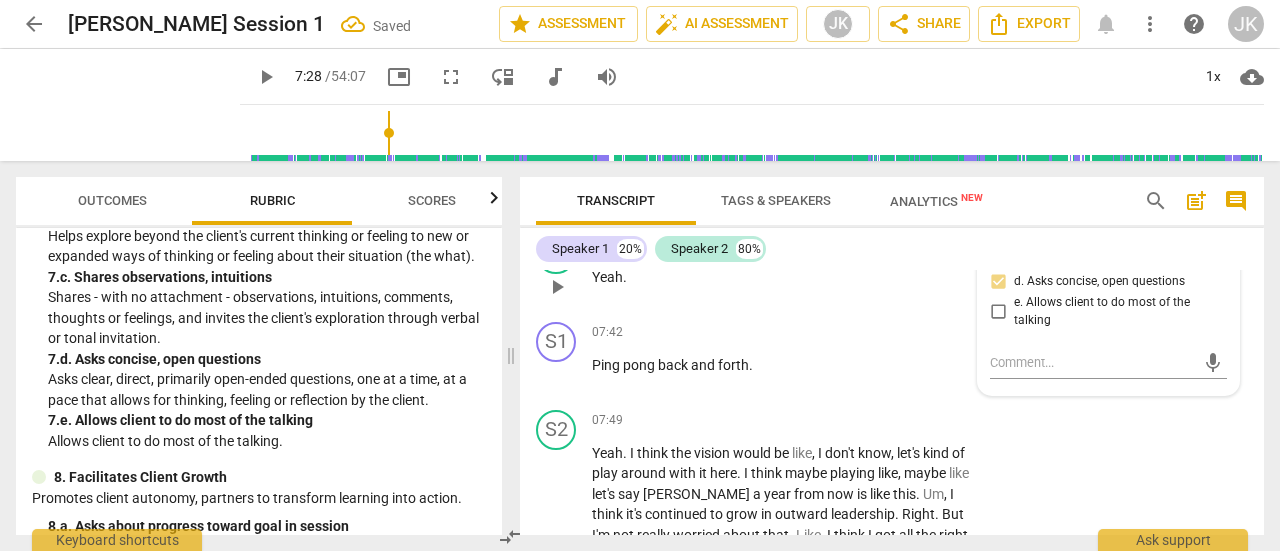 click on "07:41 + Add competency keyboard_arrow_right Yeah ." at bounding box center [788, 270] 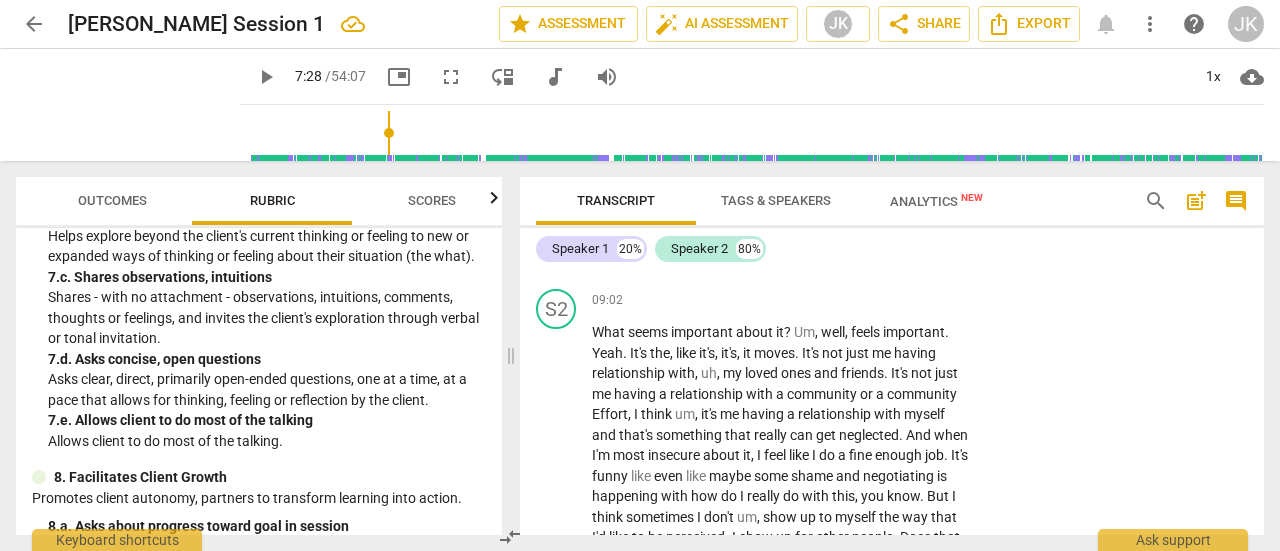 scroll, scrollTop: 5093, scrollLeft: 0, axis: vertical 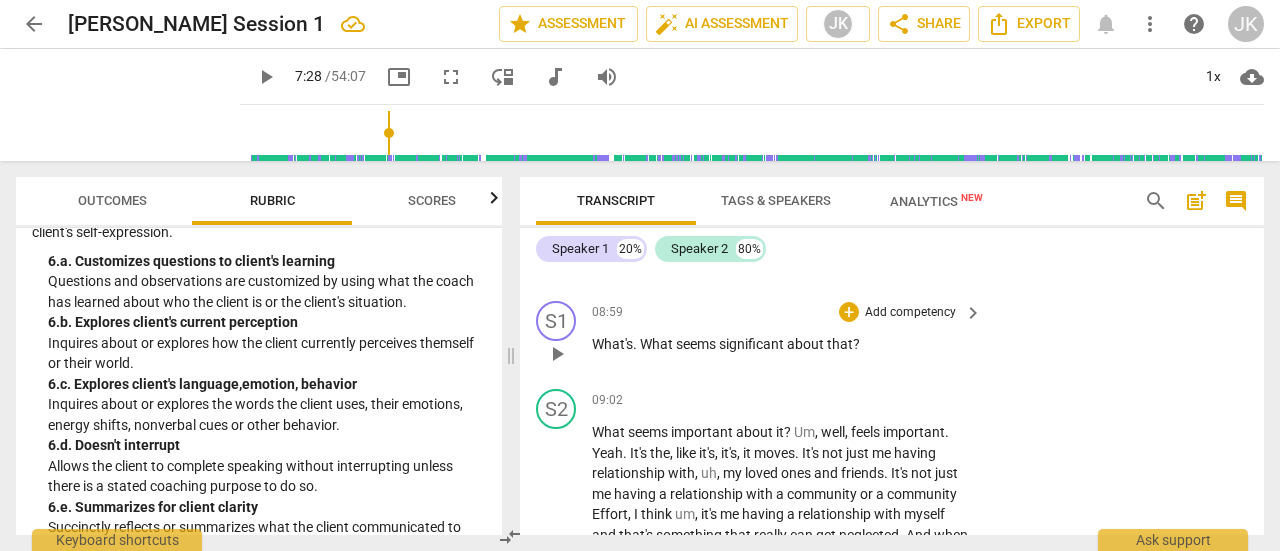 click on "Add competency" at bounding box center [910, 313] 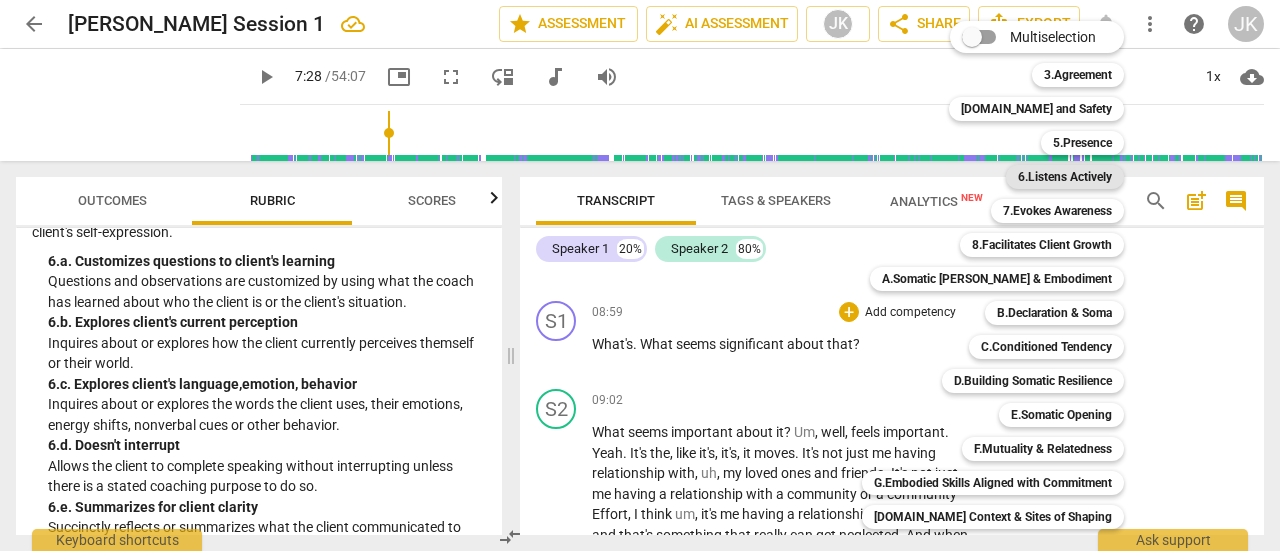 click on "6.Listens Actively" at bounding box center (1065, 177) 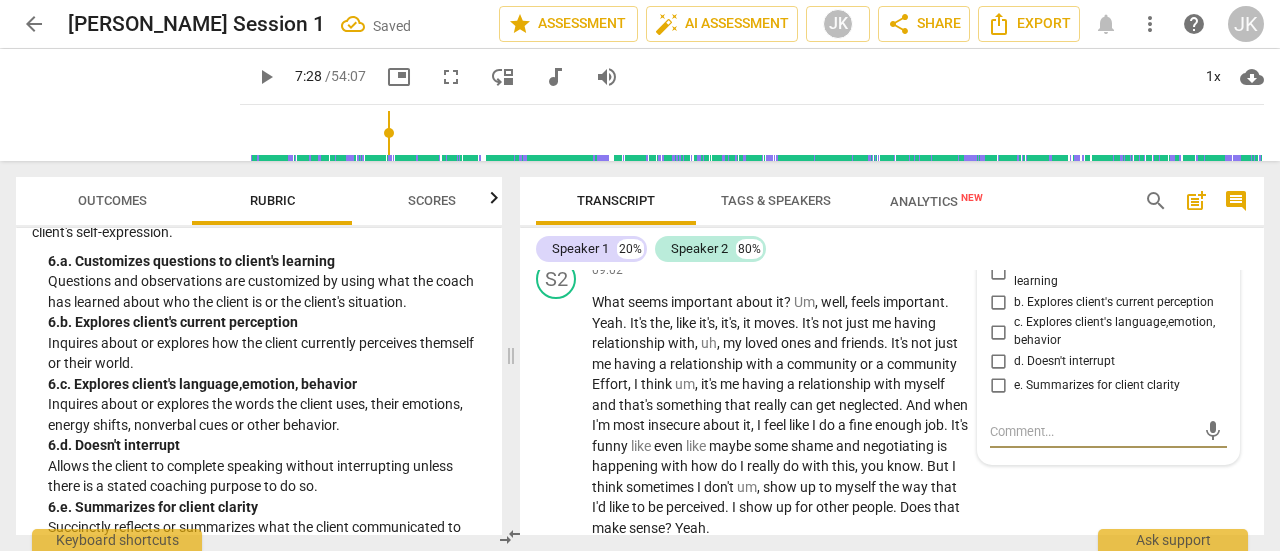 scroll, scrollTop: 5192, scrollLeft: 0, axis: vertical 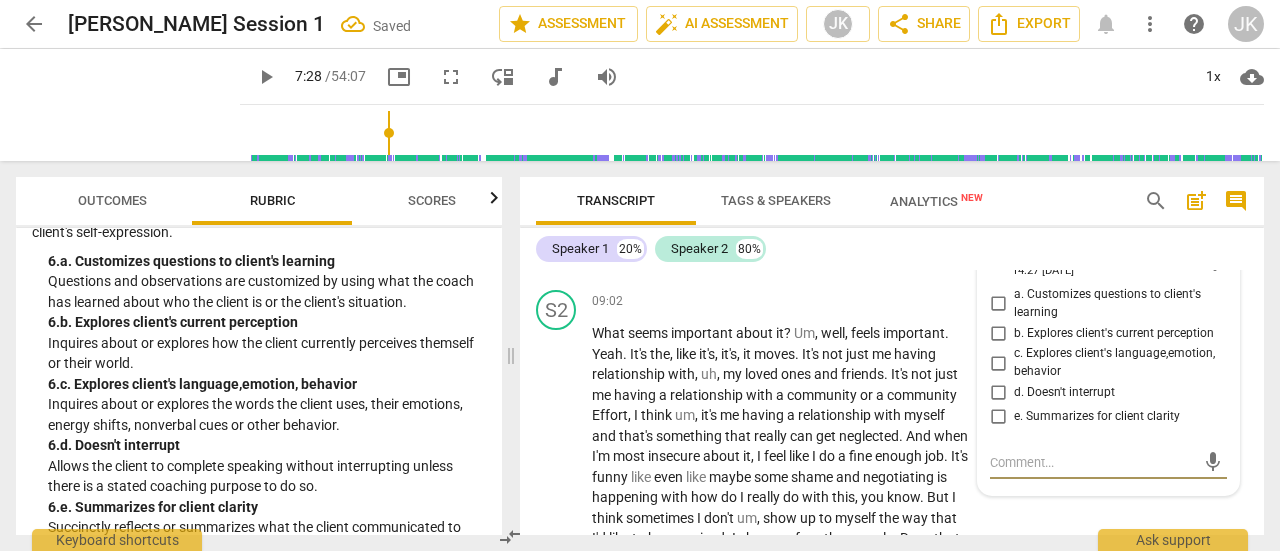 click on "b. Explores client's current perception" at bounding box center (998, 333) 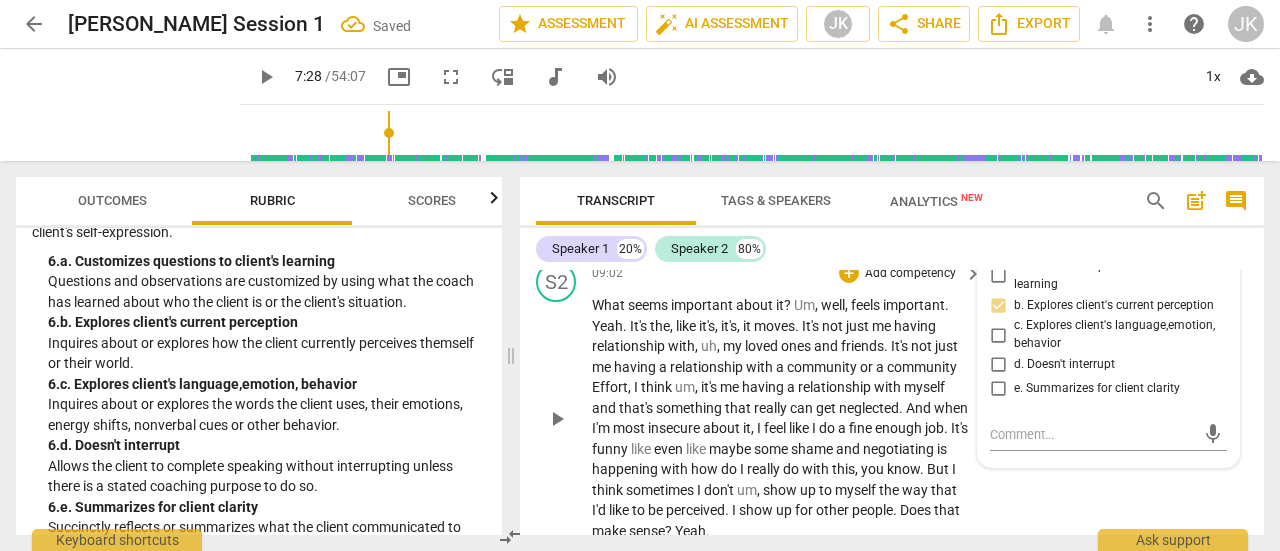 scroll, scrollTop: 5092, scrollLeft: 0, axis: vertical 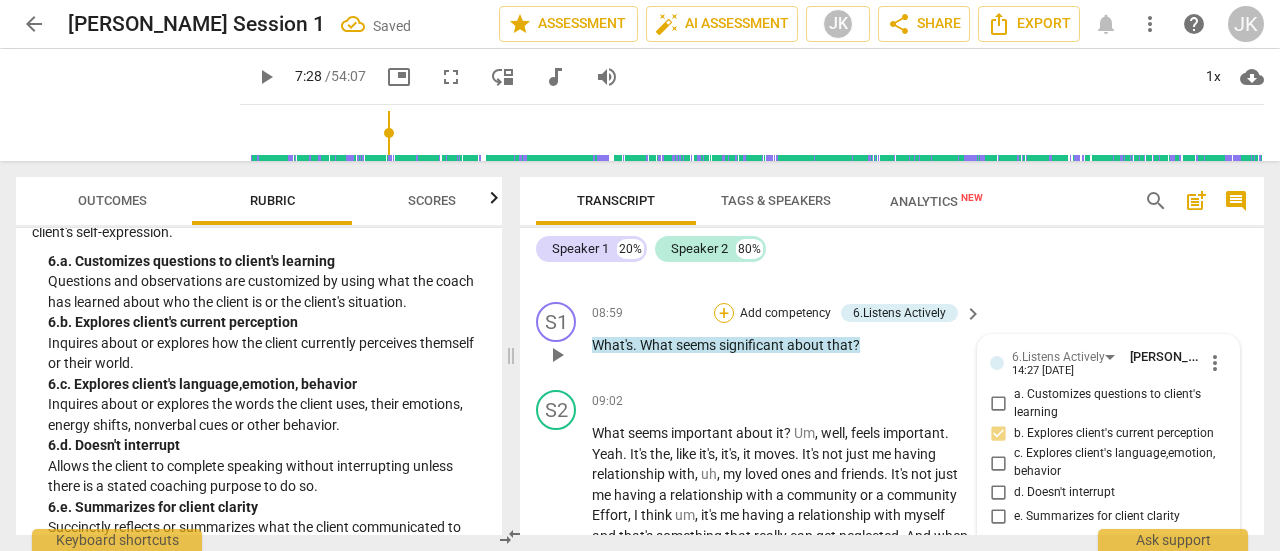 click on "+" at bounding box center [724, 313] 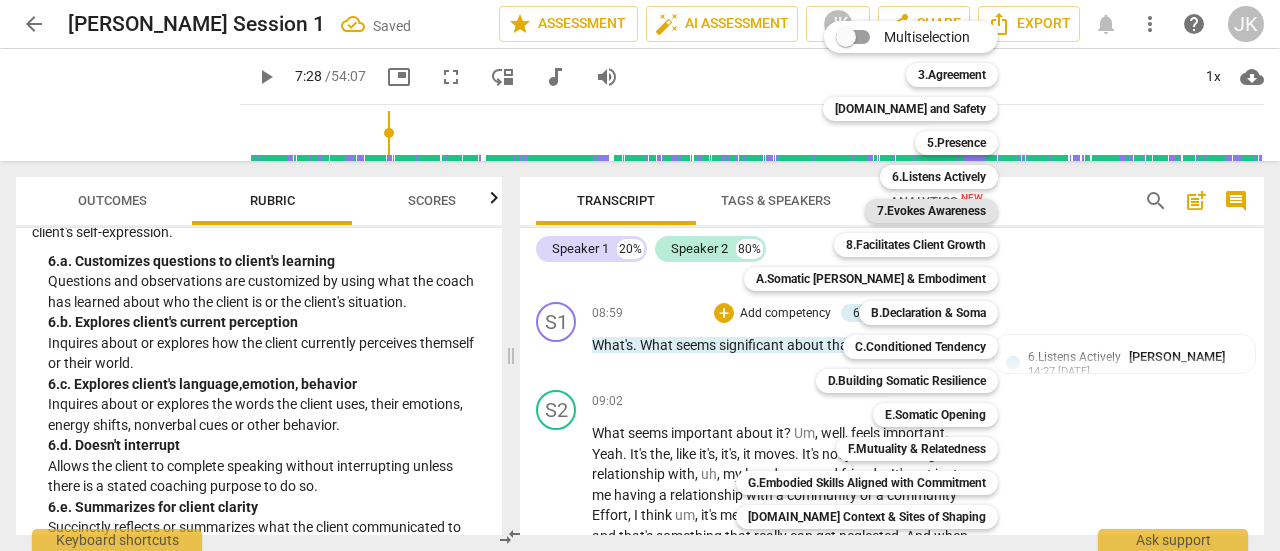 click on "7.Evokes Awareness" at bounding box center (931, 211) 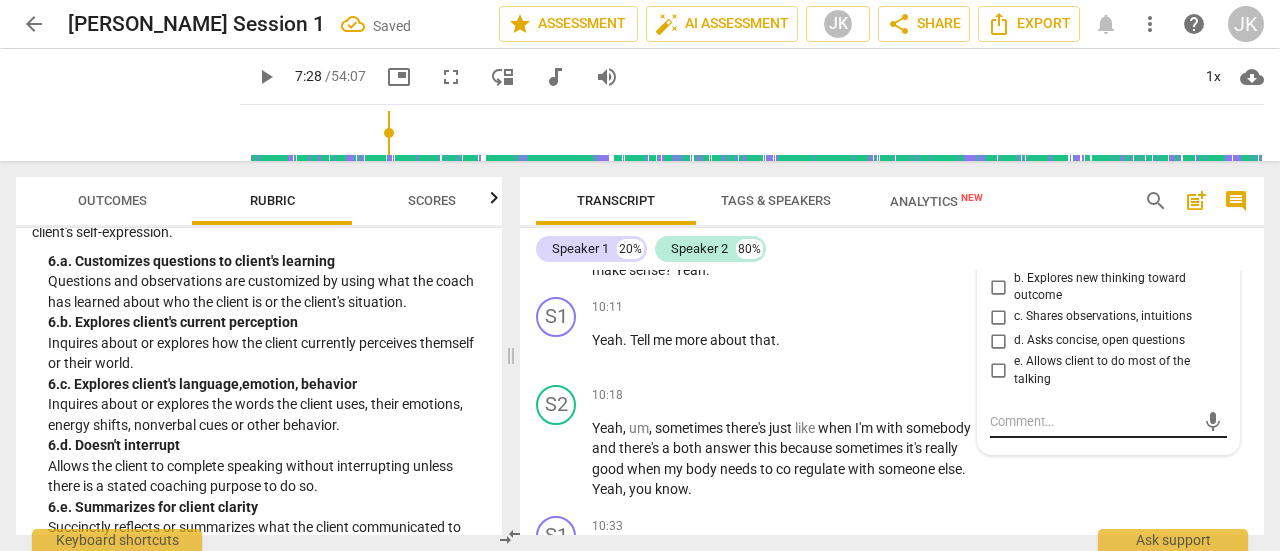 scroll, scrollTop: 5492, scrollLeft: 0, axis: vertical 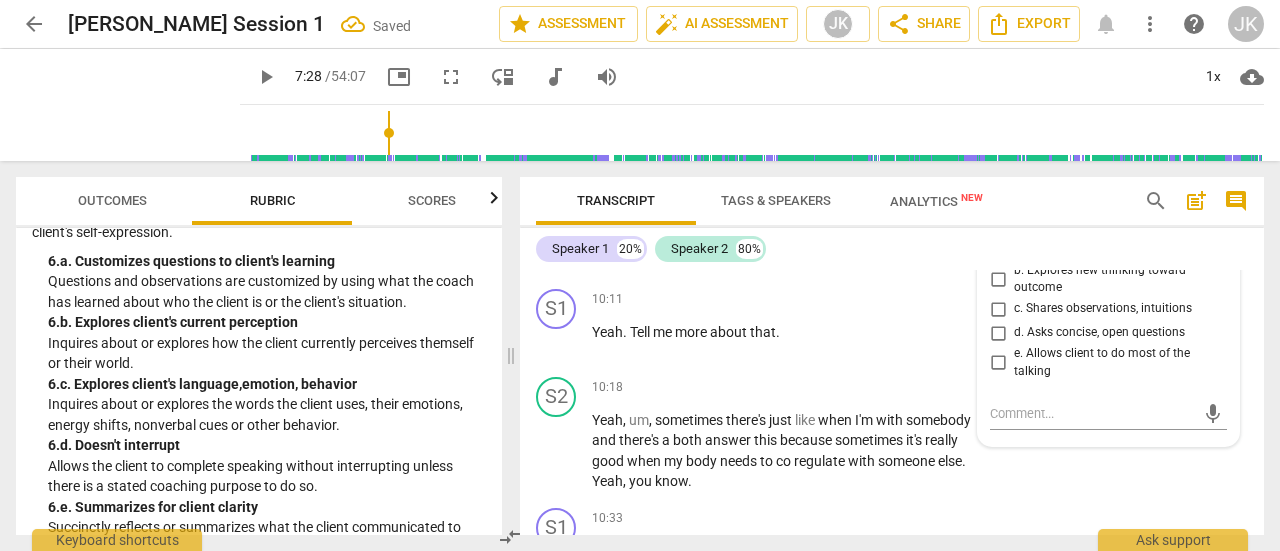 click on "d. Asks concise, open questions" at bounding box center (998, 333) 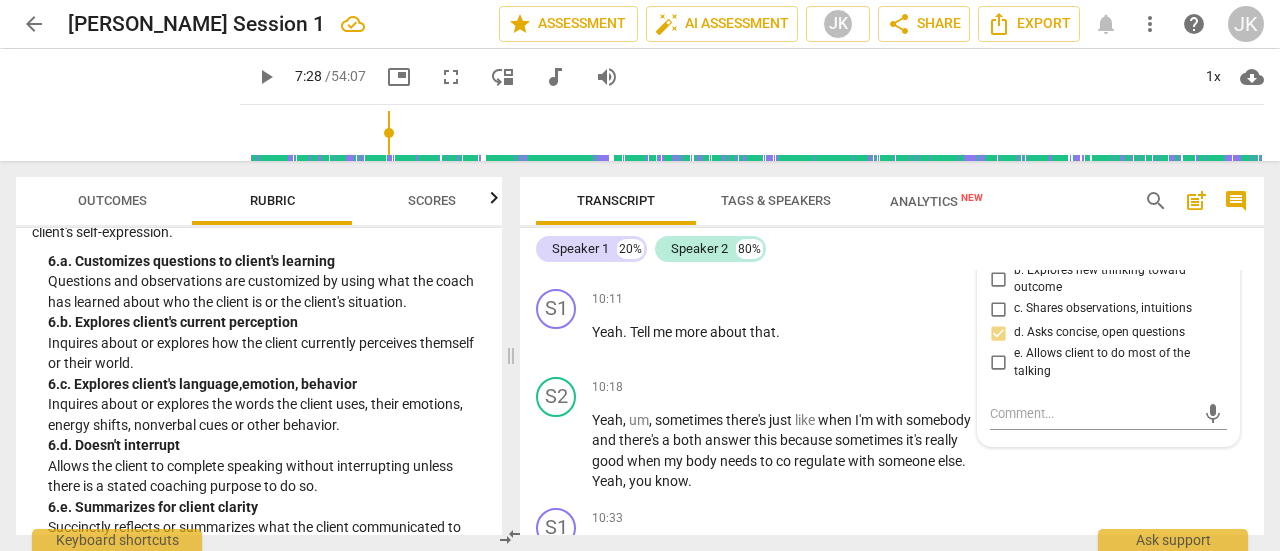 click on "Speaker 1 20% Speaker 2 80%" at bounding box center [892, 249] 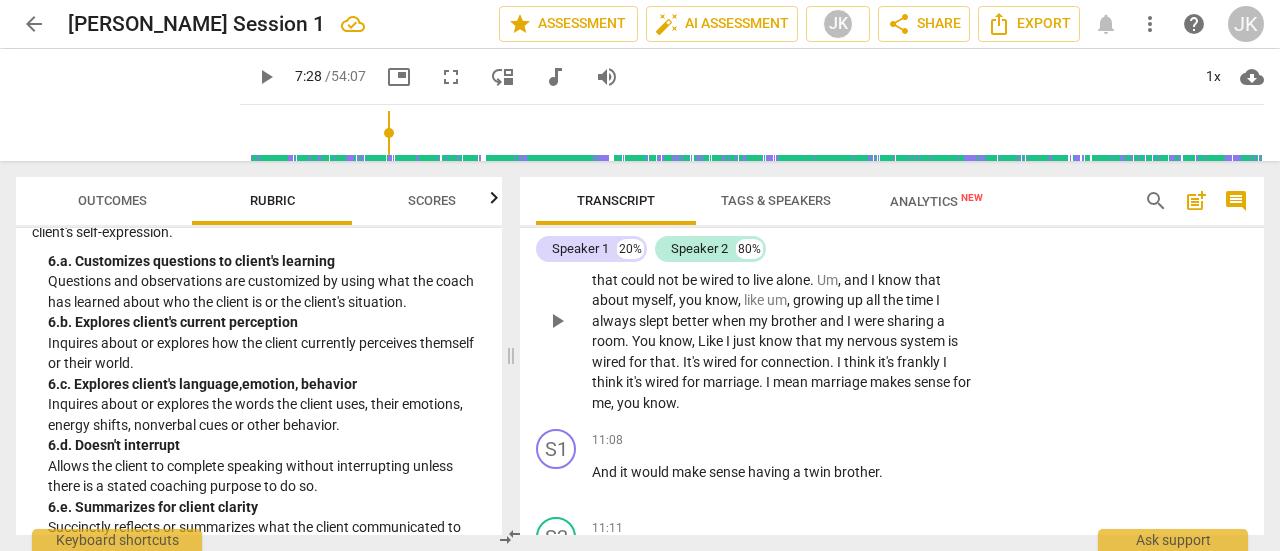 scroll, scrollTop: 5992, scrollLeft: 0, axis: vertical 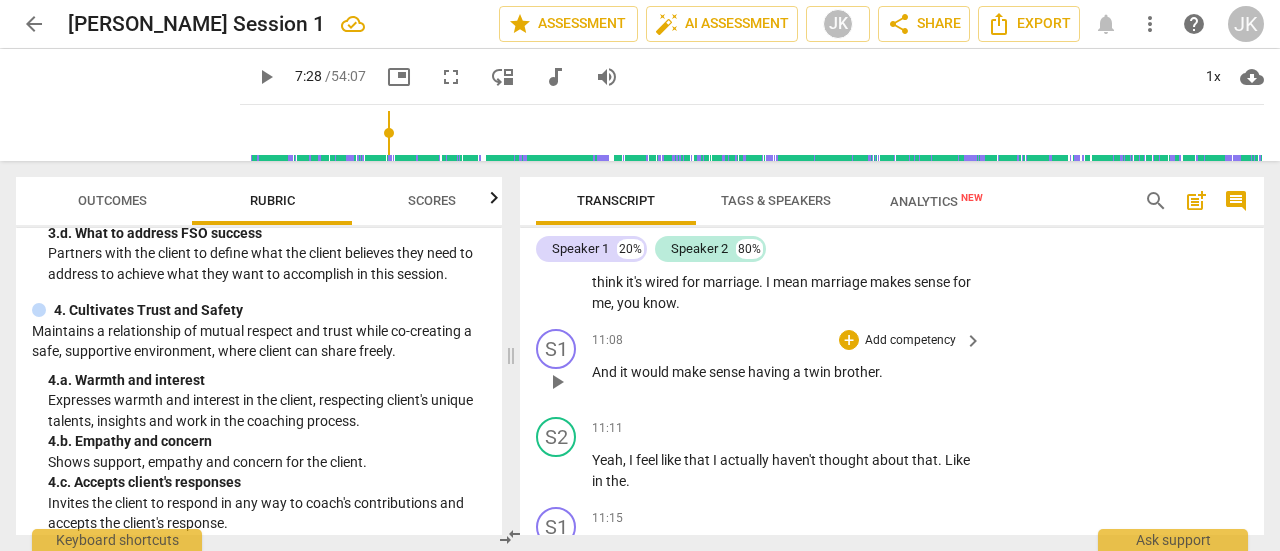 click on "Add competency" at bounding box center [910, 341] 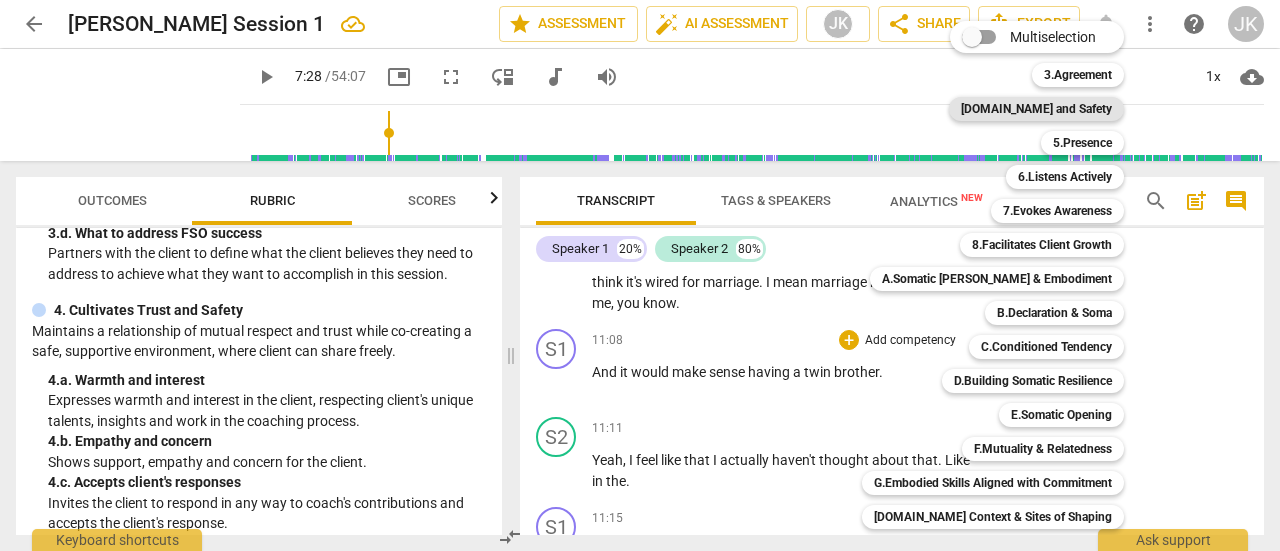 click on "[DOMAIN_NAME] and Safety" at bounding box center (1036, 109) 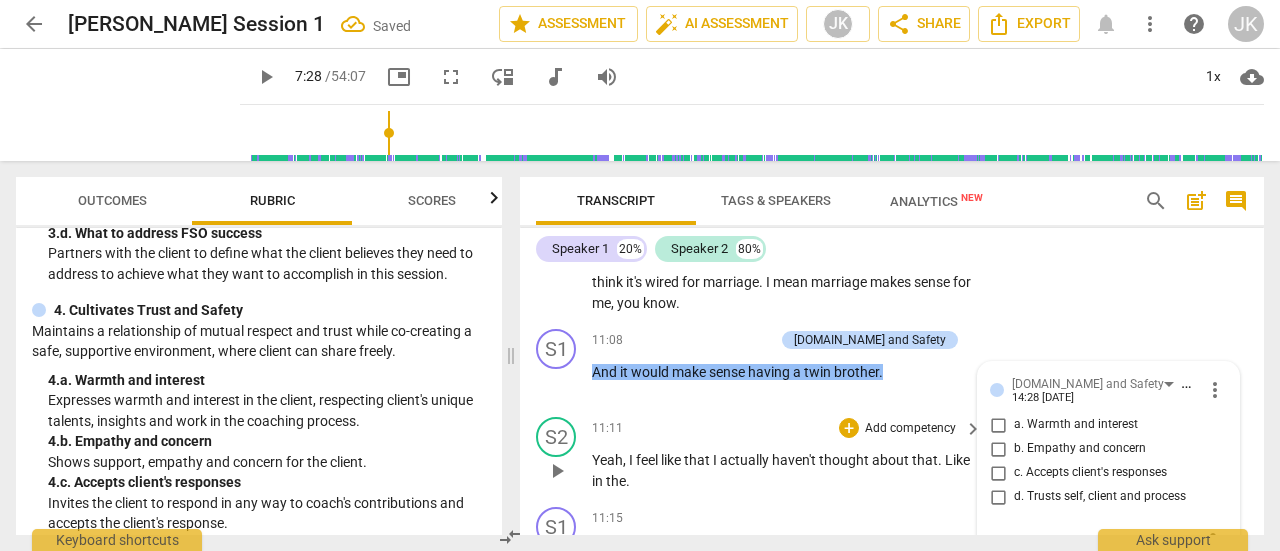 scroll, scrollTop: 6172, scrollLeft: 0, axis: vertical 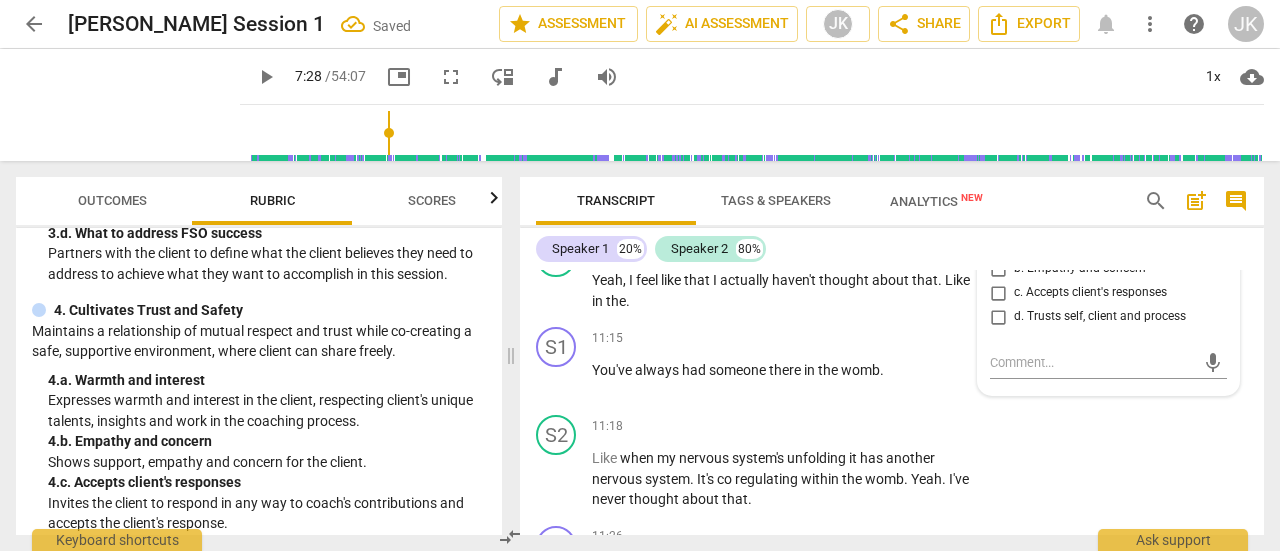 click on "a. Warmth and interest" at bounding box center [998, 245] 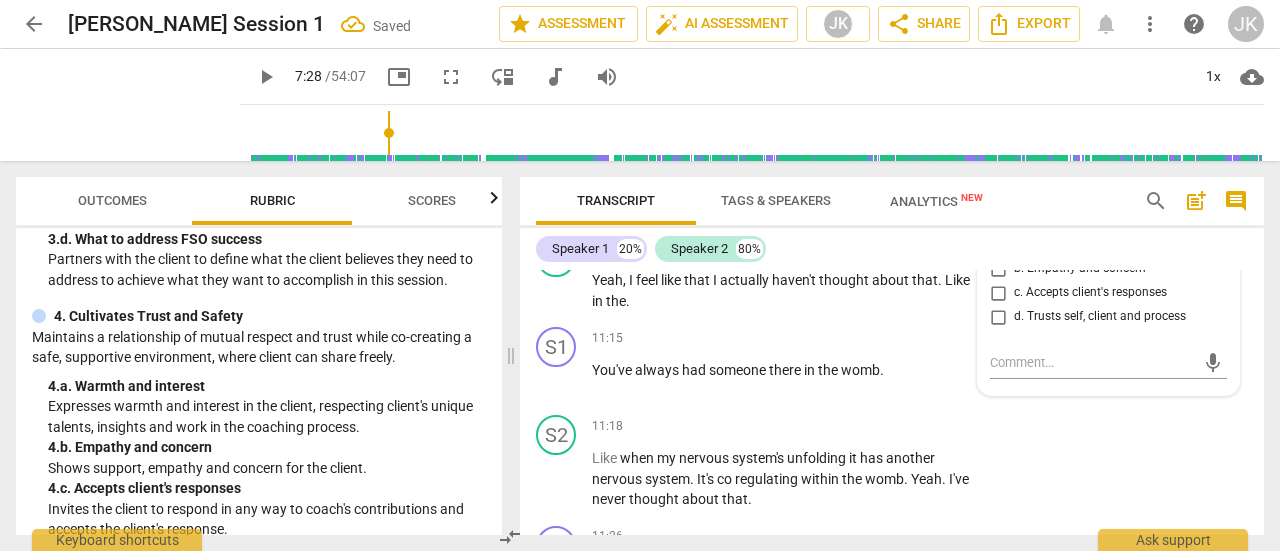 scroll, scrollTop: 400, scrollLeft: 0, axis: vertical 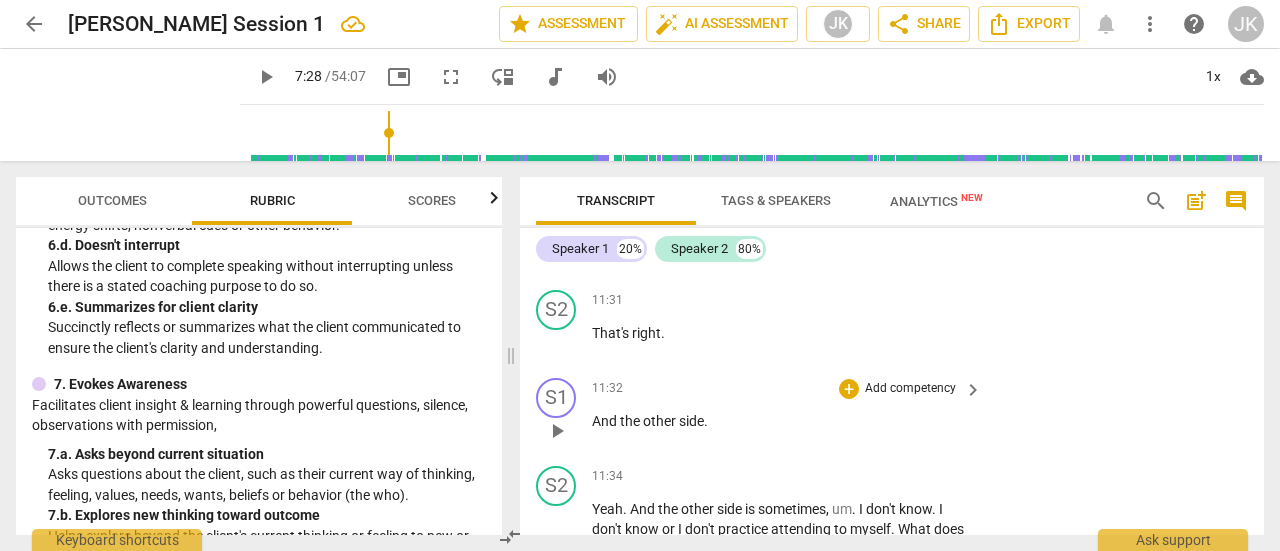 click on "And   the   other   side ." at bounding box center (782, 421) 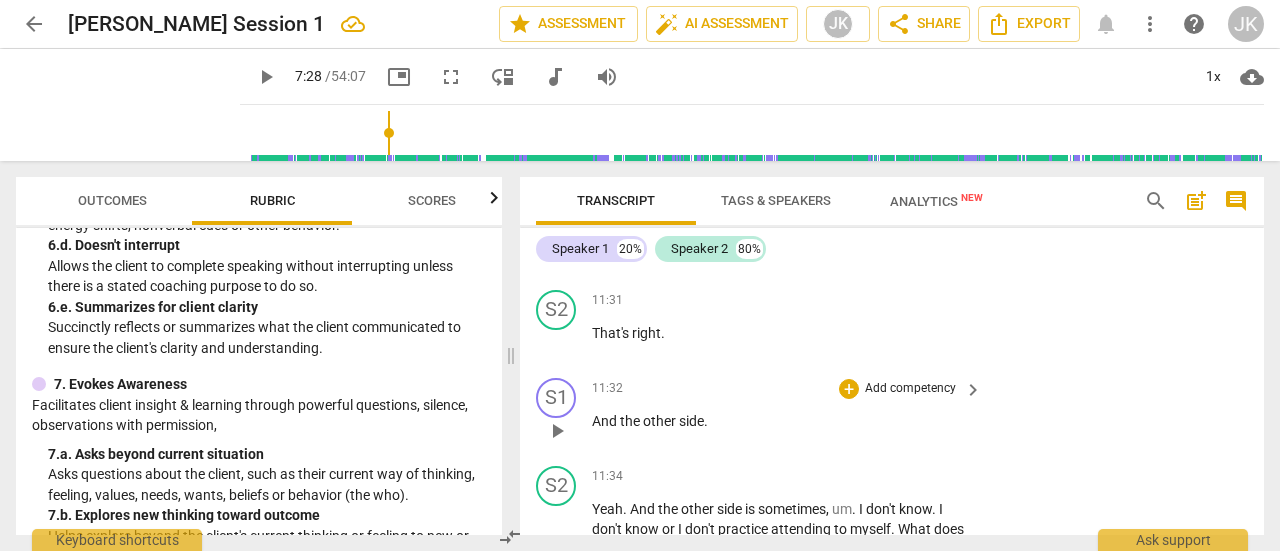 type 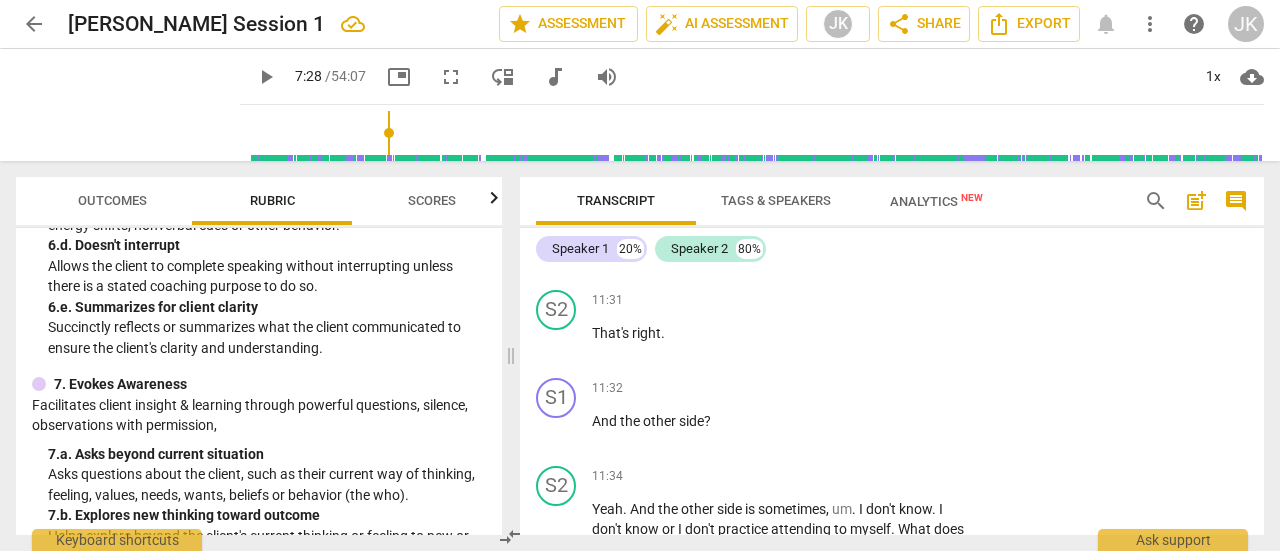 click on "S1 play_arrow pause 11:29 + Add competency keyboard_arrow_right There's   a   both   and   there ,   there's   a   both   and   there ." at bounding box center [892, 238] 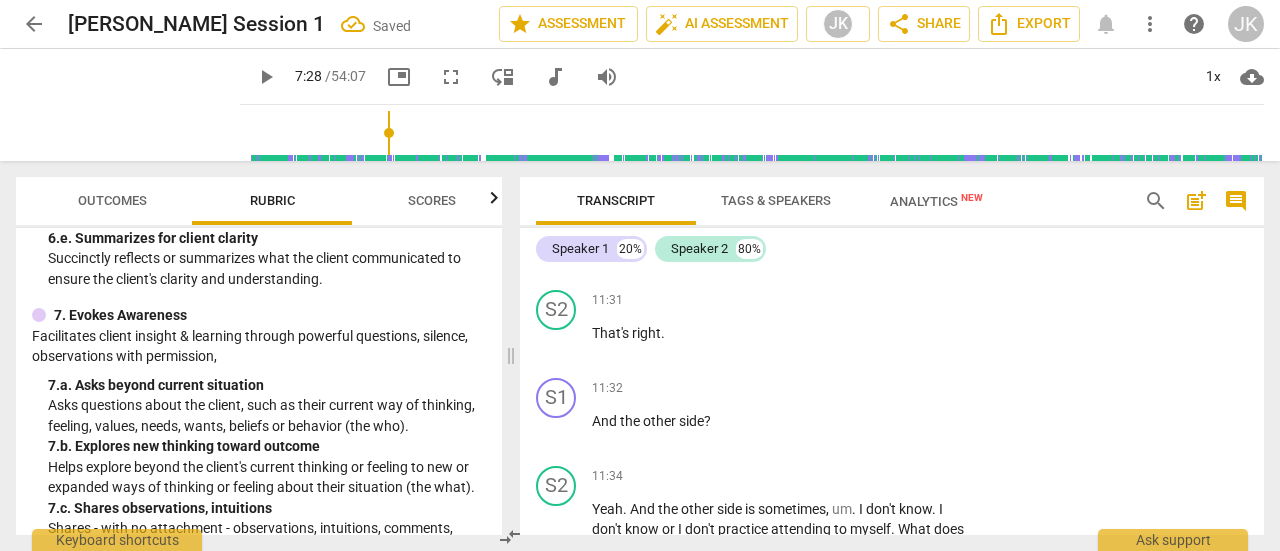 scroll, scrollTop: 1300, scrollLeft: 0, axis: vertical 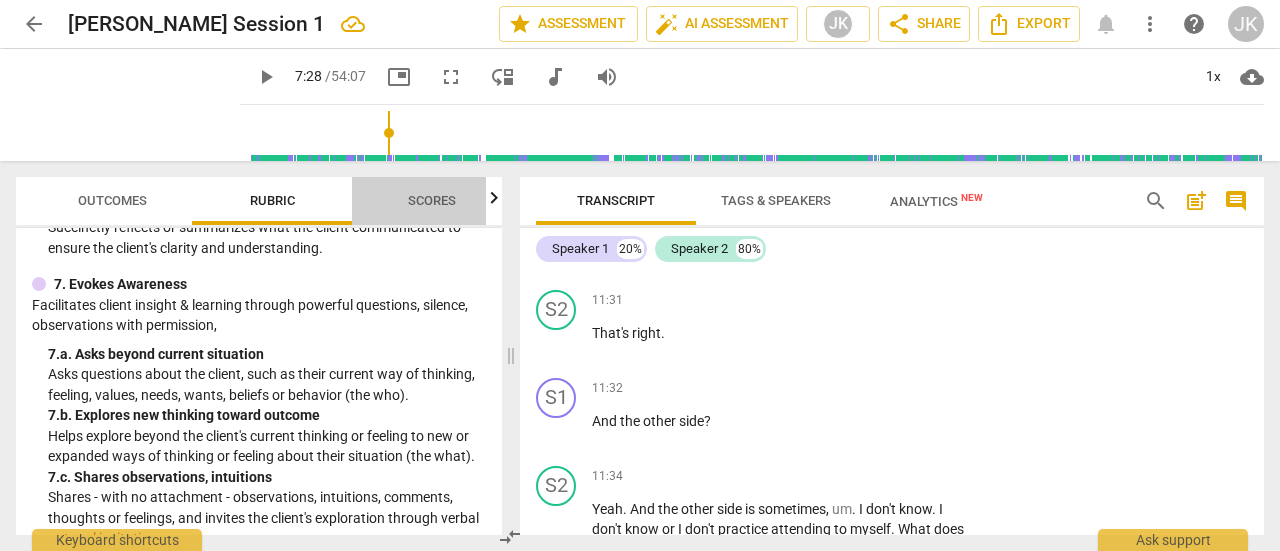 click on "Scores" at bounding box center [432, 201] 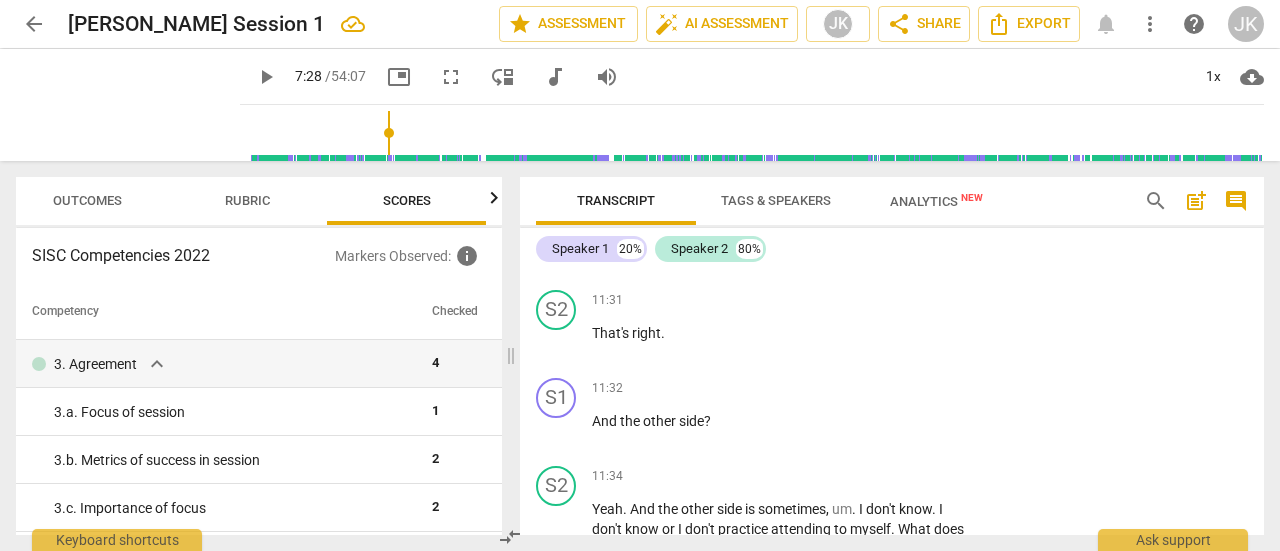 scroll, scrollTop: 0, scrollLeft: 26, axis: horizontal 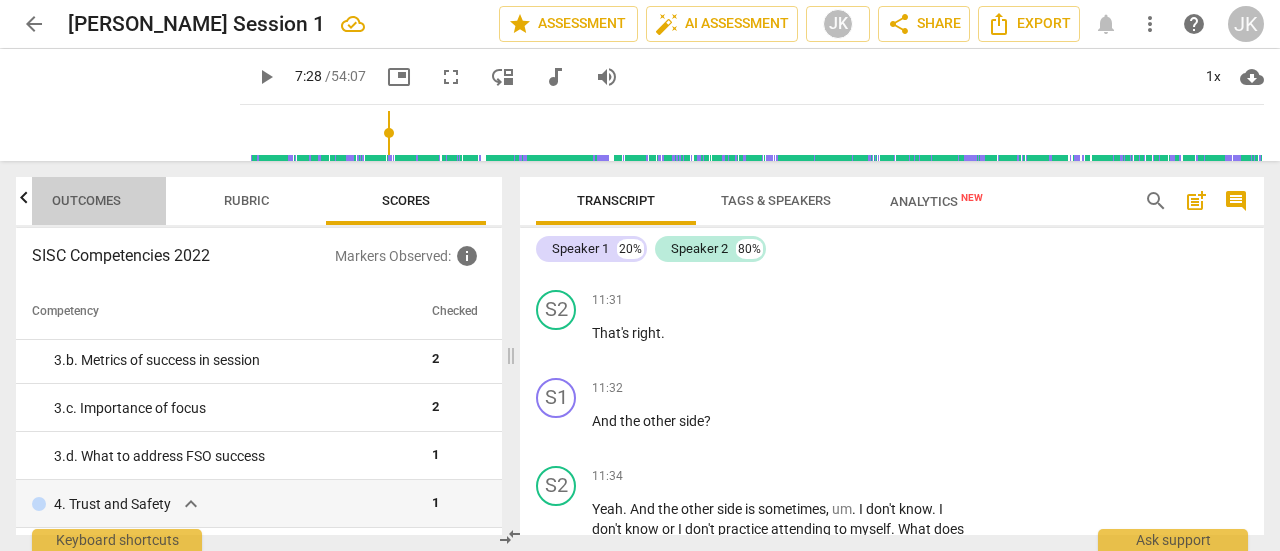 click on "Outcomes" at bounding box center [86, 200] 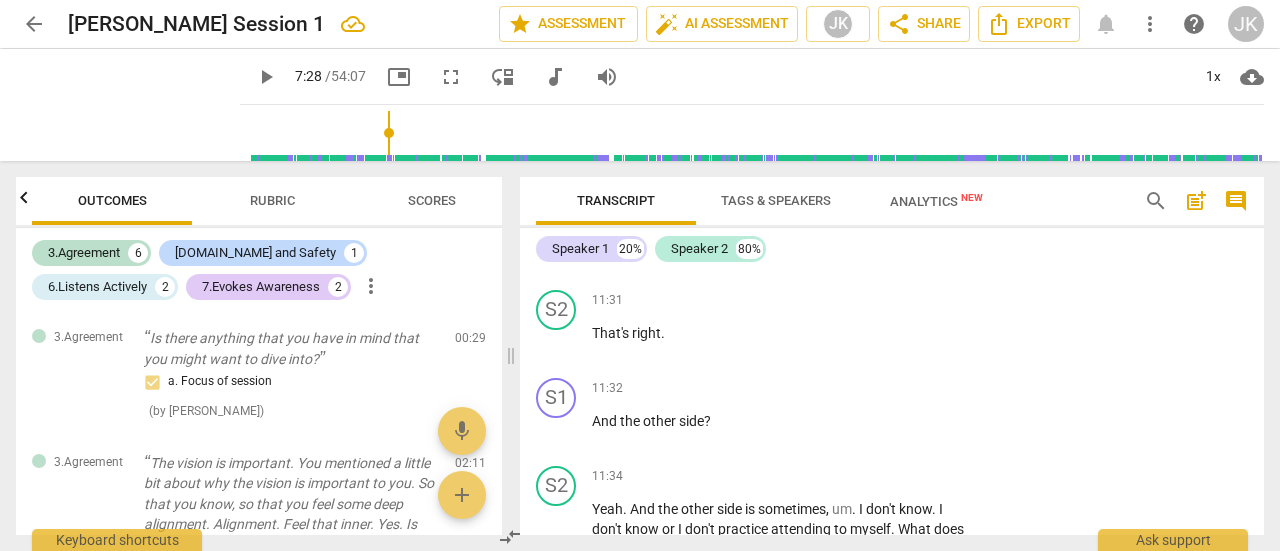 scroll, scrollTop: 0, scrollLeft: 0, axis: both 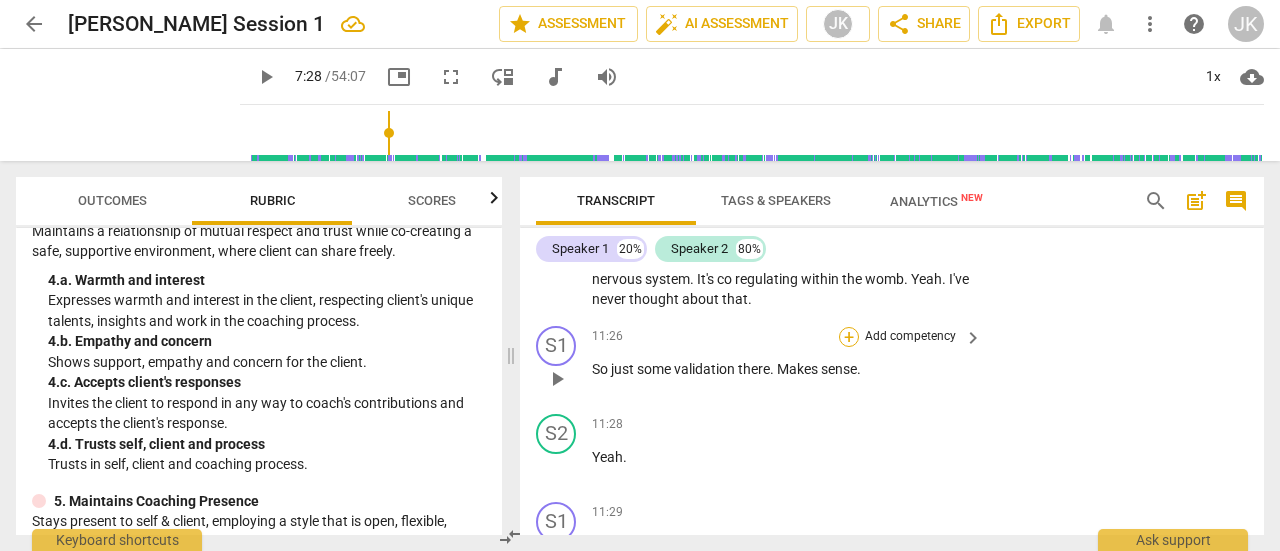 click on "+" at bounding box center (849, 337) 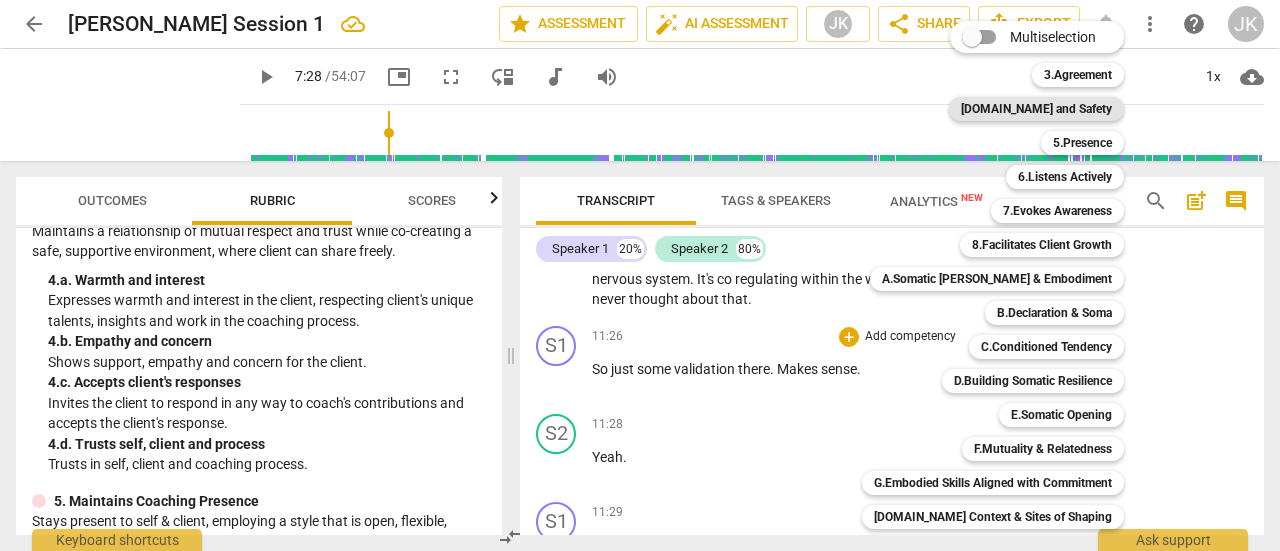 click on "[DOMAIN_NAME] and Safety" at bounding box center (1036, 109) 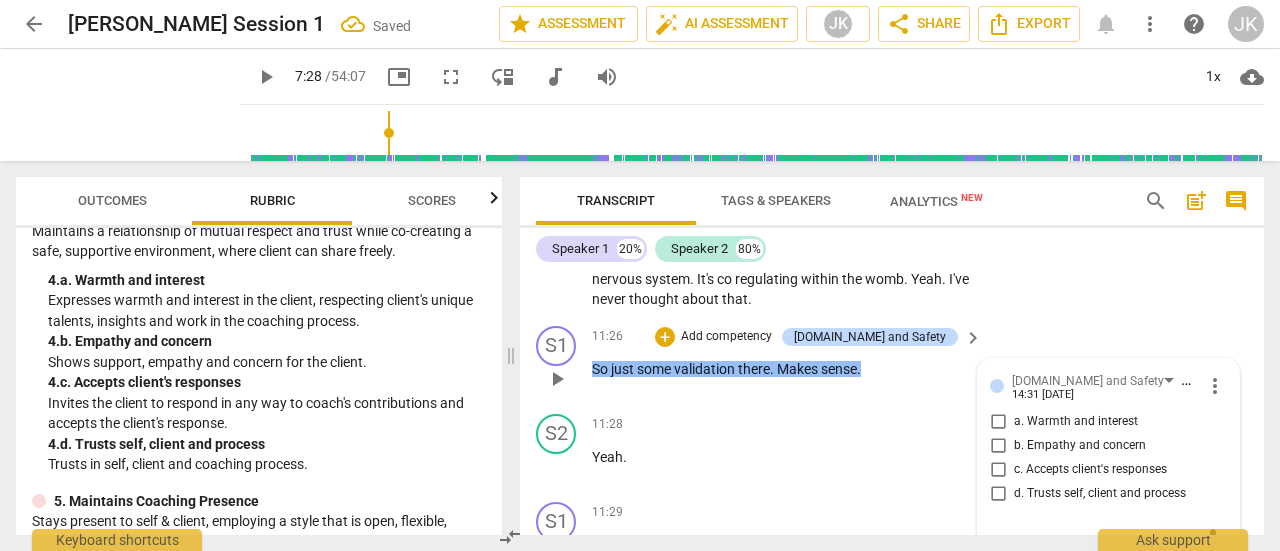 scroll, scrollTop: 6549, scrollLeft: 0, axis: vertical 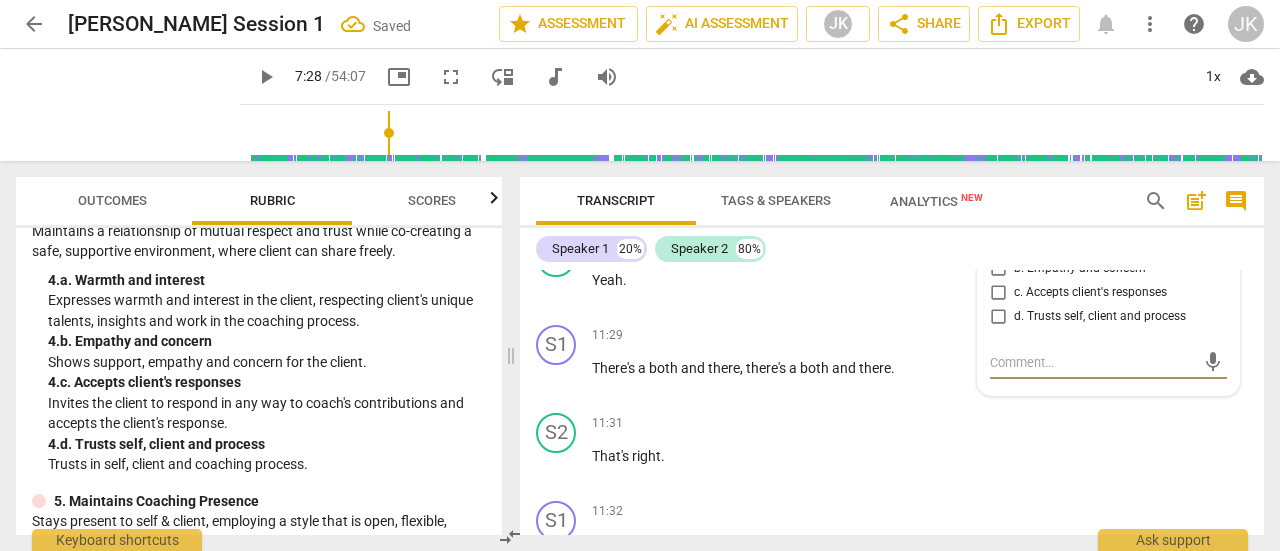 click on "b. Empathy and concern" at bounding box center (998, 269) 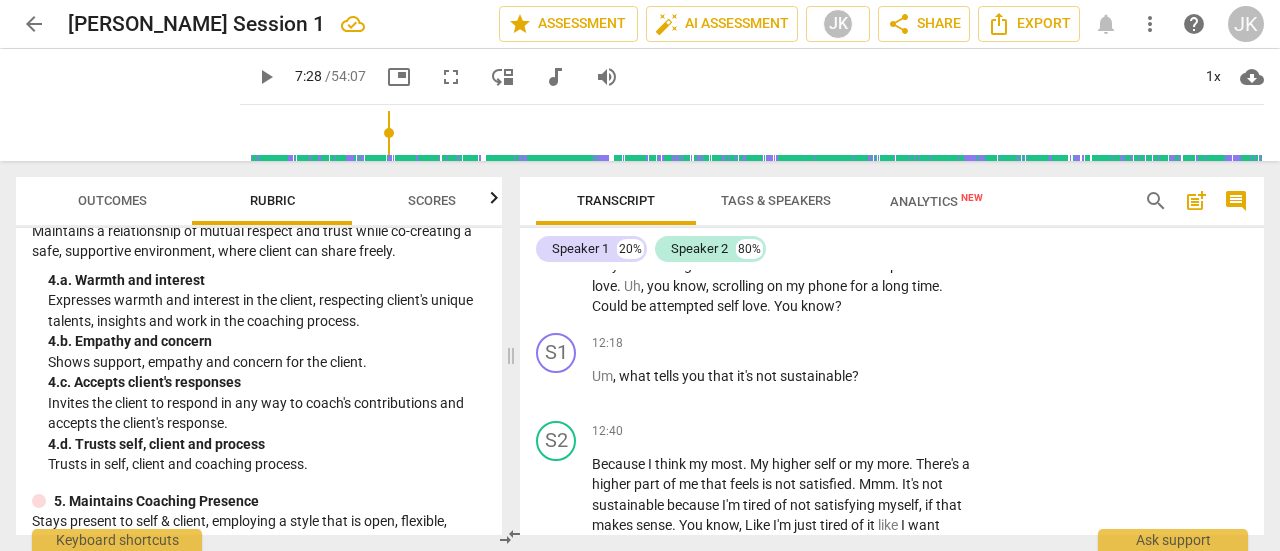 scroll, scrollTop: 7049, scrollLeft: 0, axis: vertical 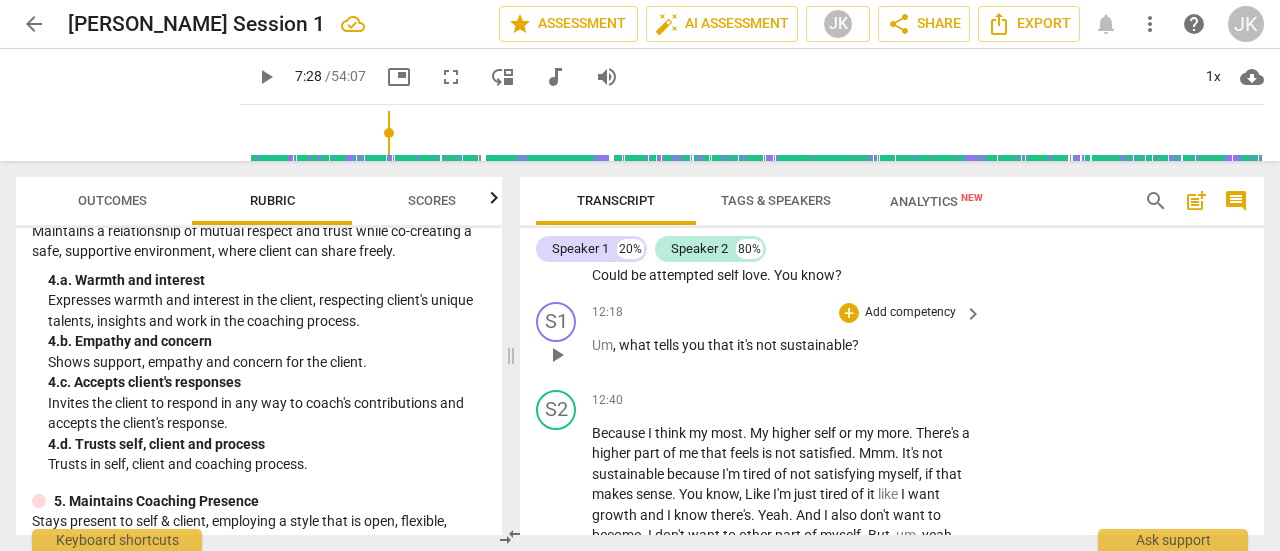 click on "," at bounding box center (616, 345) 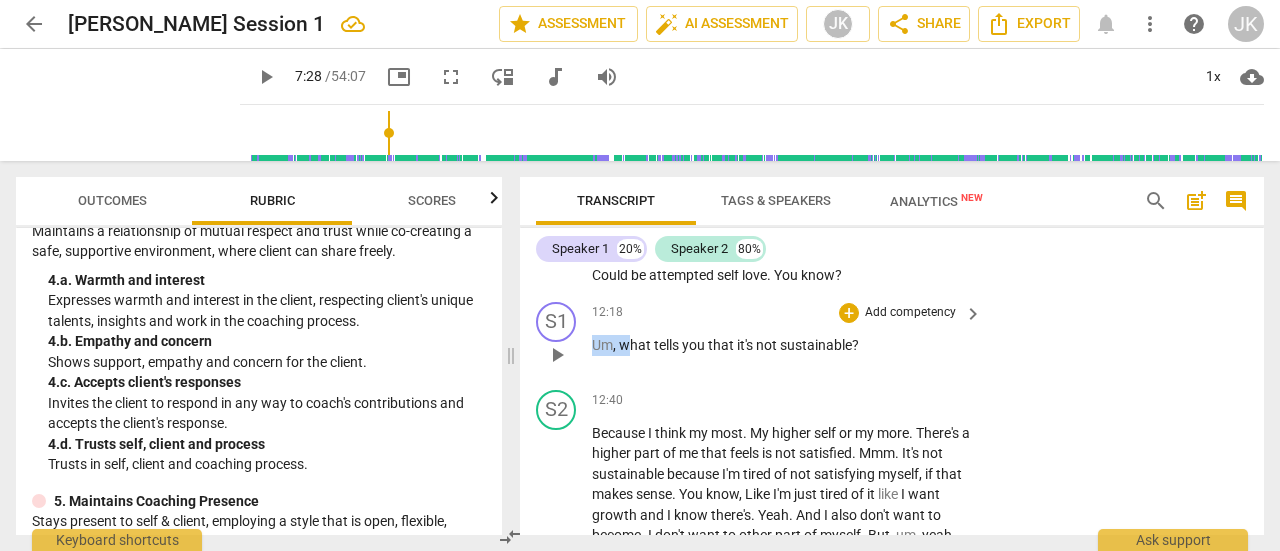 drag, startPoint x: 627, startPoint y: 383, endPoint x: 585, endPoint y: 385, distance: 42.047592 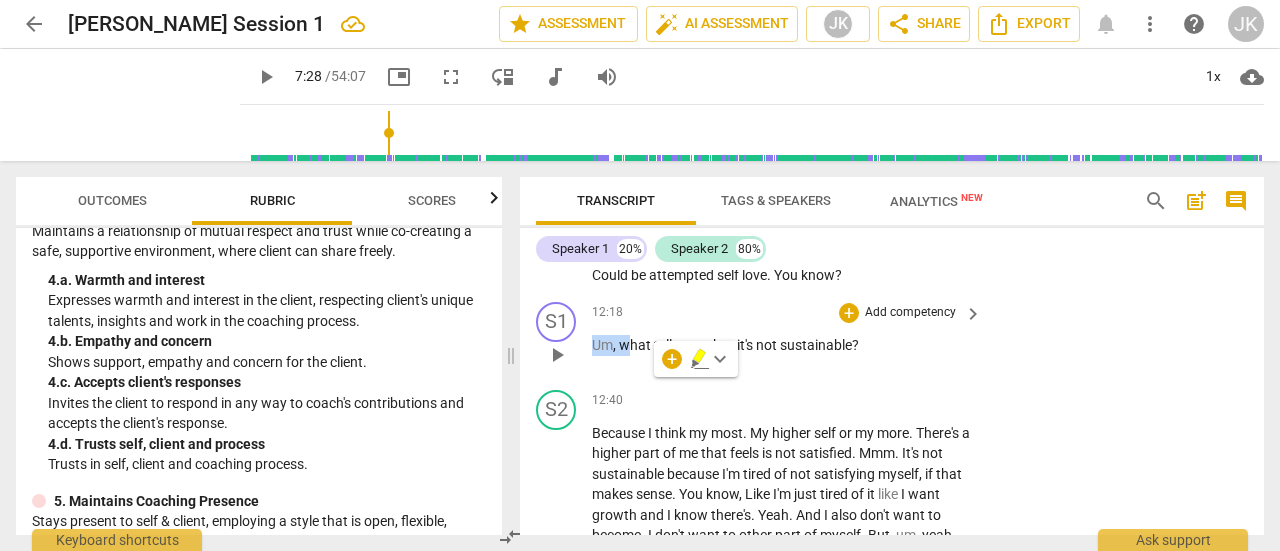 type 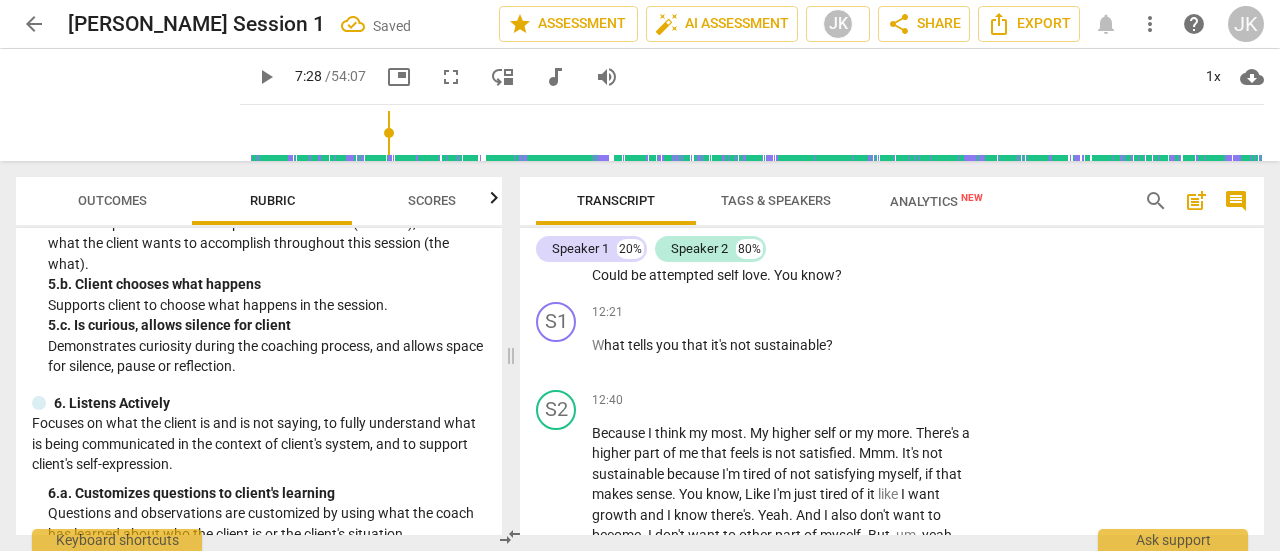 scroll, scrollTop: 800, scrollLeft: 0, axis: vertical 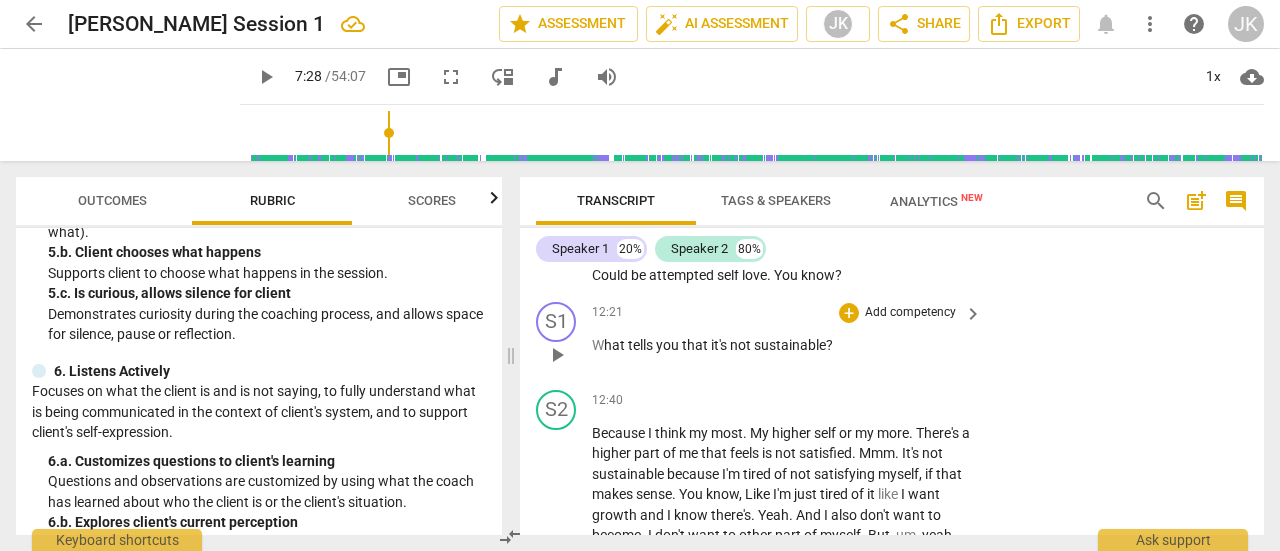 click on "play_arrow" at bounding box center [557, 355] 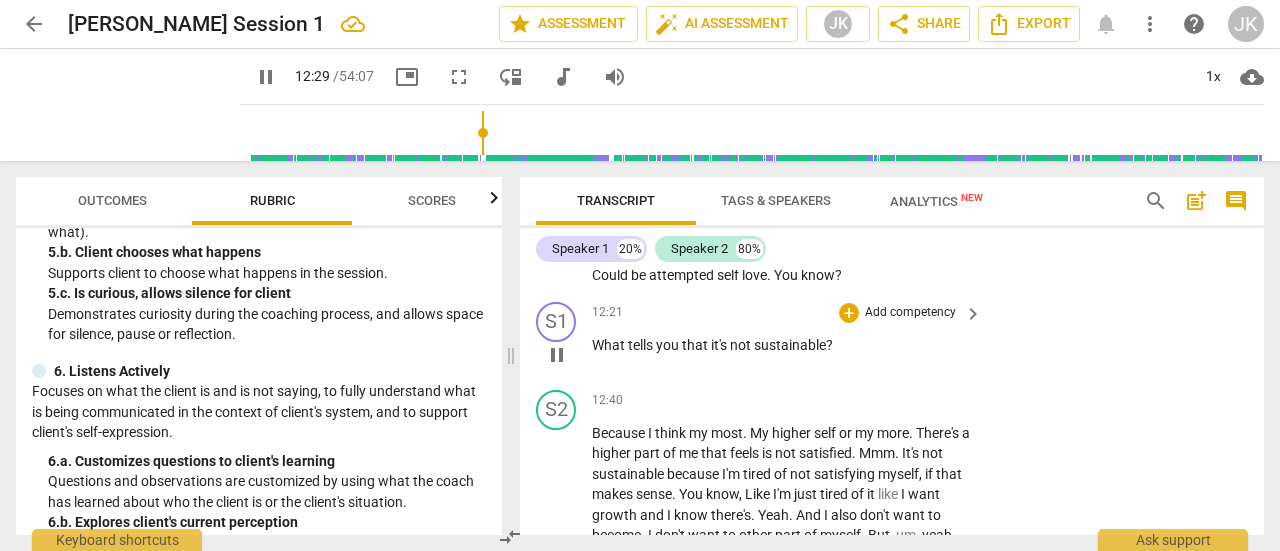 click on "pause" at bounding box center [557, 355] 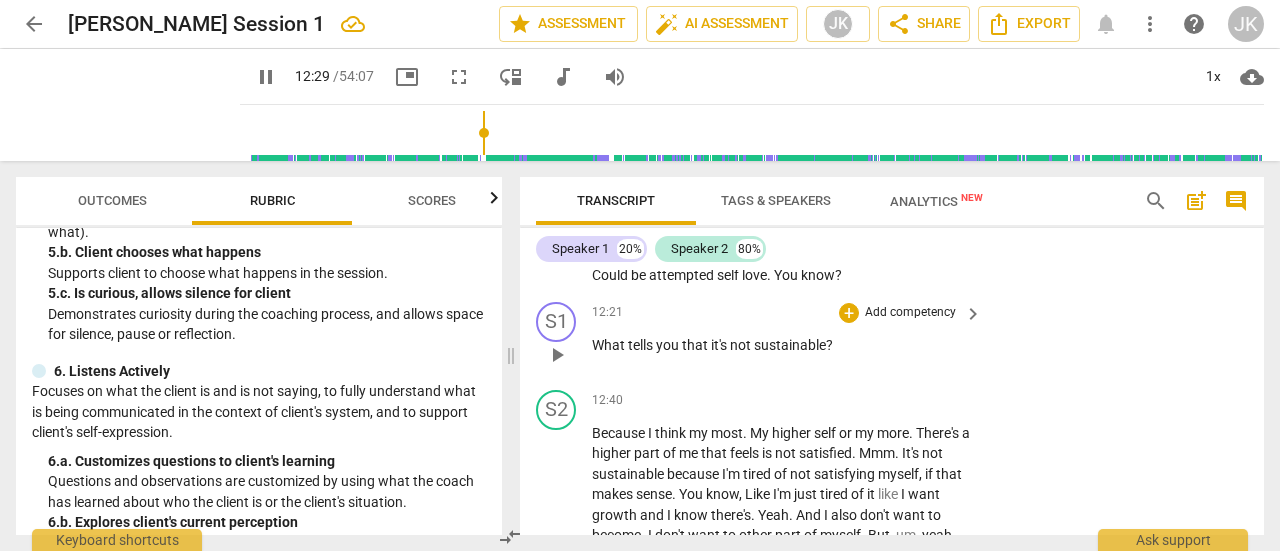 type on "750" 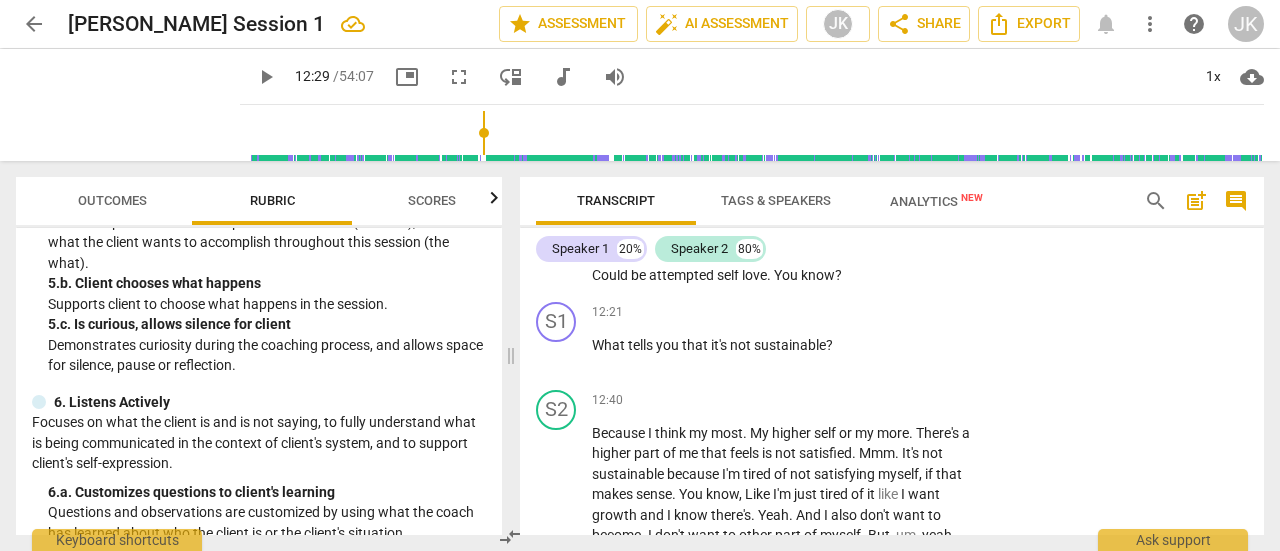 scroll, scrollTop: 800, scrollLeft: 0, axis: vertical 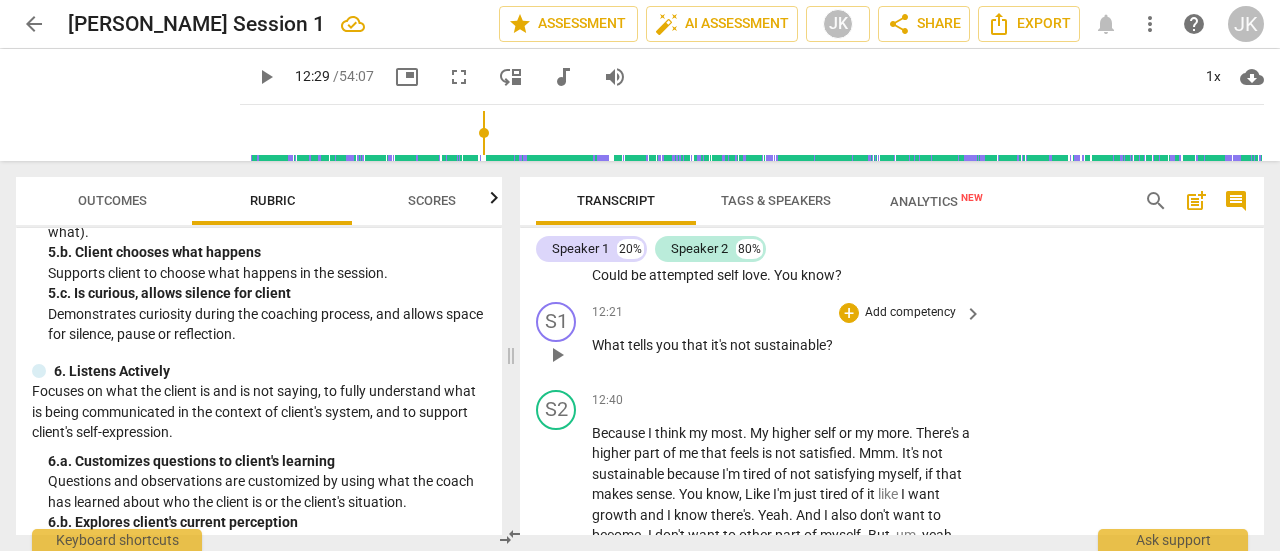 click on "Add competency" at bounding box center (910, 313) 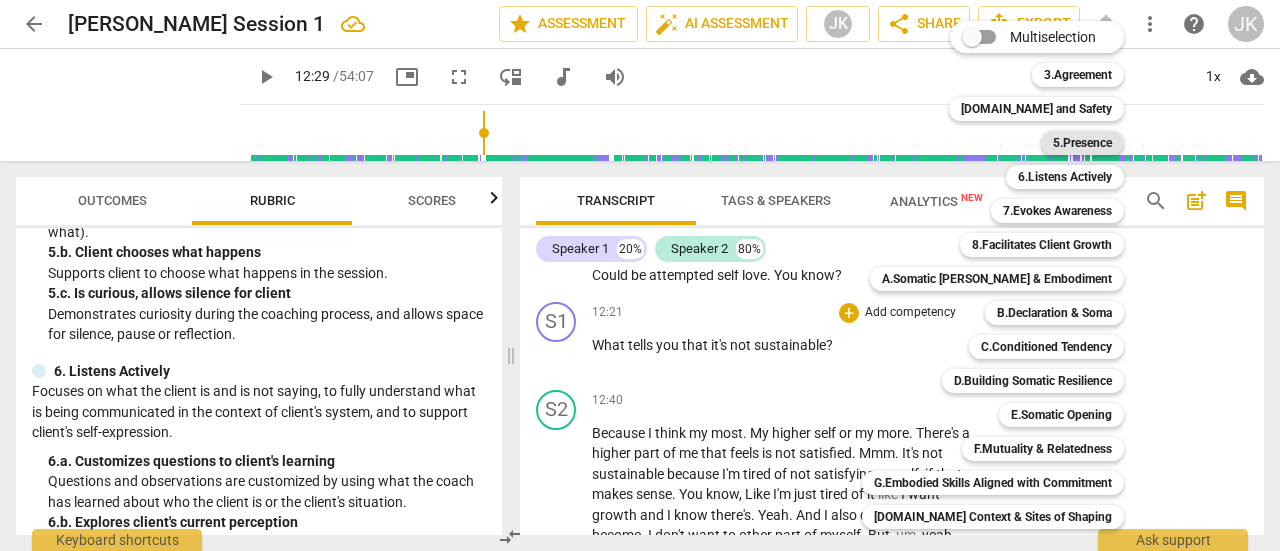 click on "5.Presence" at bounding box center [1082, 143] 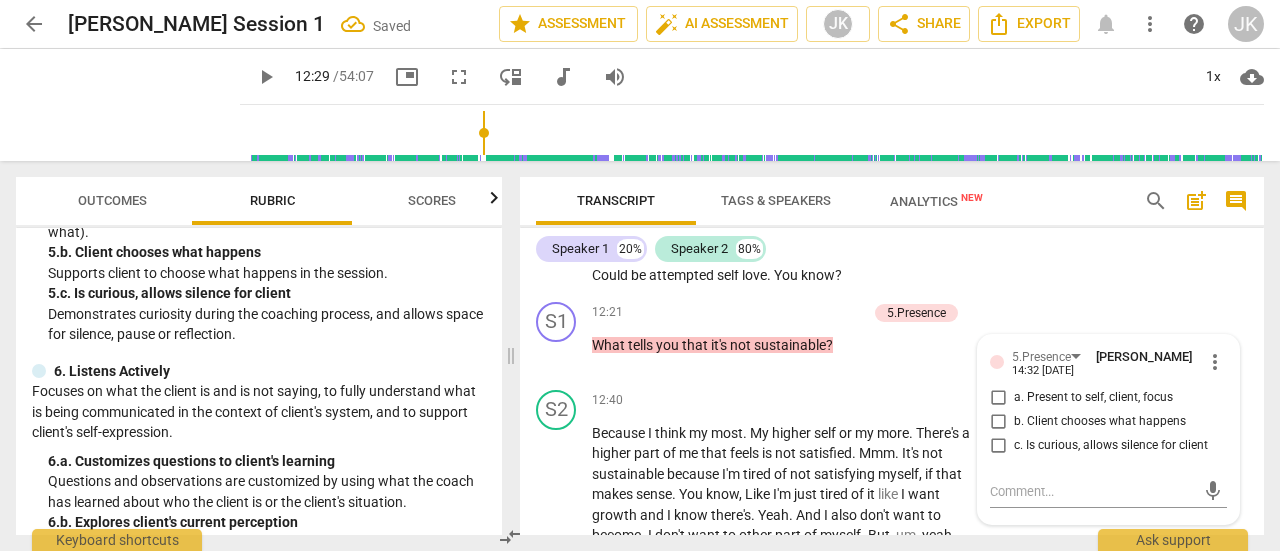 scroll, scrollTop: 7053, scrollLeft: 0, axis: vertical 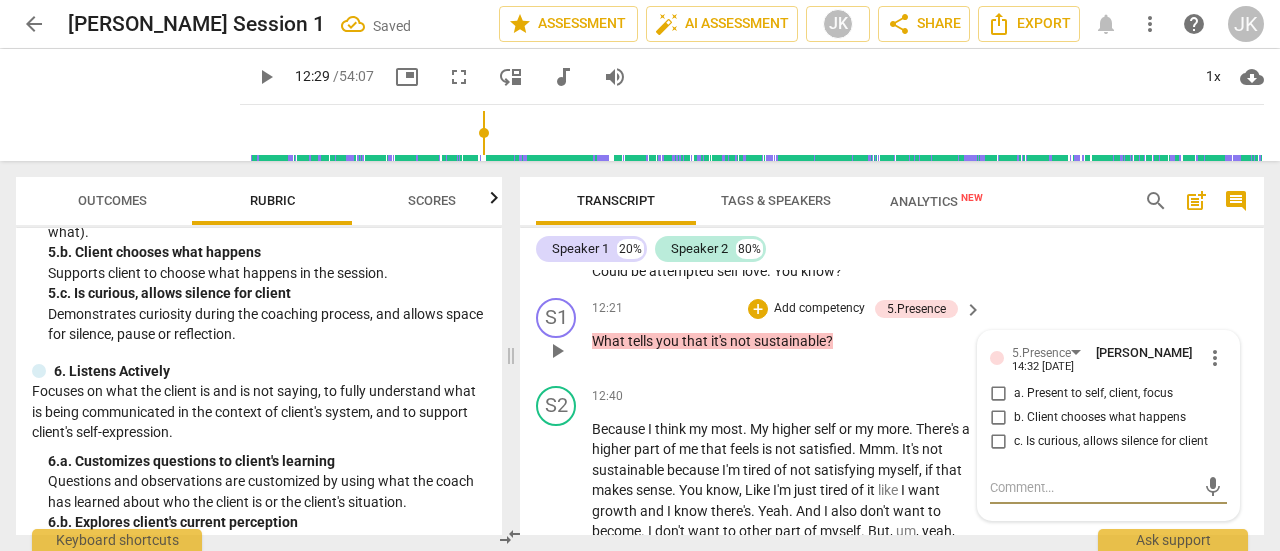 click on "c. Is curious, allows silence for client" at bounding box center [998, 442] 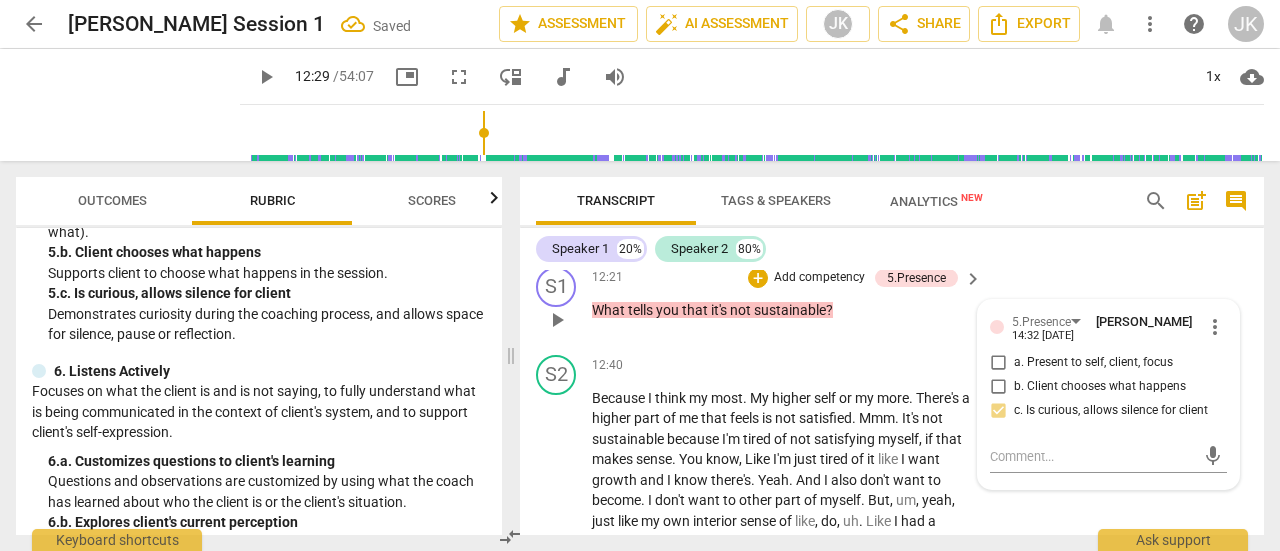 scroll, scrollTop: 7053, scrollLeft: 0, axis: vertical 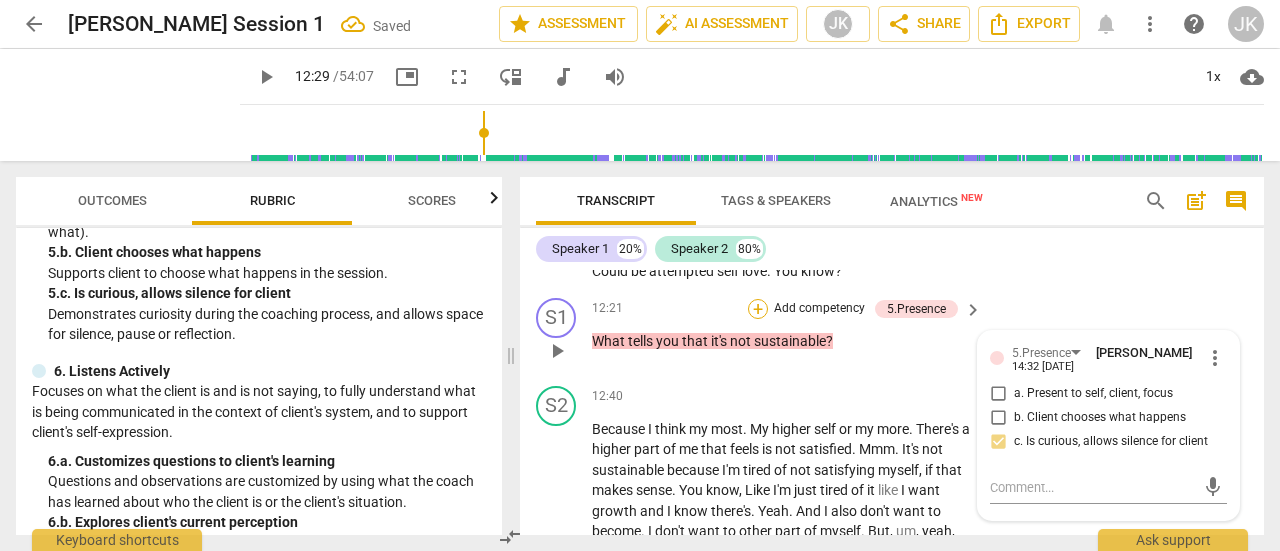 click on "+" at bounding box center [758, 309] 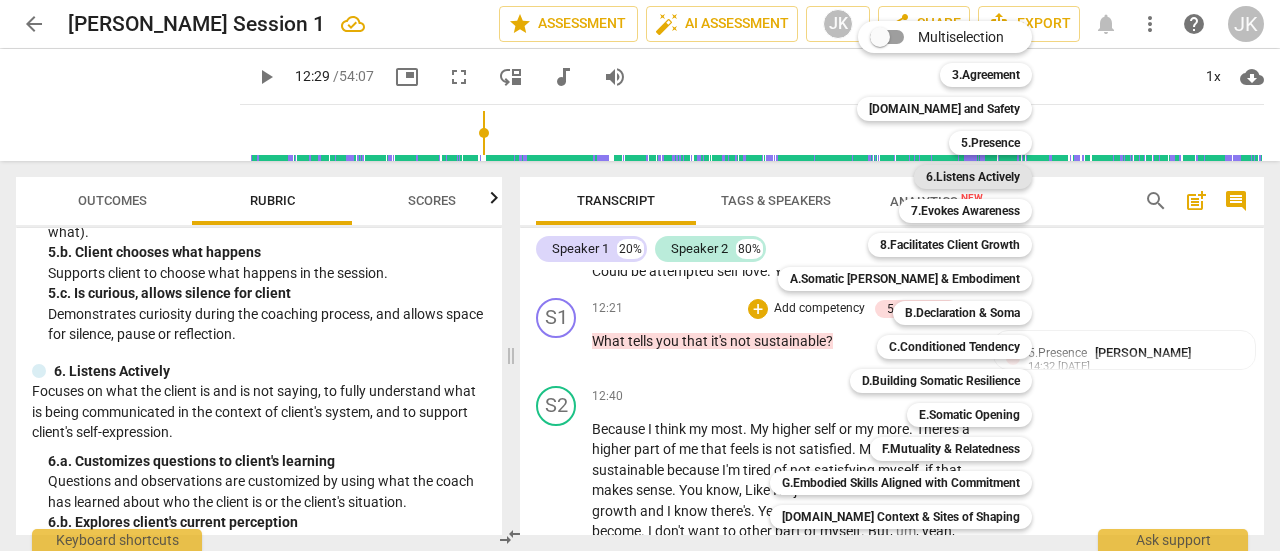 click on "6.Listens Actively" at bounding box center [973, 177] 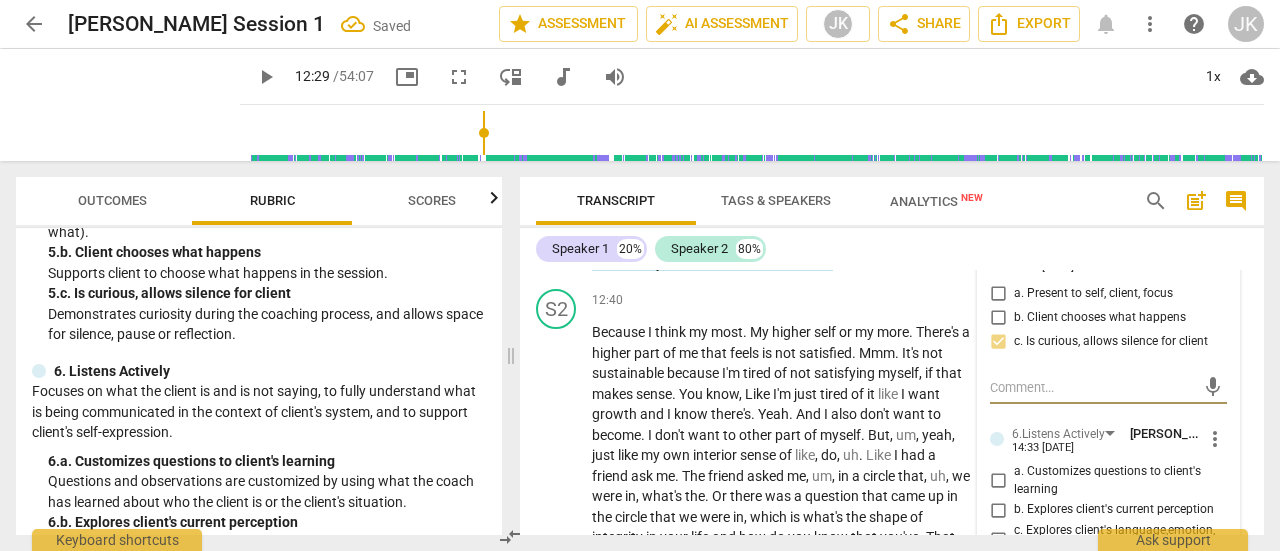 scroll, scrollTop: 7253, scrollLeft: 0, axis: vertical 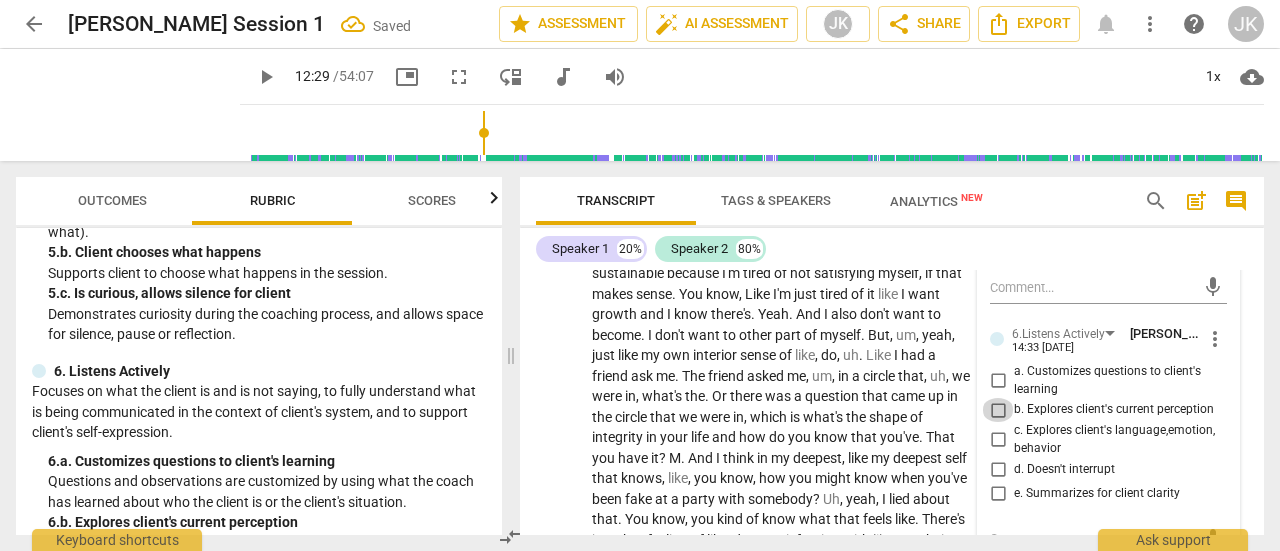 click on "b. Explores client's current perception" at bounding box center (998, 410) 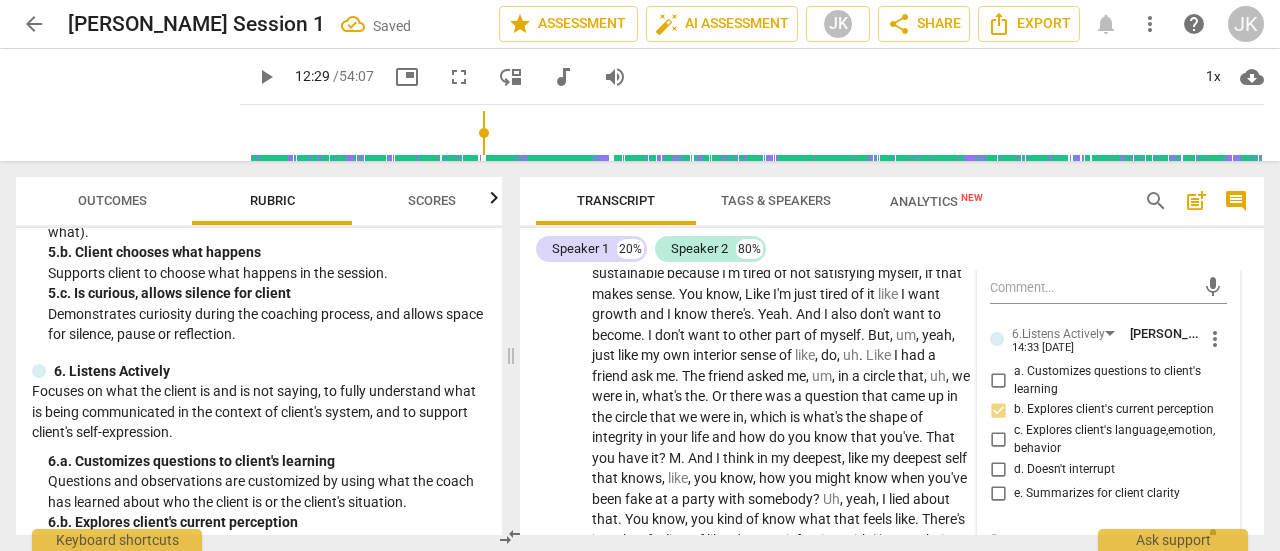 scroll, scrollTop: 7353, scrollLeft: 0, axis: vertical 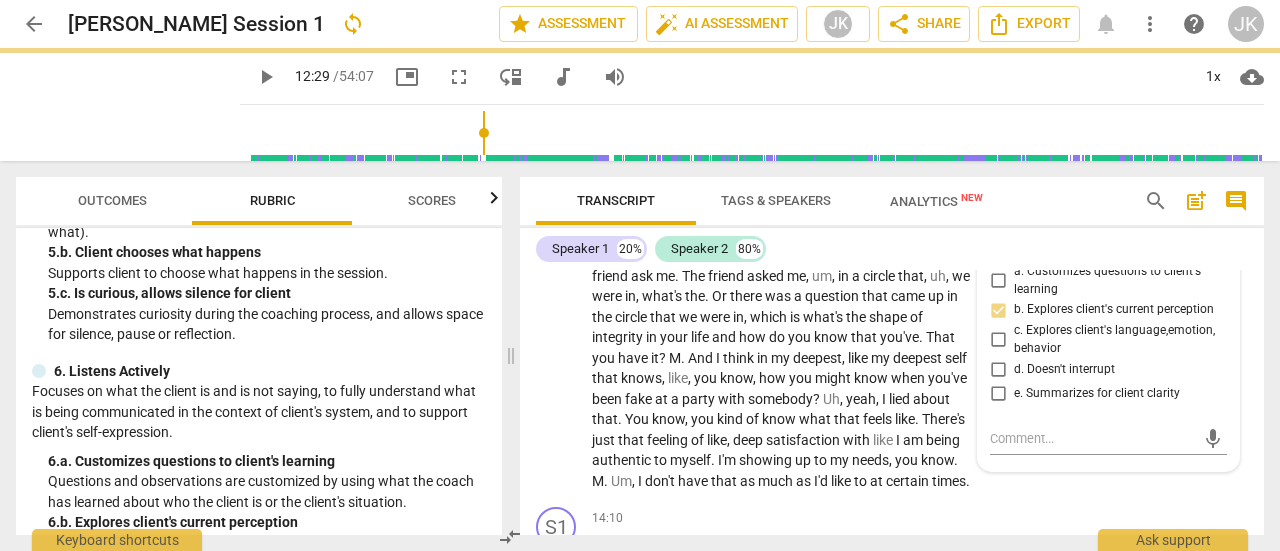 click on "d. Doesn't interrupt" at bounding box center (998, 369) 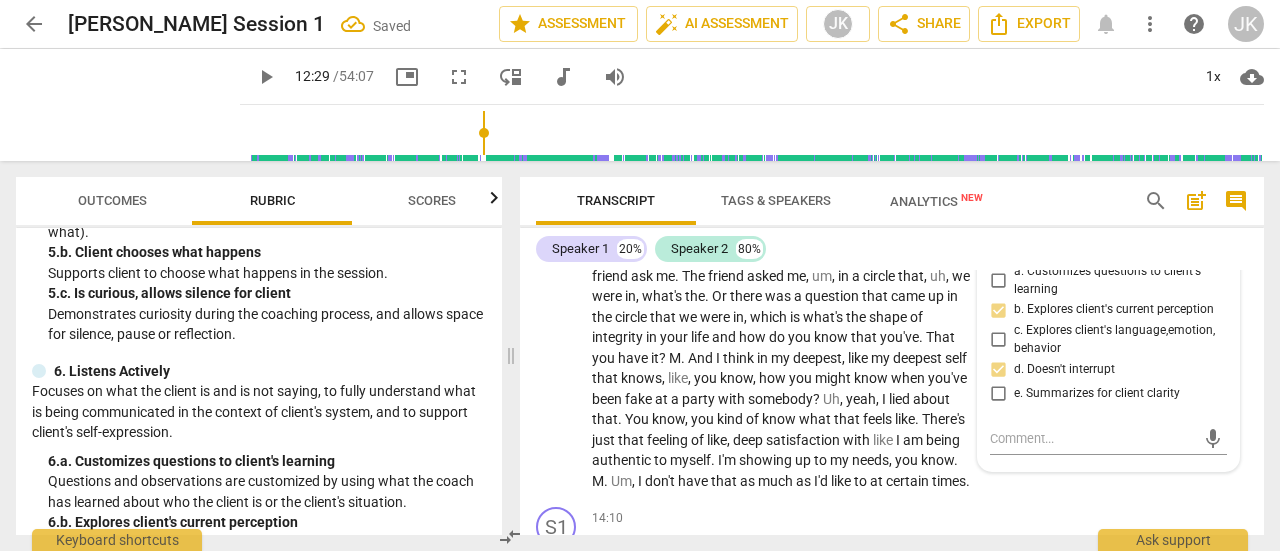 click on "Speaker 1 20% Speaker 2 80%" at bounding box center (892, 249) 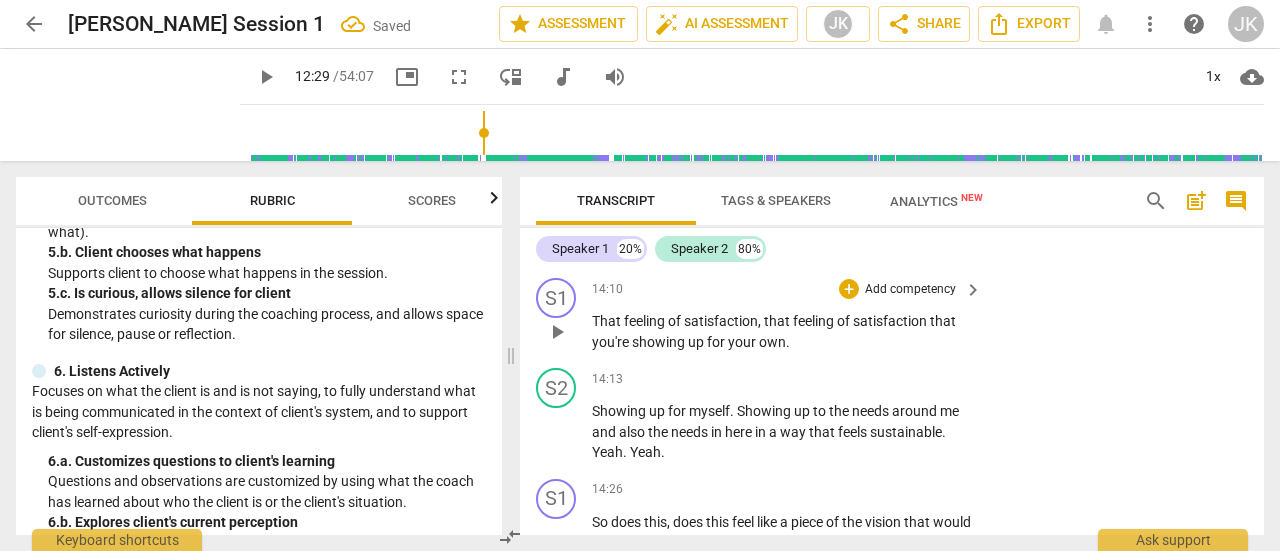 scroll, scrollTop: 7553, scrollLeft: 0, axis: vertical 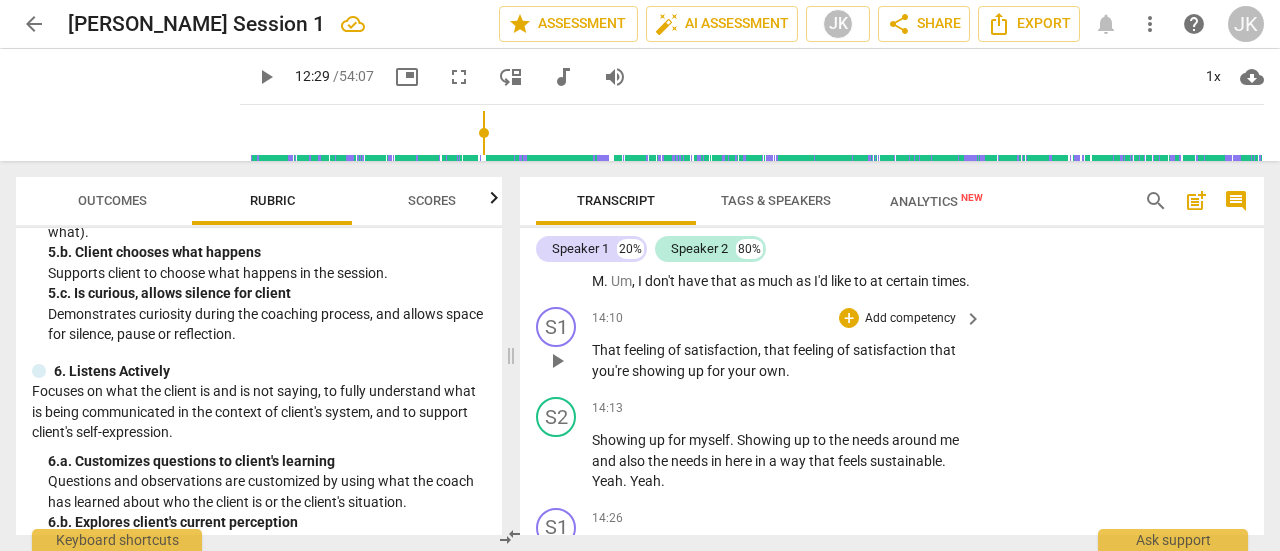 click on "play_arrow" at bounding box center (557, 361) 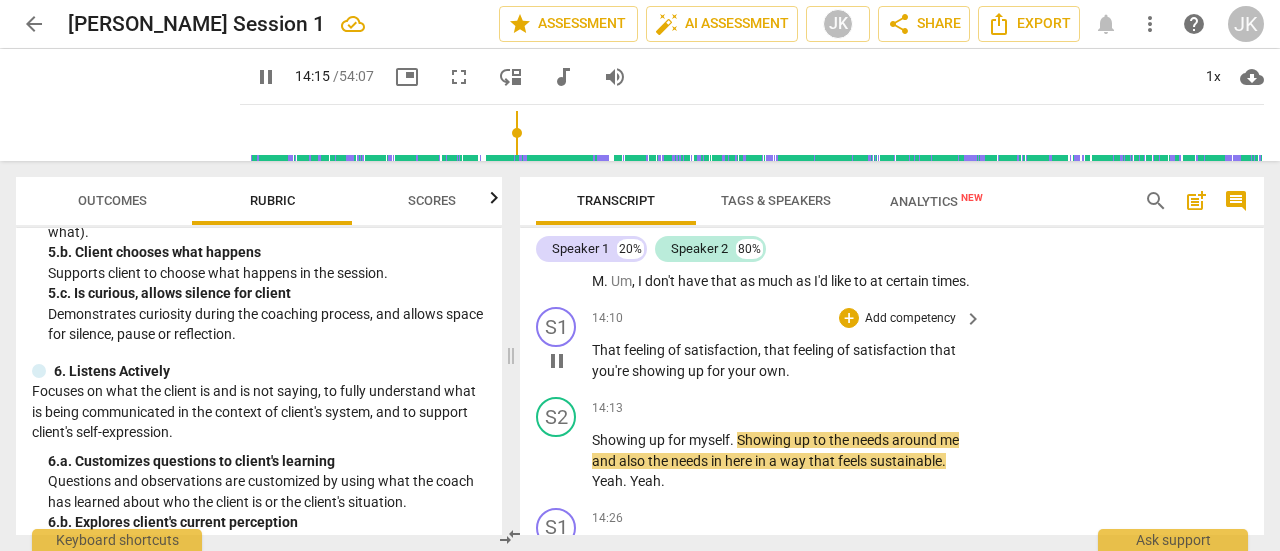 click on "own" at bounding box center (772, 371) 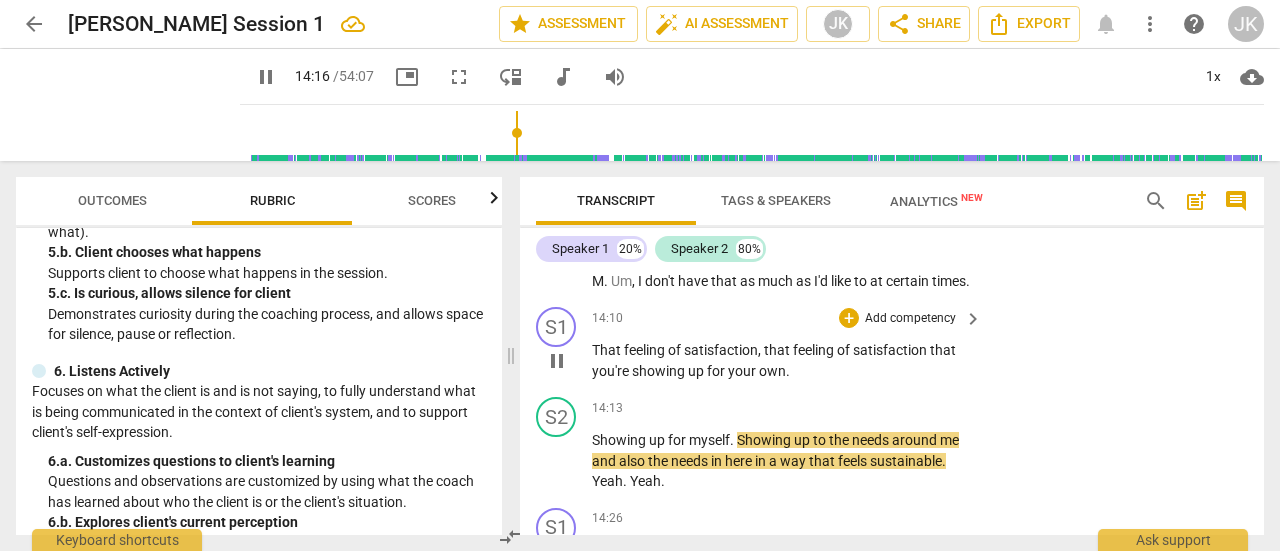 click on "own" at bounding box center [772, 371] 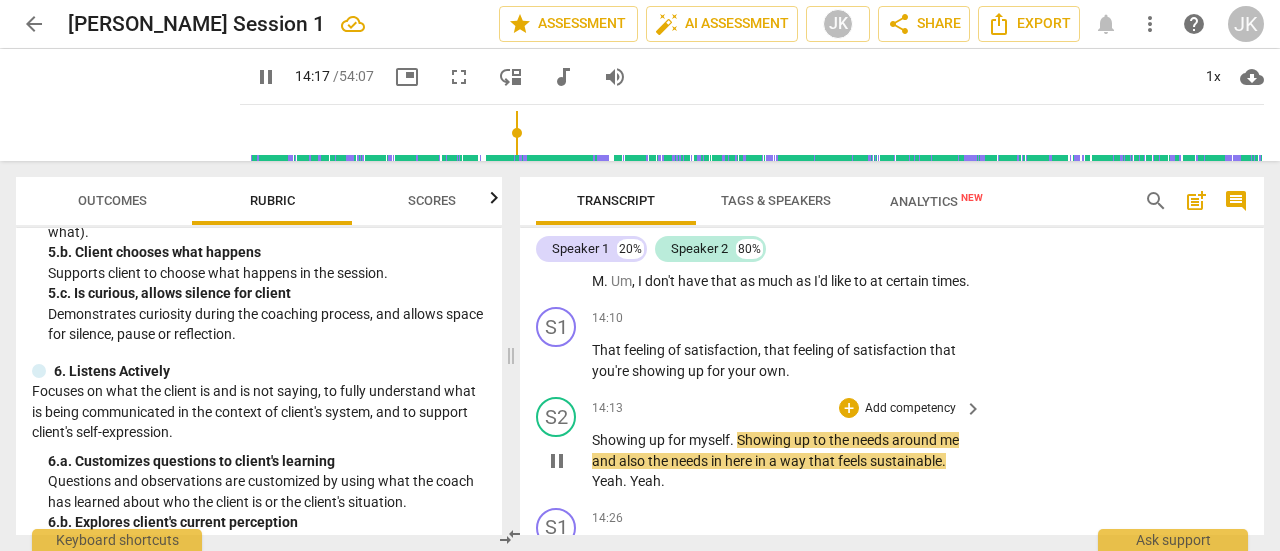 type on "858" 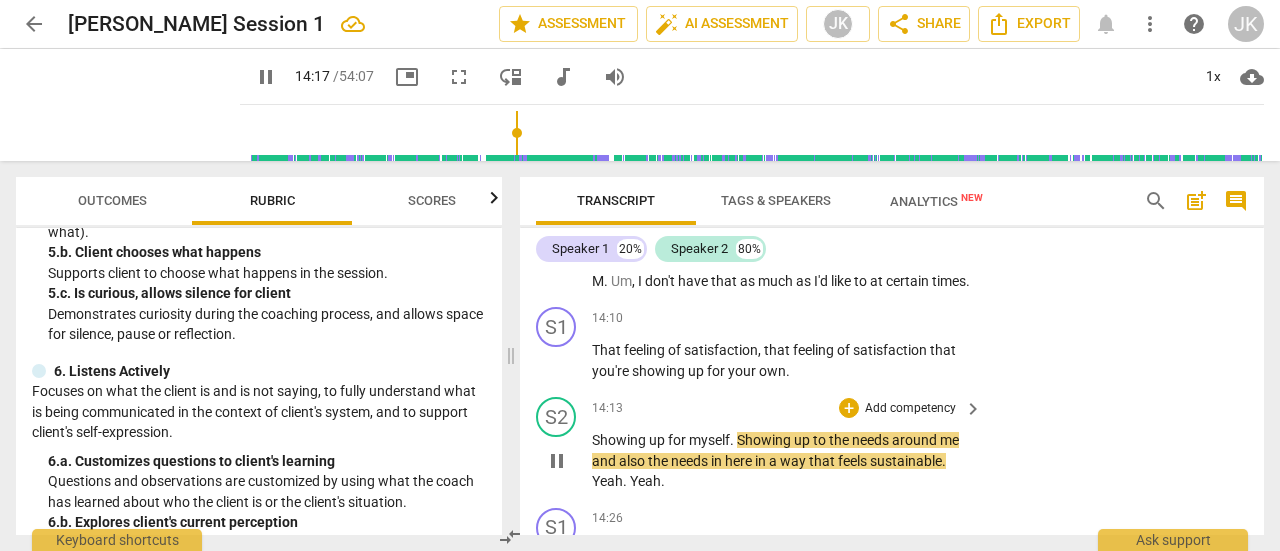 type 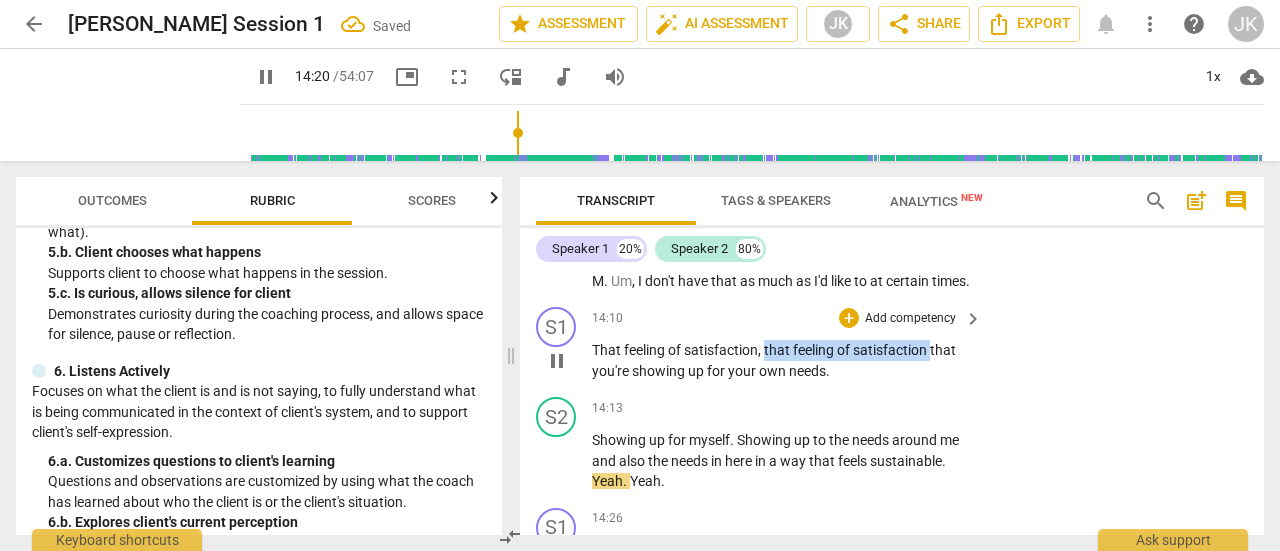drag, startPoint x: 764, startPoint y: 412, endPoint x: 930, endPoint y: 416, distance: 166.04819 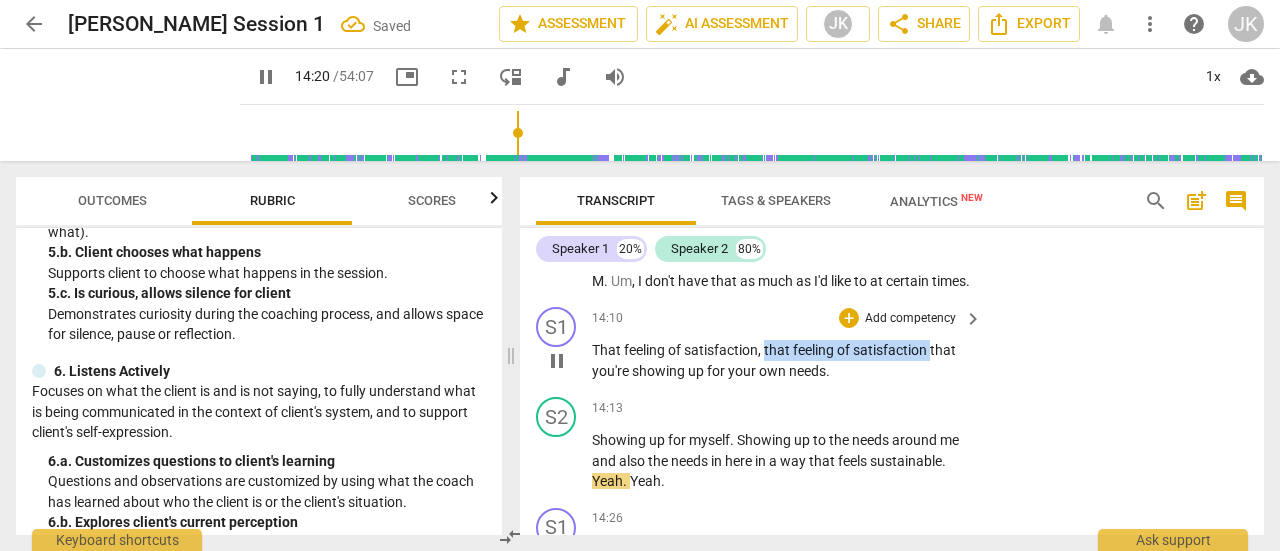 click on "That   feeling   of   satisfaction ,   that   feeling   of   satisfaction   that   you're   showing   up   for   your   own needs ." at bounding box center [782, 360] 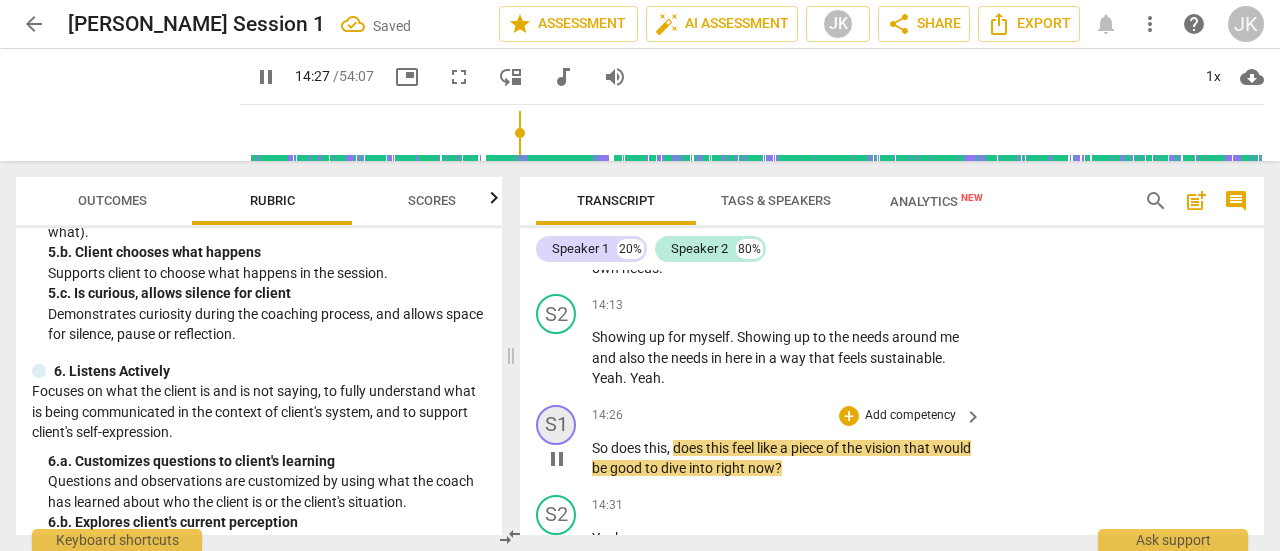 scroll, scrollTop: 7653, scrollLeft: 0, axis: vertical 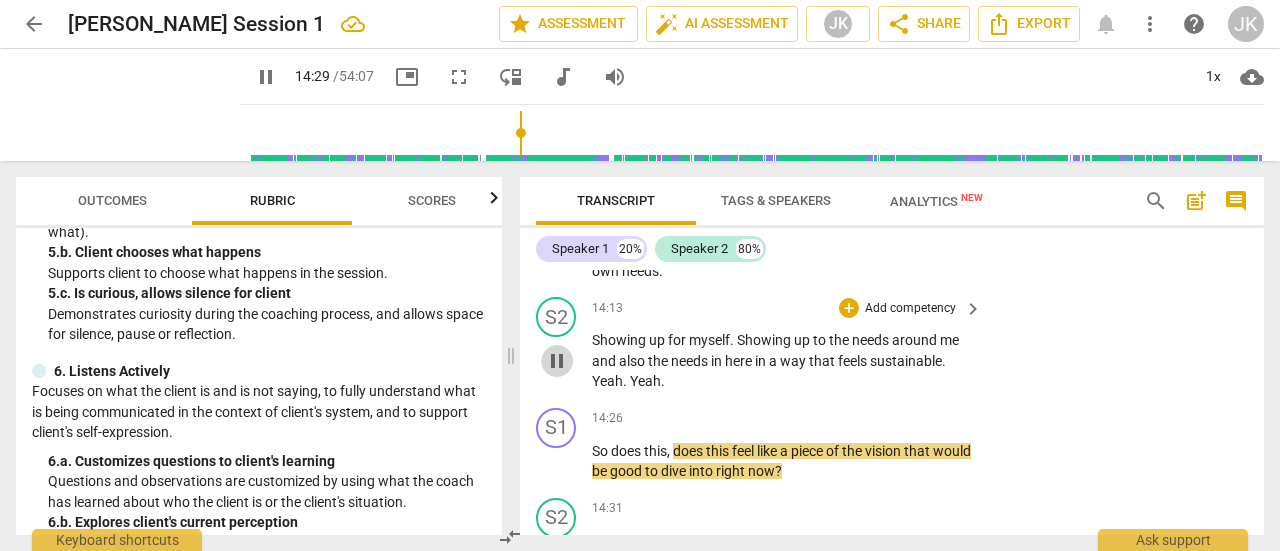 click on "pause" at bounding box center [557, 361] 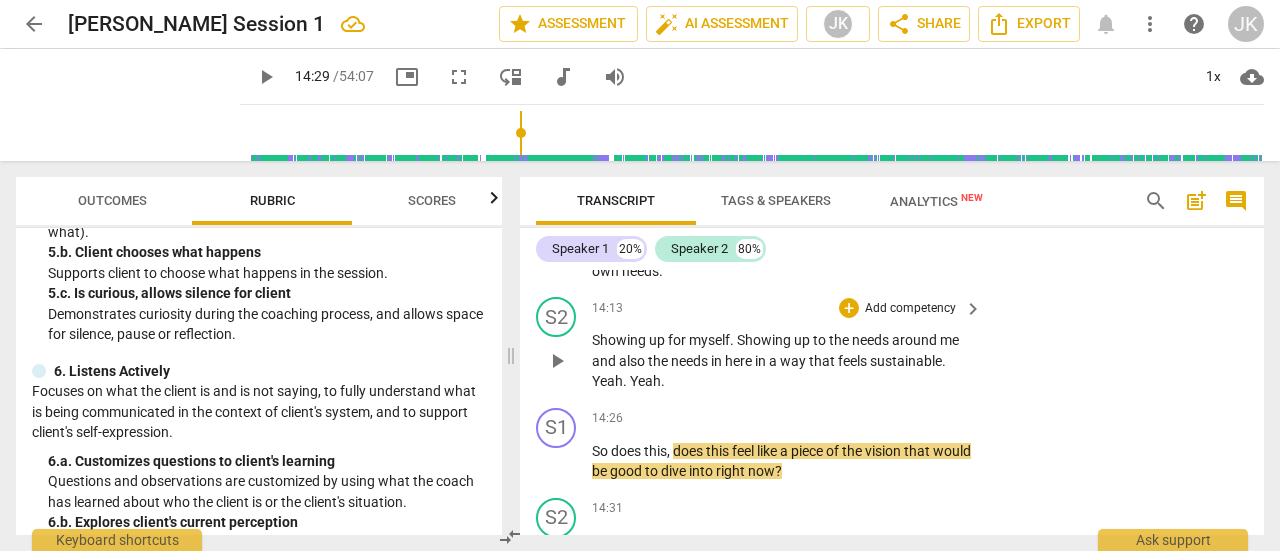 drag, startPoint x: 589, startPoint y: 439, endPoint x: 641, endPoint y: 438, distance: 52.009613 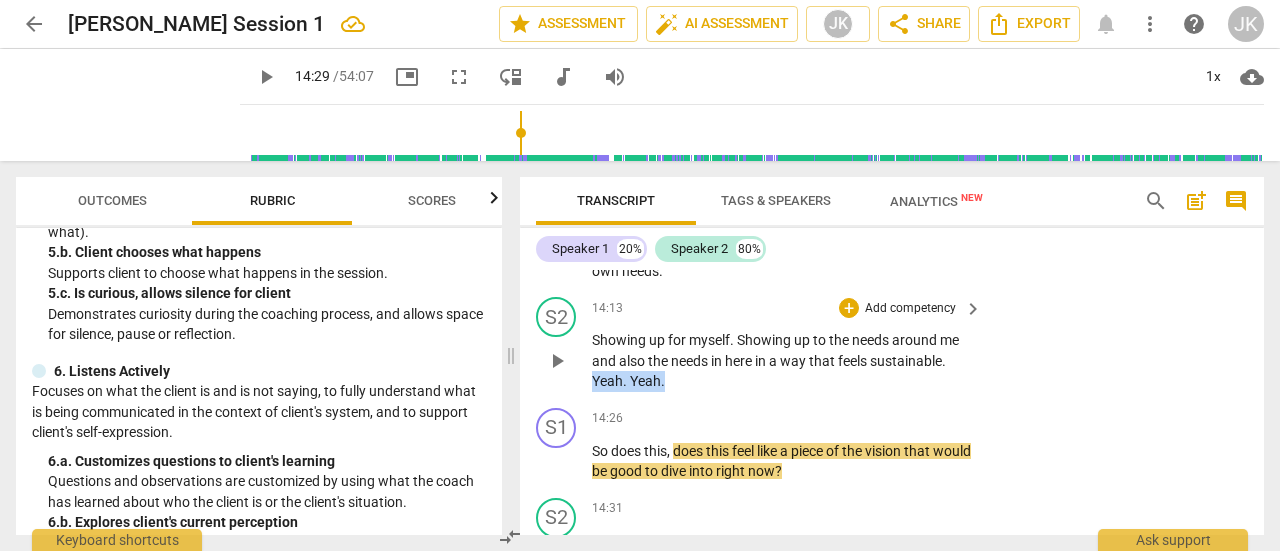 drag, startPoint x: 678, startPoint y: 443, endPoint x: 592, endPoint y: 447, distance: 86.09297 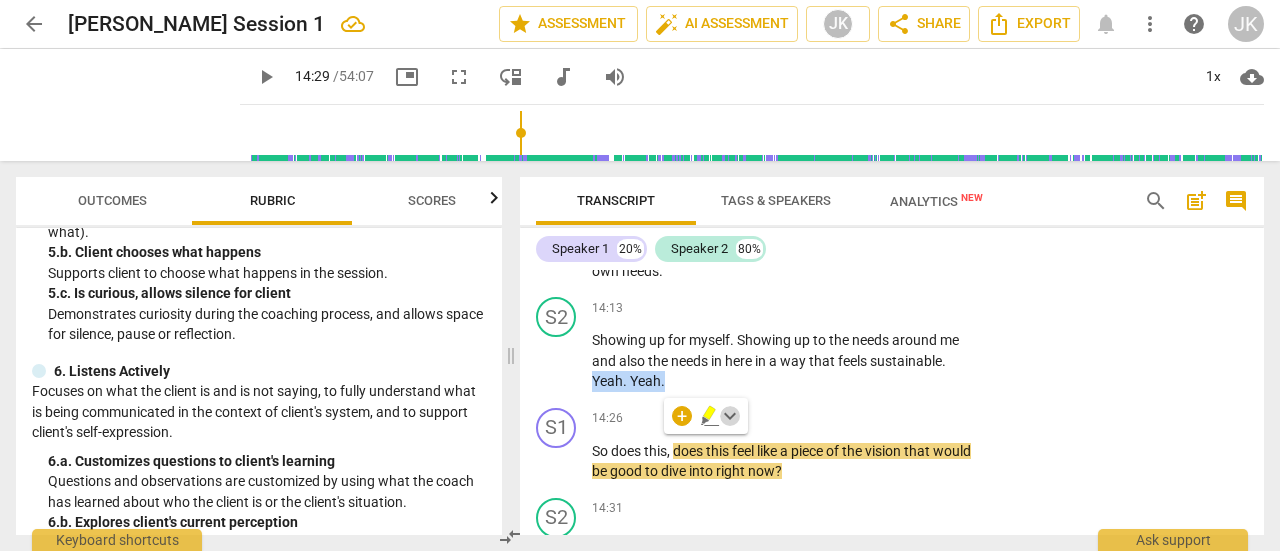 click on "keyboard_arrow_down" at bounding box center [730, 416] 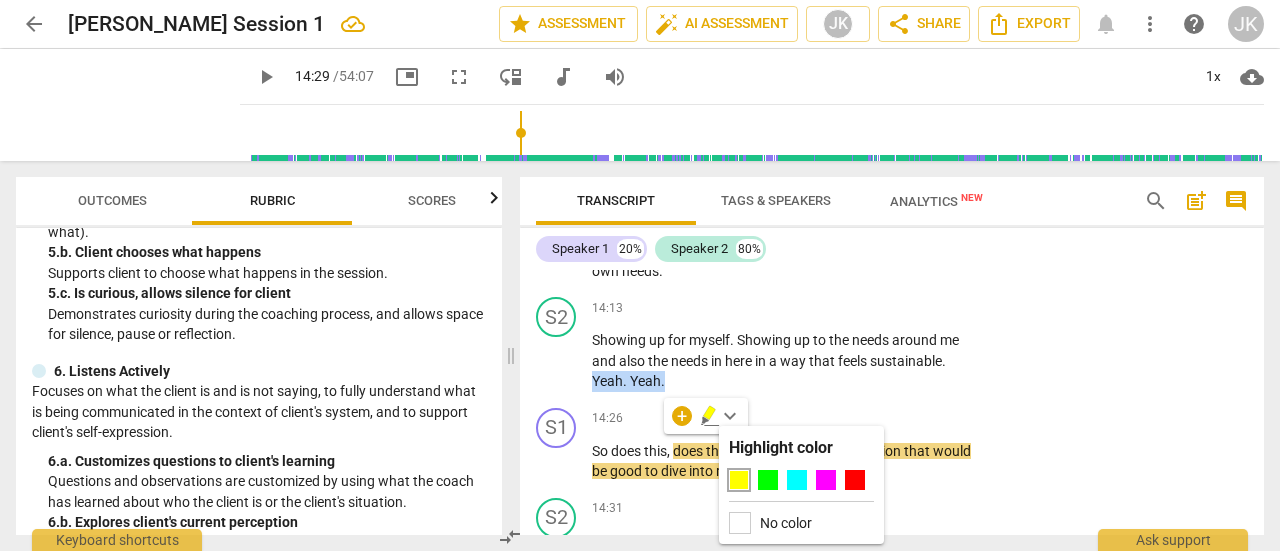 click on "keyboard_arrow_down" at bounding box center (730, 416) 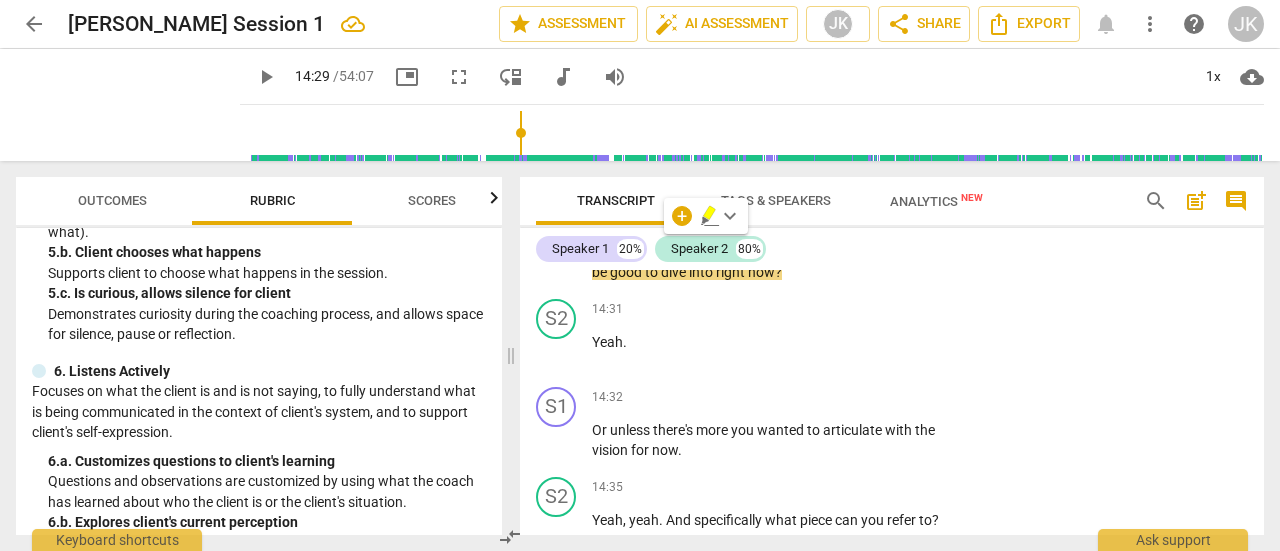 scroll, scrollTop: 7853, scrollLeft: 0, axis: vertical 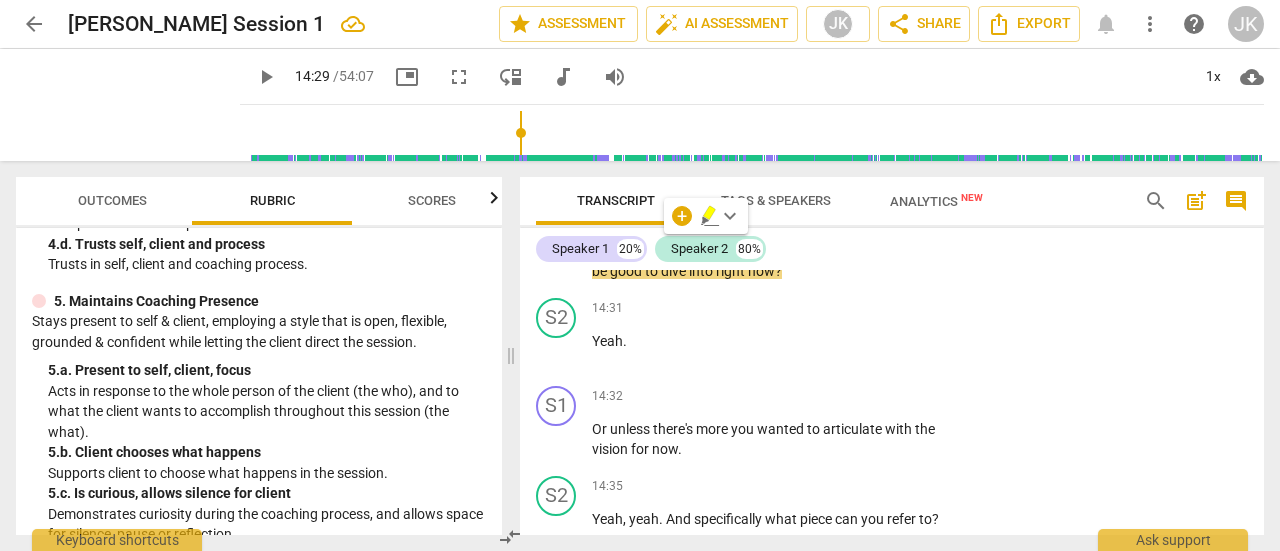 click on "Add competency" at bounding box center [910, 219] 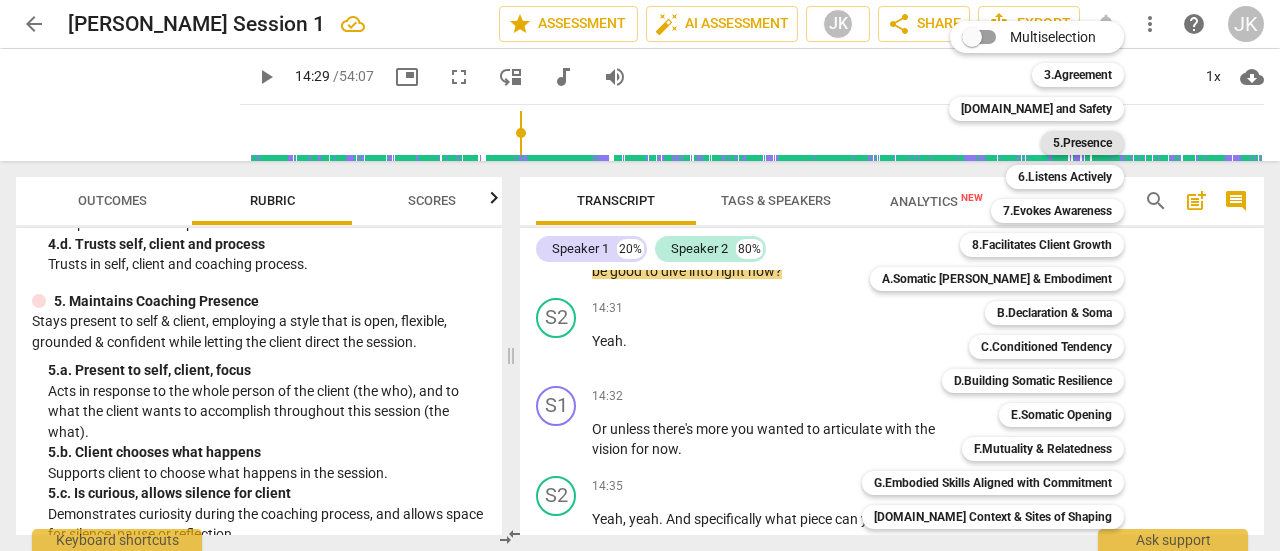 click on "5.Presence" at bounding box center (1082, 143) 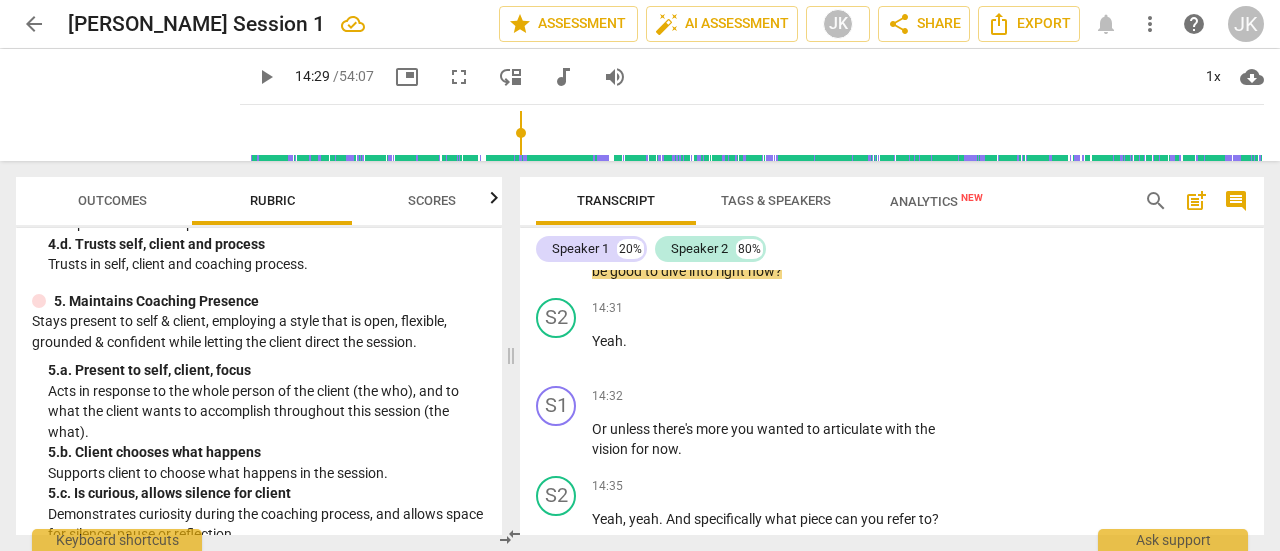 click on "Add competency" at bounding box center (910, 219) 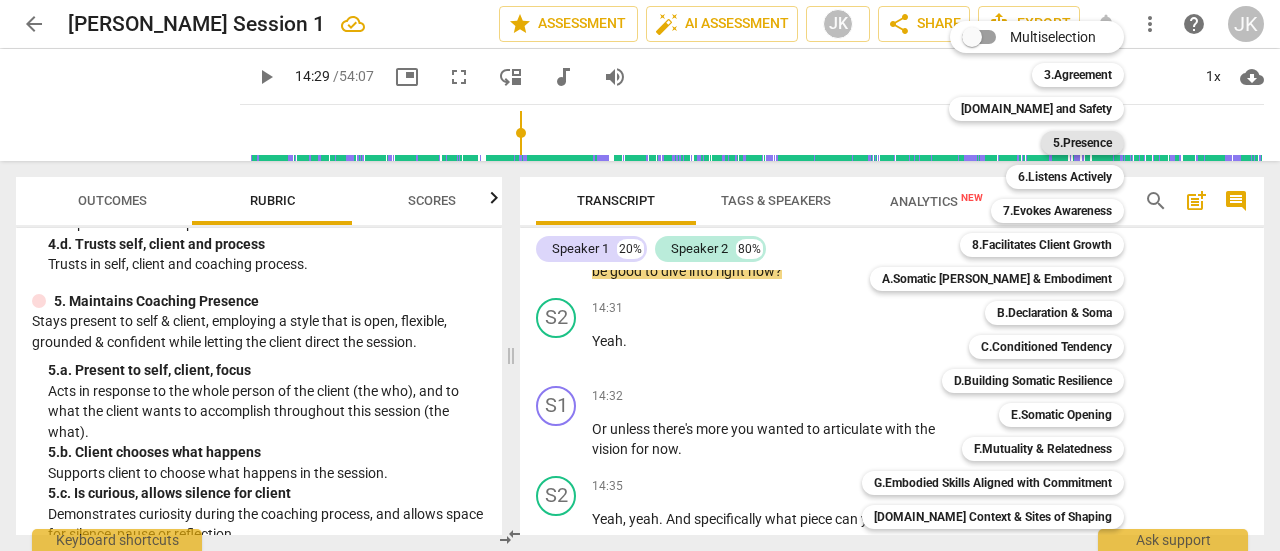 click on "5.Presence" at bounding box center [1082, 143] 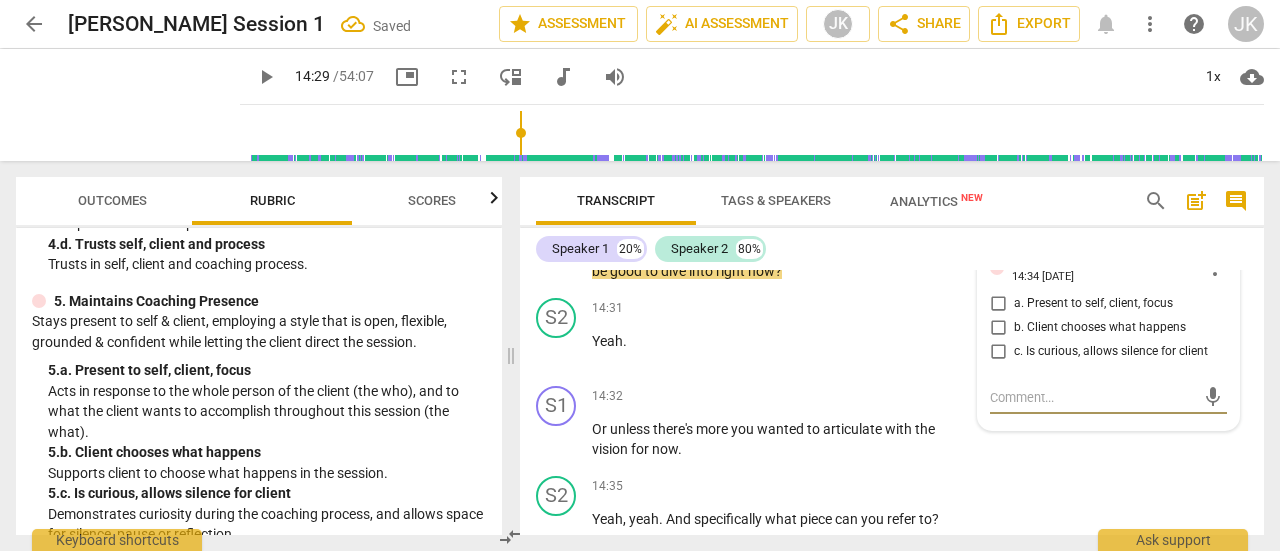 click on "b. Client chooses what happens" at bounding box center (998, 328) 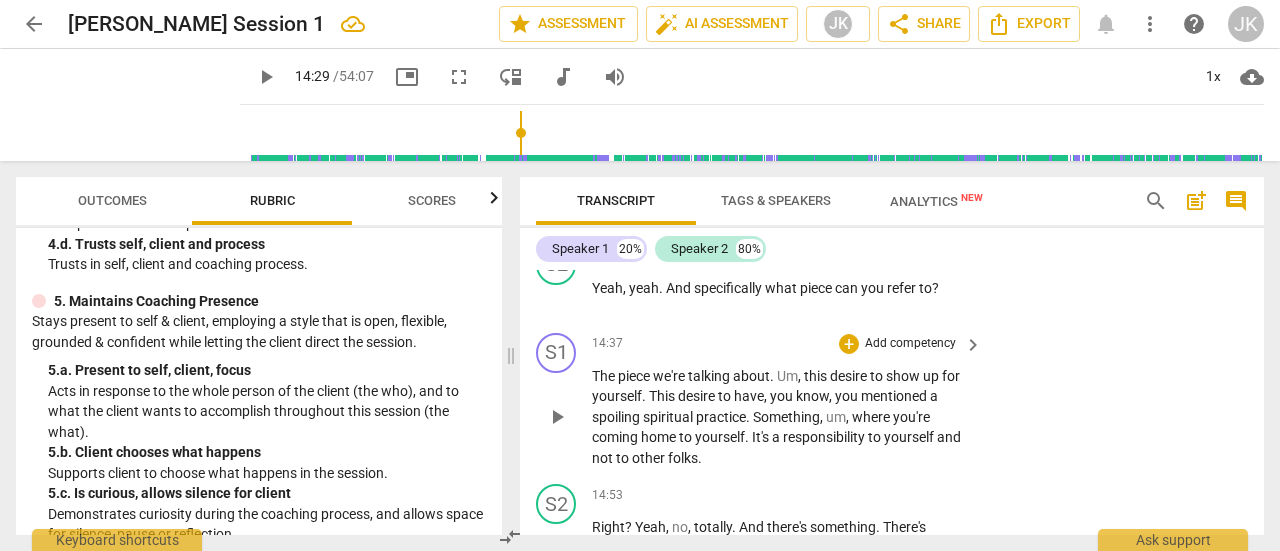scroll, scrollTop: 8053, scrollLeft: 0, axis: vertical 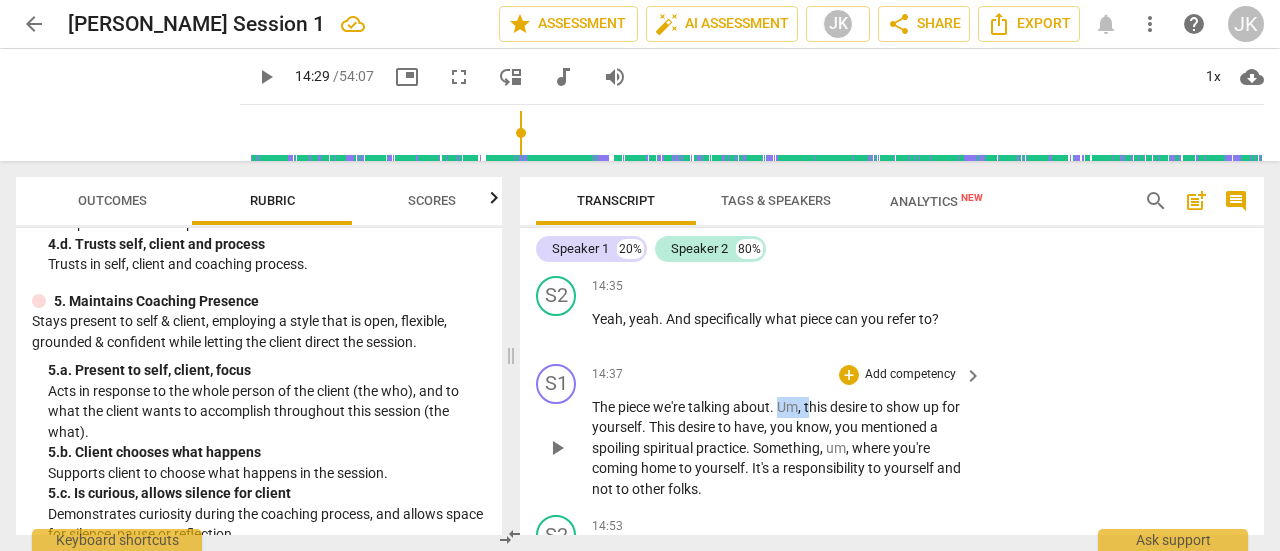 drag, startPoint x: 812, startPoint y: 470, endPoint x: 780, endPoint y: 478, distance: 32.984844 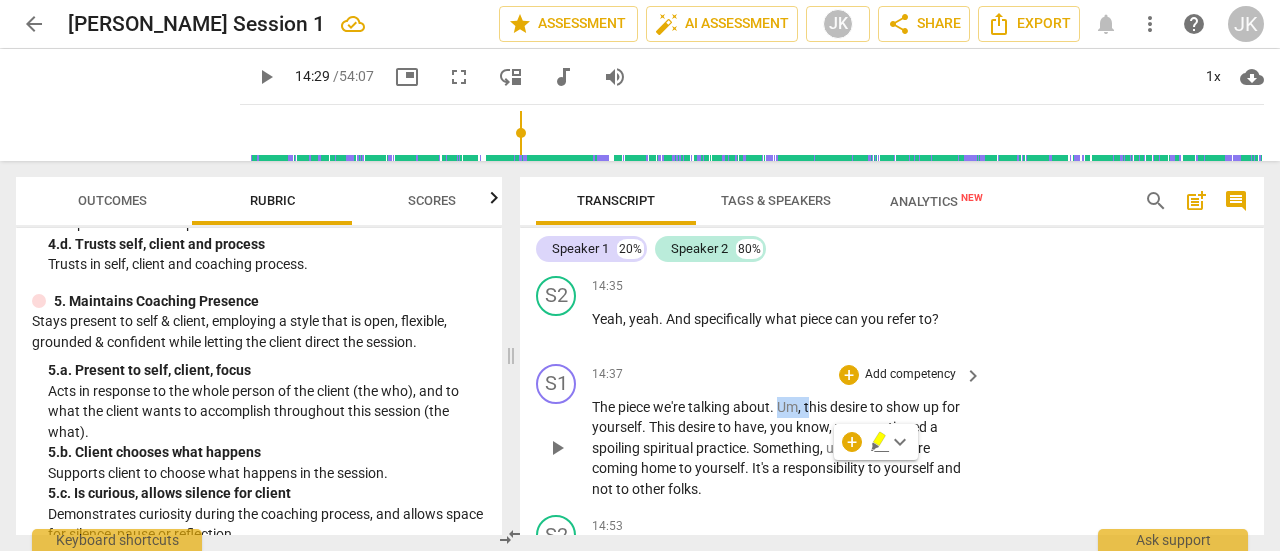 type 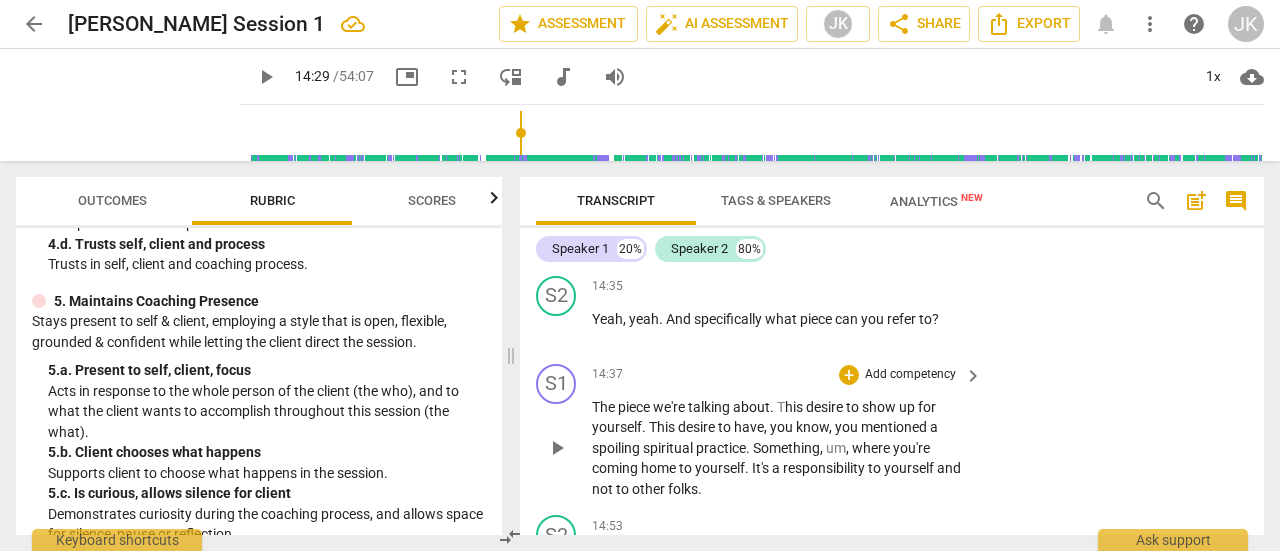 click on "mentioned" at bounding box center [895, 427] 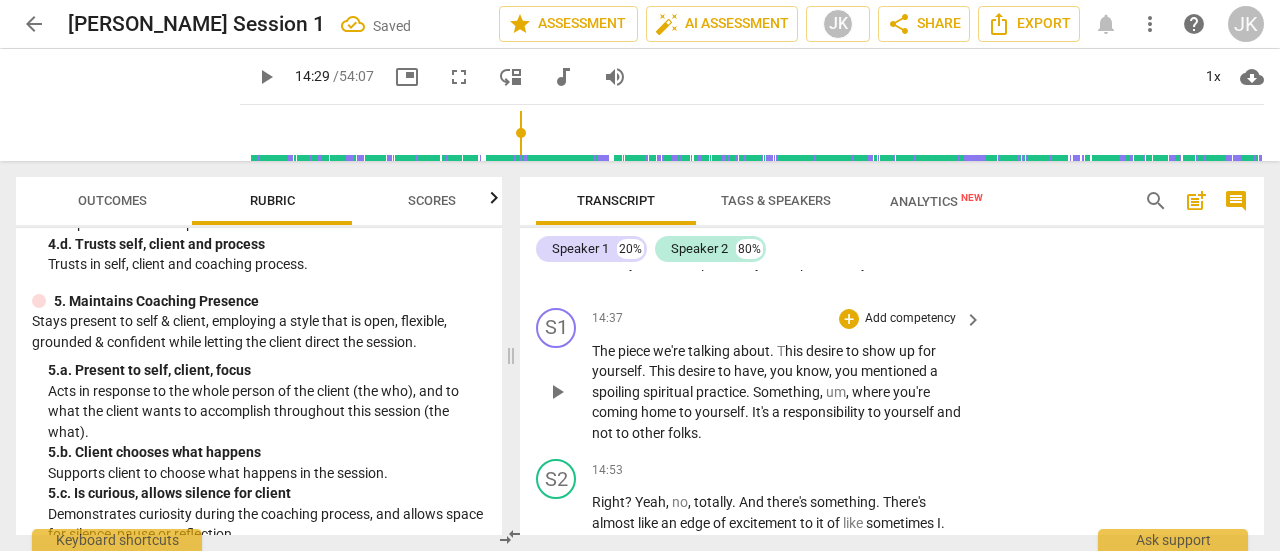 scroll, scrollTop: 8153, scrollLeft: 0, axis: vertical 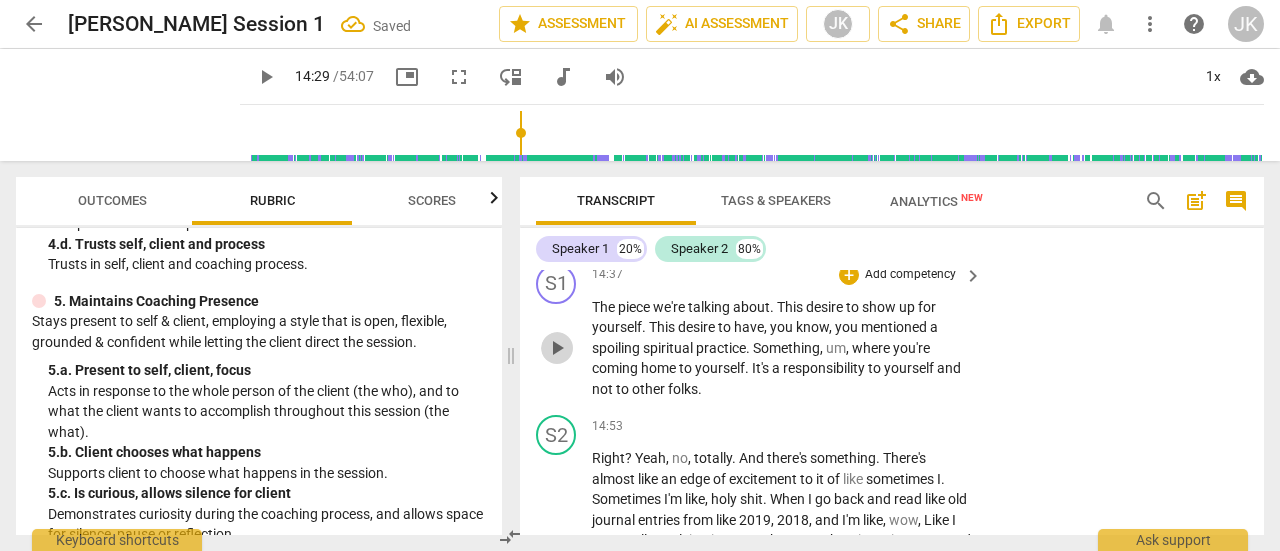 click on "play_arrow" at bounding box center [557, 348] 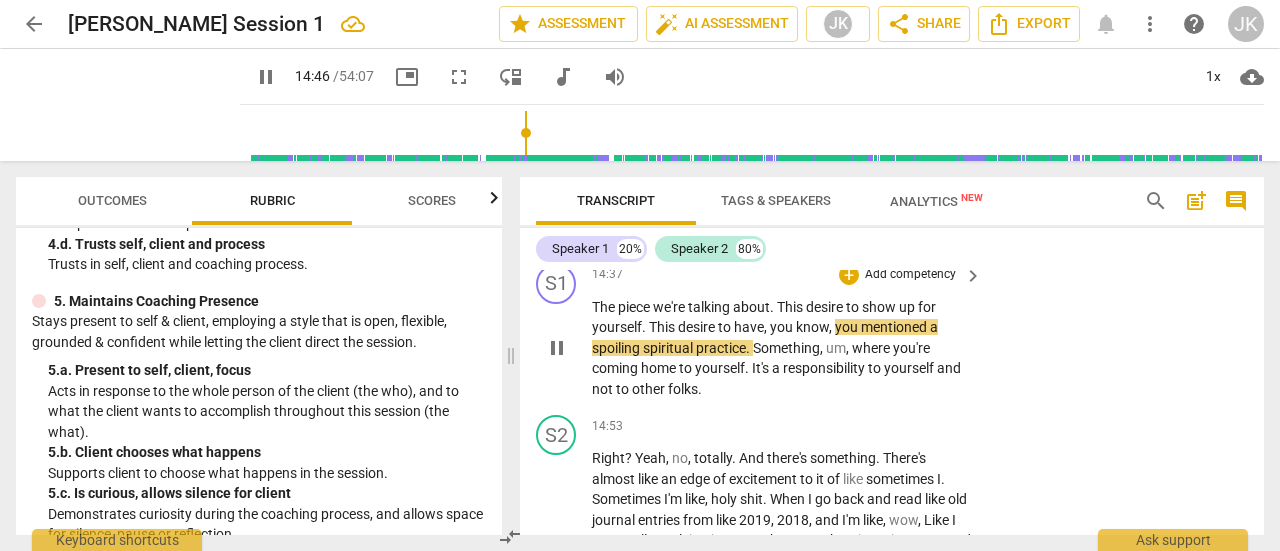 click on "spoiling" at bounding box center (617, 348) 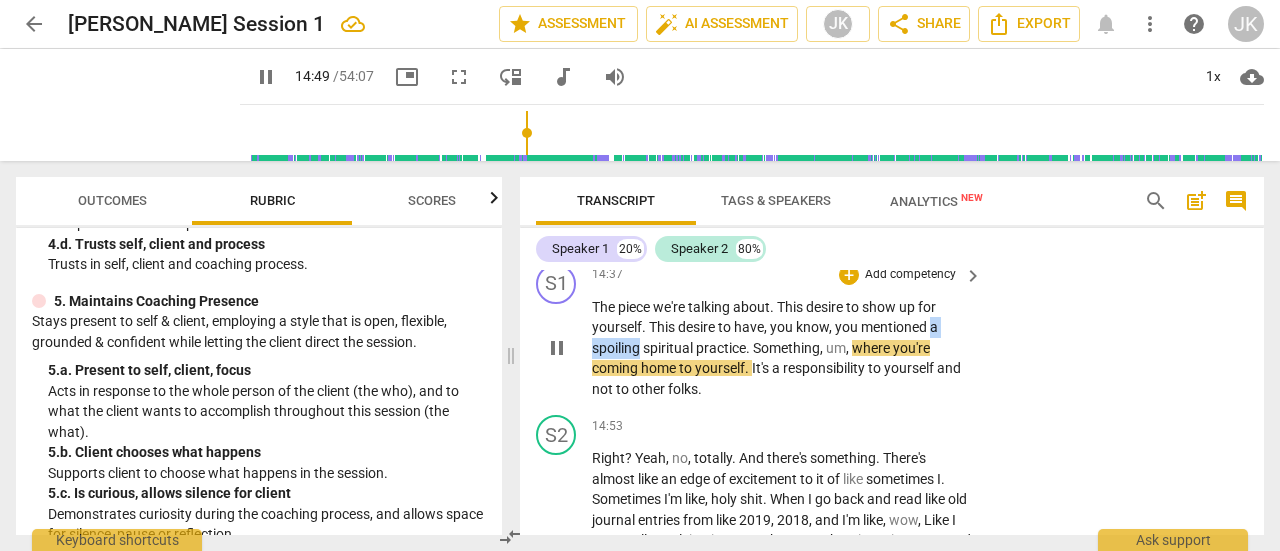 drag, startPoint x: 931, startPoint y: 386, endPoint x: 640, endPoint y: 404, distance: 291.55618 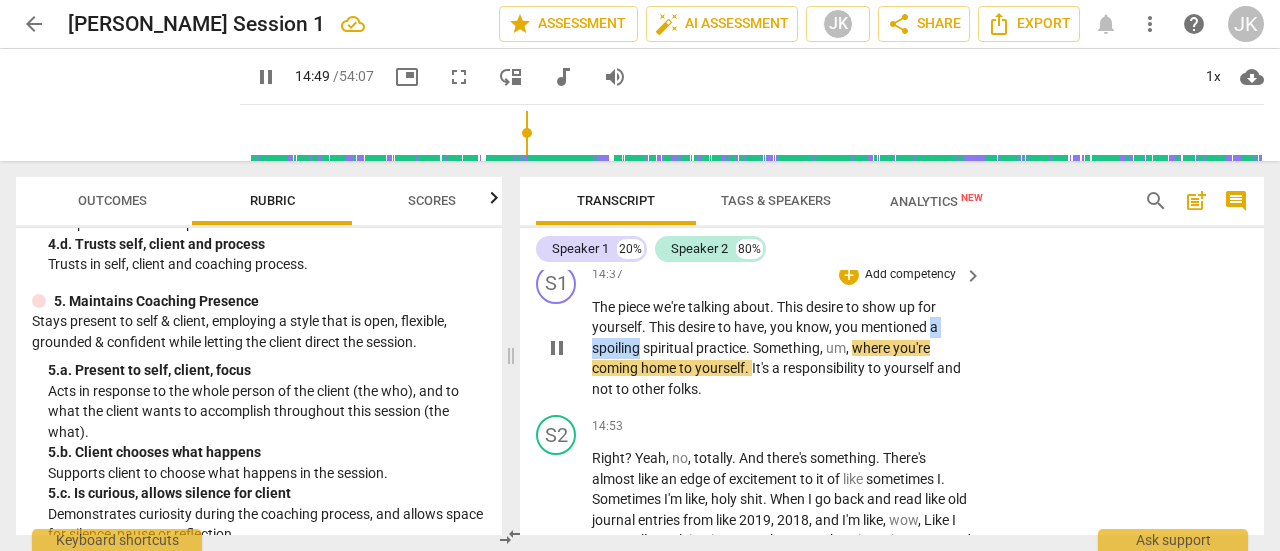 click on "The   piece   we're   talking   about .   This   desire   to   show   up   for   yourself .   This   desire   to   have ,   you   know ,   you   mentioned   a   spoiling   spiritual   practice .   Something ,   um ,   where   you're   coming   home   to   yourself .   It's   a   responsibility   to   yourself   and   not   to   other   folks ." at bounding box center [782, 348] 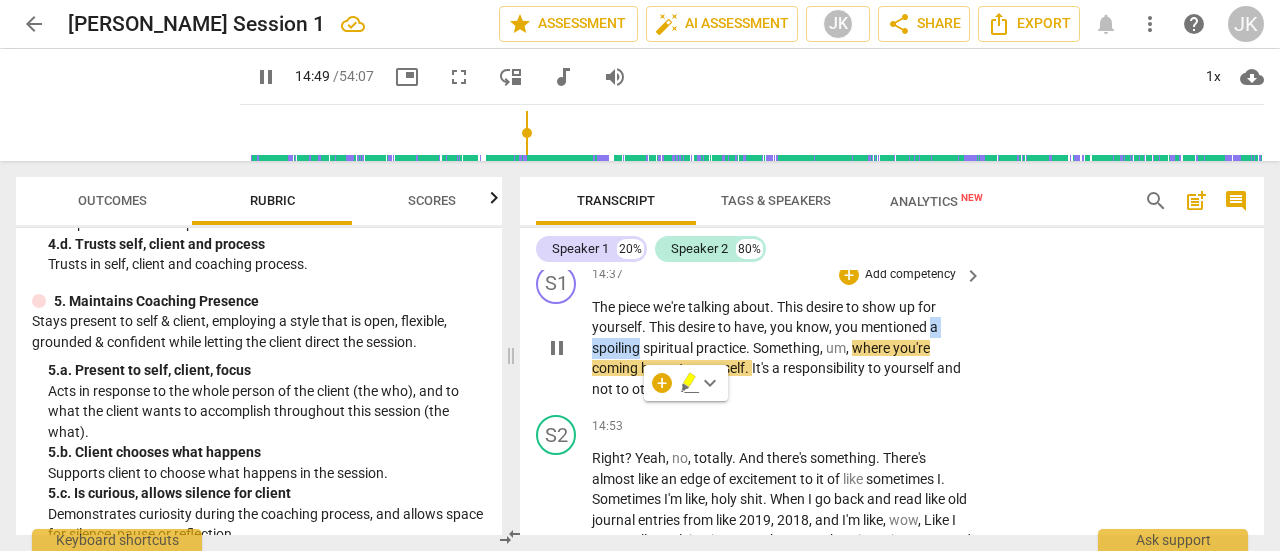 type on "890" 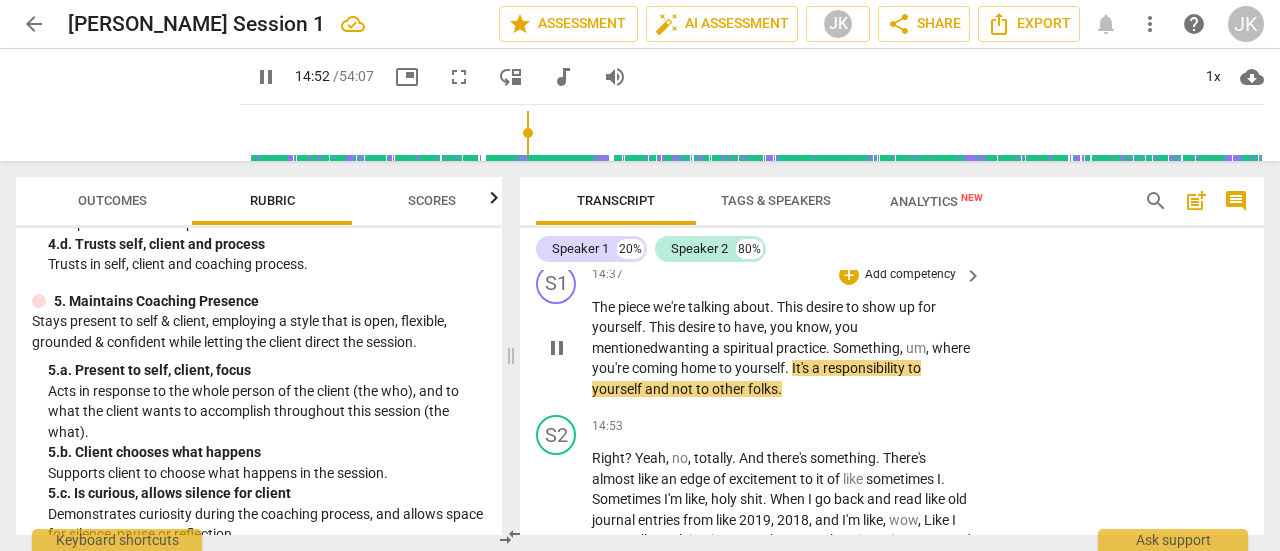 click on "S1 play_arrow pause 14:37 + Add competency keyboard_arrow_right The   piece   we're   talking   about .   This   desire   to   show   up   for   yourself .   This   desire   to   have ,   you   know ,   you   mentioned  wanting a   spiritual   practice .   Something ,   um ,   where   you're   coming   home   to   yourself .   It's   a   responsibility   to   yourself   and   not   to   other   folks ." at bounding box center [892, 332] 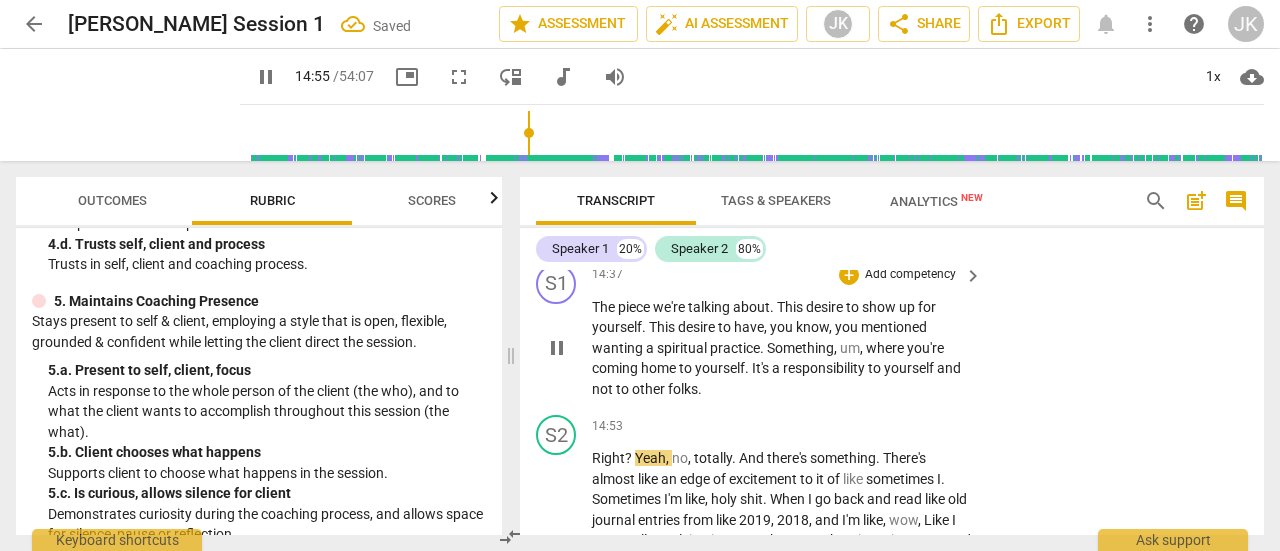 click on "pause" at bounding box center [557, 348] 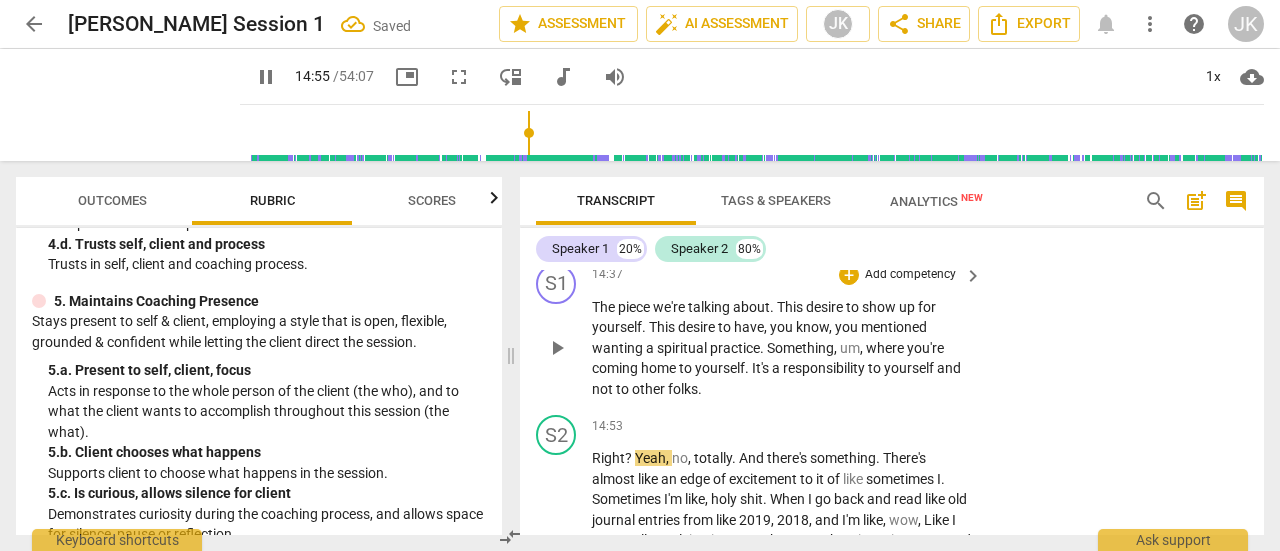 type on "896" 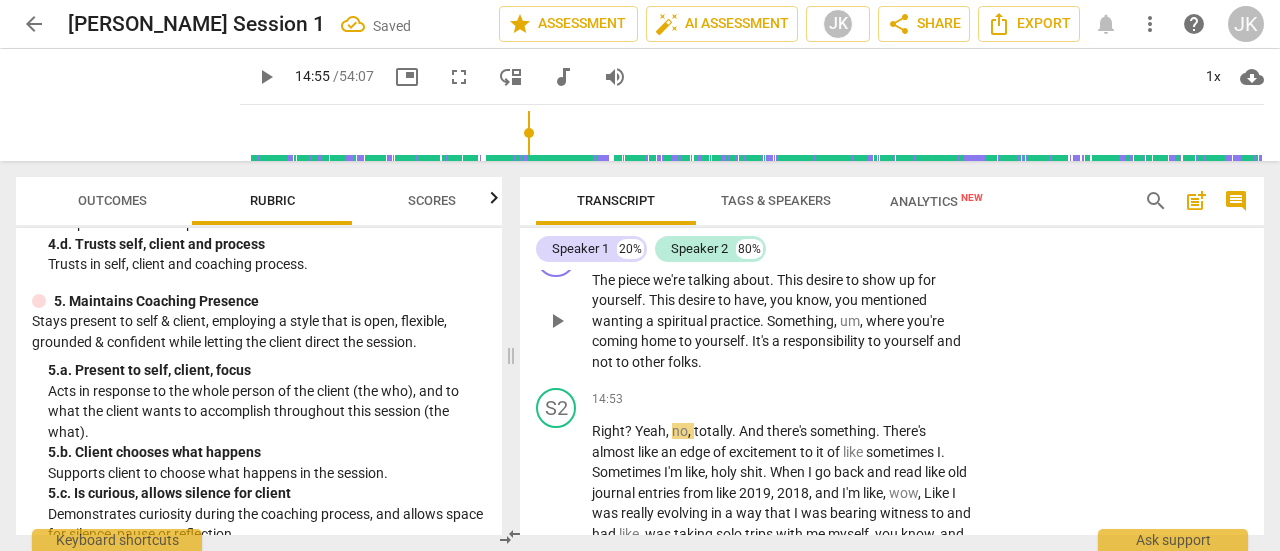 scroll, scrollTop: 8153, scrollLeft: 0, axis: vertical 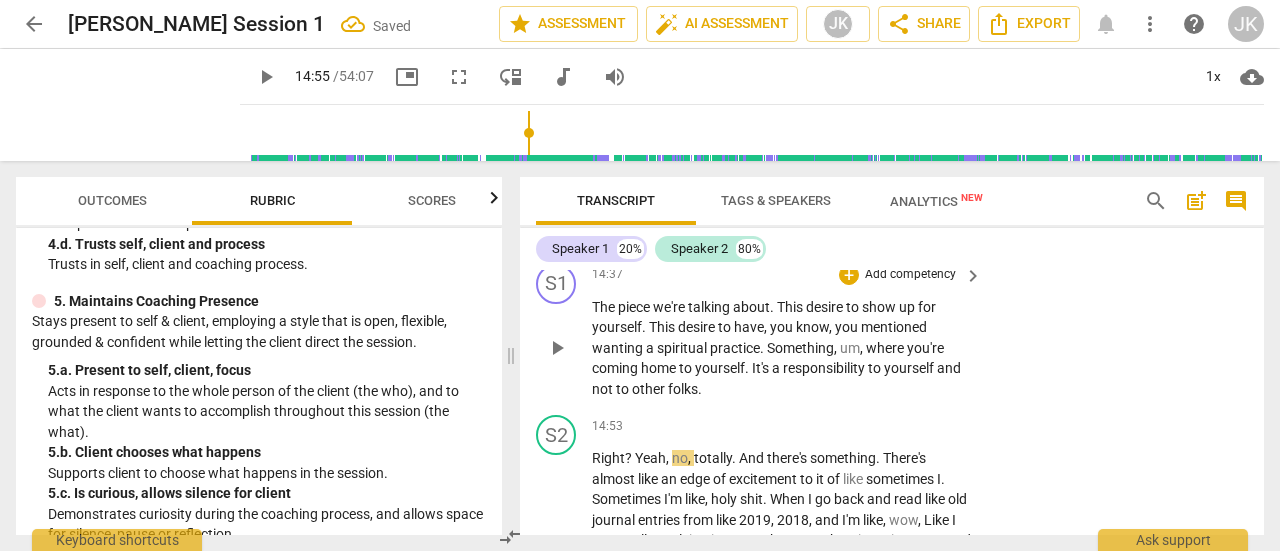 click on "Add competency" at bounding box center (910, 275) 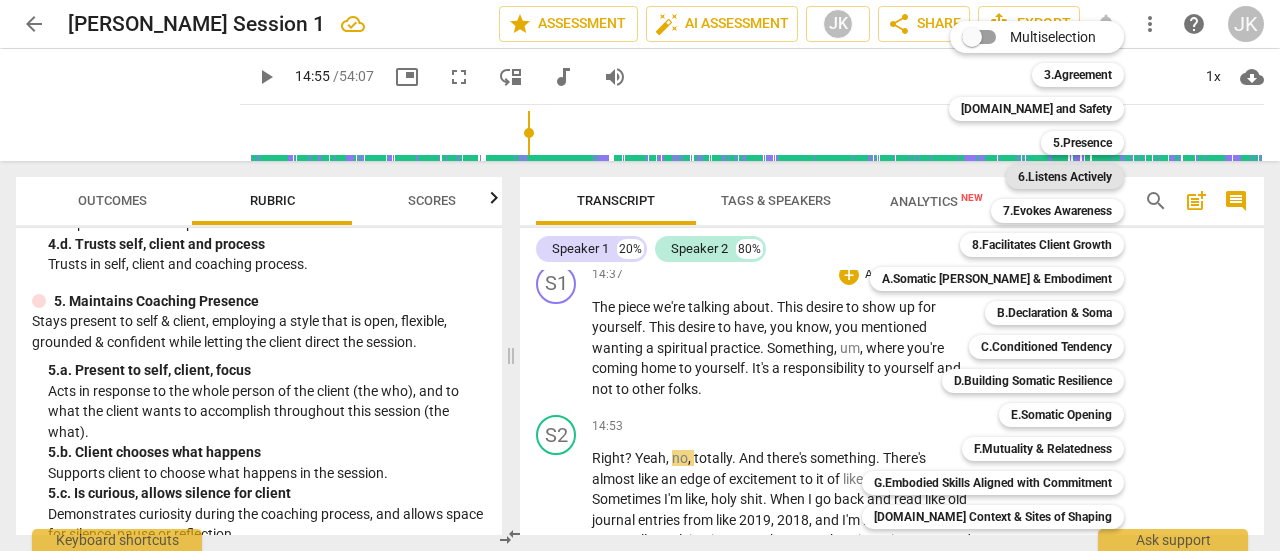 click on "6.Listens Actively" at bounding box center [1065, 177] 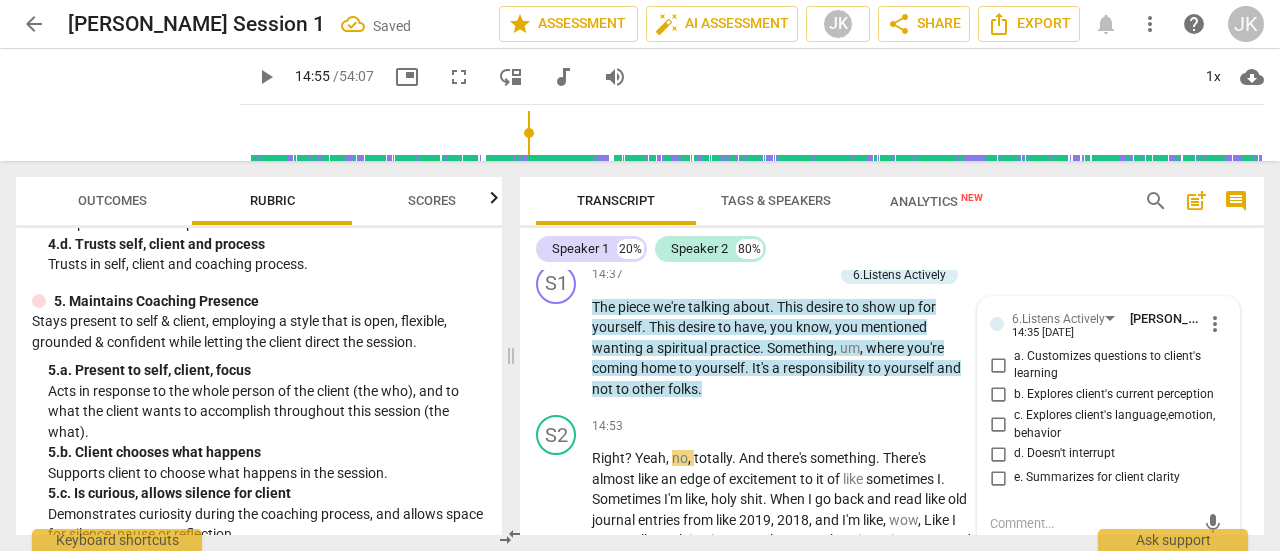 scroll, scrollTop: 8335, scrollLeft: 0, axis: vertical 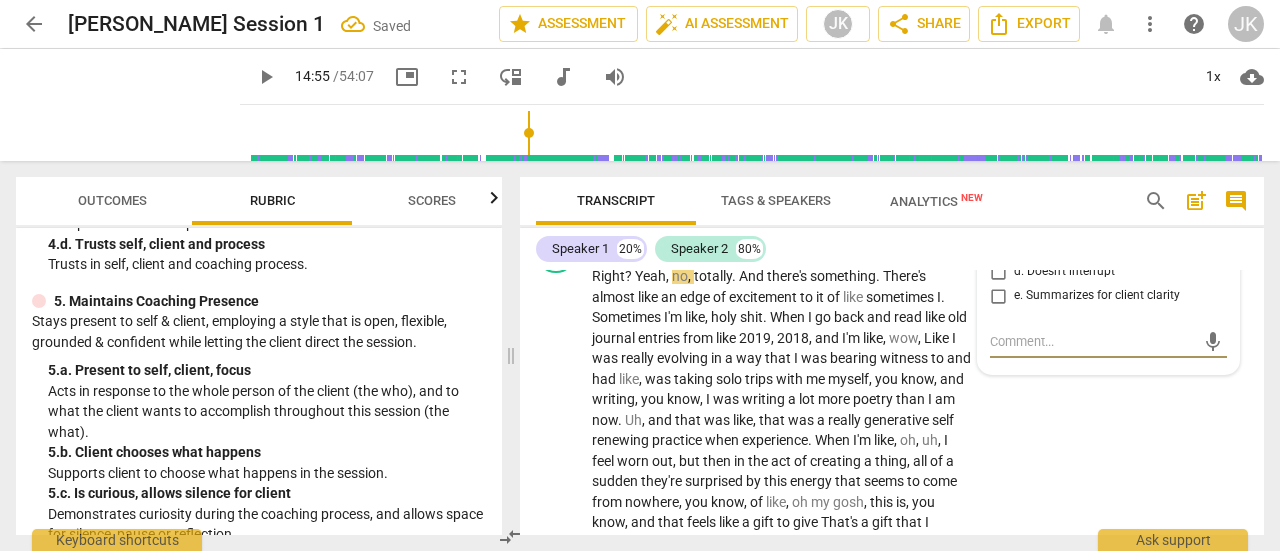 click on "e. Summarizes for client clarity" at bounding box center [998, 296] 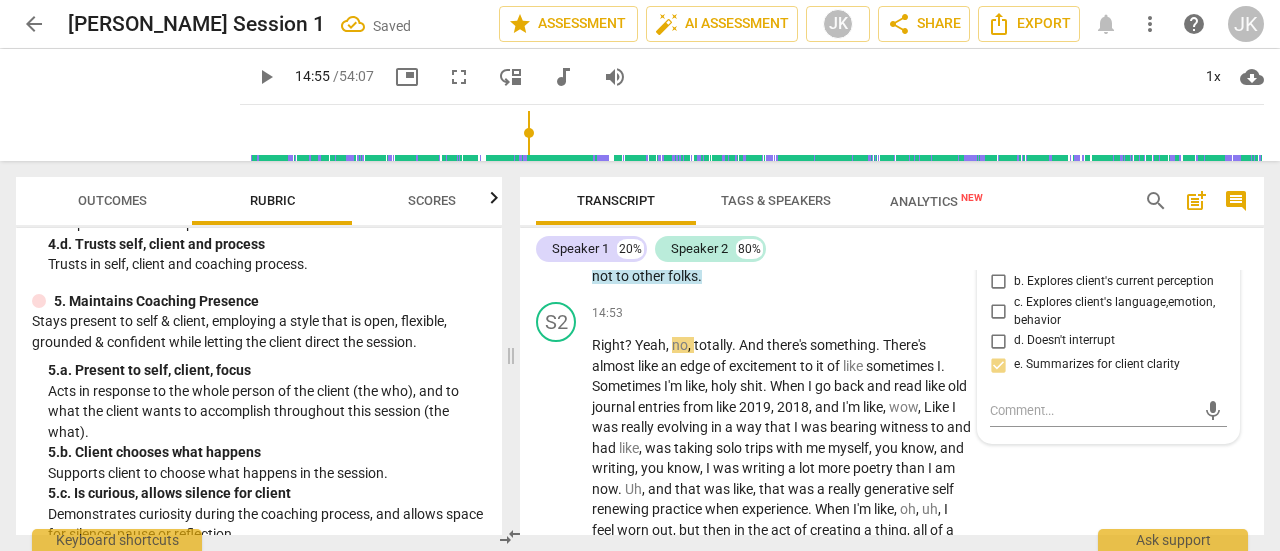 scroll, scrollTop: 8235, scrollLeft: 0, axis: vertical 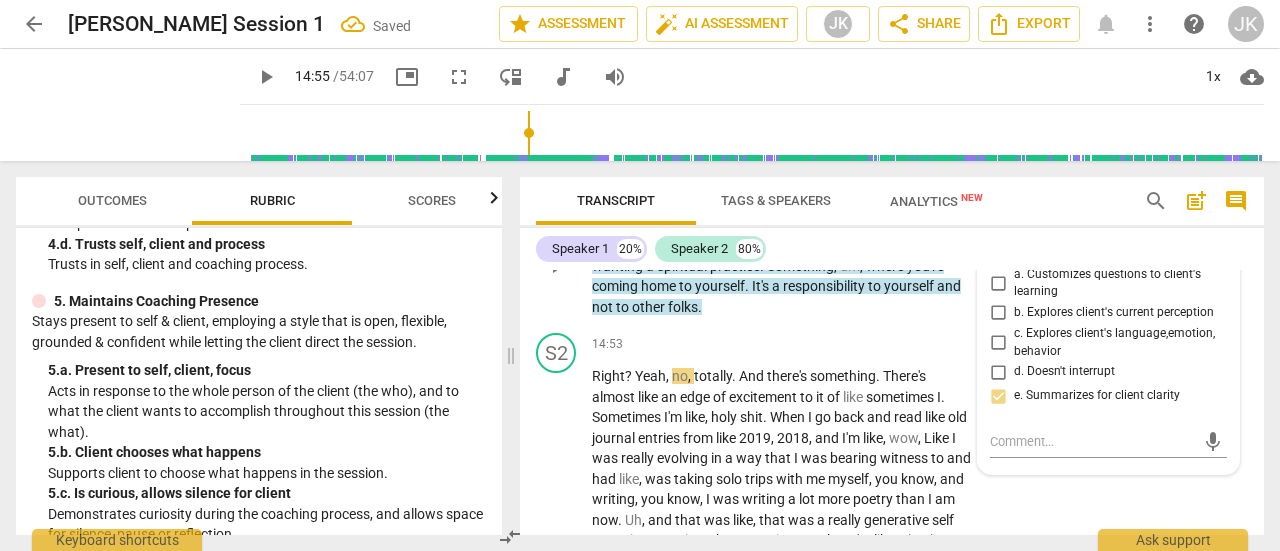click on "S1 play_arrow pause 14:37 + Add competency 6.Listens Actively keyboard_arrow_right The   piece   we're   talking   about .   This   desire   to   show   up   for   yourself .   This   desire   to   have ,   you   know ,   you   mentioned   wanting   a   spiritual   practice .   Something ,   um ,   where   you're   coming   home   to   yourself .   It's   a   responsibility   to   yourself   and   not   to   other   folks . 6.Listens Actively [PERSON_NAME] 14:35 [DATE] more_vert a. Customizes questions to client's learning b. Explores client's current perception c. Explores client's language,emotion, behavior d. Doesn't interrupt e. Summarizes for client clarity mic" at bounding box center [892, 250] 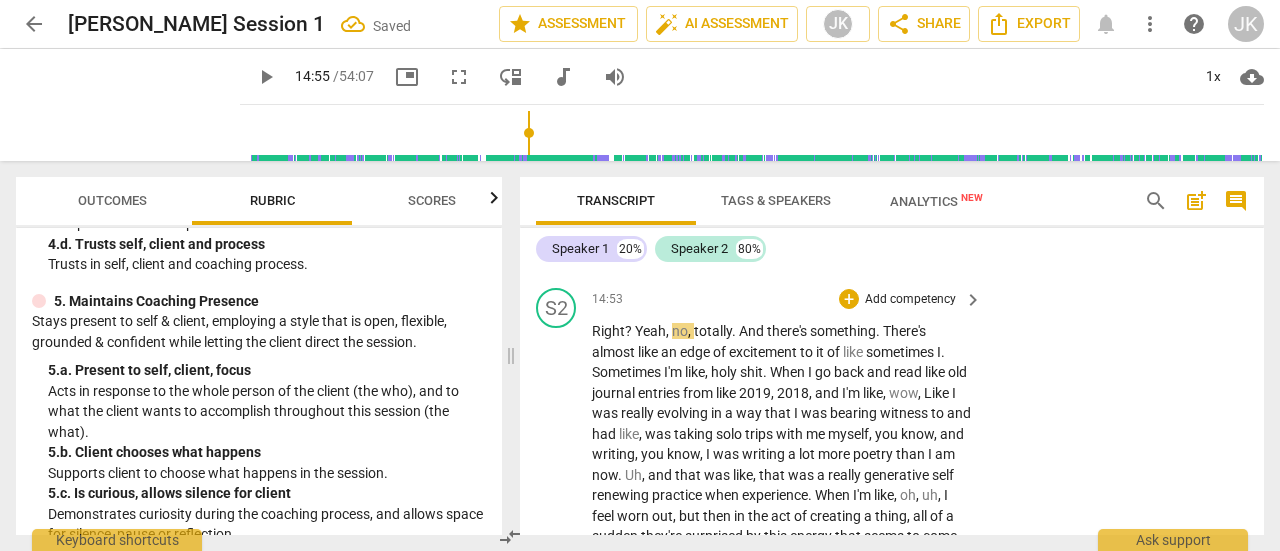 scroll, scrollTop: 8235, scrollLeft: 0, axis: vertical 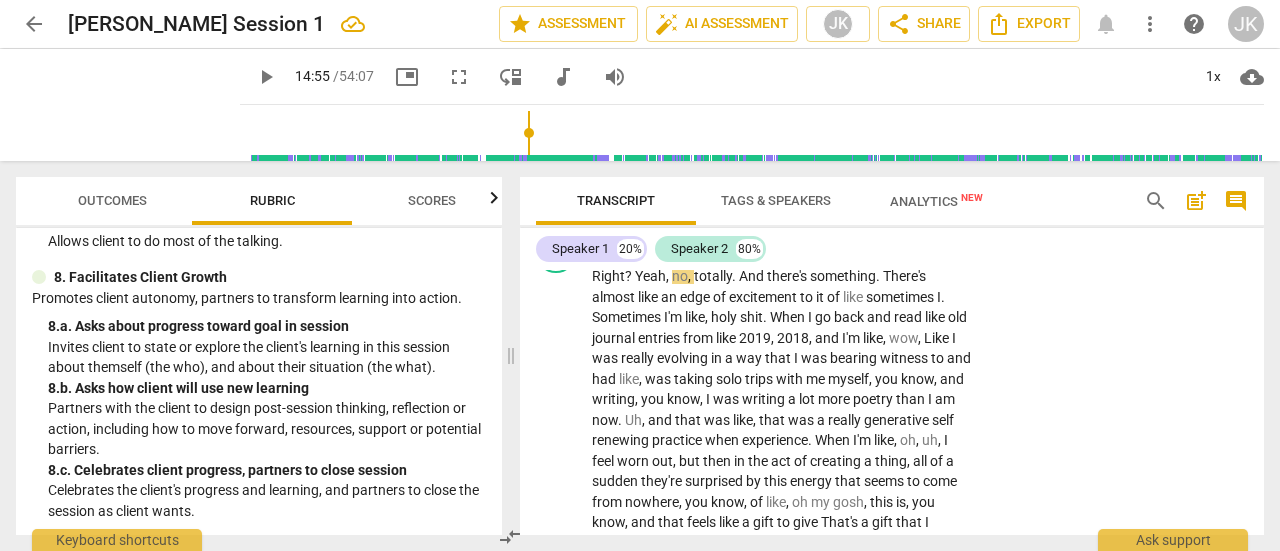 click on "Add competency" at bounding box center (910, 245) 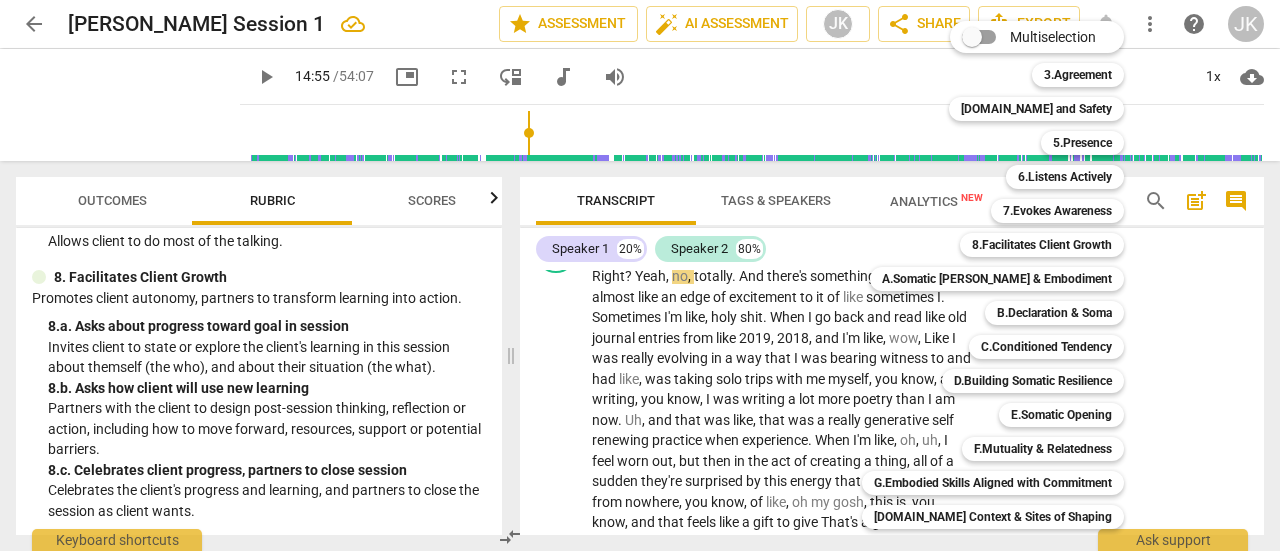 click at bounding box center [640, 275] 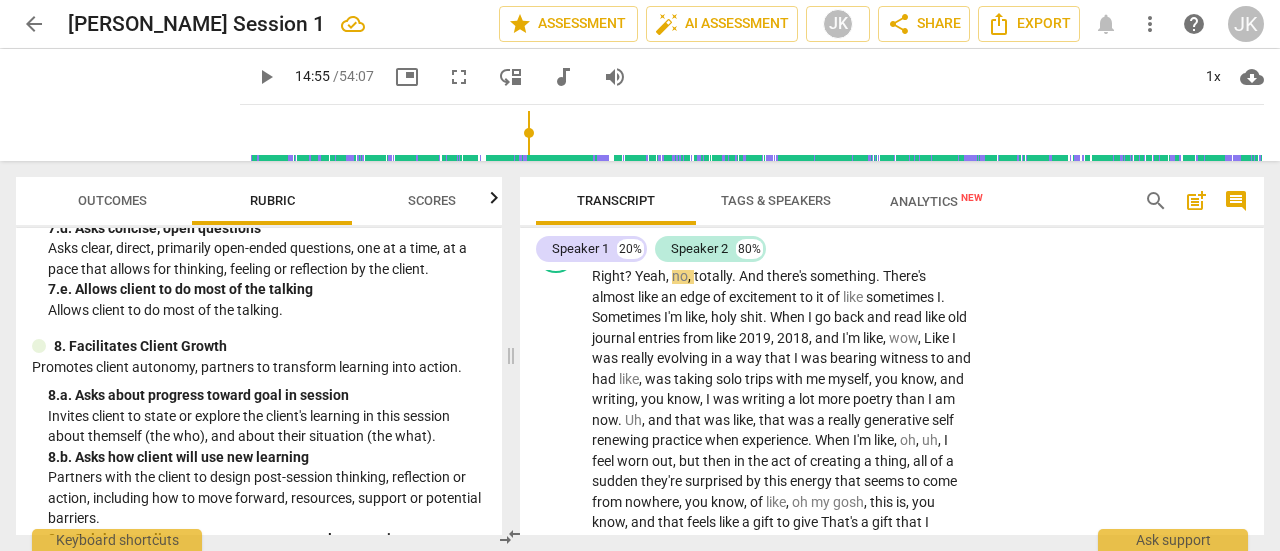 scroll, scrollTop: 1600, scrollLeft: 0, axis: vertical 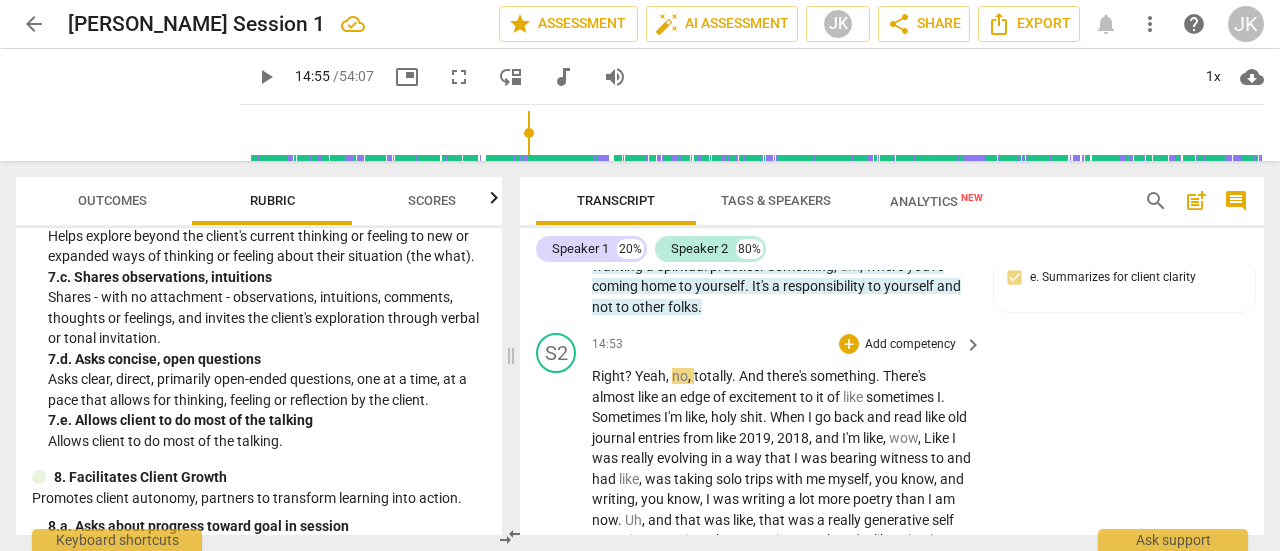 click on "Add competency" at bounding box center [910, 345] 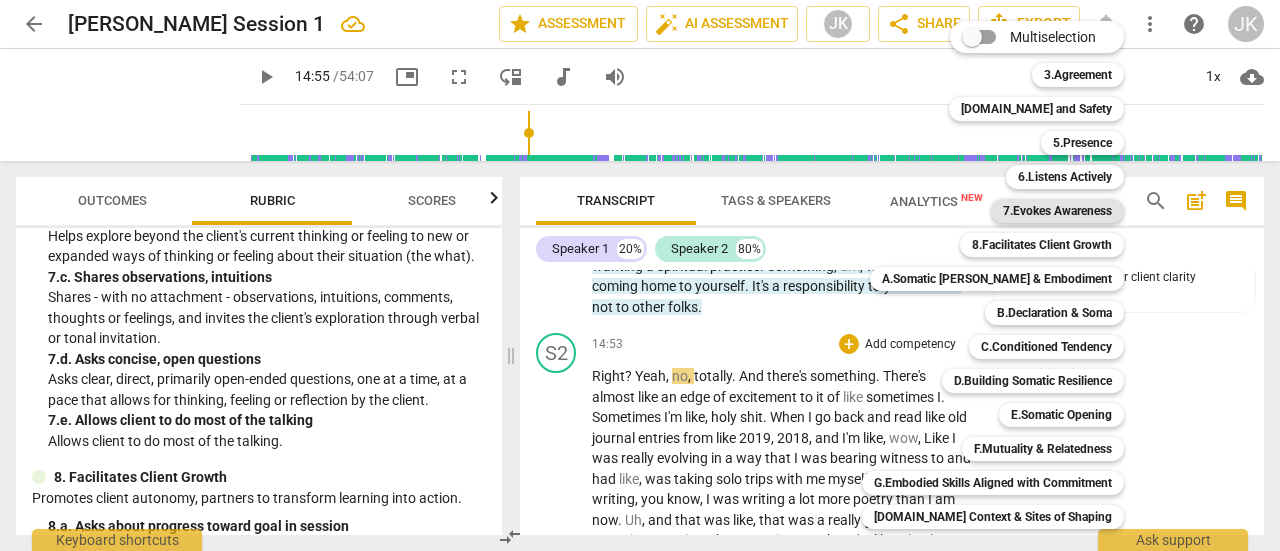click on "7.Evokes Awareness" at bounding box center [1057, 211] 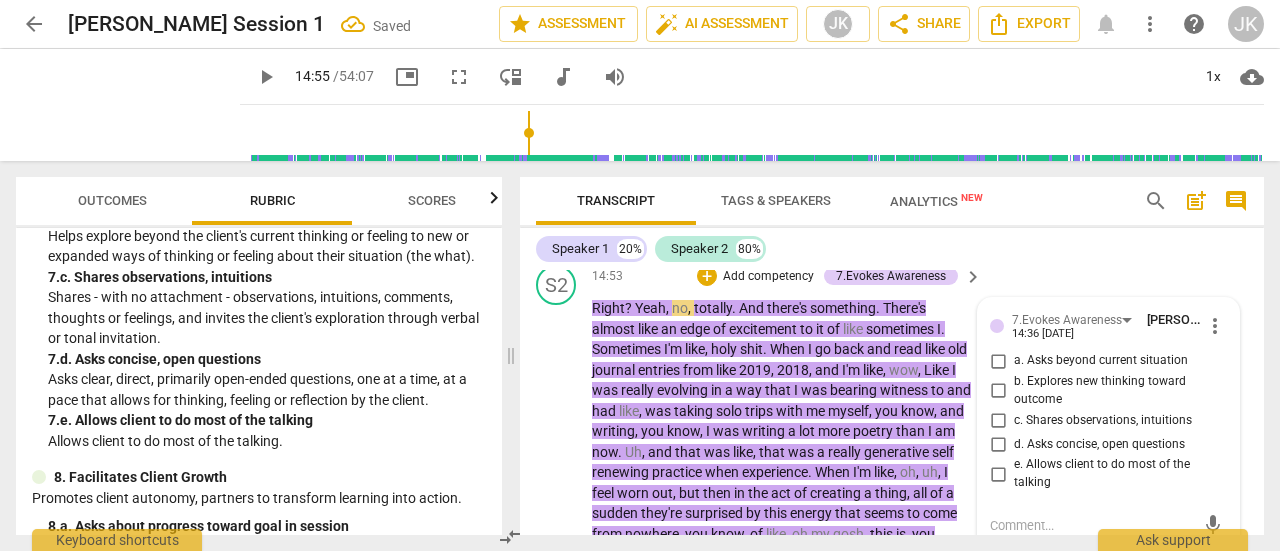 scroll, scrollTop: 8388, scrollLeft: 0, axis: vertical 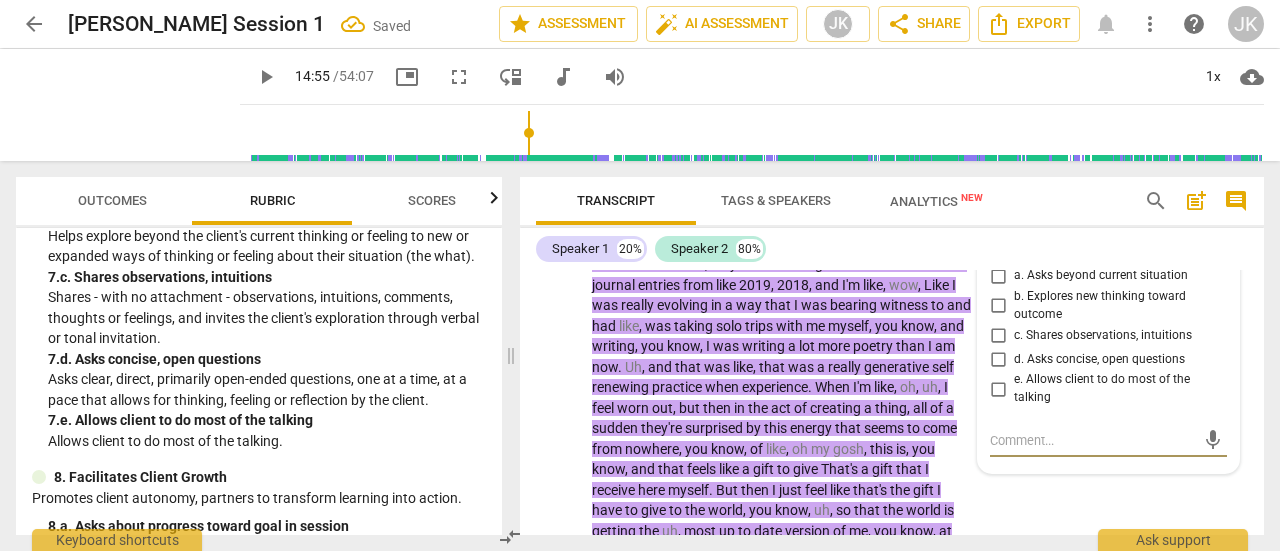 click on "e. Allows client to do most of the talking" at bounding box center [998, 389] 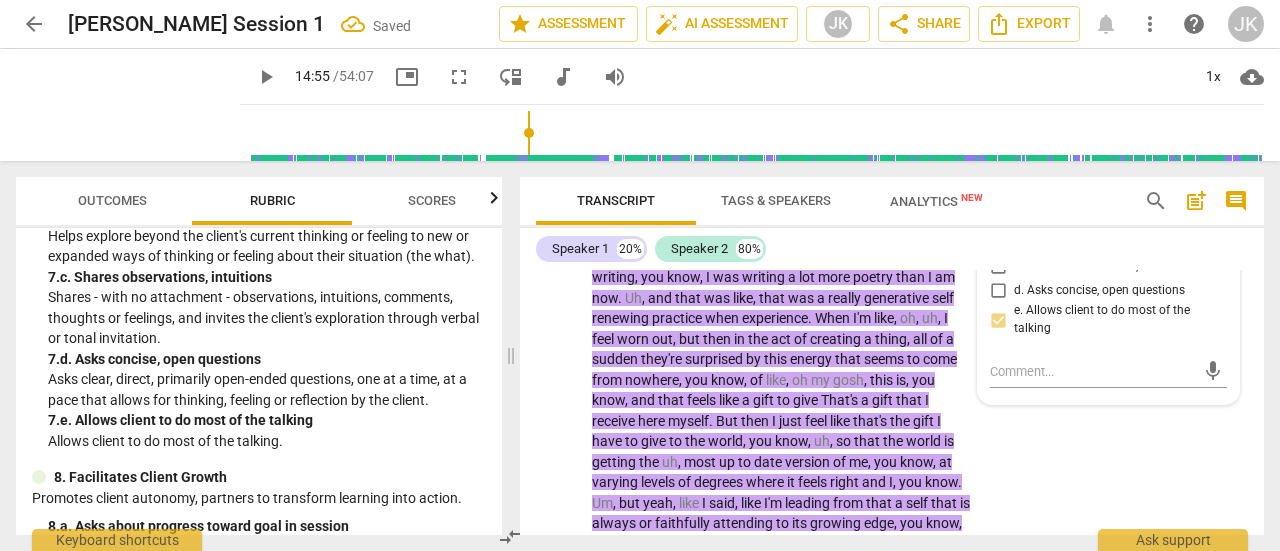 scroll, scrollTop: 8488, scrollLeft: 0, axis: vertical 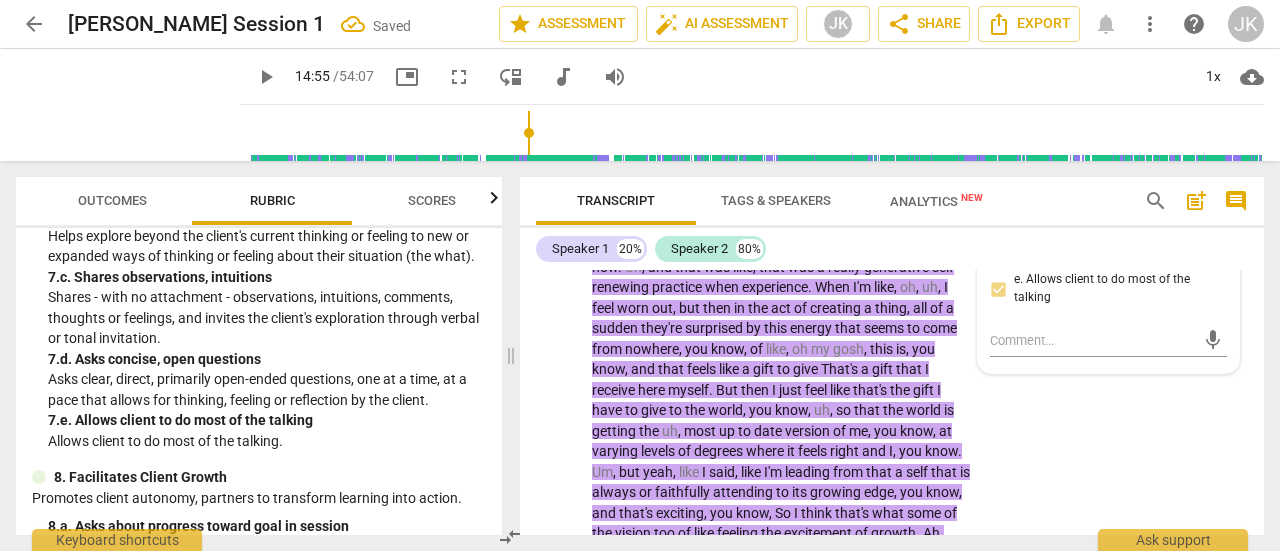 click on "S2 play_arrow pause 14:53 + Add competency 7.Evokes Awareness keyboard_arrow_right Right ?   Yeah ,   no ,   totally .   And   there's   something .   There's   almost   like   an   edge   of   excitement   to   it   of   like   sometimes   I .   Sometimes   I'm   like ,   holy   shit .   When   I   go   back   and   read   like   old   journal   entries   from   like   2019 ,   2018 ,   and   I'm   like ,   wow ,   Like   I   was   really   evolving   in   a   way   that   I   was   bearing   witness   to   and   had   like ,   was   taking   solo   trips   with   me   myself ,   you   know ,   and   writing ,   you   know ,   I   was   writing   a   lot   more   poetry   than   I   am   now .   Uh ,   and   that   was   like ,   that   was   a   really   generative   self   renewing   practice   when   experience .   When   I'm   like ,   oh ,   uh ,   I   feel   worn   out ,   but   then   in   the   act   of   creating   a   thing ,   all   of   a   sudden   they're   surprised   by   this   energy   that" at bounding box center [892, 558] 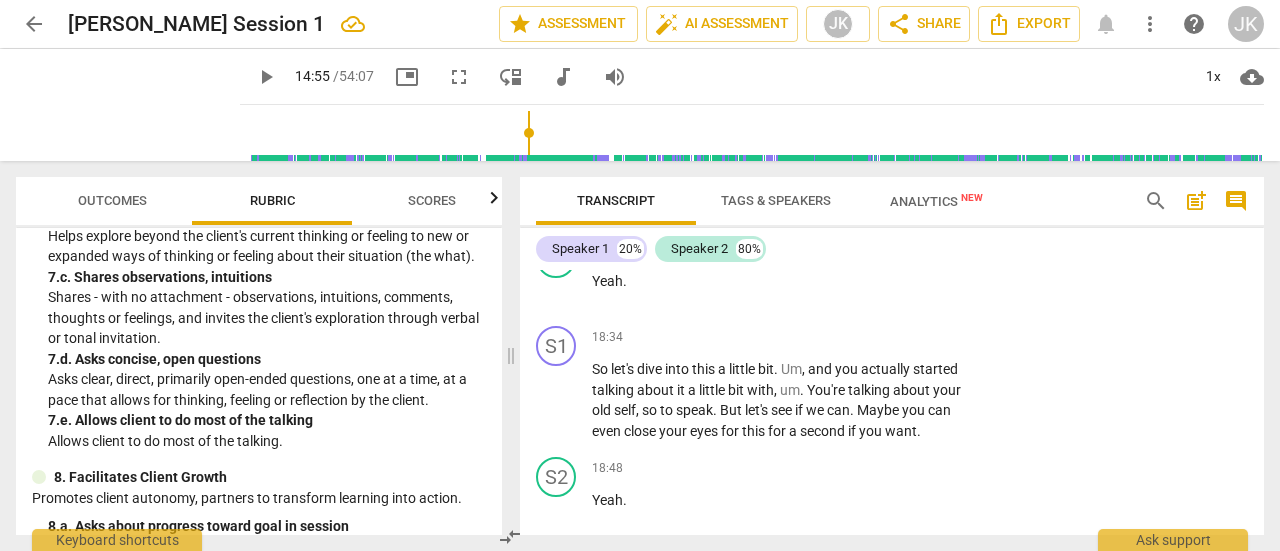 scroll, scrollTop: 9688, scrollLeft: 0, axis: vertical 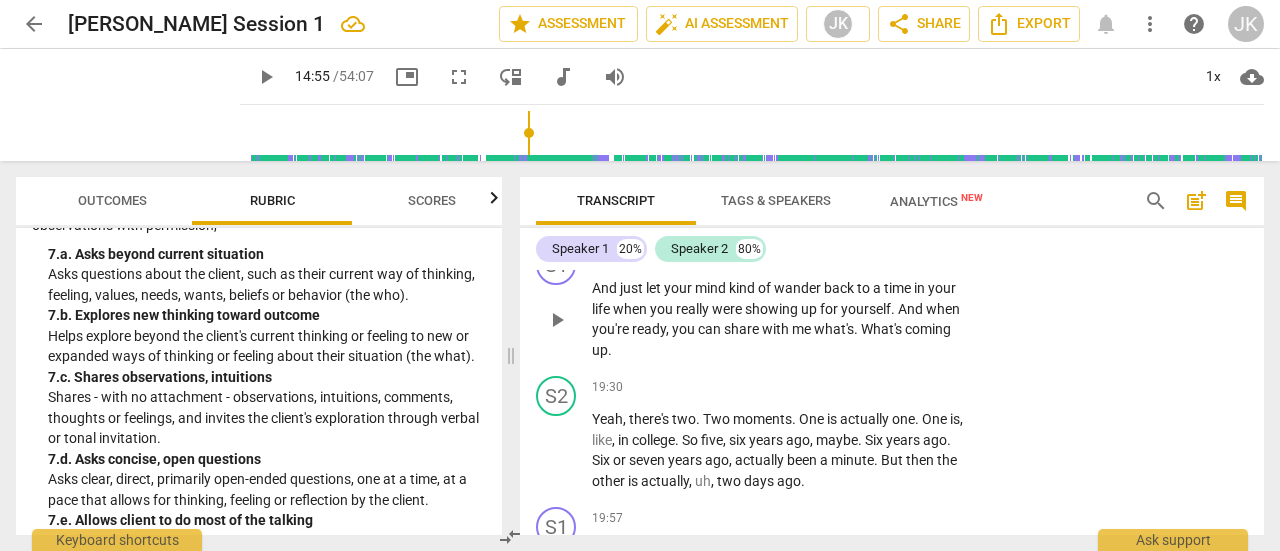 click on "Add competency" at bounding box center (910, 257) 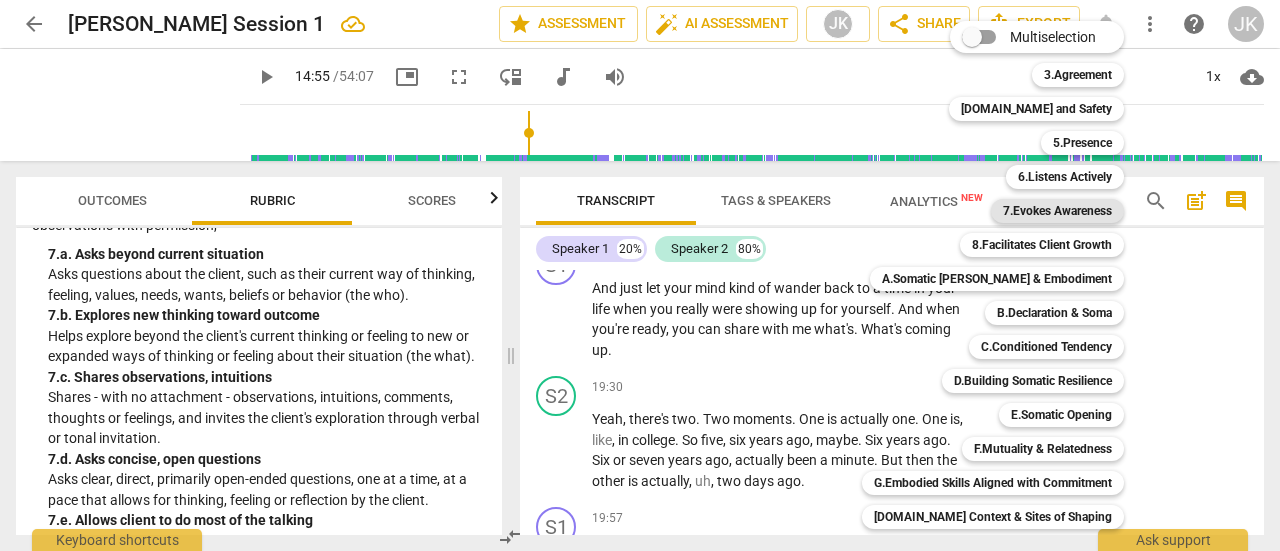 click on "7.Evokes Awareness" at bounding box center (1057, 211) 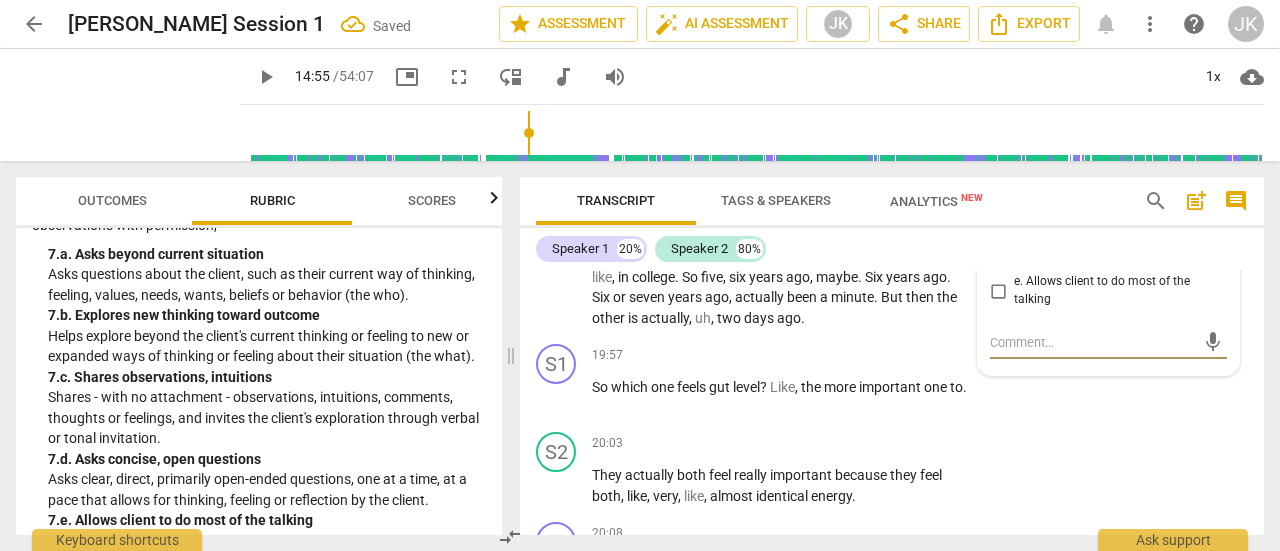 scroll, scrollTop: 9951, scrollLeft: 0, axis: vertical 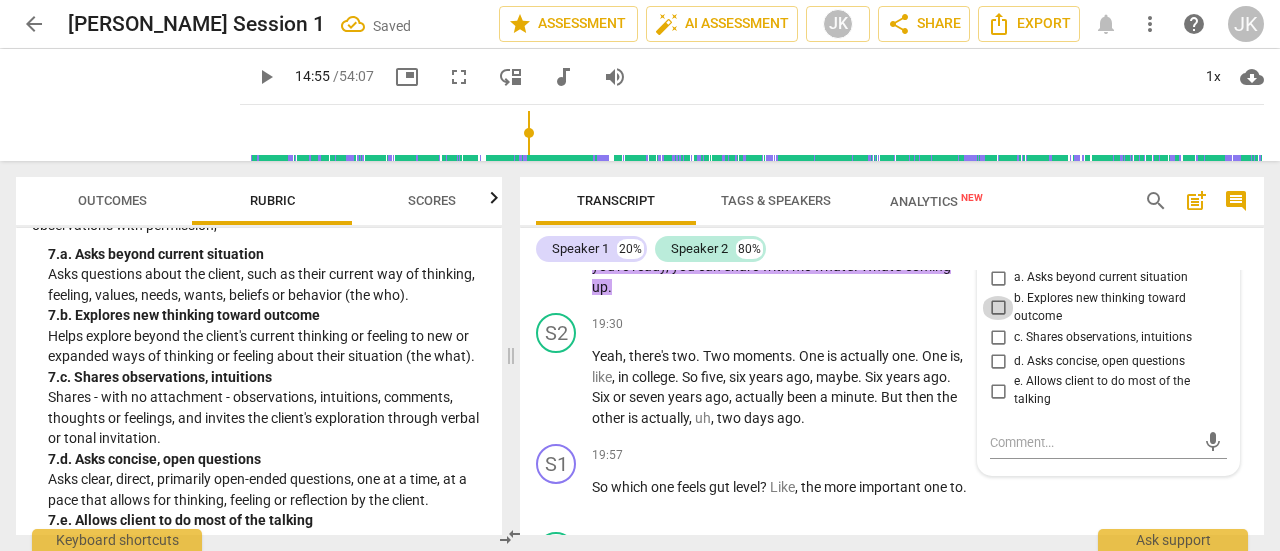 click on "b. Explores new thinking toward outcome" at bounding box center [998, 308] 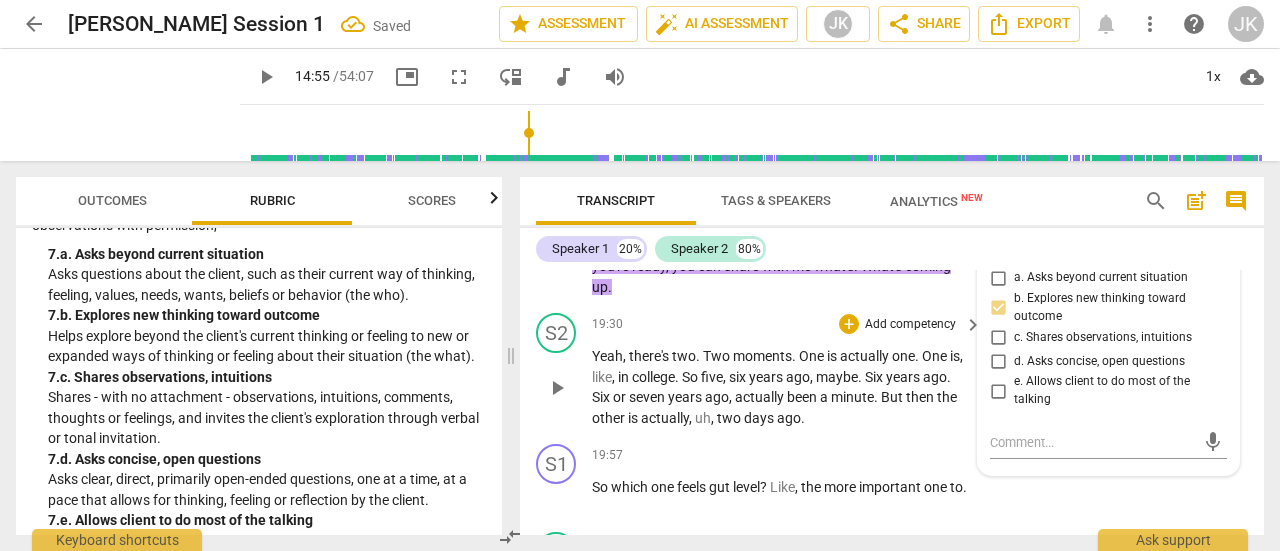 click on "Yeah ,   there's   two .   Two   moments .   One   is   actually   one .   One   is ,   like ,   in   college .   So   five ,   [DATE] ,   maybe .   [DATE] .   Six   or   [DATE] ,   actually   been   a   minute .   But   then   the   other   is   actually ,   uh ,   [DATE] ." at bounding box center (782, 387) 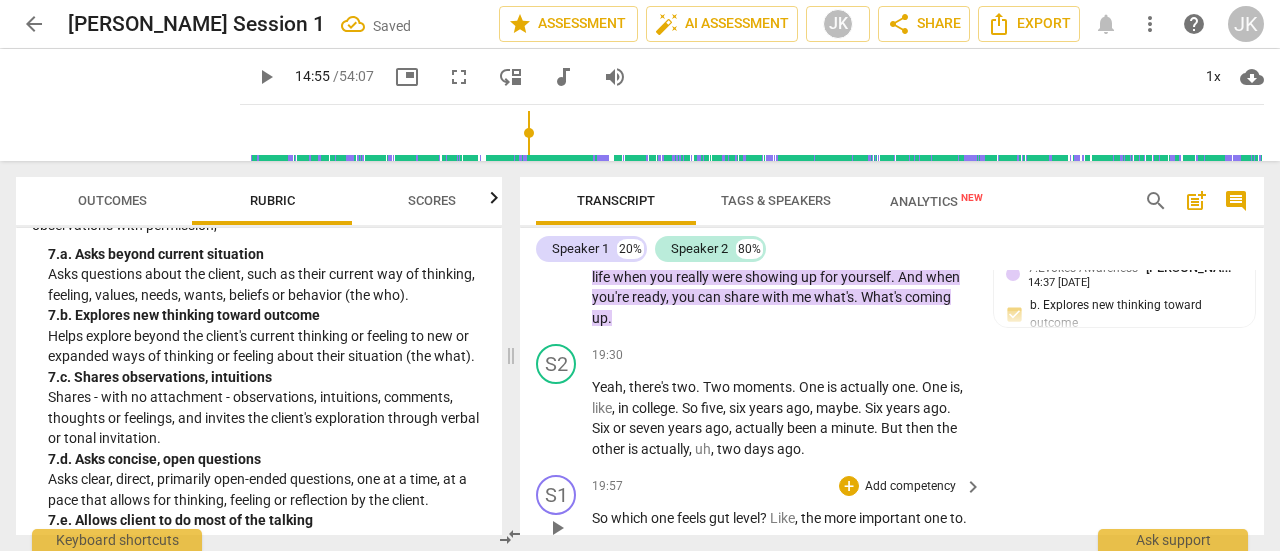 scroll, scrollTop: 9951, scrollLeft: 0, axis: vertical 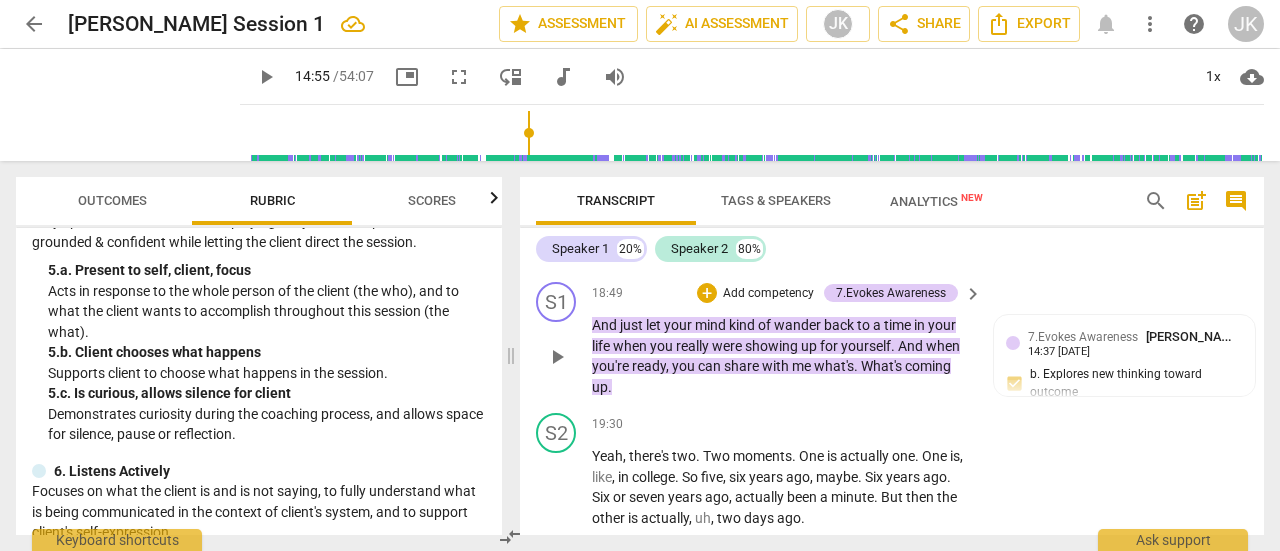 click on "Add competency" at bounding box center [768, 294] 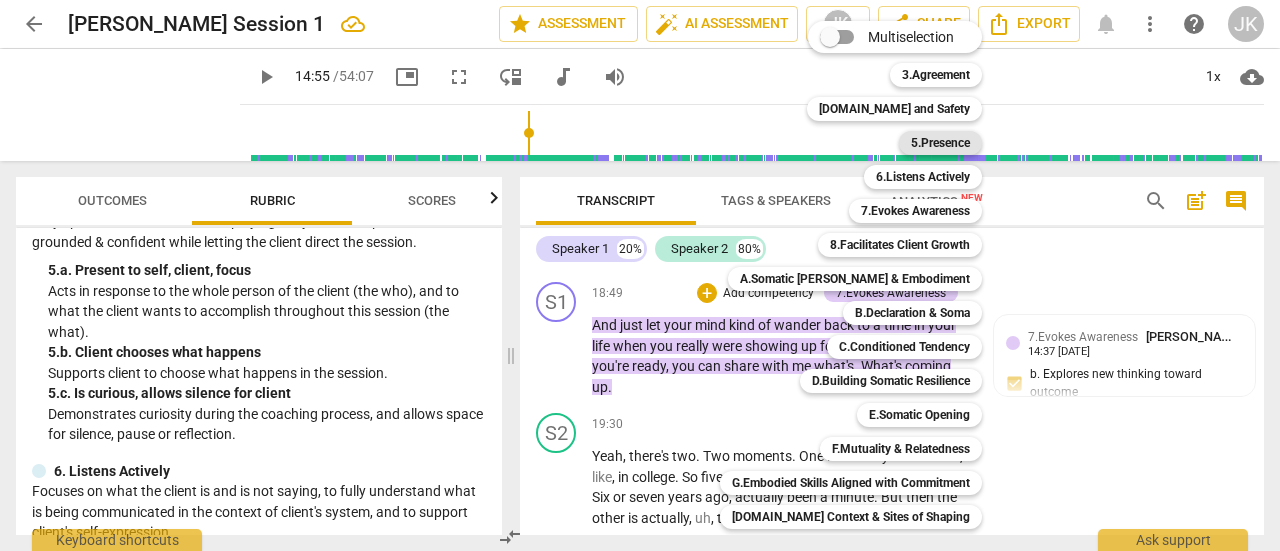 click on "5.Presence" at bounding box center [940, 143] 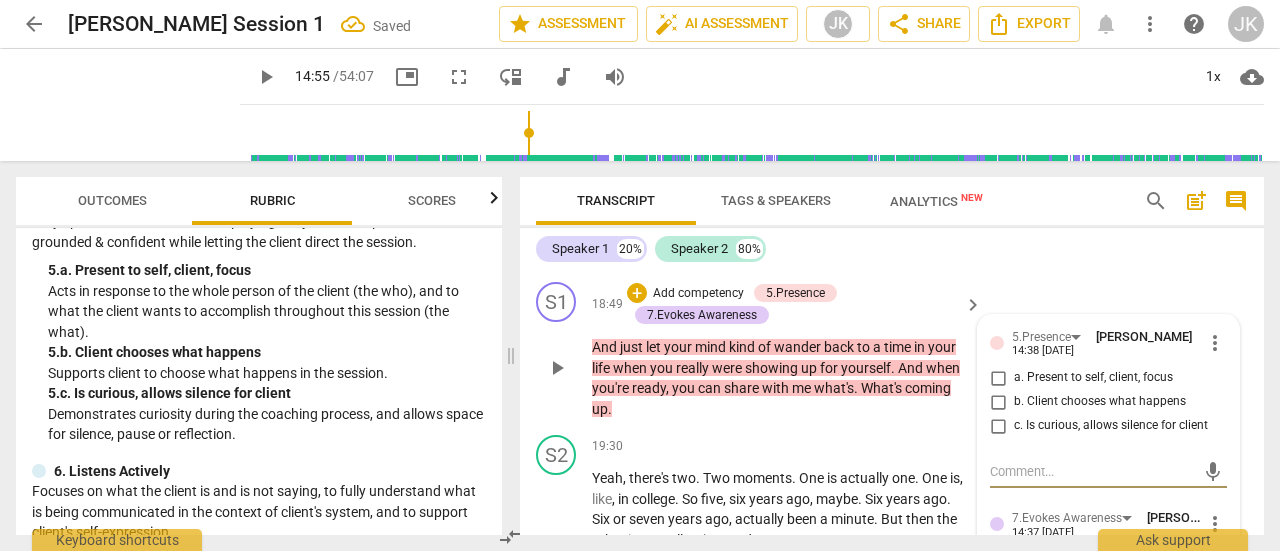 scroll, scrollTop: 9856, scrollLeft: 0, axis: vertical 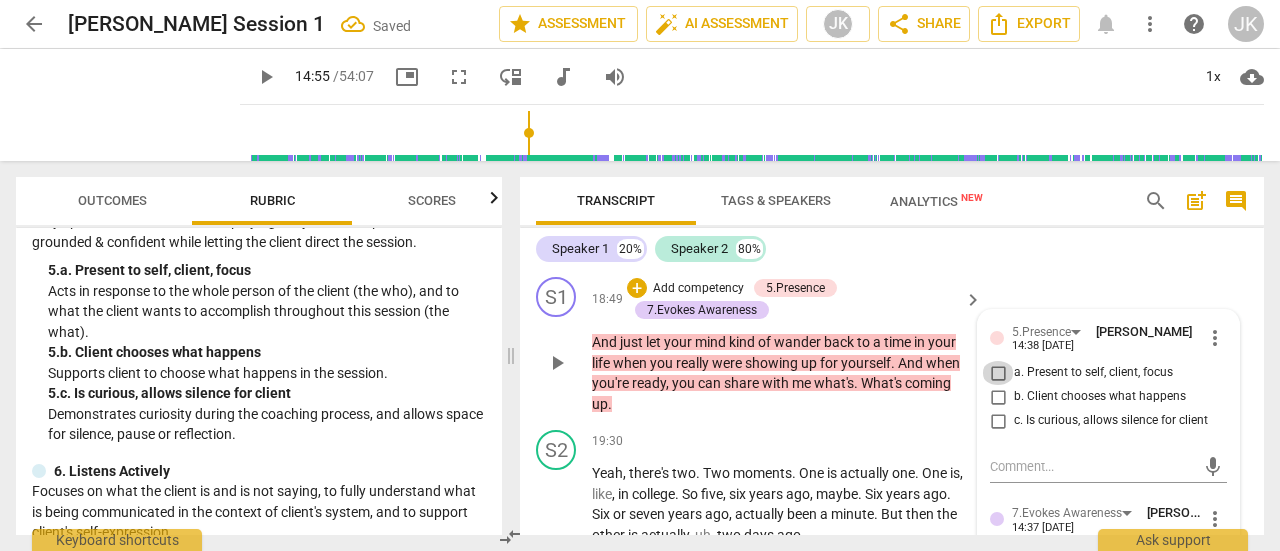 click on "a. Present to self, client, focus" at bounding box center (998, 373) 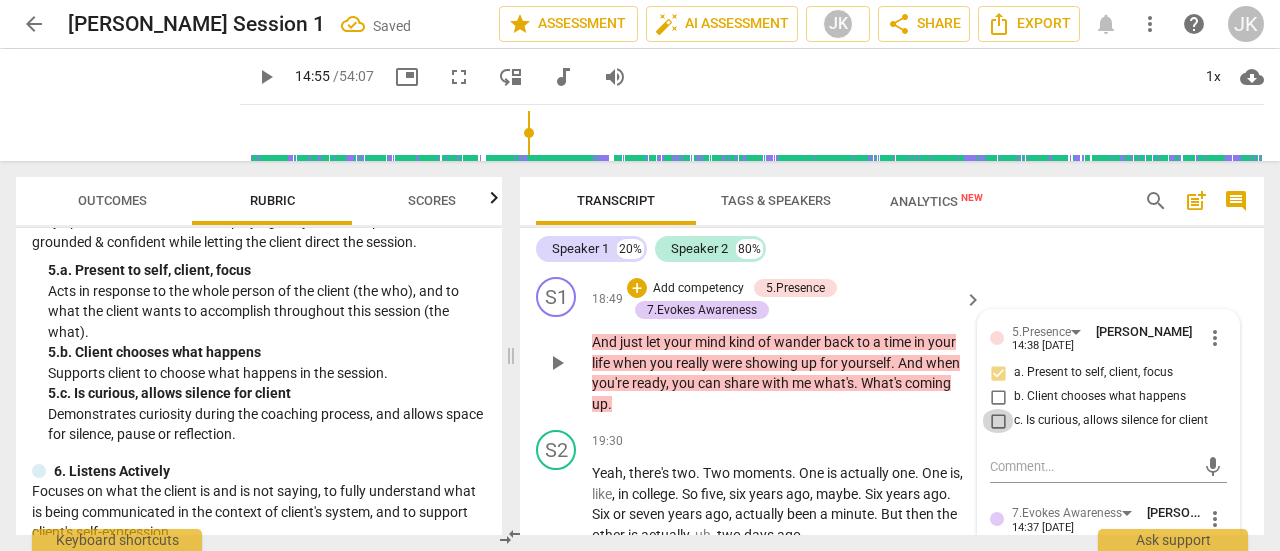 click on "c. Is curious, allows silence for client" at bounding box center [998, 421] 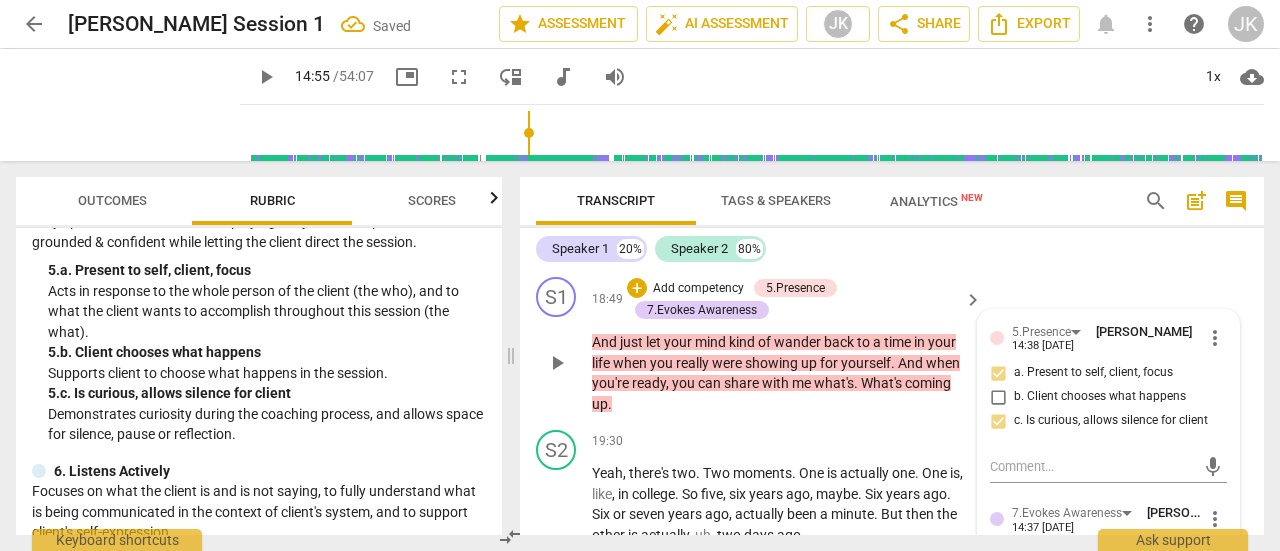 click on "S1 play_arrow pause 18:49 + Add competency 5.Presence 7.Evokes Awareness keyboard_arrow_right And   just   let   your   mind   kind   of   wander   back   to   a   time   in   your   life   when   you   really   were   showing   up   for   yourself .   And   when   you're   ready ,   you   can   share   with   me   what's .   What's   coming   up . 5.Presence [PERSON_NAME] 14:38 [DATE] more_vert a. Present to self, client, focus b. Client chooses what happens c. Is curious, allows silence for client mic 7.Evokes Awareness [PERSON_NAME] 14:37 [DATE] more_vert a. Asks beyond current situation b. Explores new thinking toward outcome c. Shares observations, intuitions d. Asks concise, open questions e. Allows client to do most of the talking mic" at bounding box center (892, 345) 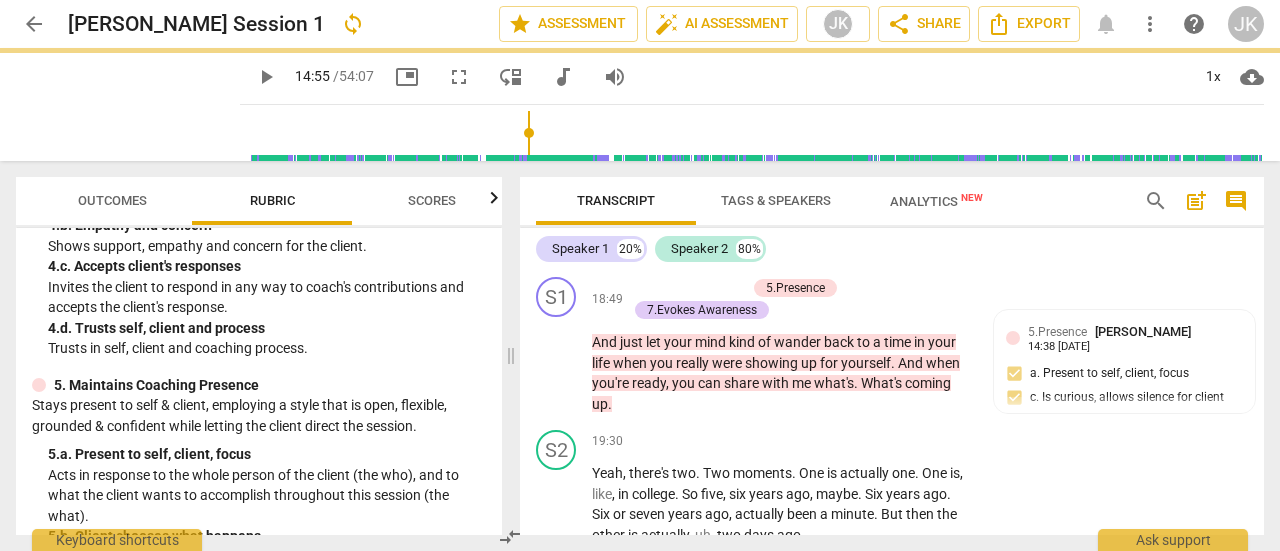 scroll, scrollTop: 400, scrollLeft: 0, axis: vertical 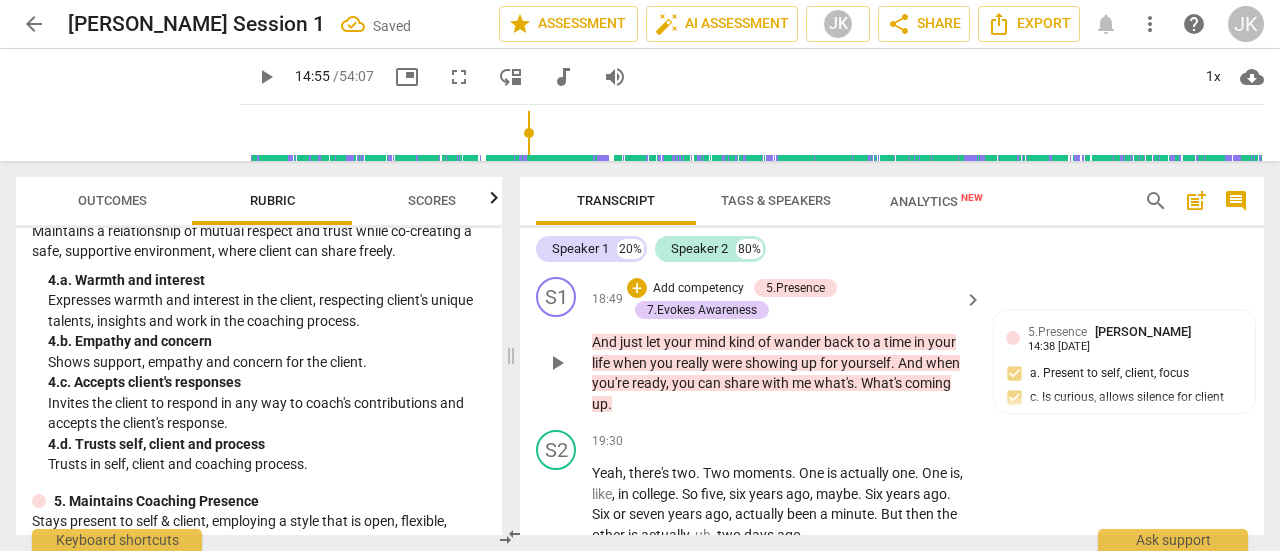 click on "Add competency" at bounding box center (698, 289) 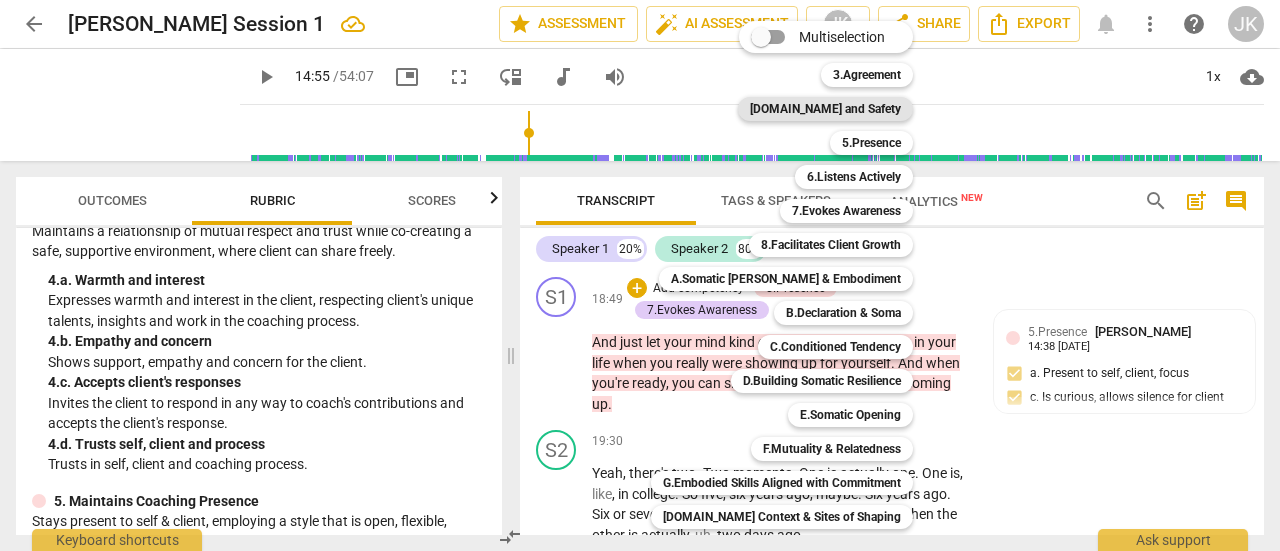 click on "[DOMAIN_NAME] and Safety" at bounding box center (825, 109) 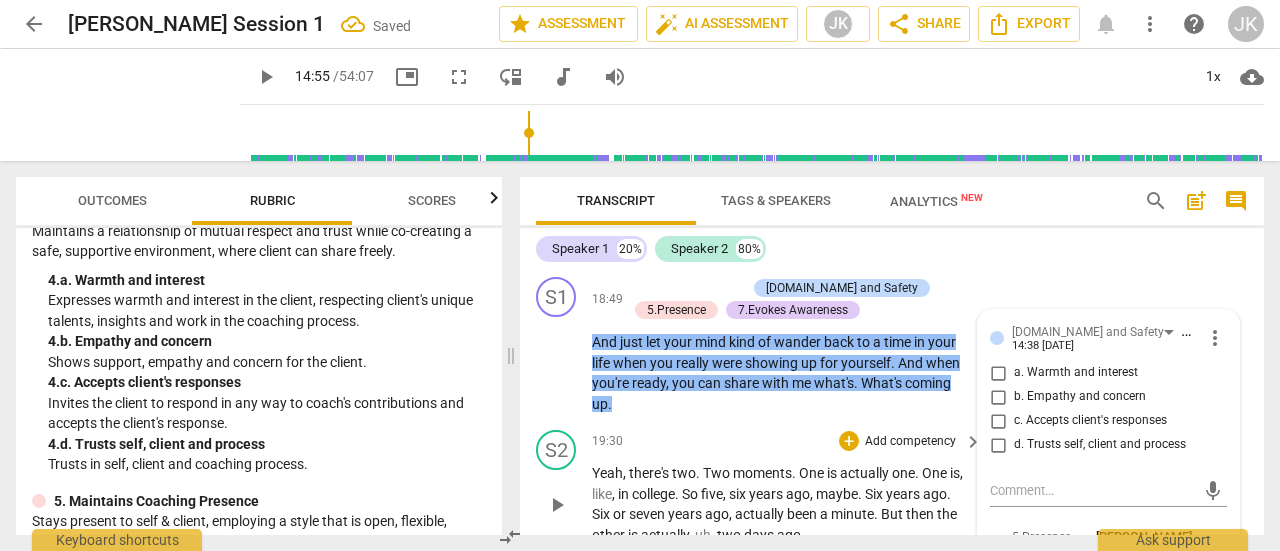scroll, scrollTop: 10005, scrollLeft: 0, axis: vertical 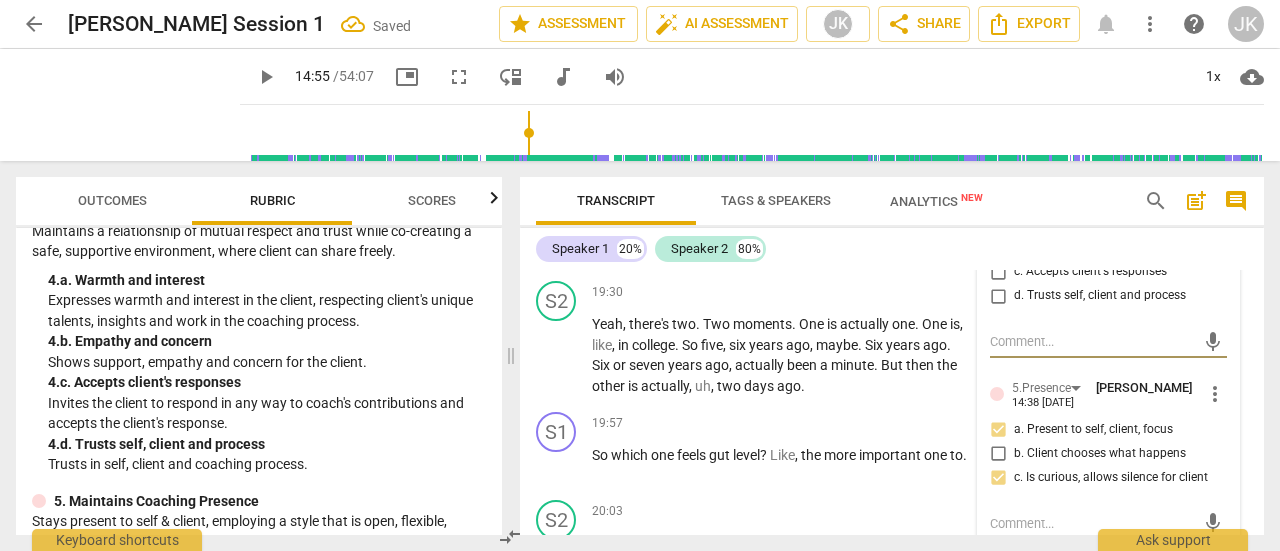 click on "d. Trusts self, client and process" at bounding box center [998, 296] 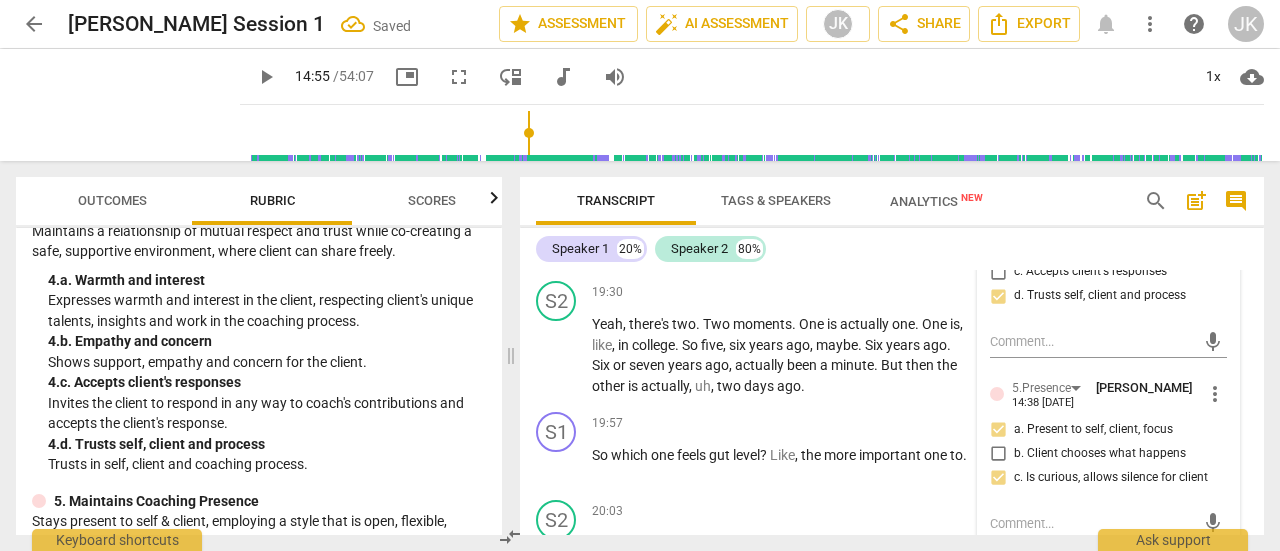 click on "And   just   let   your   mind   kind   of   wander   back   to   a   time   in   your   life   when   you   really   were   showing   up   for   yourself .   And   when   you're   ready ,   you   can   share   with   me   what's .   What's   coming   up ." at bounding box center (782, 224) 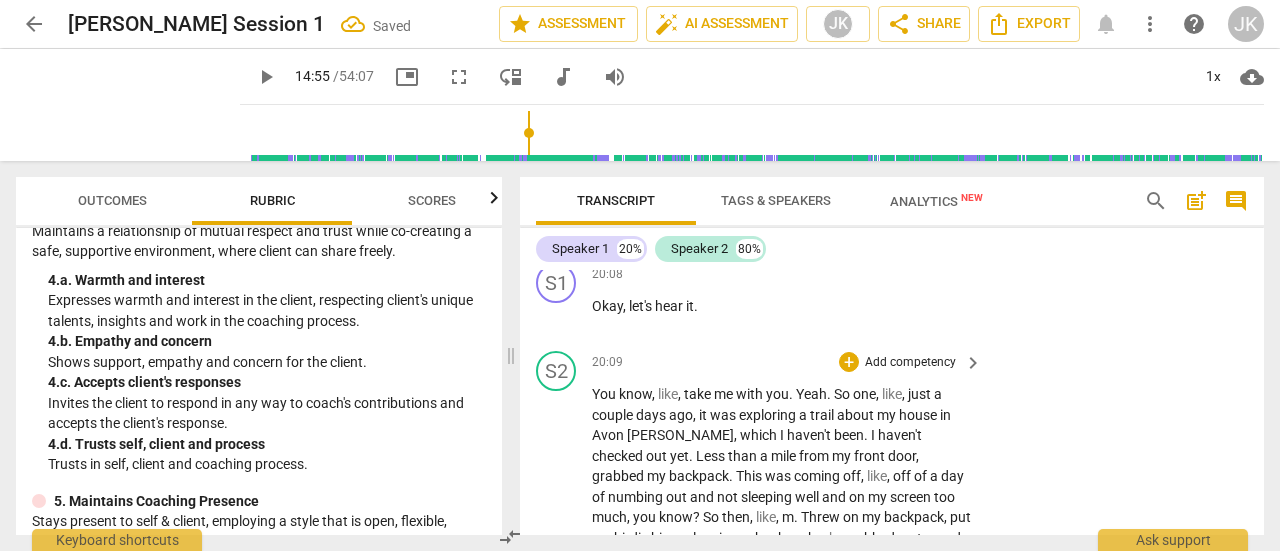 scroll, scrollTop: 10305, scrollLeft: 0, axis: vertical 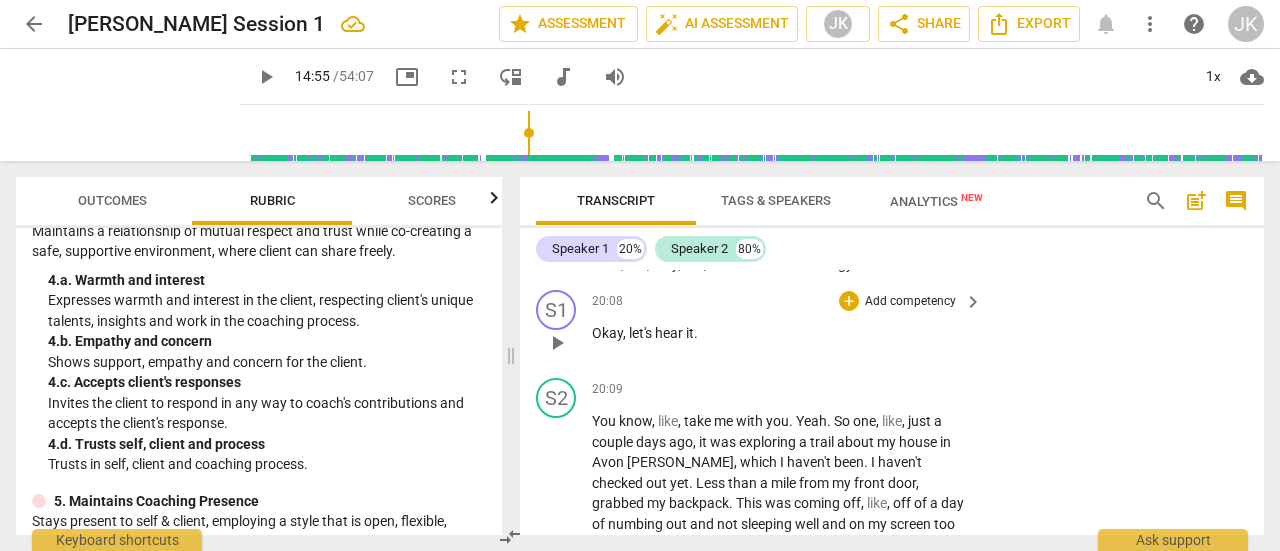 click on "Okay ,   let's   hear   it ." at bounding box center (782, 333) 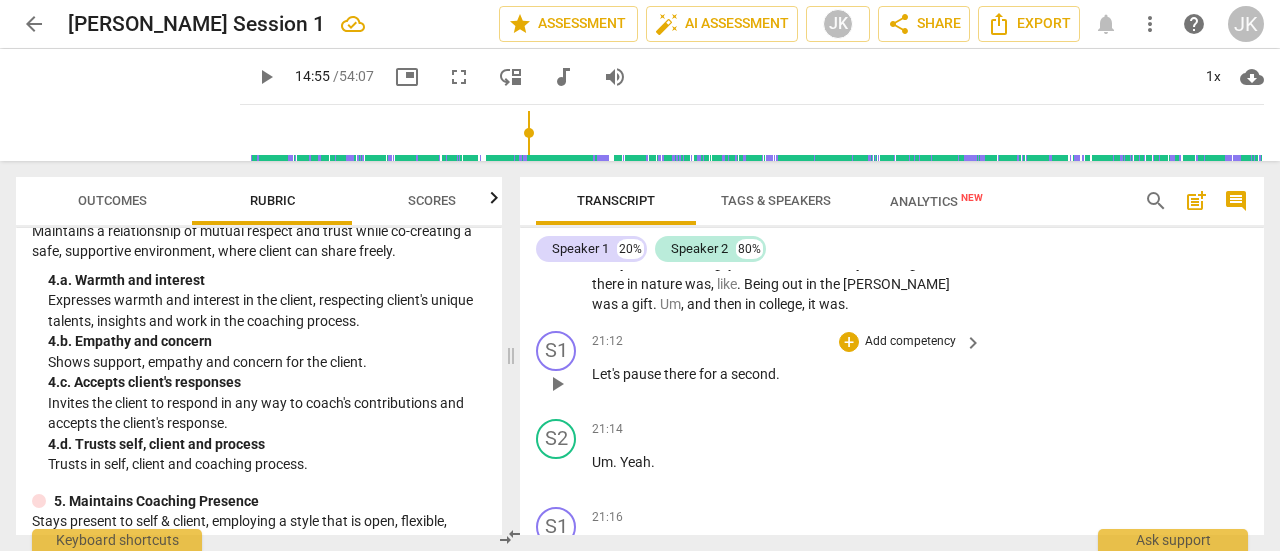 scroll, scrollTop: 10705, scrollLeft: 0, axis: vertical 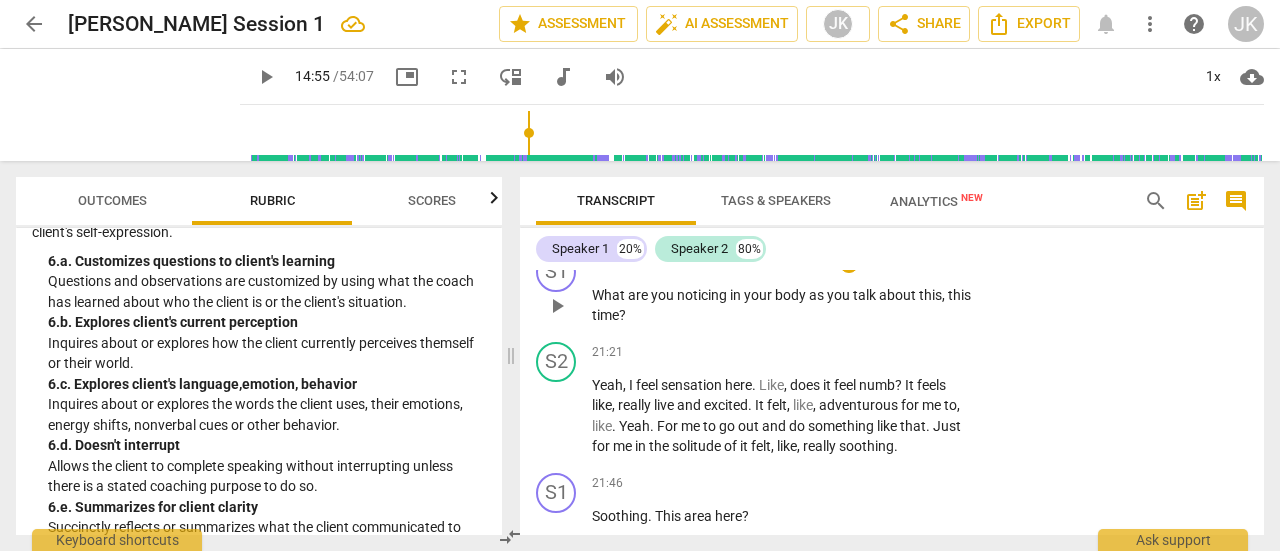 click on "Add competency" at bounding box center [910, 263] 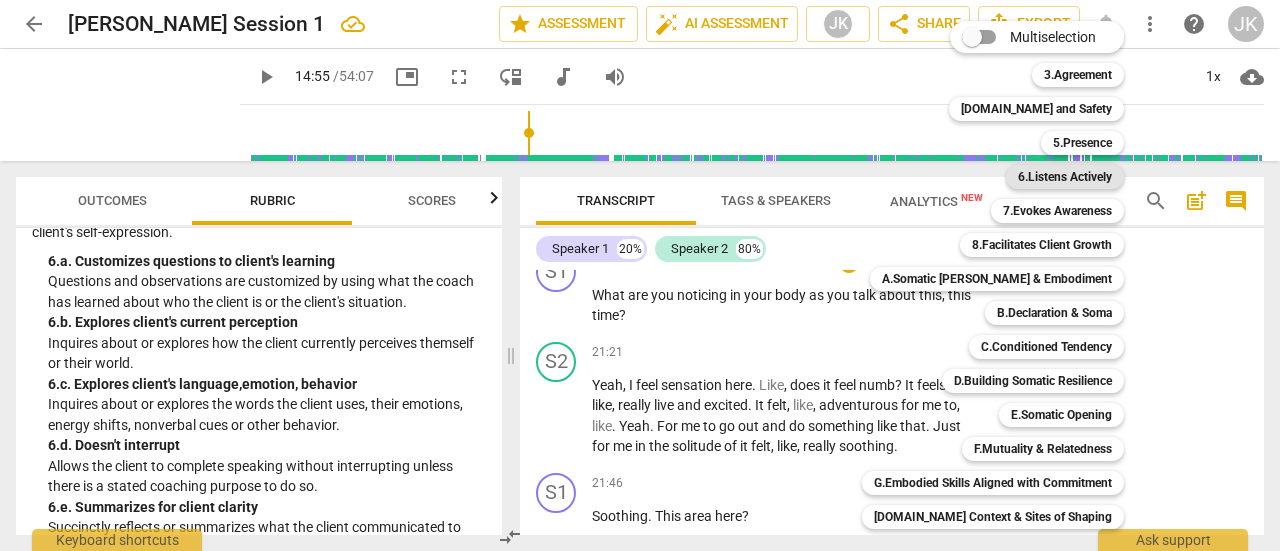 click on "6.Listens Actively" at bounding box center (1065, 177) 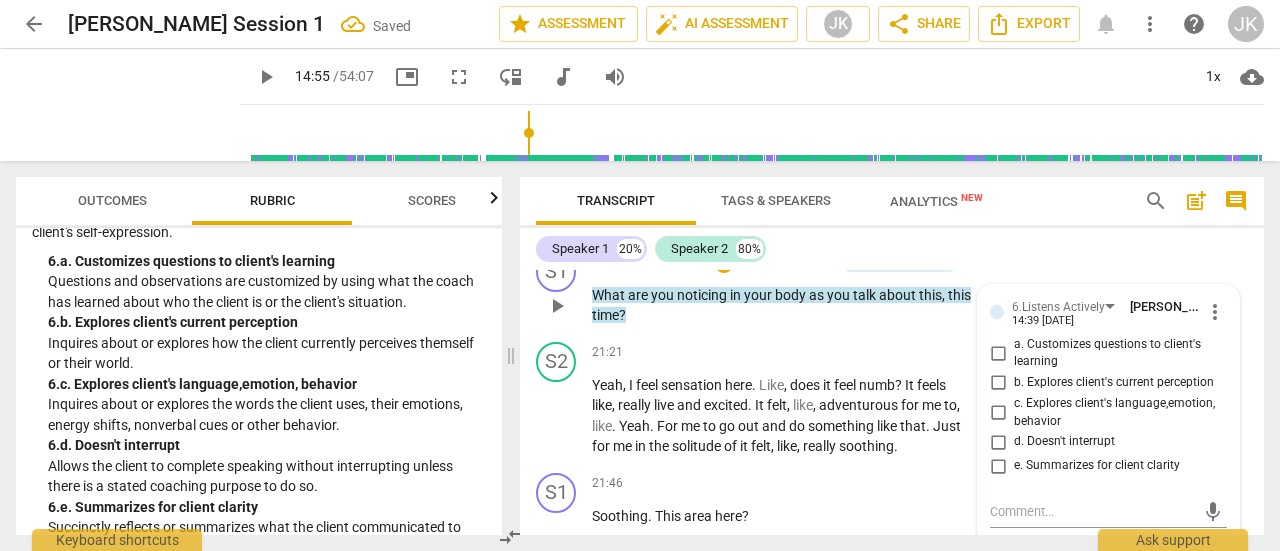 scroll, scrollTop: 11177, scrollLeft: 0, axis: vertical 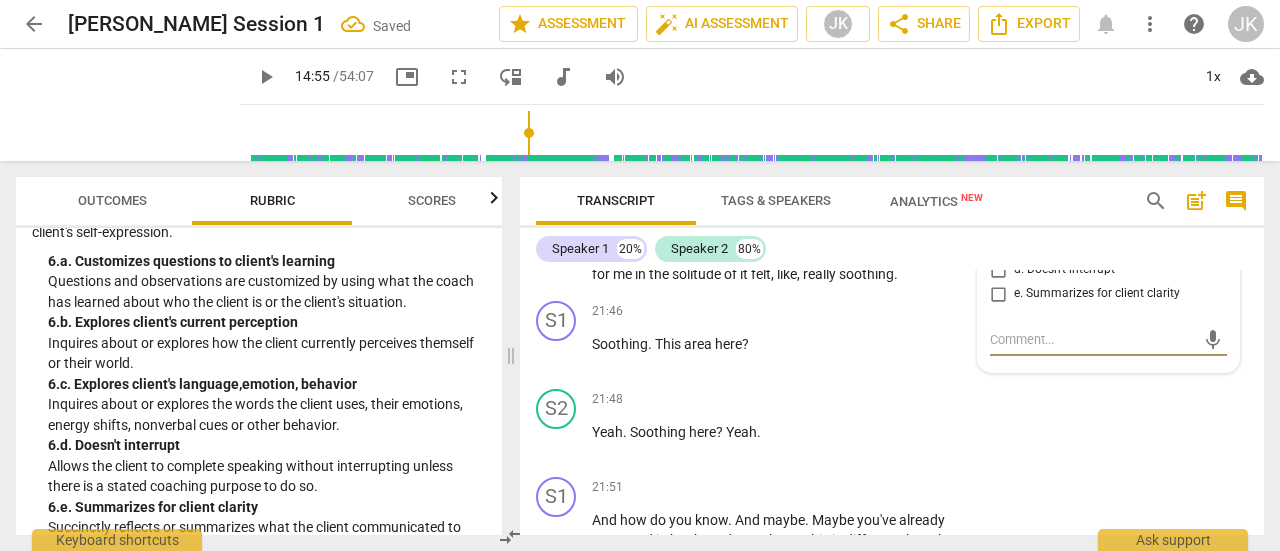 click on "c. Explores client's language,emotion, behavior" at bounding box center [998, 241] 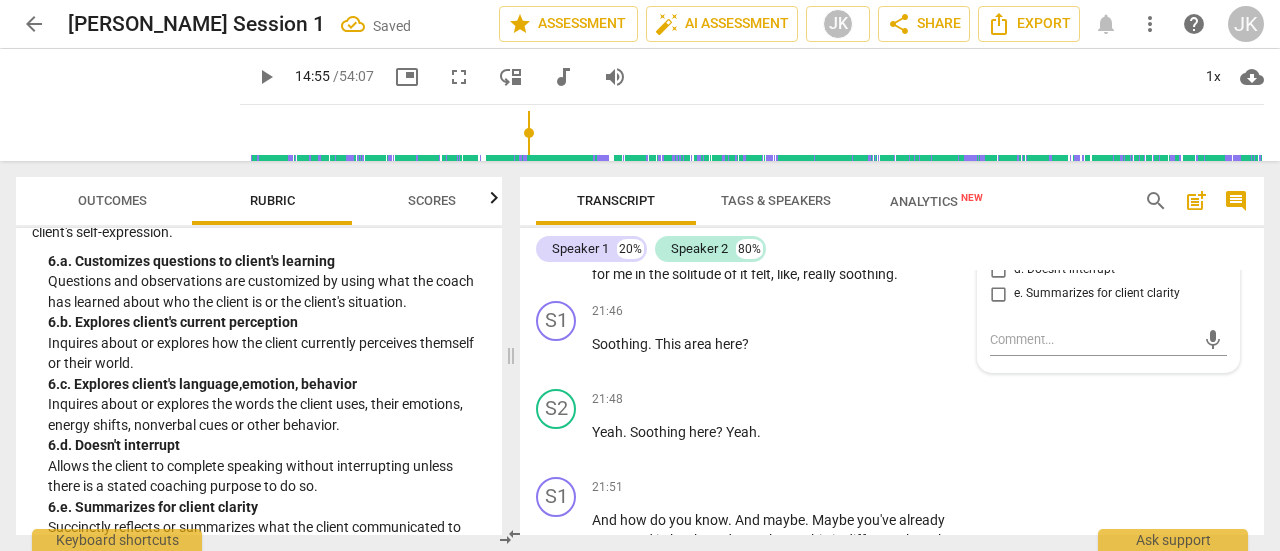 click on "Yeah ,   I   feel   sensation   here .   Like ,   does   it   feel   numb ?   It   feels   like ,   really   live   and   excited .   It   felt ,   like ,   adventurous   for   me   to ,   like .   Yeah .   For   me   to   go   out   and   do   something   like   that .   Just   for   me   in   the   solitude   of   it   felt ,   like ,   really   soothing ." at bounding box center [782, 244] 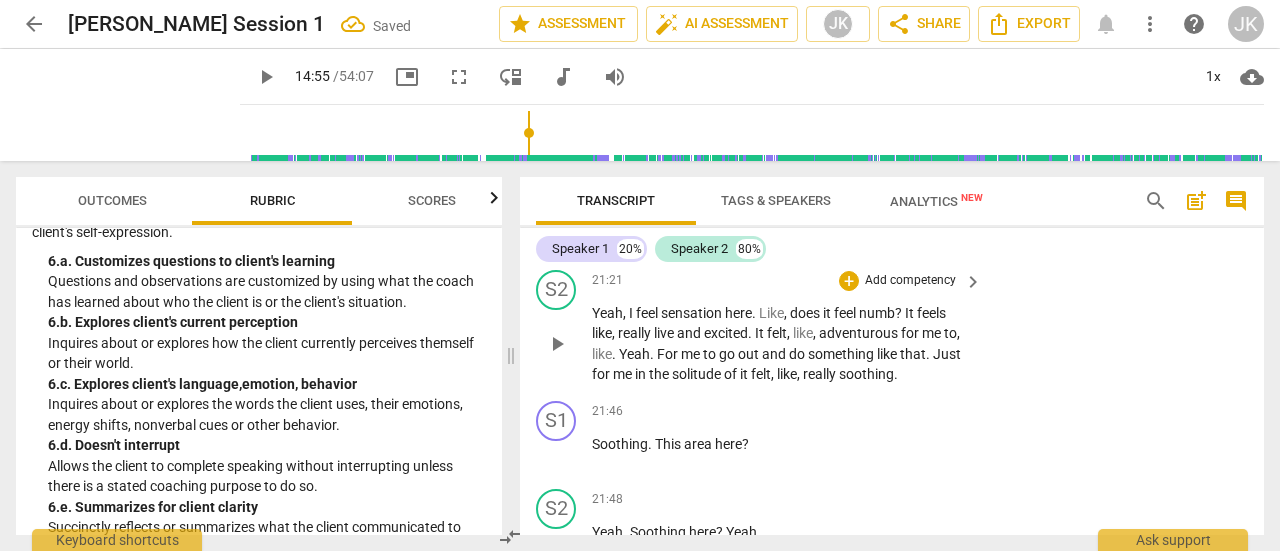 scroll, scrollTop: 11398, scrollLeft: 0, axis: vertical 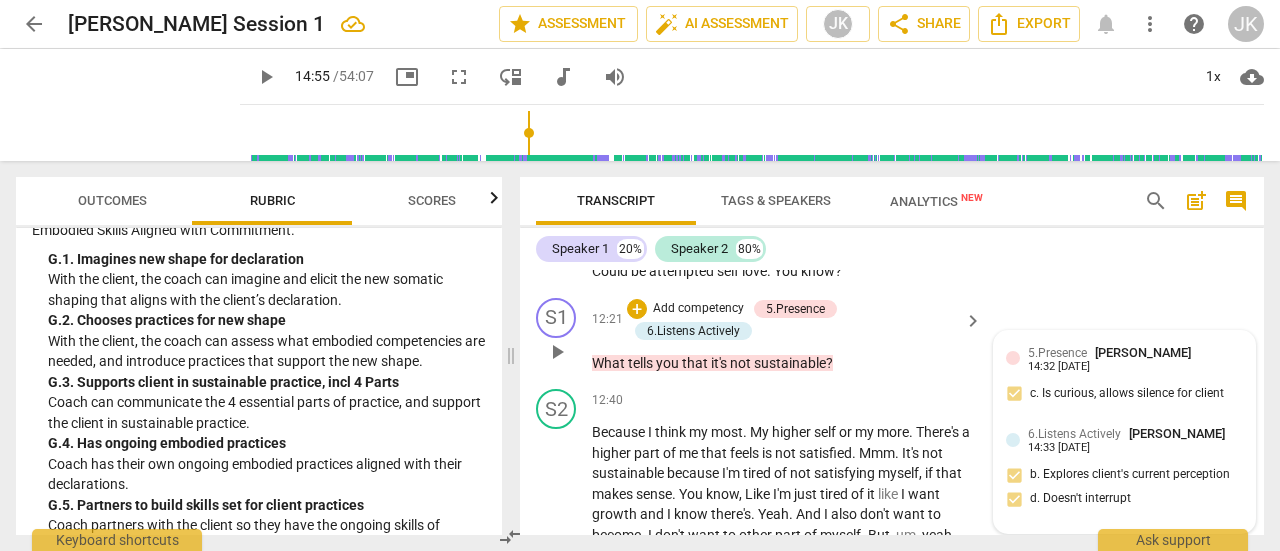 click on "14:32 [DATE]" at bounding box center [1059, 367] 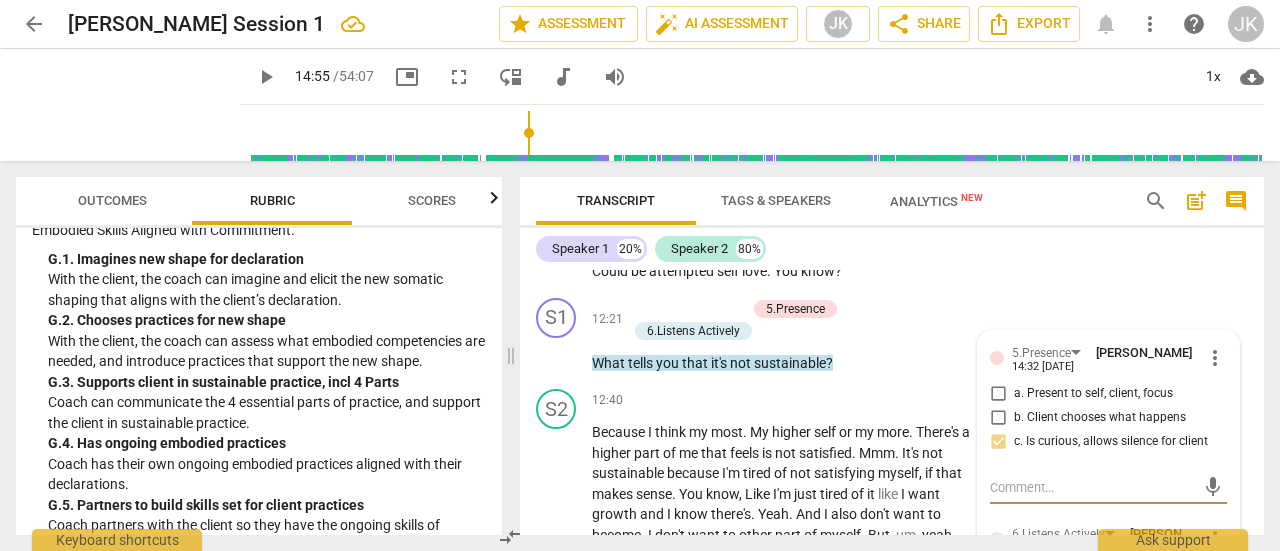 click on "Scores" at bounding box center (432, 200) 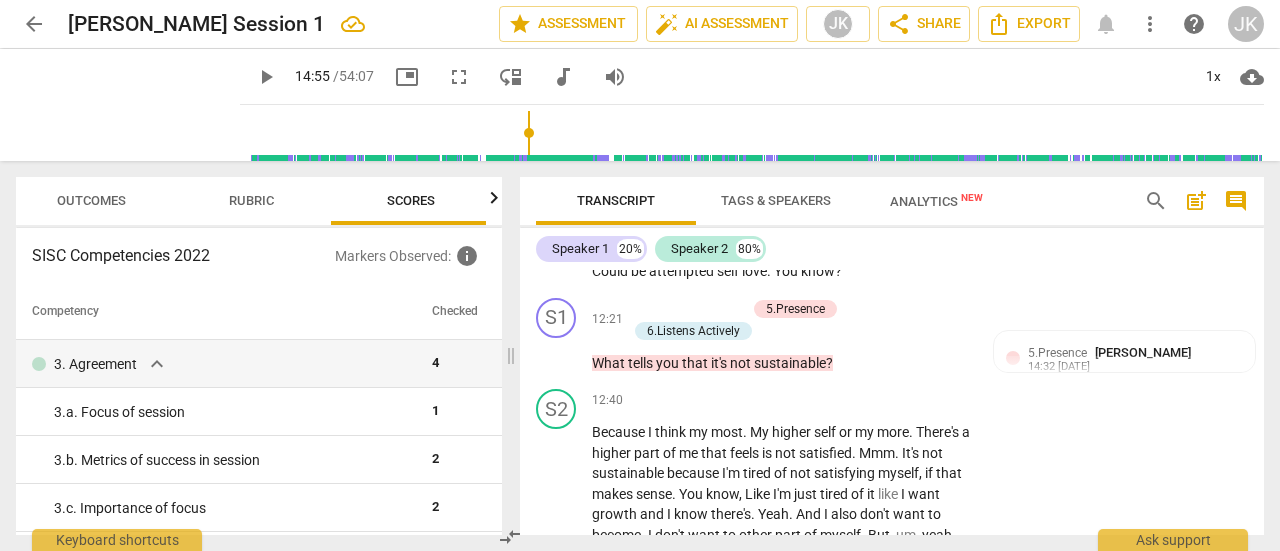 scroll, scrollTop: 0, scrollLeft: 26, axis: horizontal 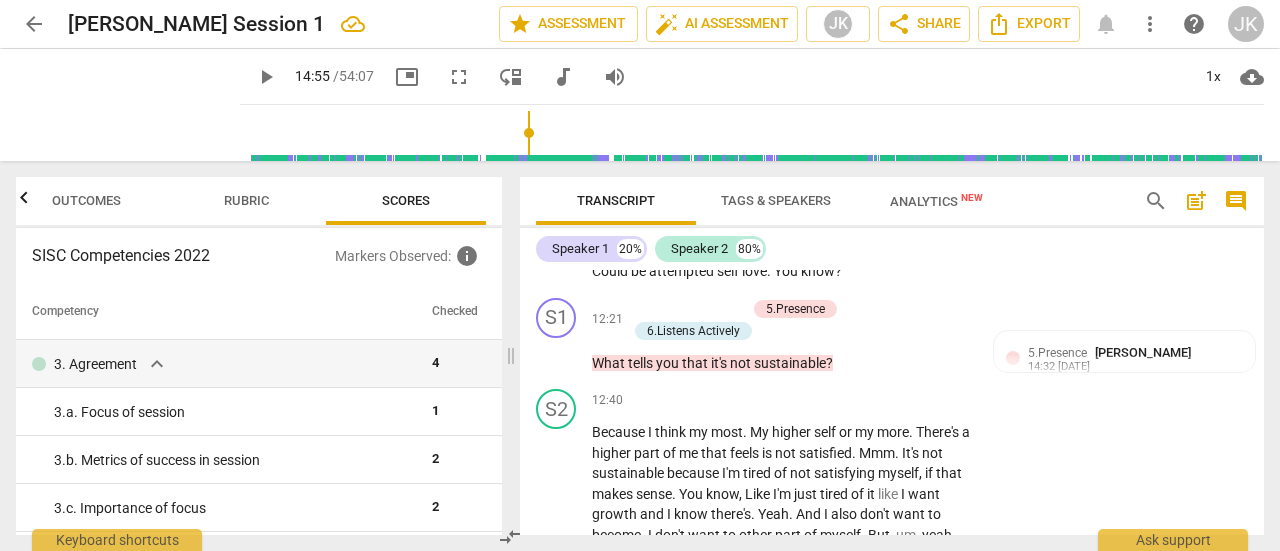 click on "Outcomes" at bounding box center (86, 200) 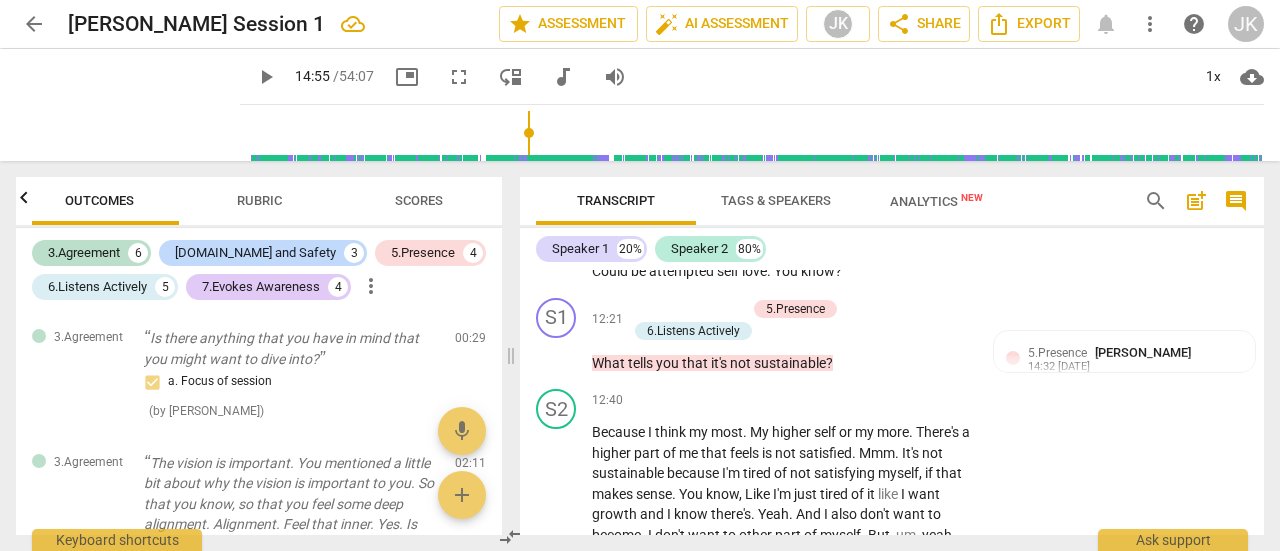scroll, scrollTop: 0, scrollLeft: 0, axis: both 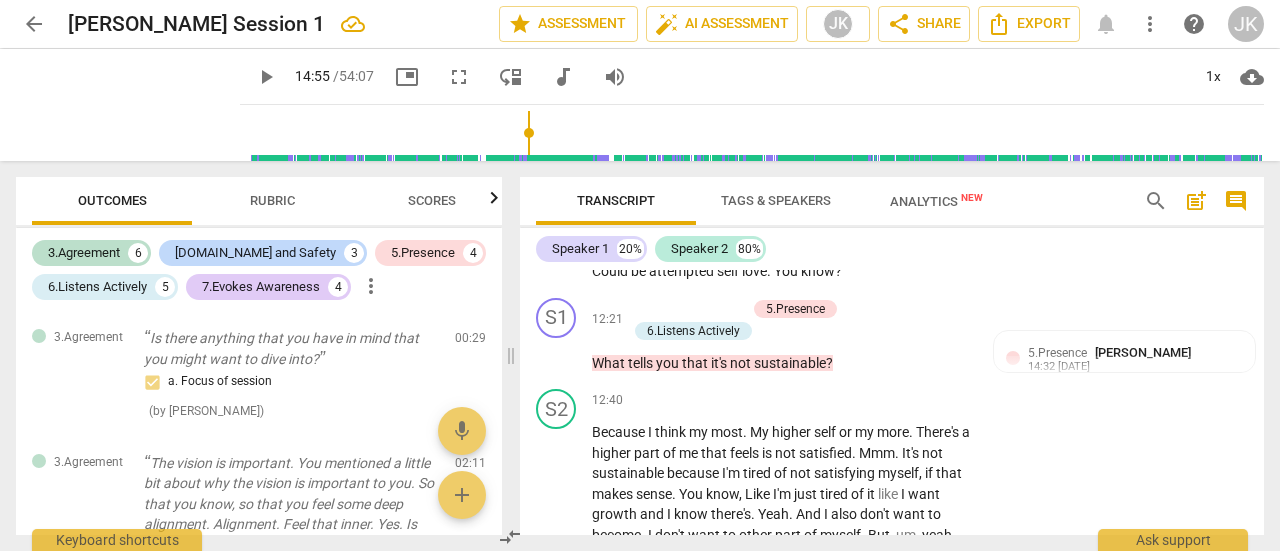 click on "Rubric" at bounding box center (272, 201) 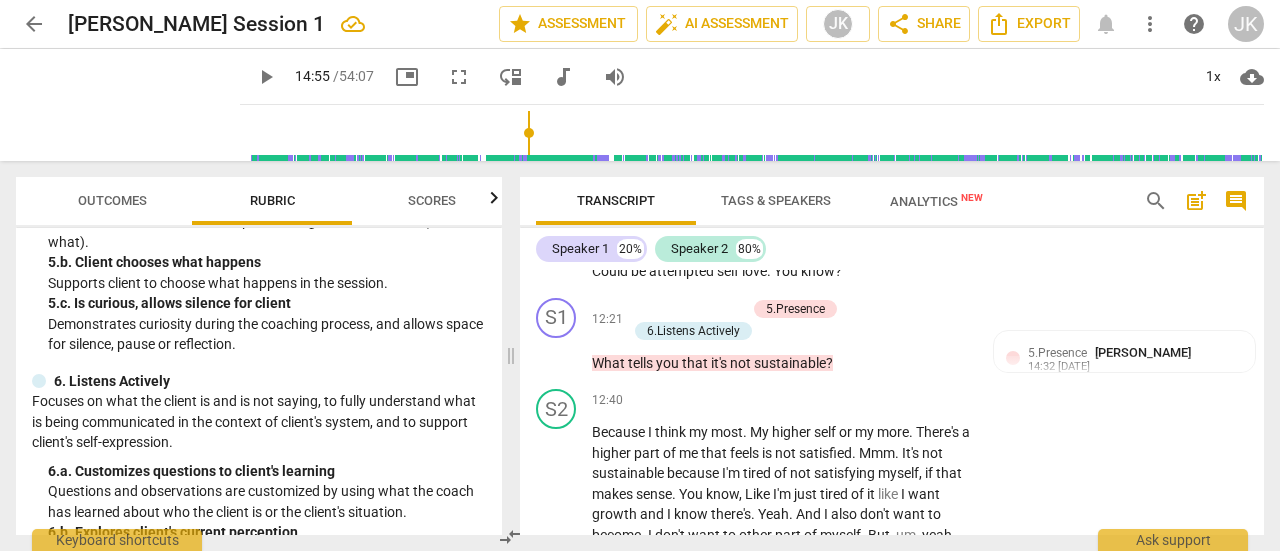 scroll, scrollTop: 900, scrollLeft: 0, axis: vertical 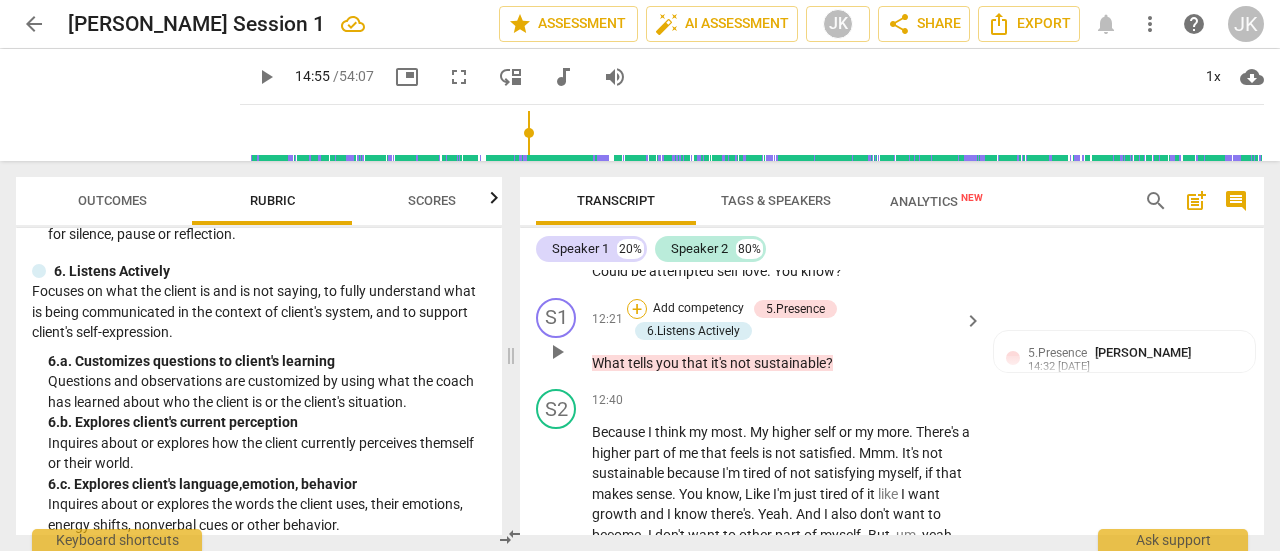 click on "+" at bounding box center [637, 309] 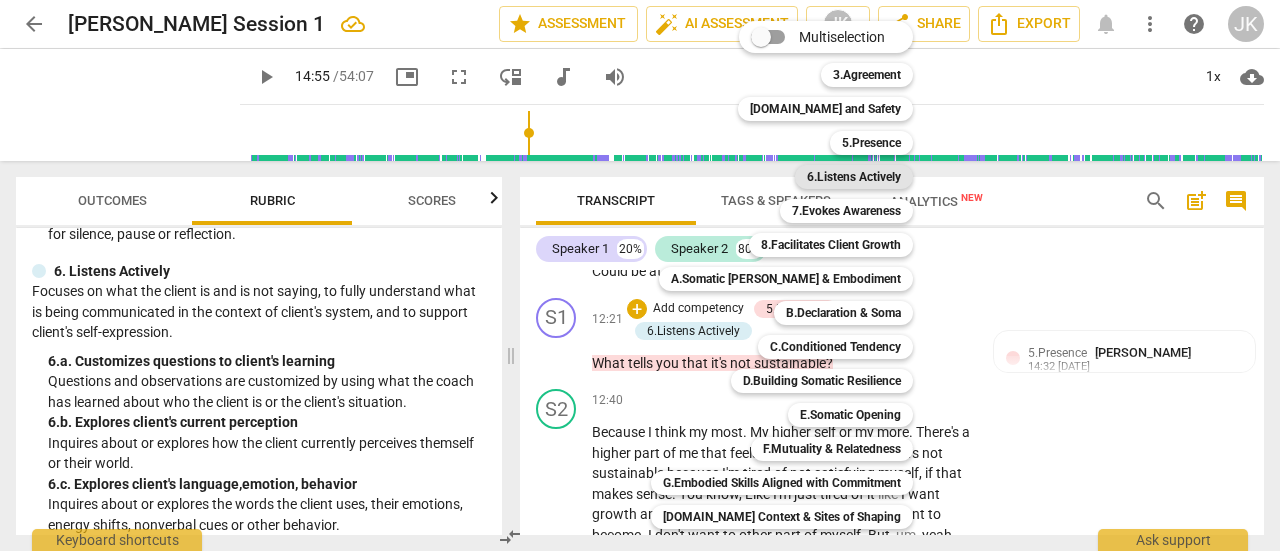 click on "6.Listens Actively" at bounding box center [854, 177] 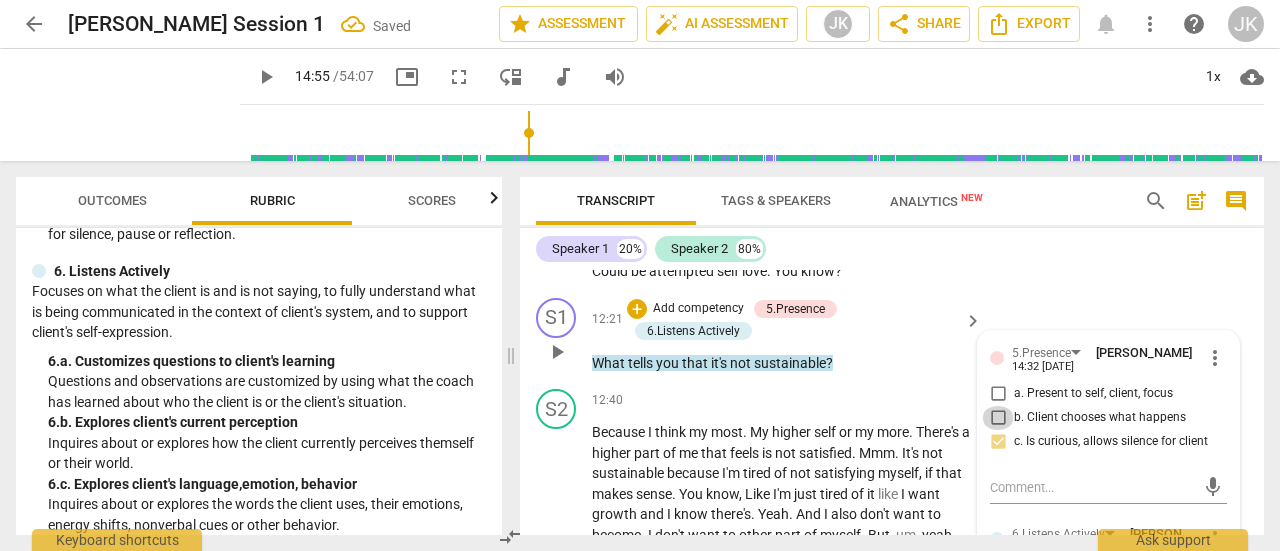 click on "b. Client chooses what happens" at bounding box center (998, 418) 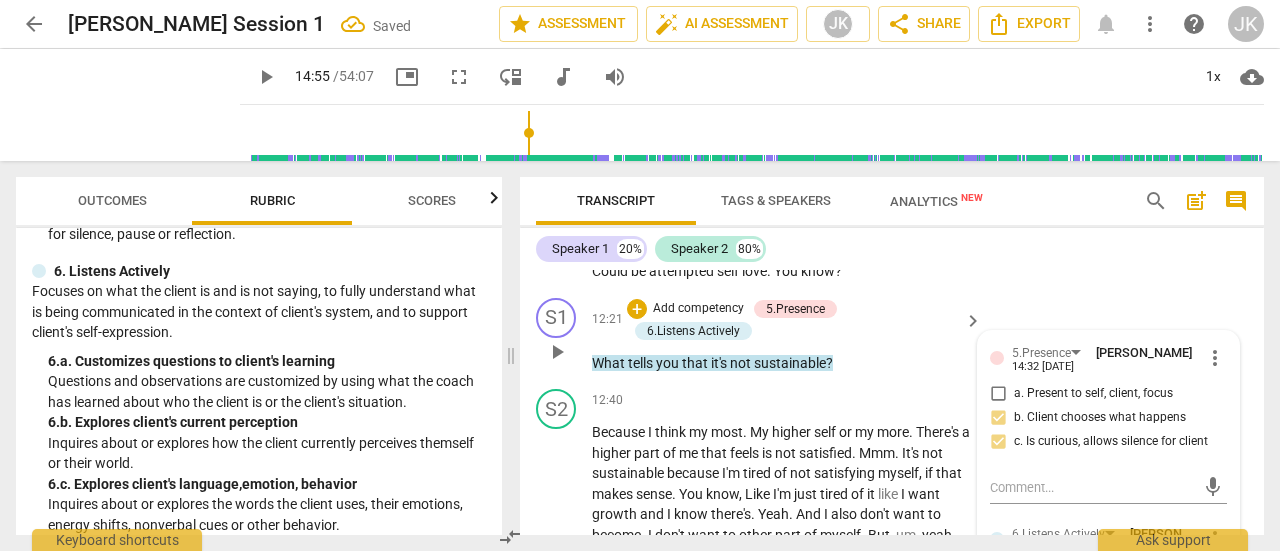 click on "b. Client chooses what happens" at bounding box center (998, 418) 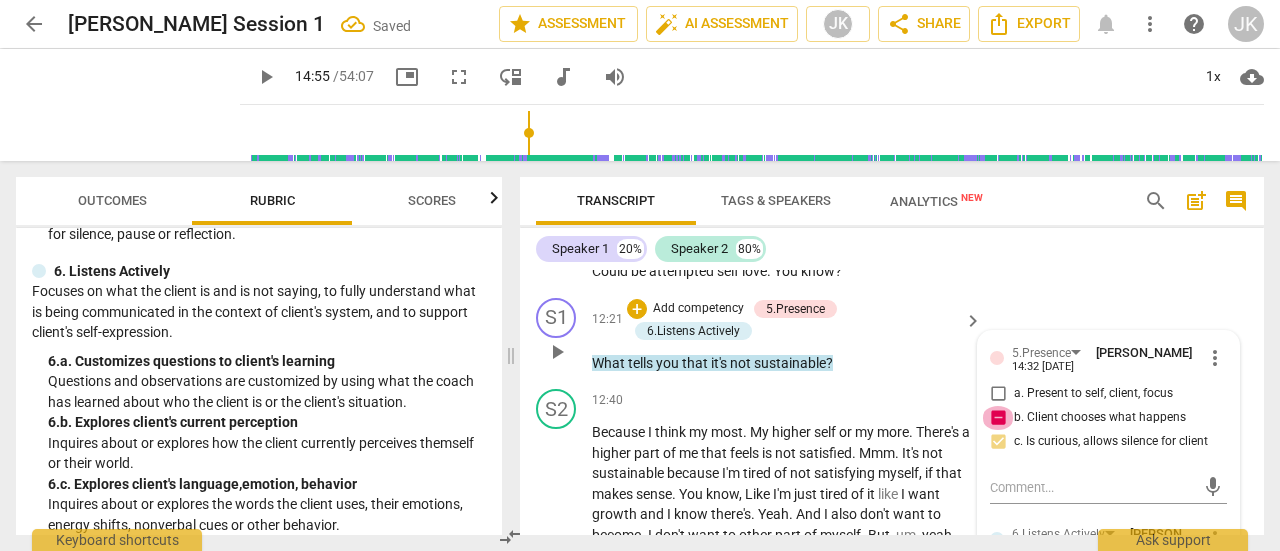 click on "b. Client chooses what happens" at bounding box center (998, 418) 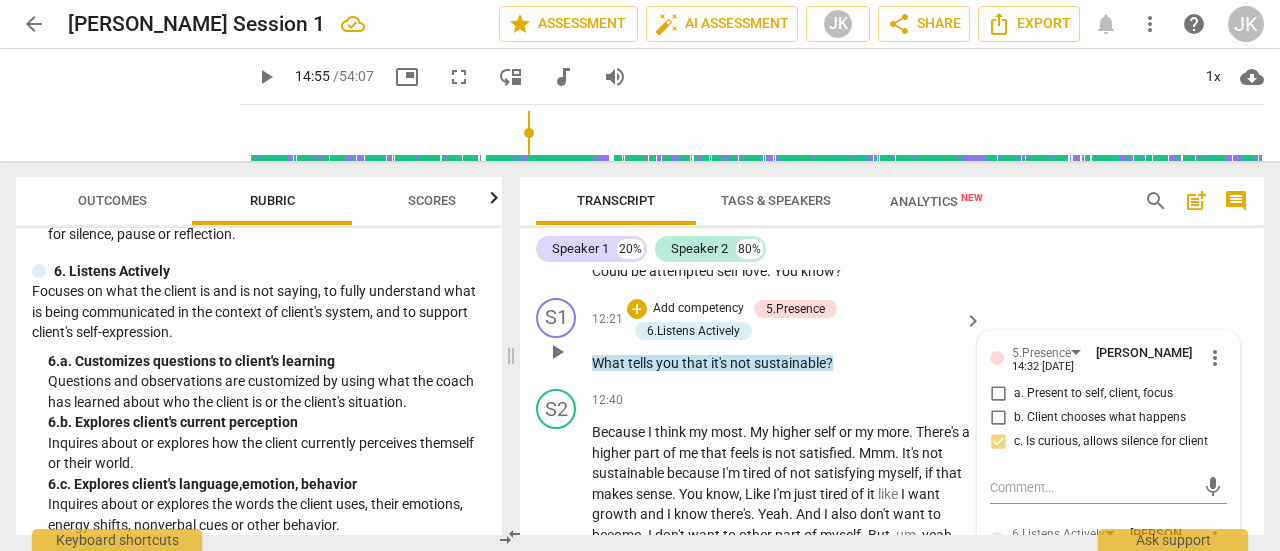 click on "+ Add competency" at bounding box center [686, 309] 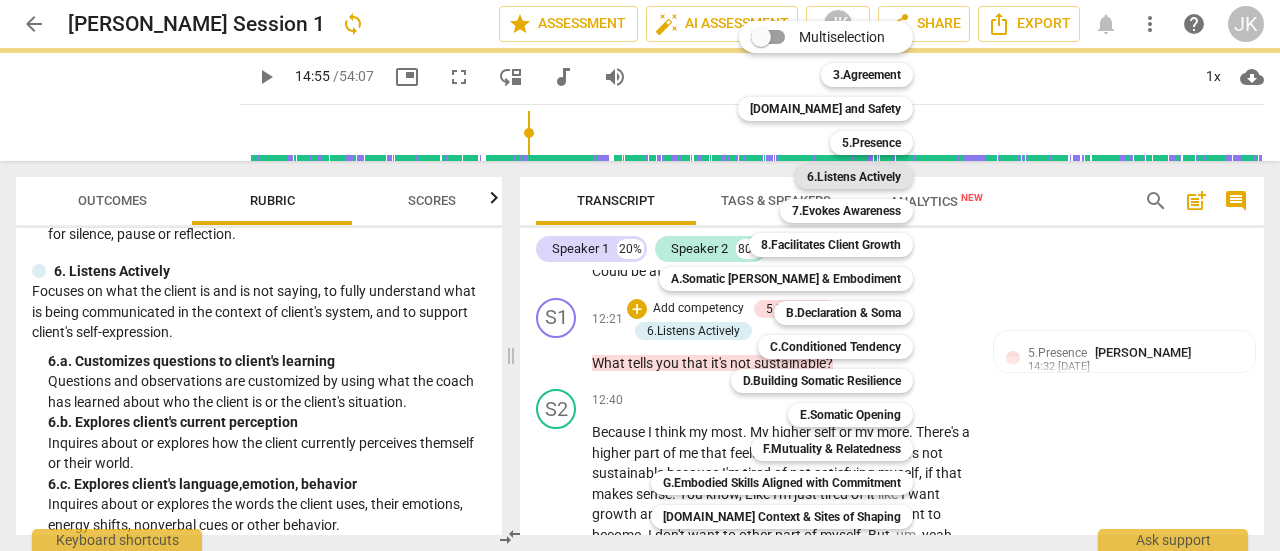 click on "6.Listens Actively" at bounding box center [854, 177] 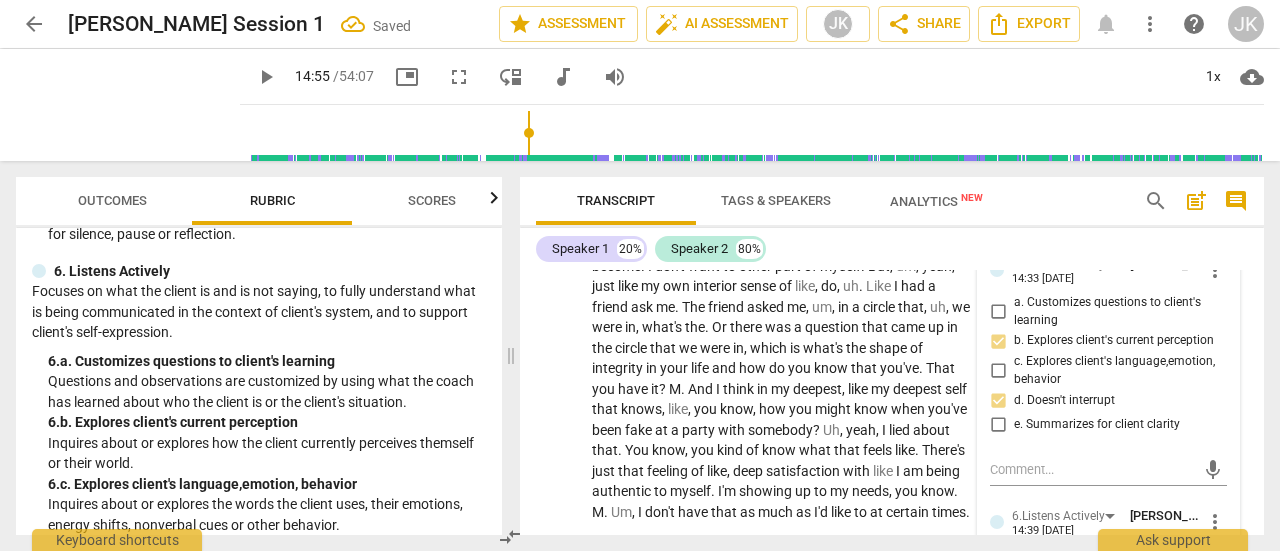 scroll, scrollTop: 7353, scrollLeft: 0, axis: vertical 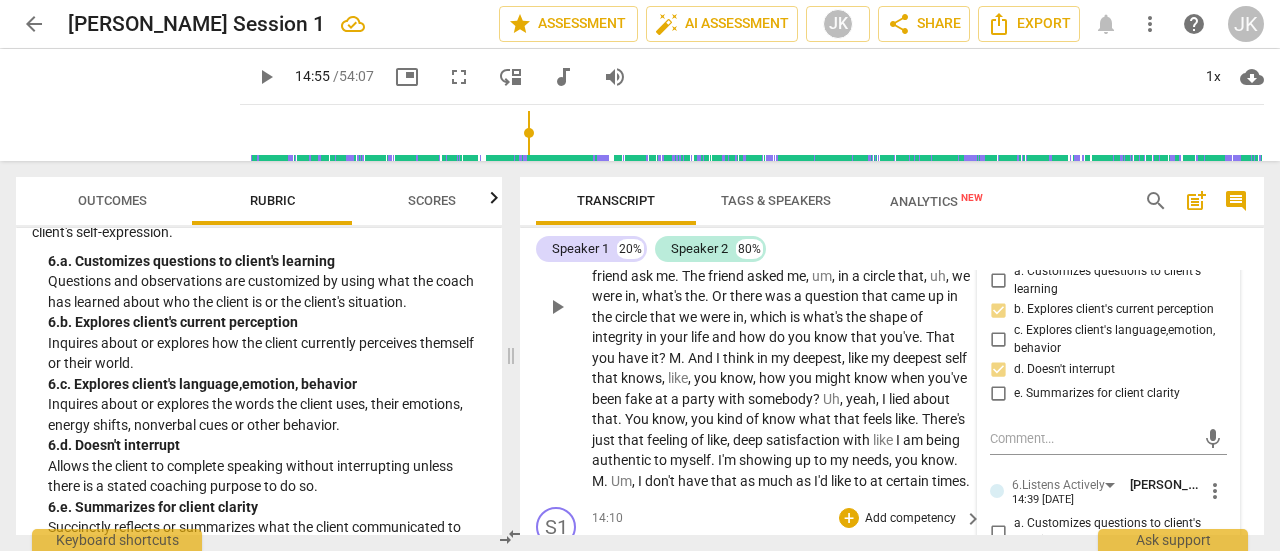 click on "." at bounding box center (864, 235) 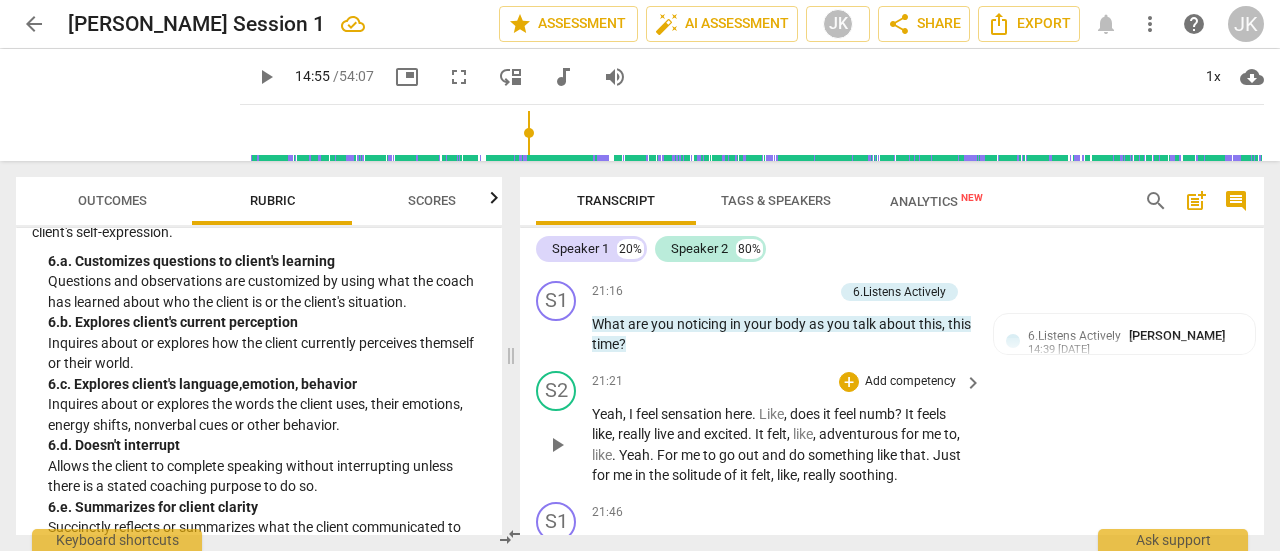 scroll, scrollTop: 11053, scrollLeft: 0, axis: vertical 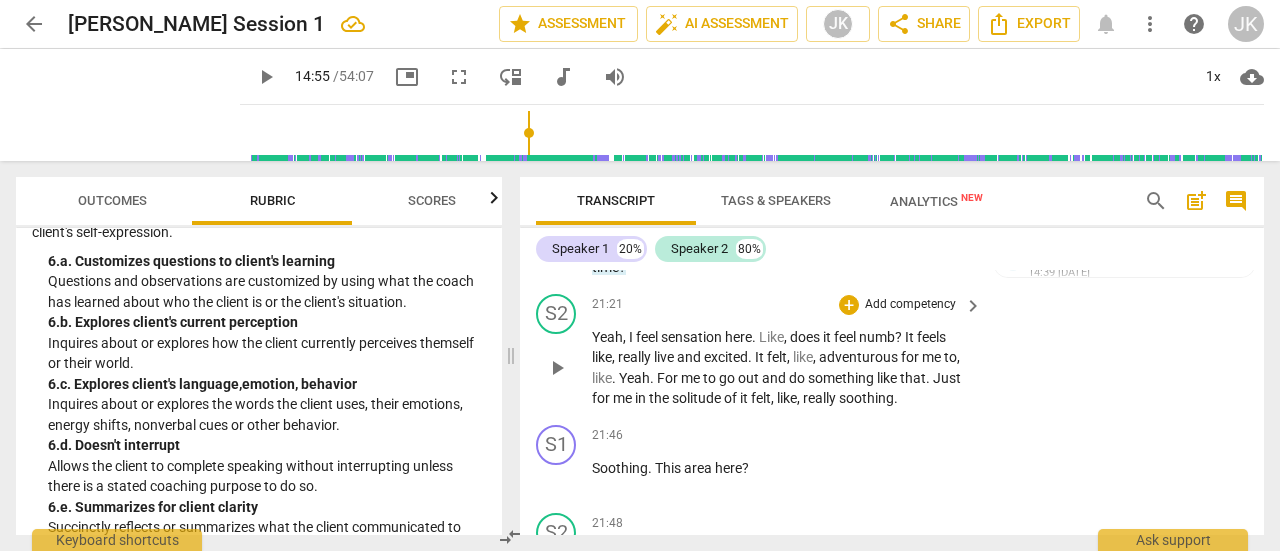 click on "talk" at bounding box center (866, 247) 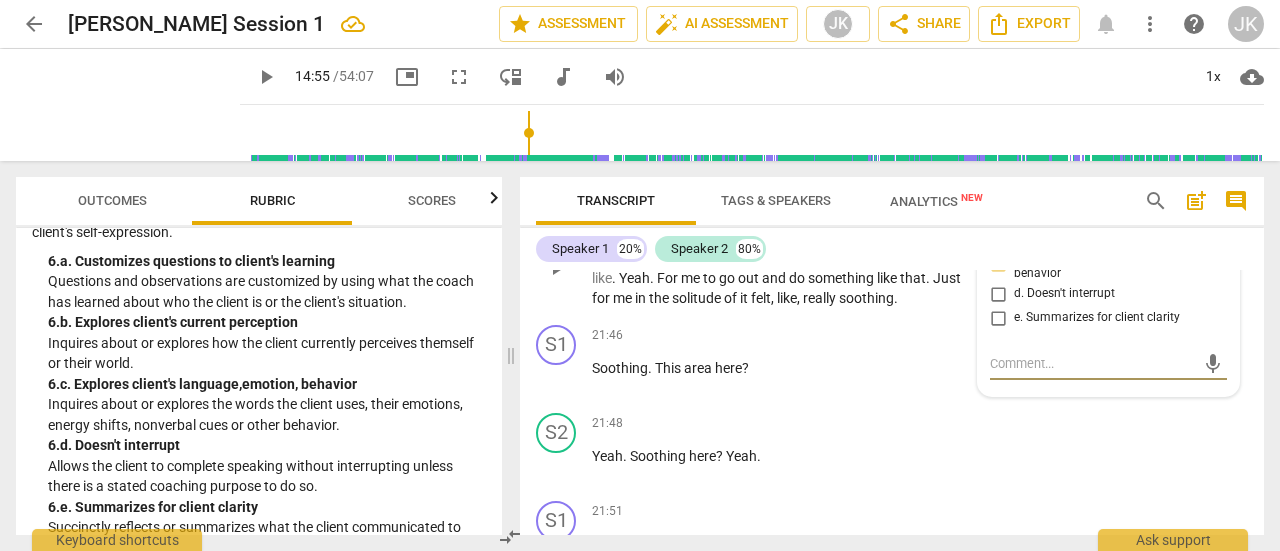scroll, scrollTop: 11053, scrollLeft: 0, axis: vertical 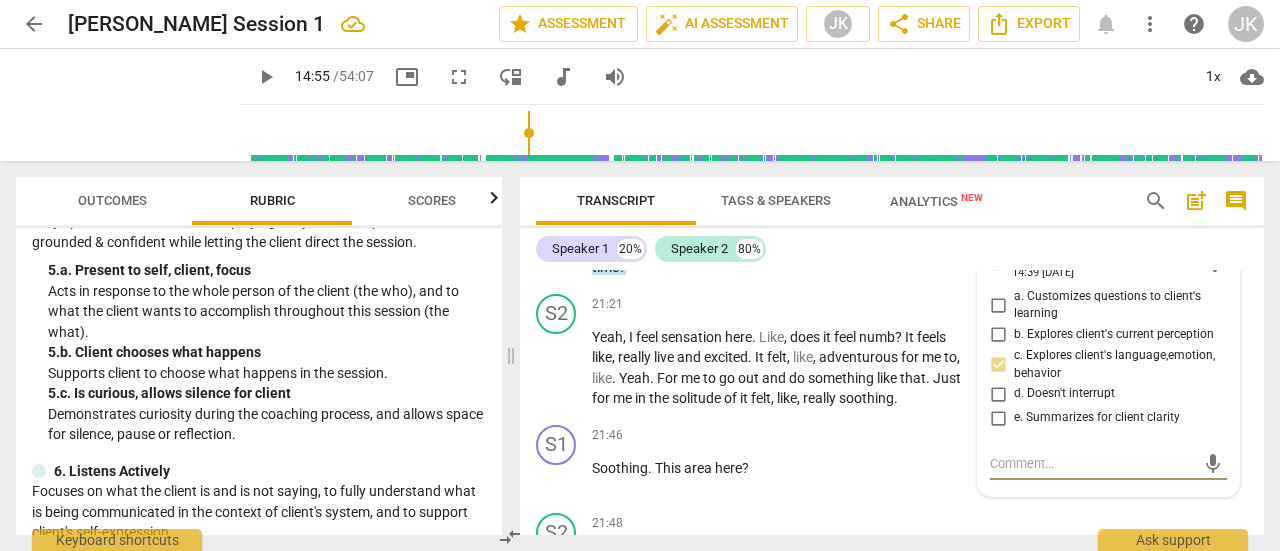 click on "Add competency" at bounding box center [785, 215] 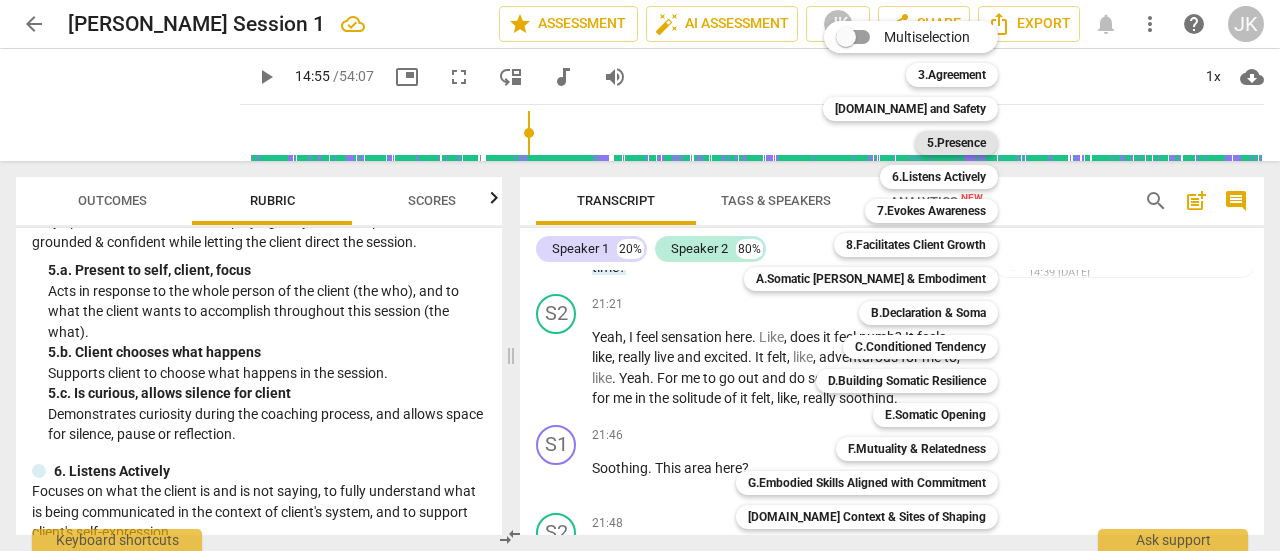 click on "5.Presence" at bounding box center (956, 143) 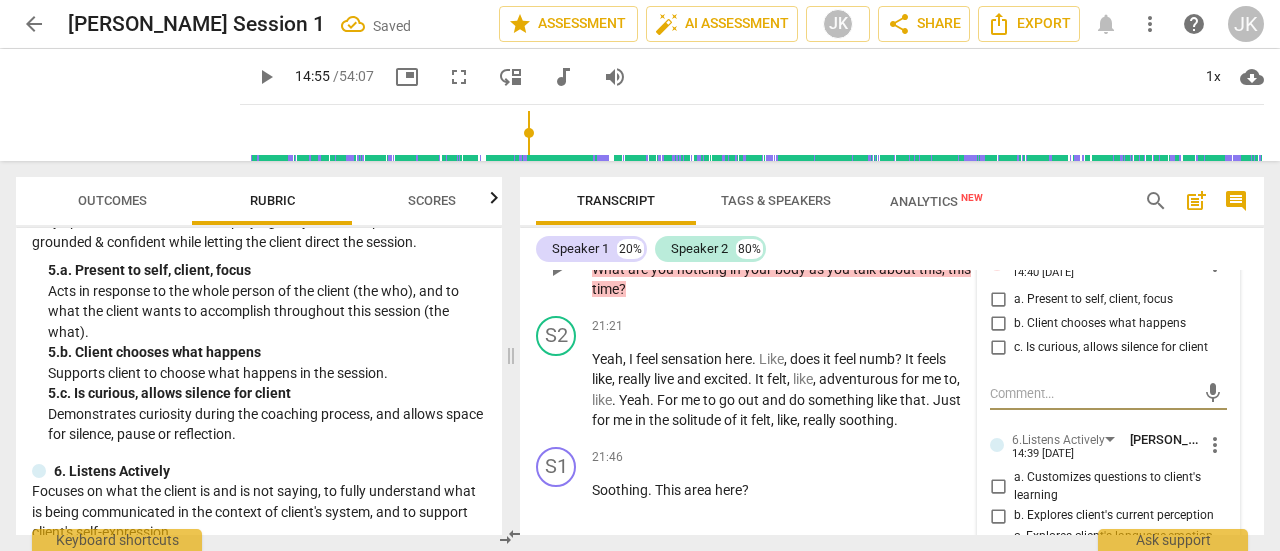 click on "a. Present to self, client, focus" at bounding box center [998, 300] 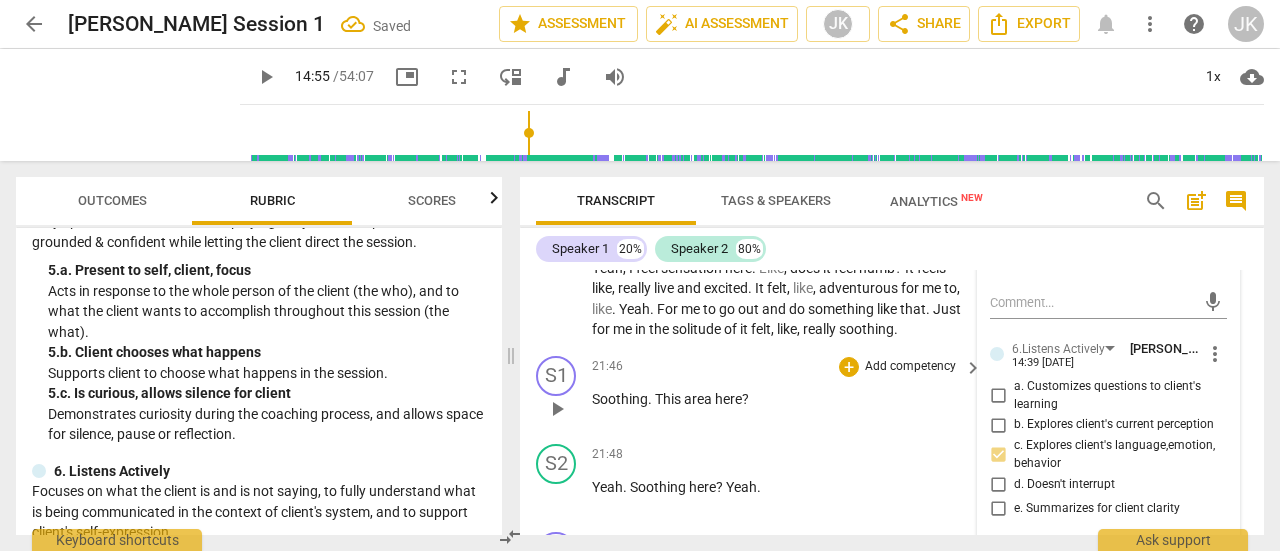 scroll, scrollTop: 11153, scrollLeft: 0, axis: vertical 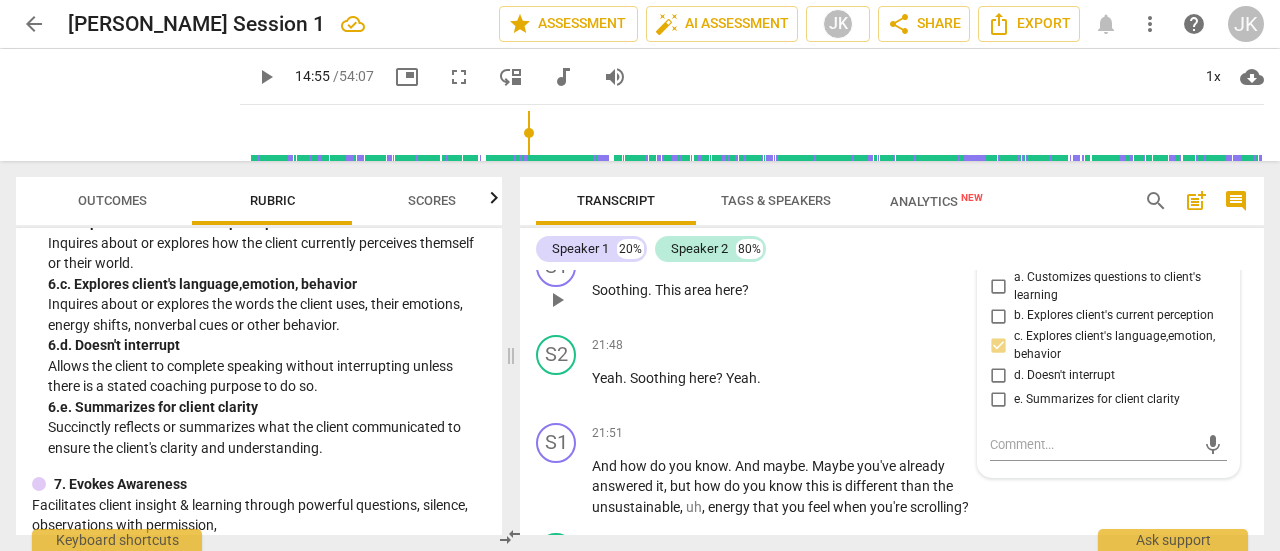 click on "S1 play_arrow pause 21:46 + Add competency keyboard_arrow_right Soothing .   This   area   here ?" at bounding box center [892, 283] 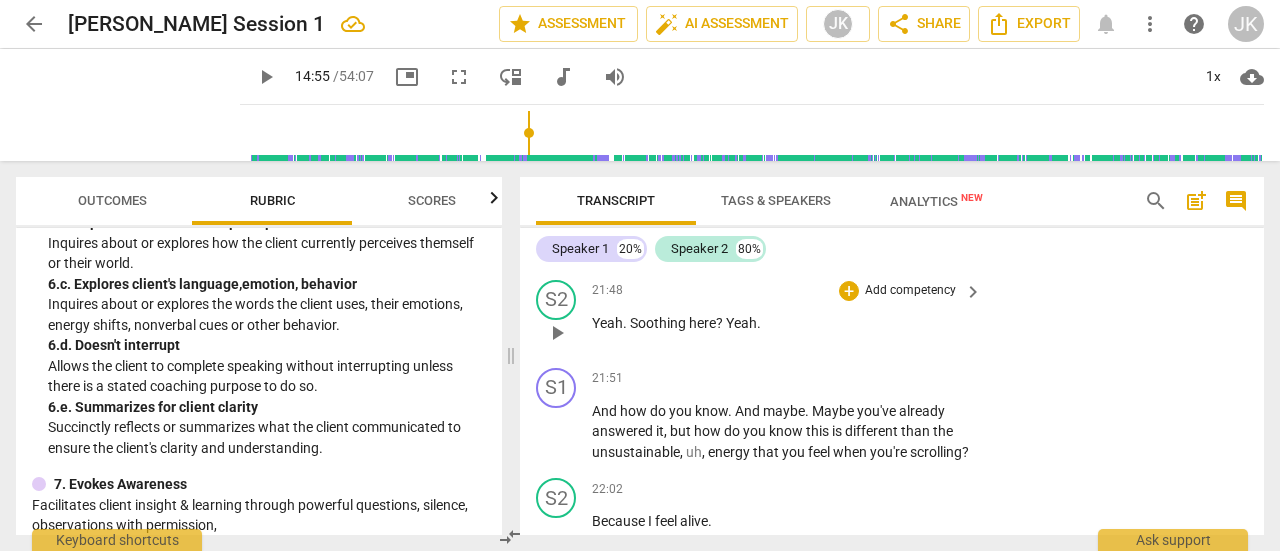 scroll, scrollTop: 11353, scrollLeft: 0, axis: vertical 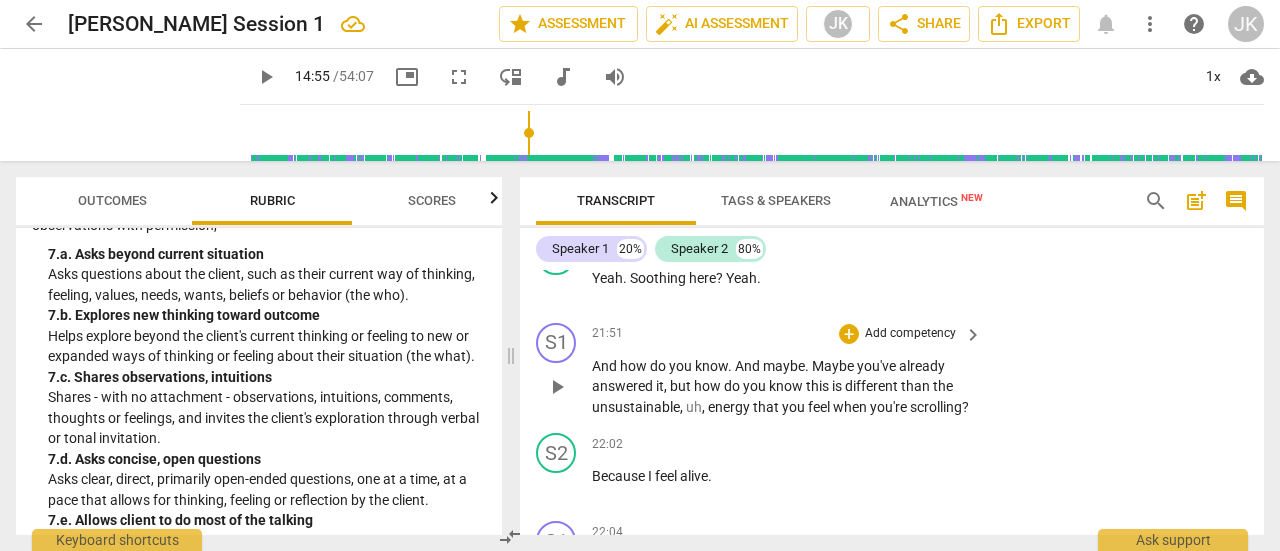 click on "Add competency" at bounding box center (910, 334) 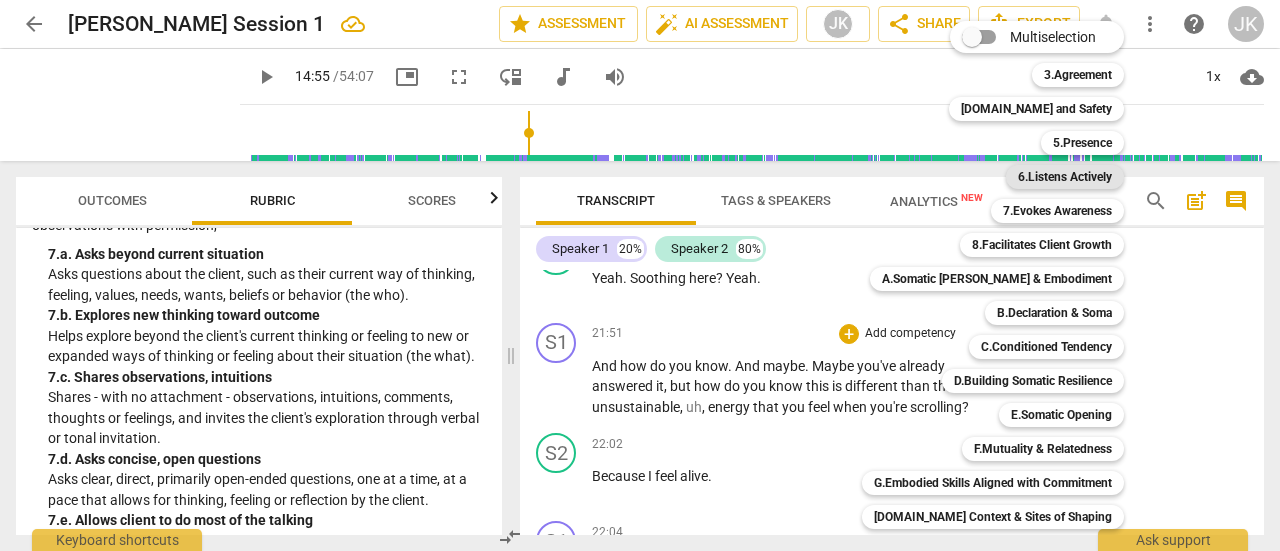 click on "6.Listens Actively" at bounding box center (1065, 177) 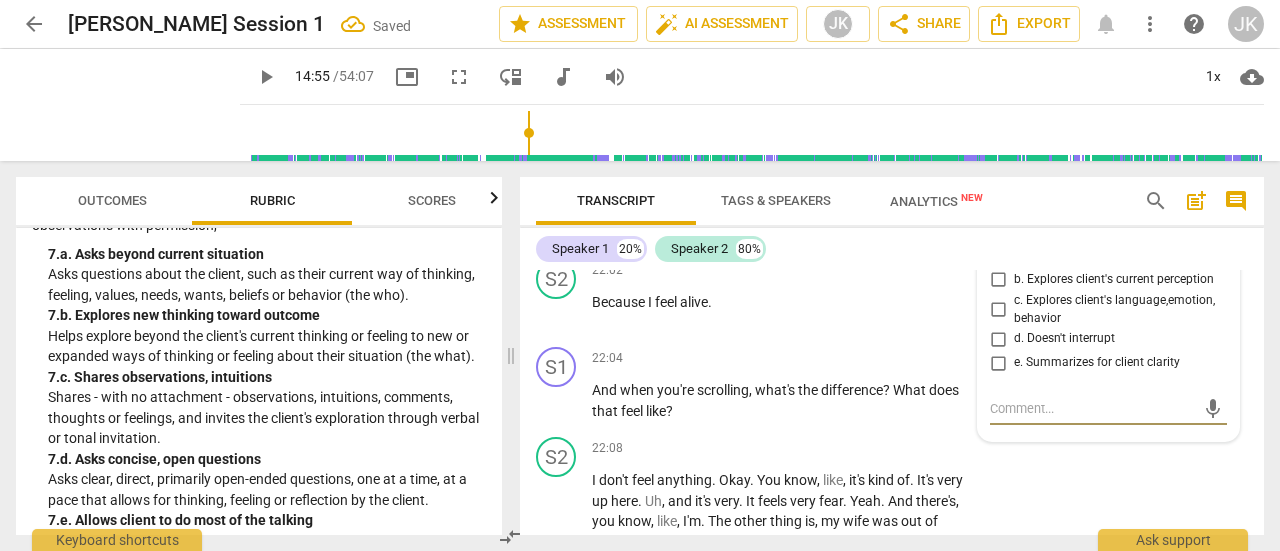 scroll, scrollTop: 11496, scrollLeft: 0, axis: vertical 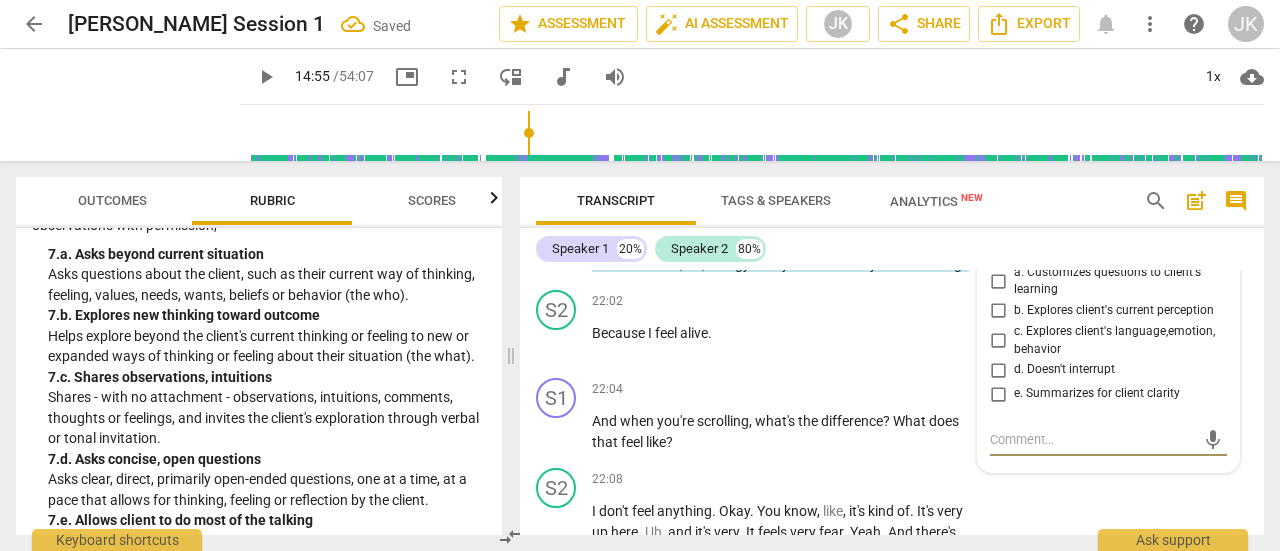 click on "a. Customizes questions to client's learning" at bounding box center [998, 281] 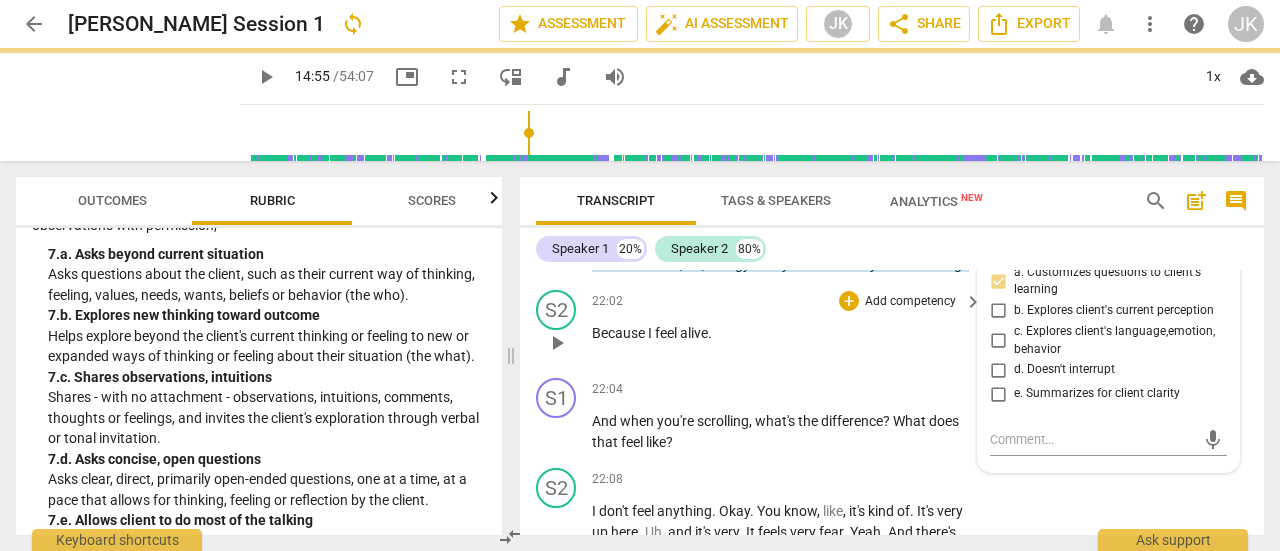 scroll, scrollTop: 11396, scrollLeft: 0, axis: vertical 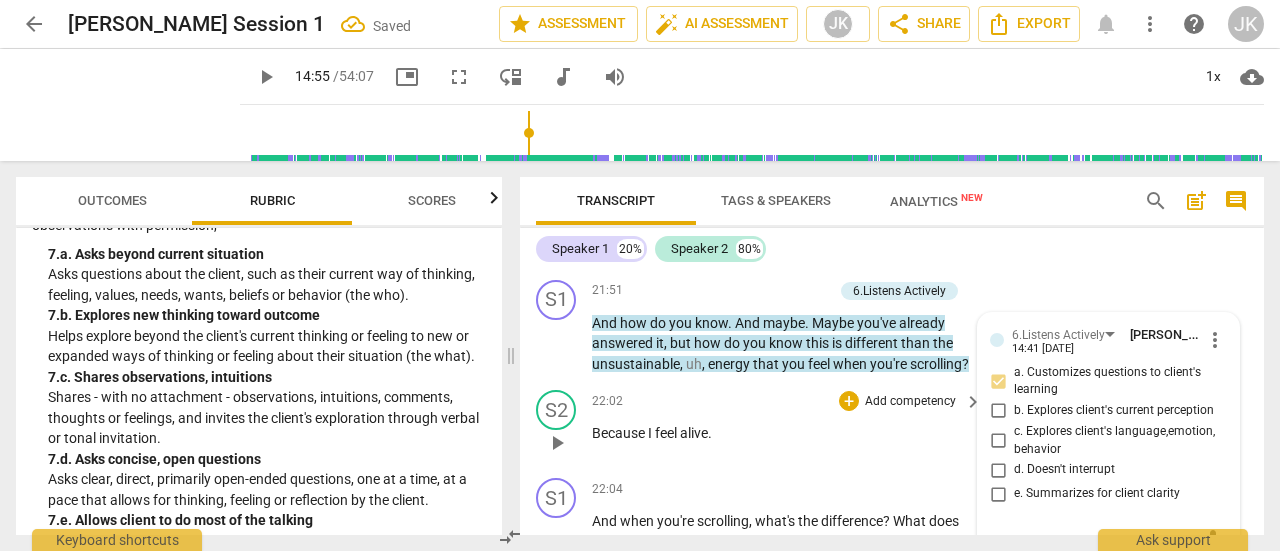 click on "Add competency" at bounding box center [910, 402] 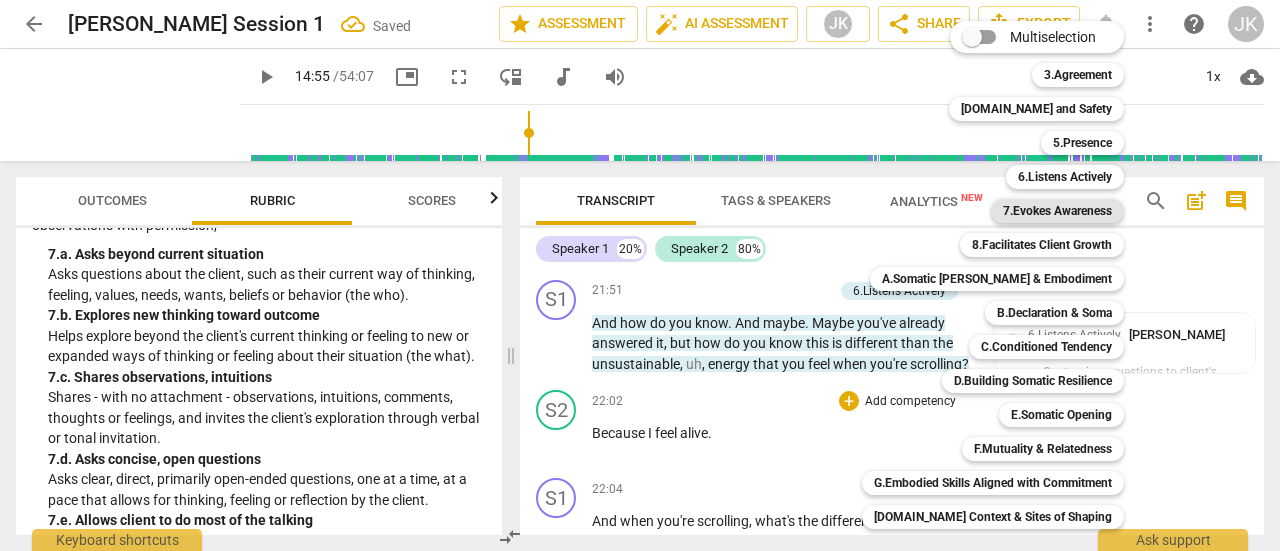 click on "7.Evokes Awareness" at bounding box center (1057, 211) 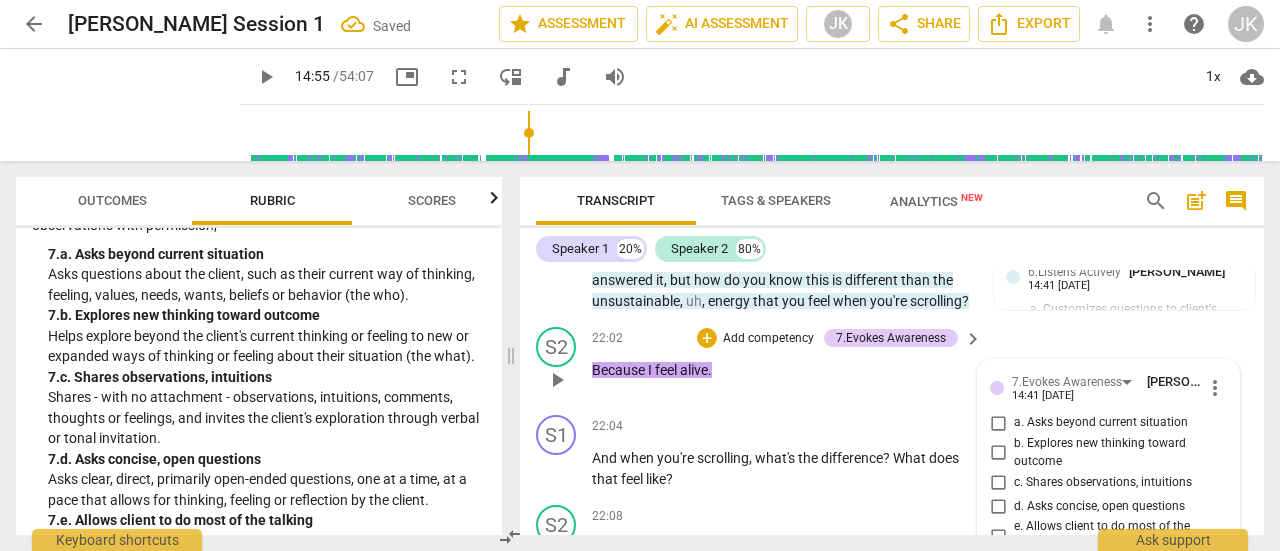 scroll, scrollTop: 11730, scrollLeft: 0, axis: vertical 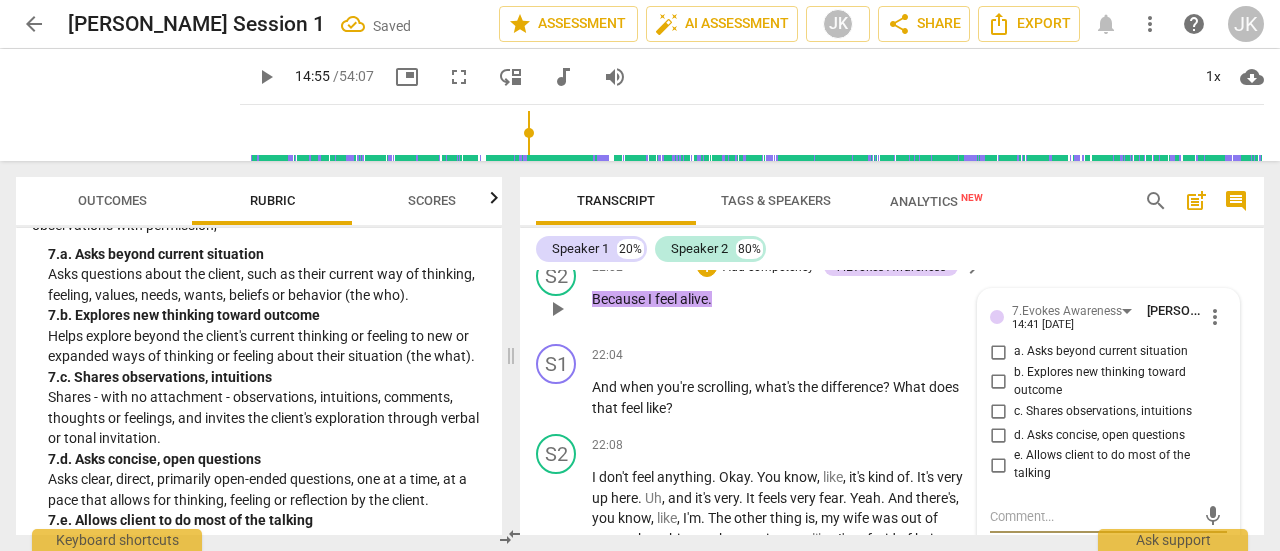 click on "a. Asks beyond current situation" at bounding box center (998, 352) 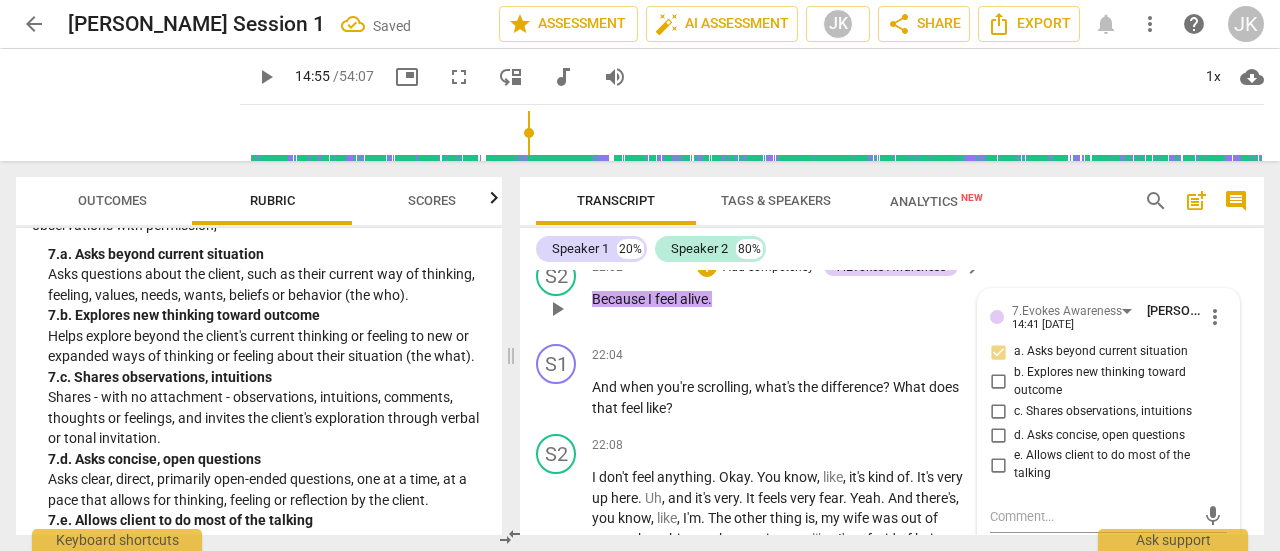 click on "b. Explores new thinking toward outcome" at bounding box center [998, 382] 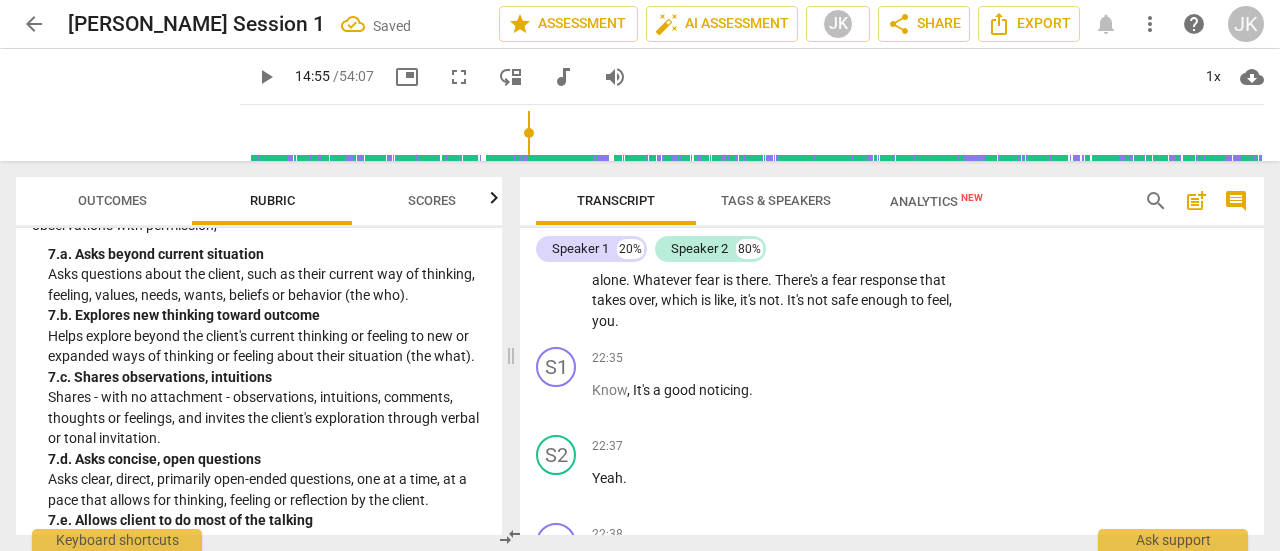 click on "S2 play_arrow pause 22:08 + Add competency keyboard_arrow_right I   don't   feel   anything .   Okay .   You   know ,   like ,   it's   kind   of .   It's   very   up   here .   Uh ,   and   it's   very .   It   feels   very   fear .   Yeah .   And   there's ,   you   know ,   like ,   I'm .   The   other   thing   is ,   my   wife   was   out   of   town   when   this   was   happening ,   so ,   like ,   I'm   afraid   of   being   alone ,   you   know ,   or   I'm ,   um ,   afraid   of   maybe   afraid   of   being   alone .   Whatever   fear   is   there .   There's   a   fear   response   that   takes   over ,   which   is   like ,   it's   not .   It's   not   safe   enough   to   feel ,   you ." at bounding box center (892, 232) 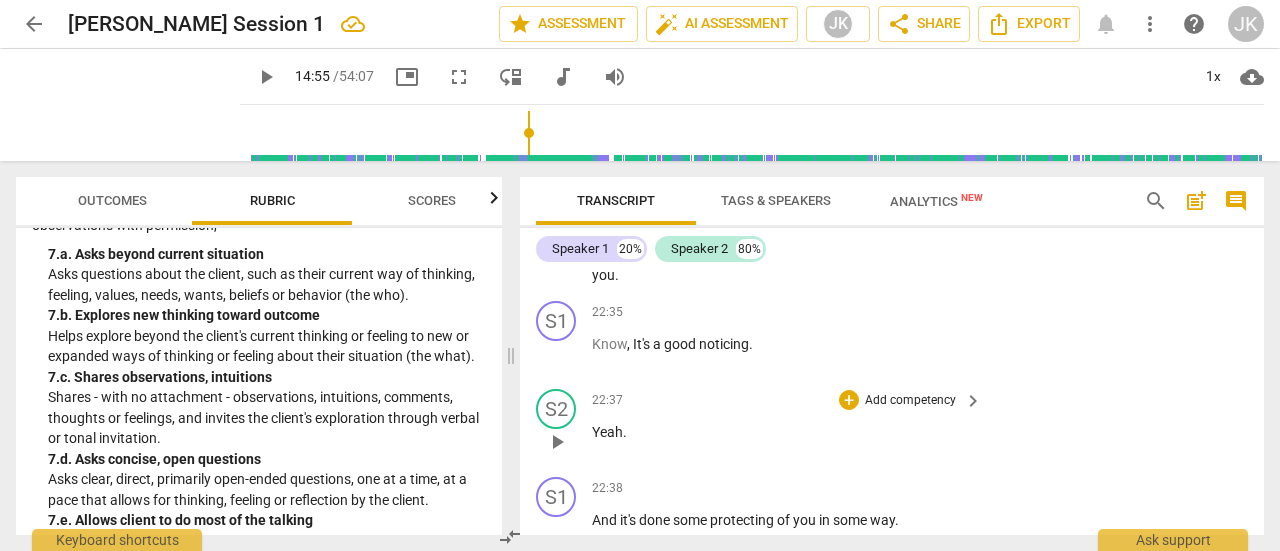scroll, scrollTop: 11930, scrollLeft: 0, axis: vertical 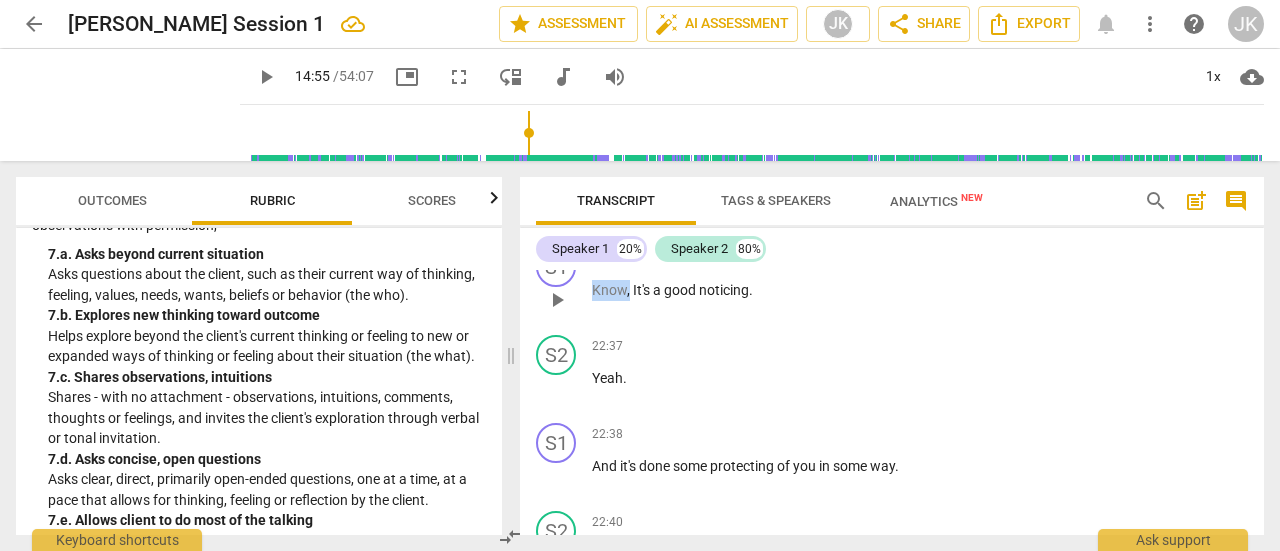 drag, startPoint x: 628, startPoint y: 378, endPoint x: 560, endPoint y: 371, distance: 68.359344 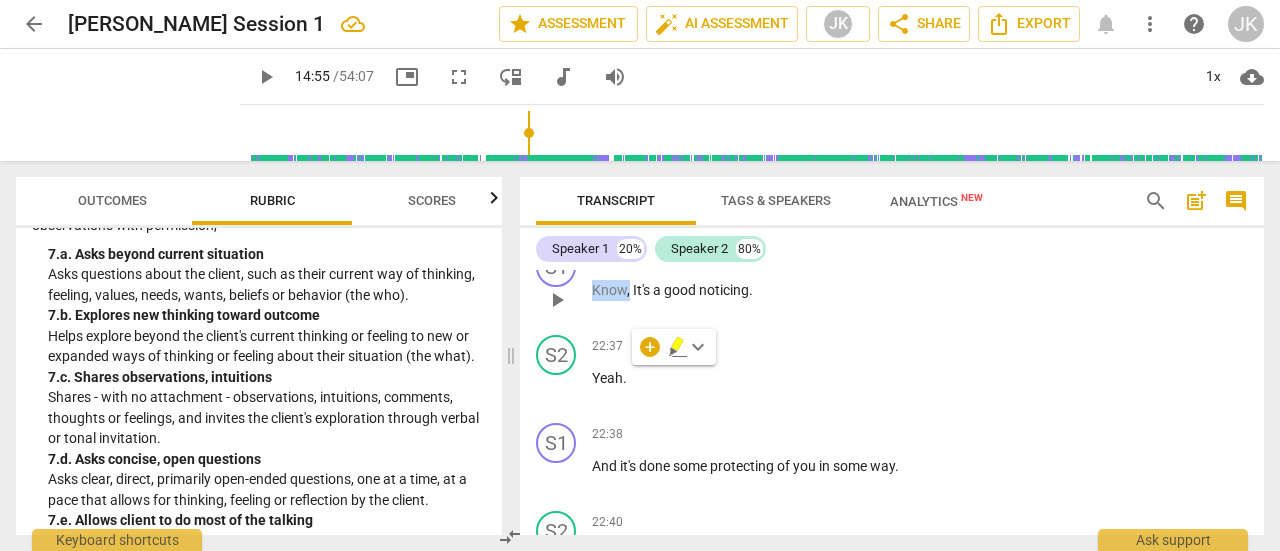 type 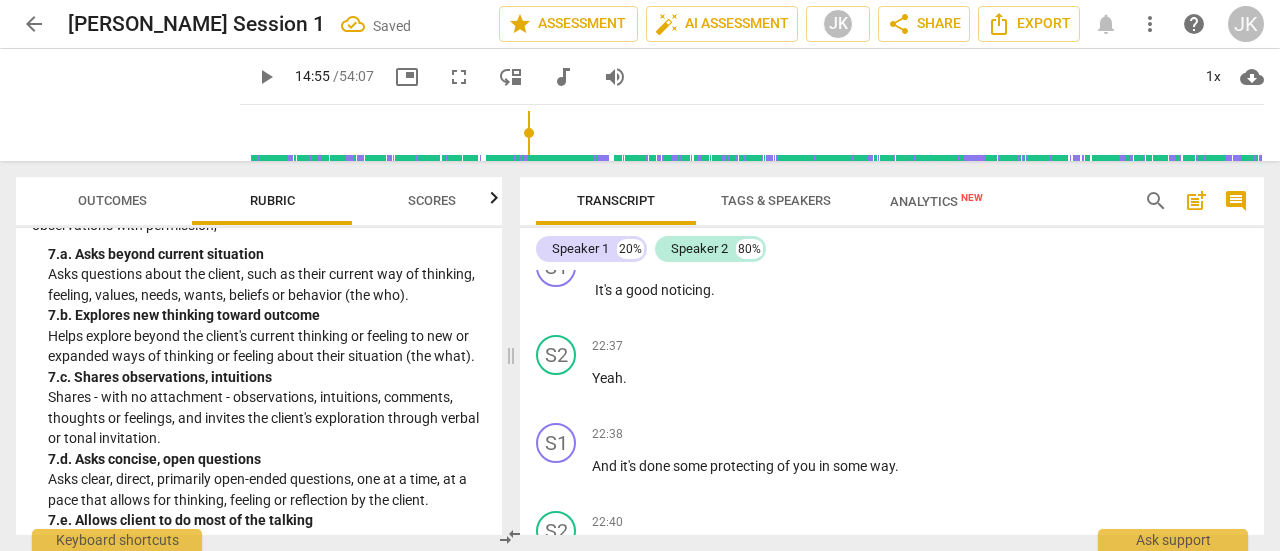click on "you" at bounding box center [603, 221] 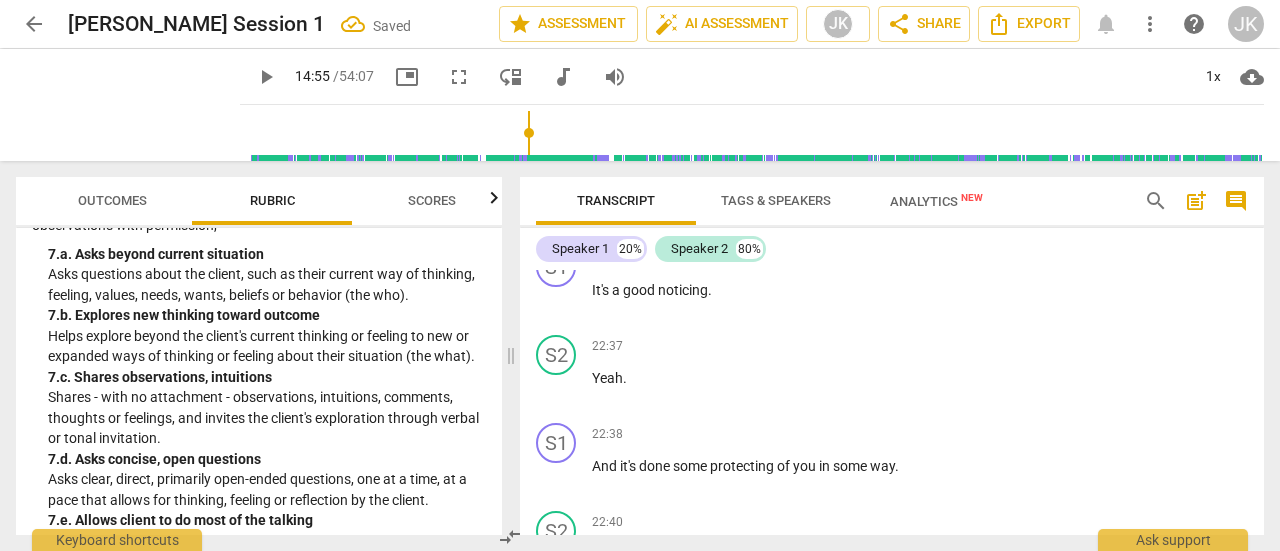 type 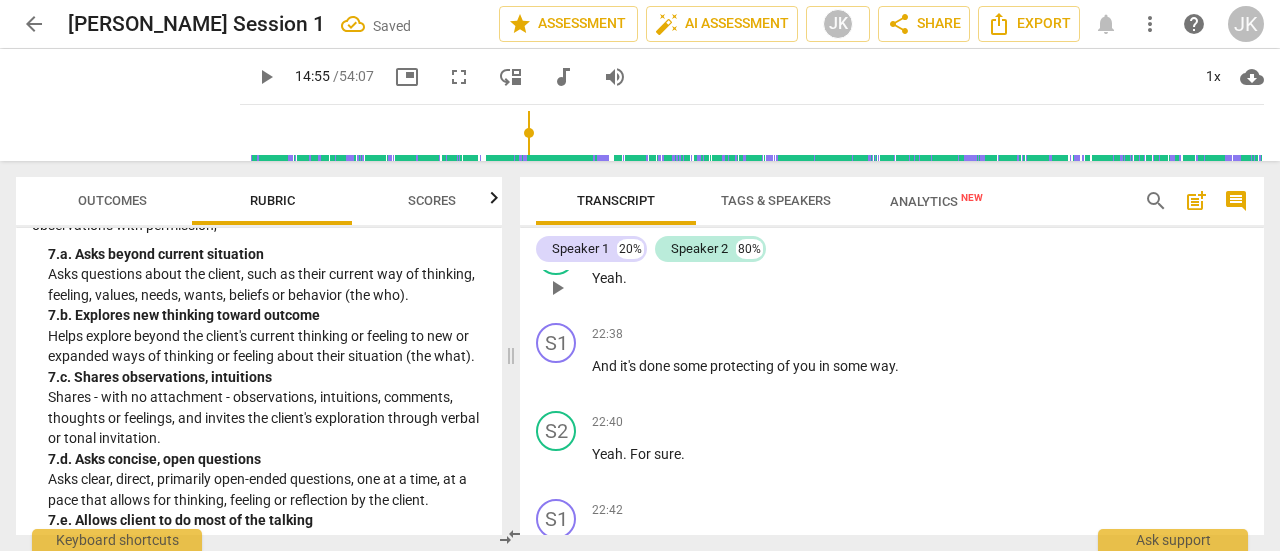 scroll, scrollTop: 11930, scrollLeft: 0, axis: vertical 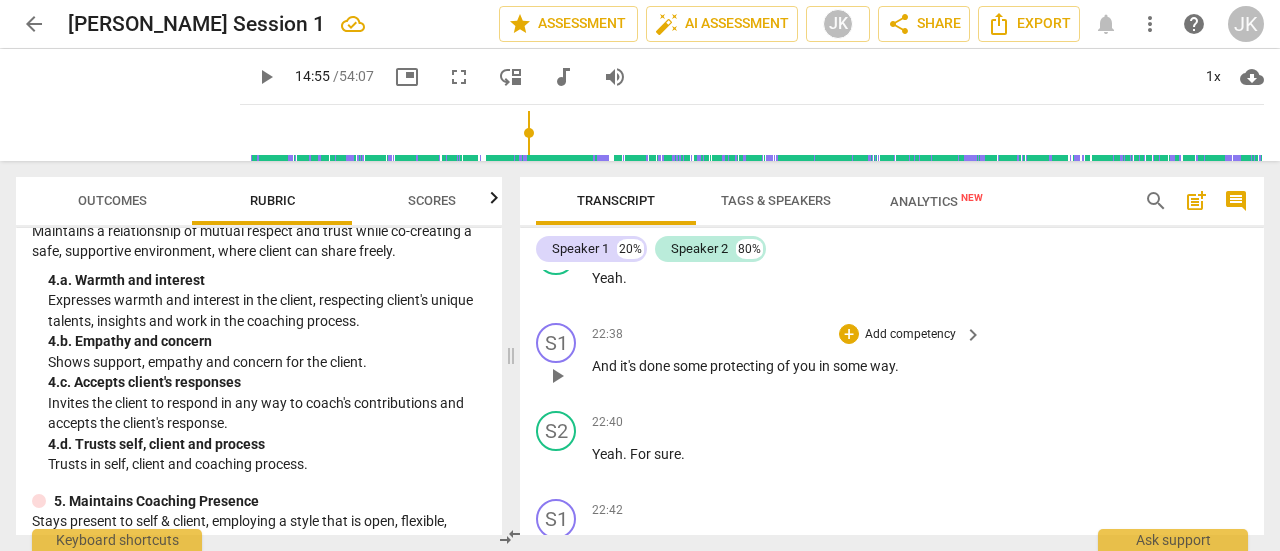 click on "Add competency" at bounding box center (910, 335) 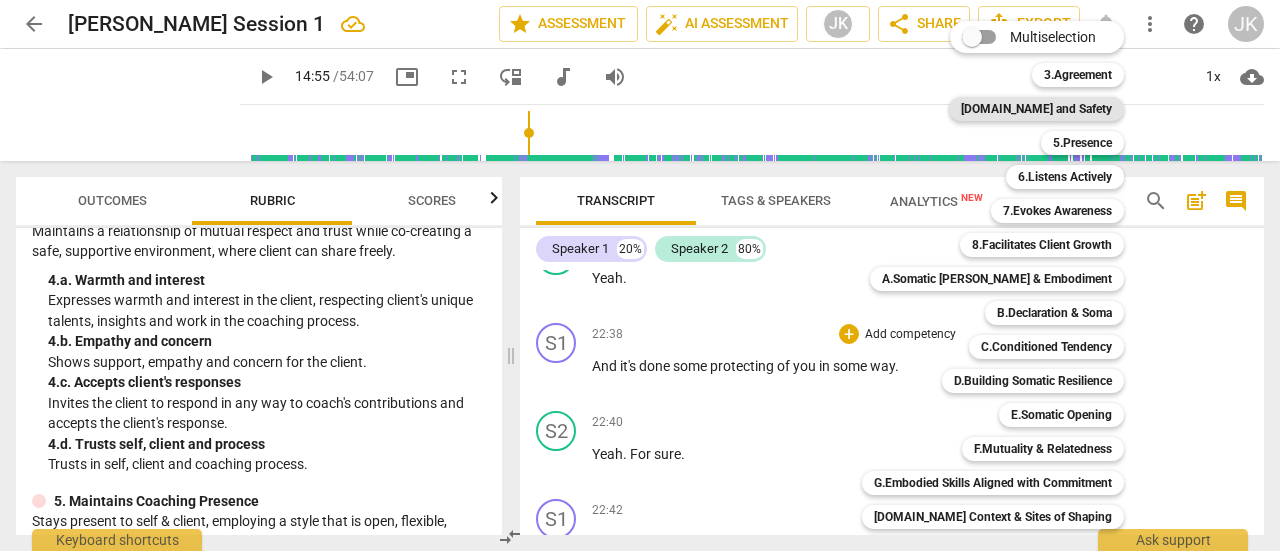 click on "[DOMAIN_NAME] and Safety" at bounding box center [1036, 109] 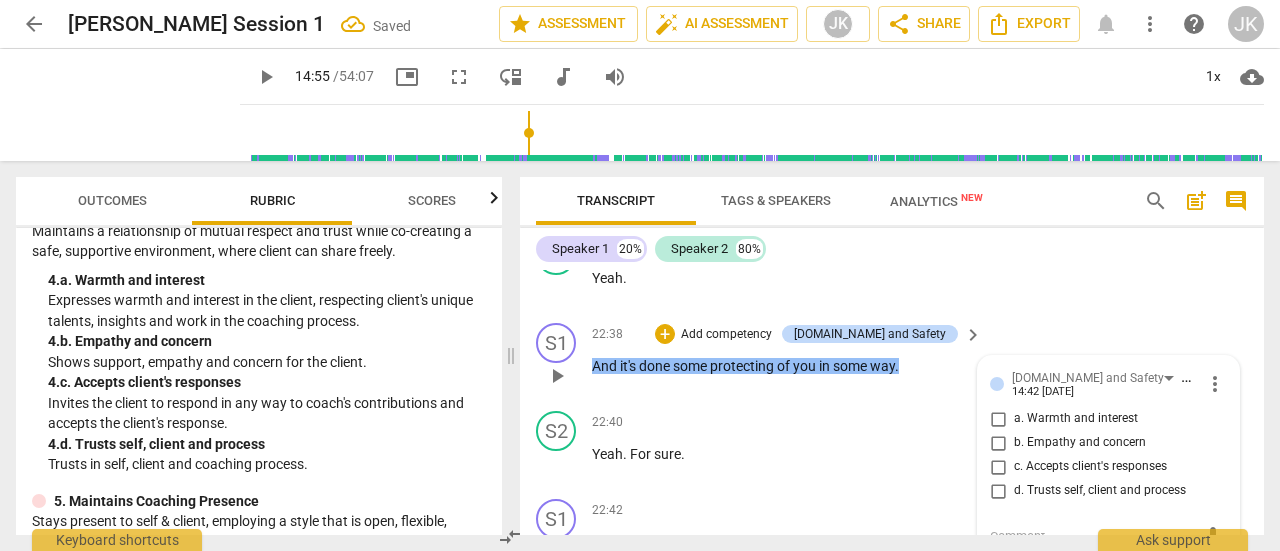 scroll, scrollTop: 12248, scrollLeft: 0, axis: vertical 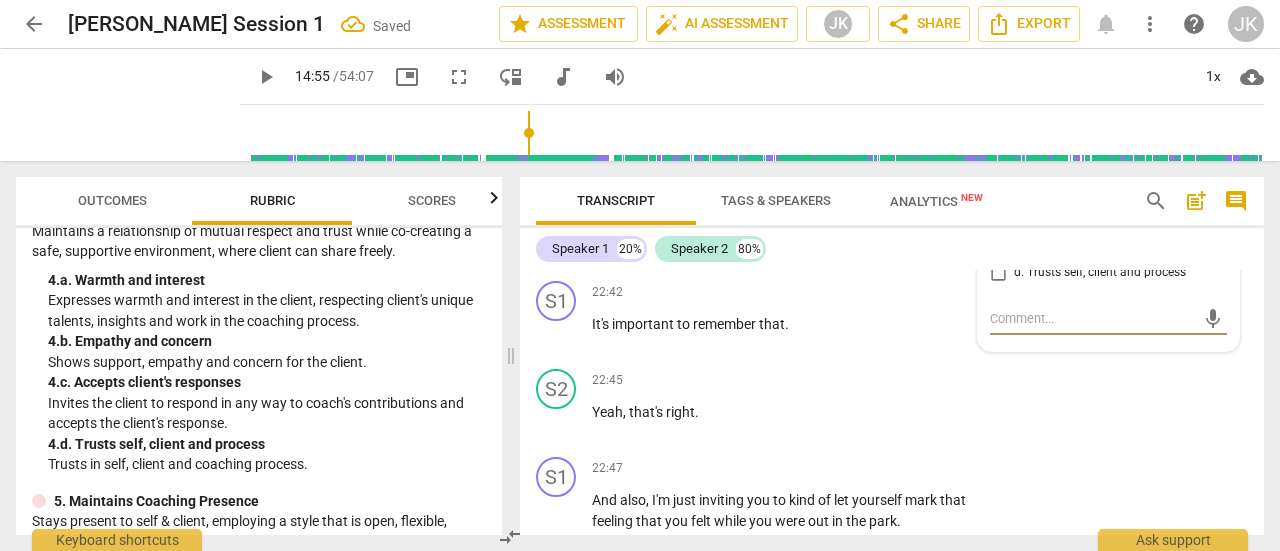 click on "b. Empathy and concern" at bounding box center [998, 225] 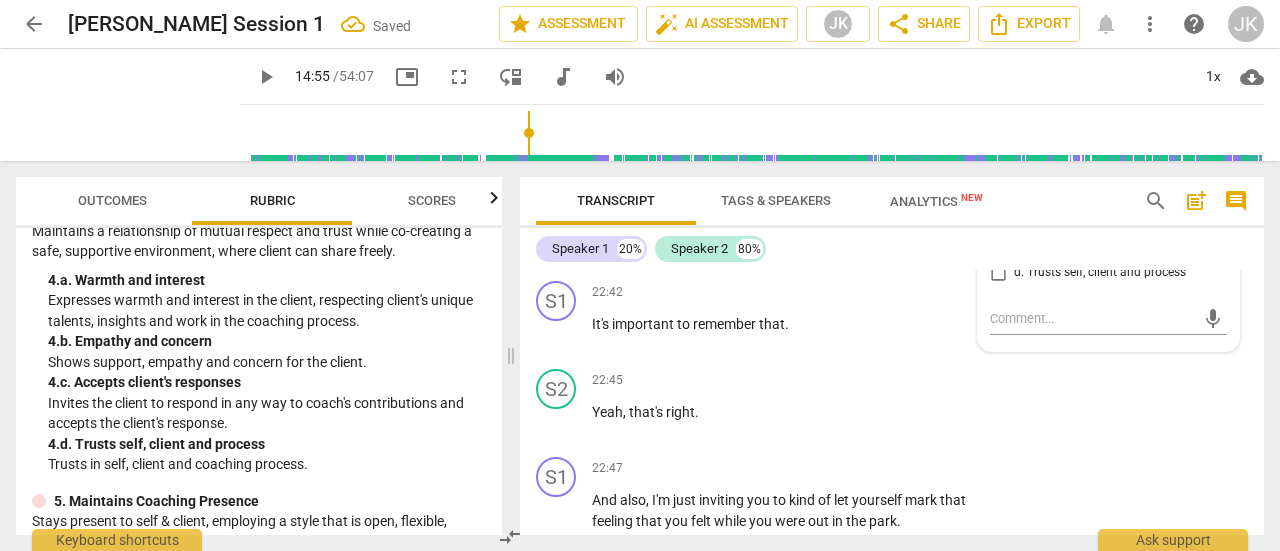 click on "22:40 + Add competency keyboard_arrow_right Yeah .   For   sure ." at bounding box center (788, 229) 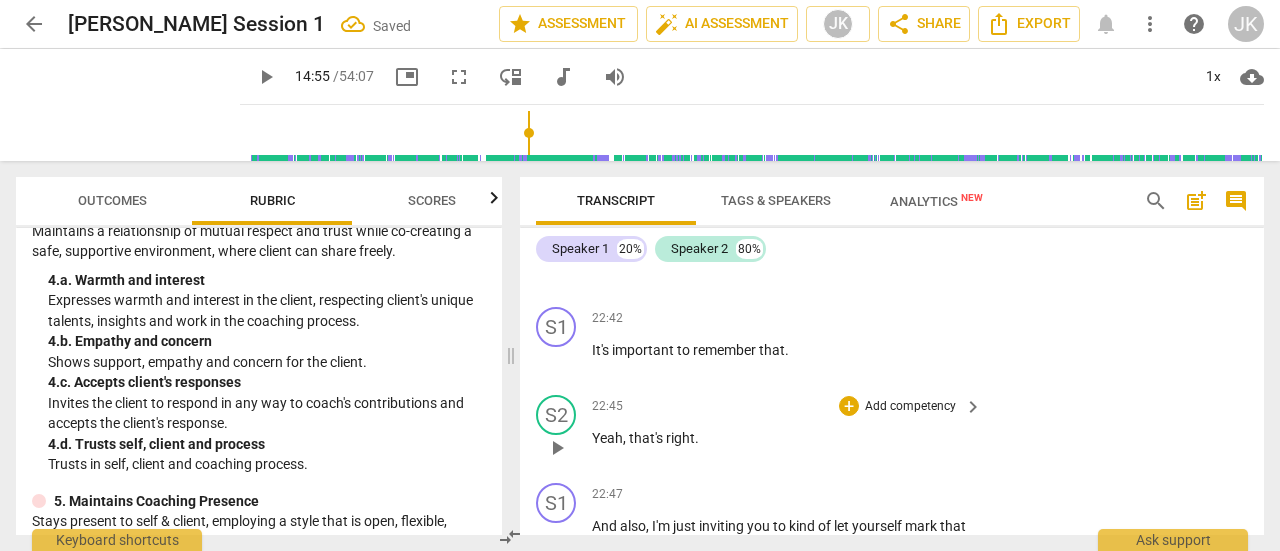 scroll, scrollTop: 12248, scrollLeft: 0, axis: vertical 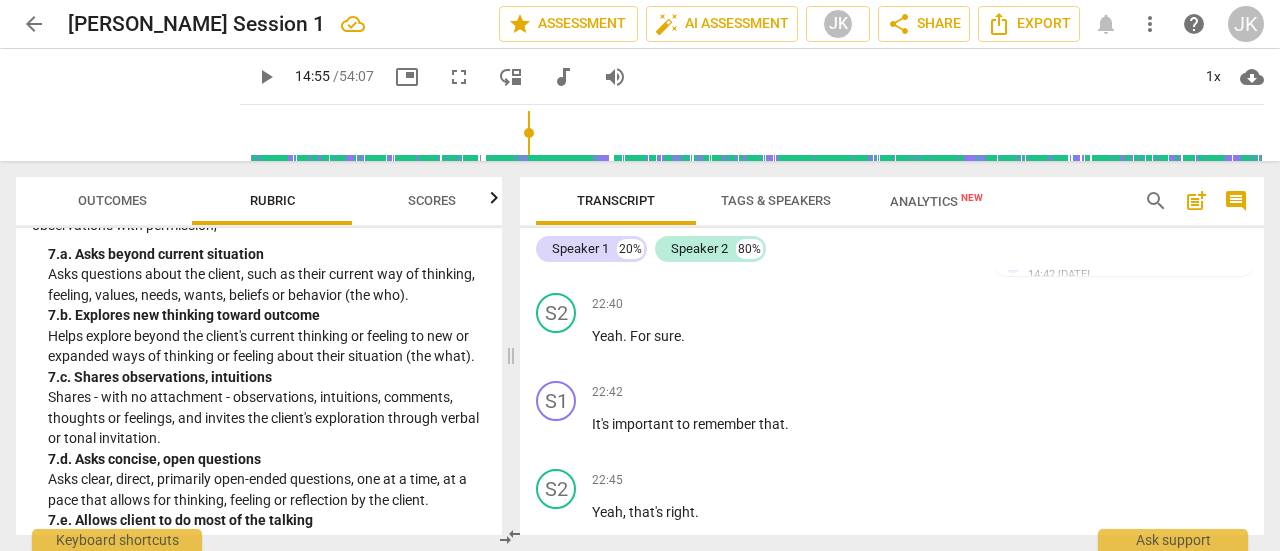 click on "Add competency" at bounding box center (726, 217) 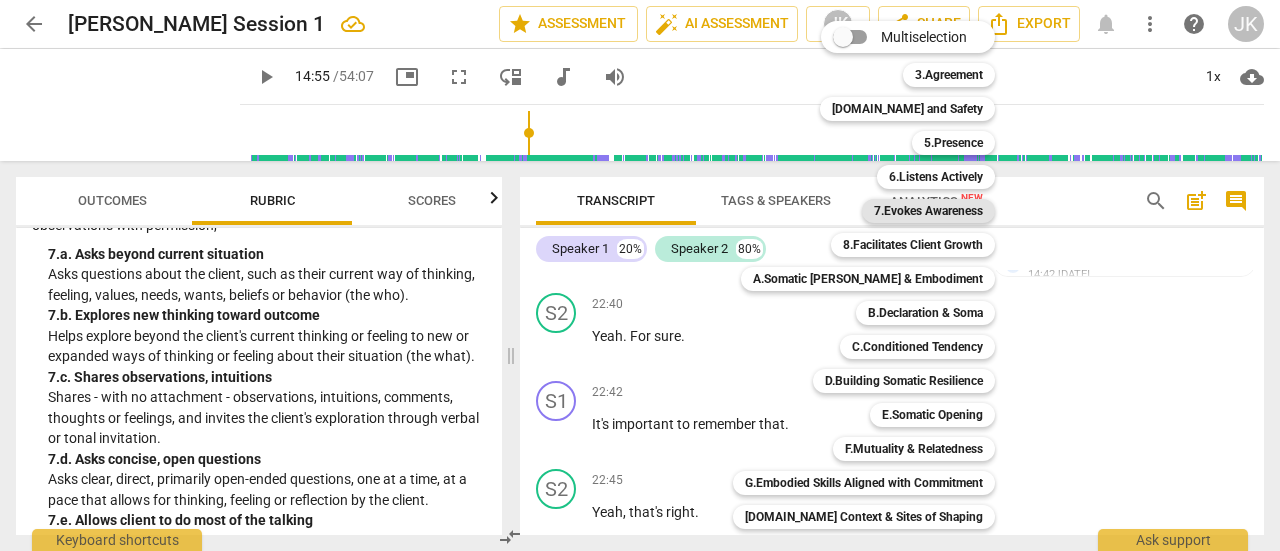 click on "7.Evokes Awareness" at bounding box center [928, 211] 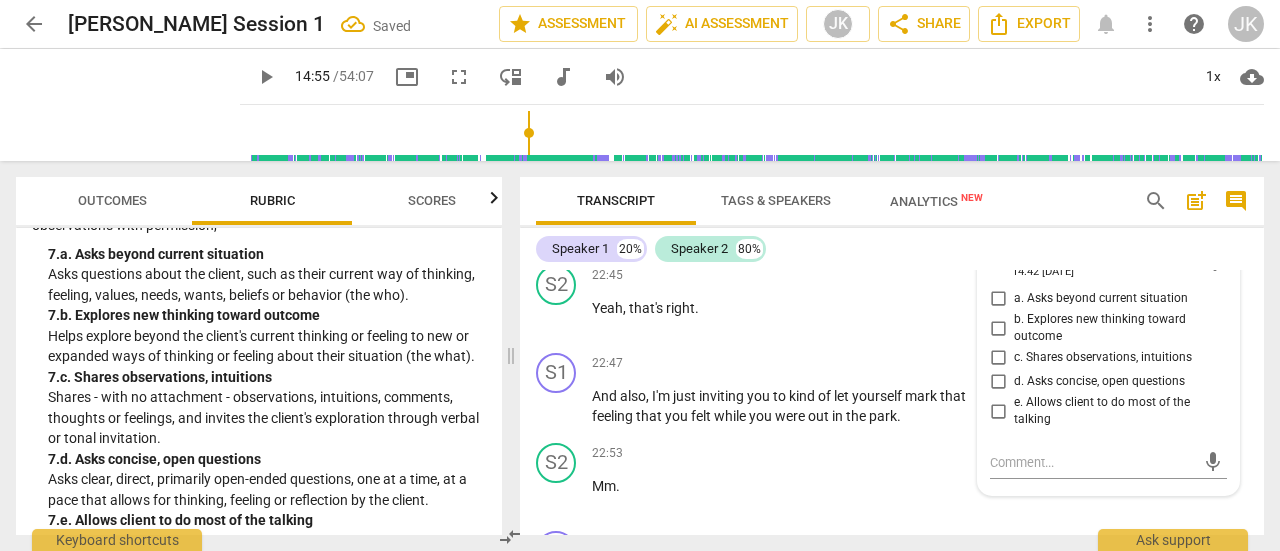 scroll, scrollTop: 12348, scrollLeft: 0, axis: vertical 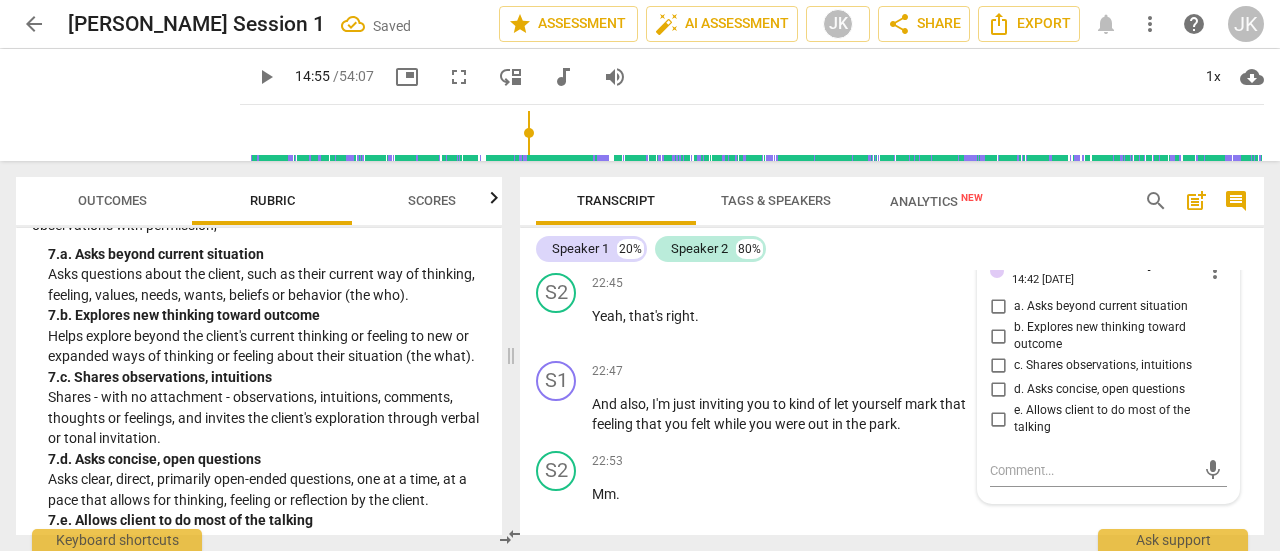 click on "c. Shares observations, intuitions" at bounding box center [998, 366] 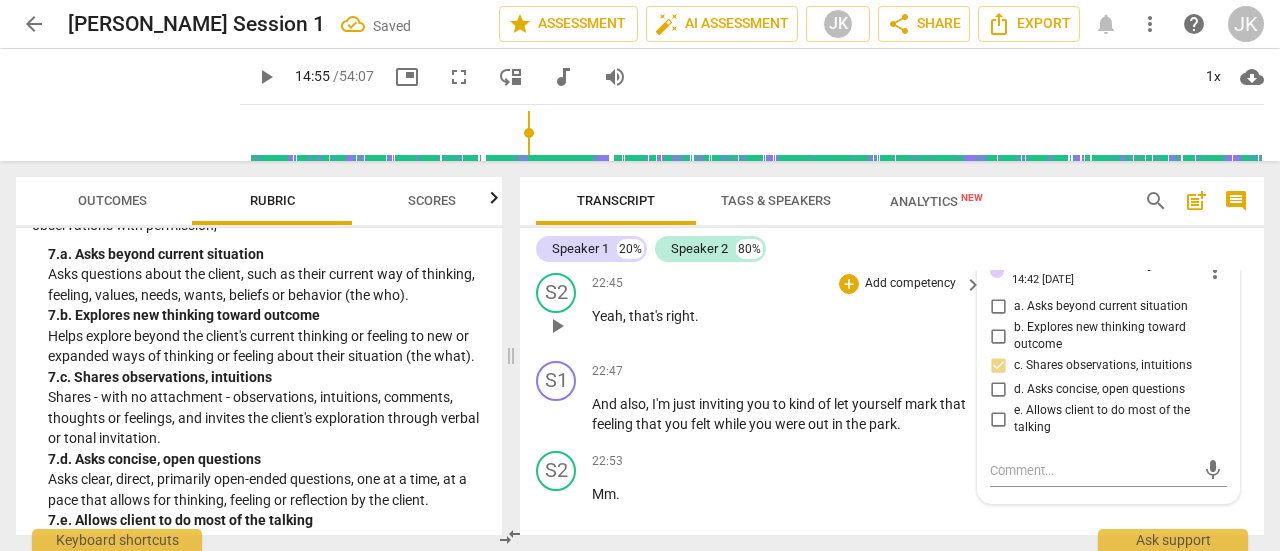 scroll, scrollTop: 12448, scrollLeft: 0, axis: vertical 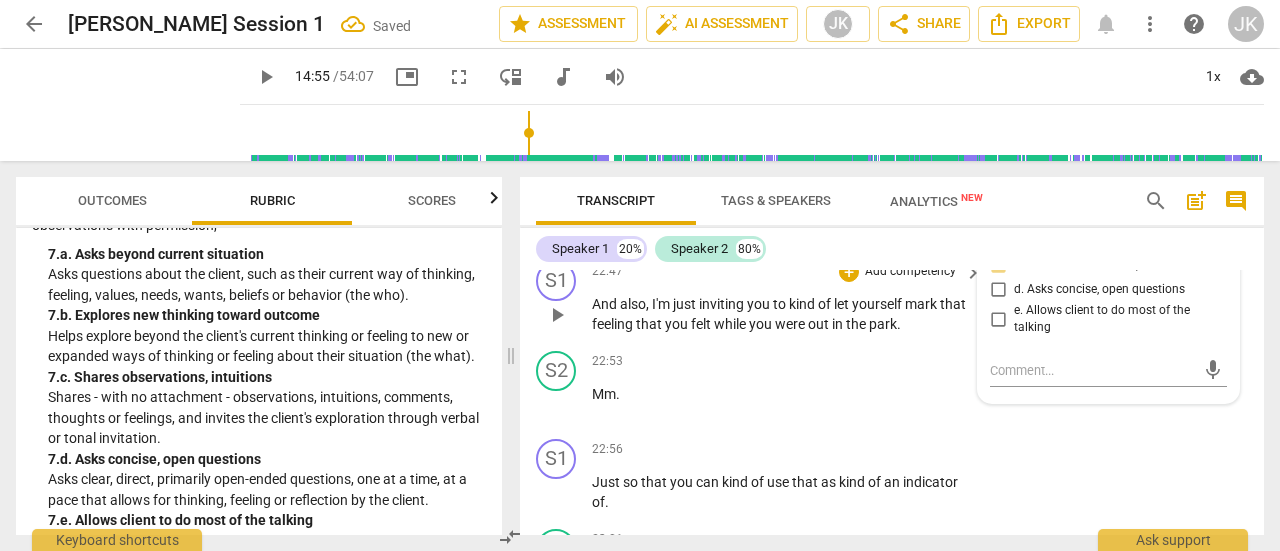 click on "to" at bounding box center [781, 304] 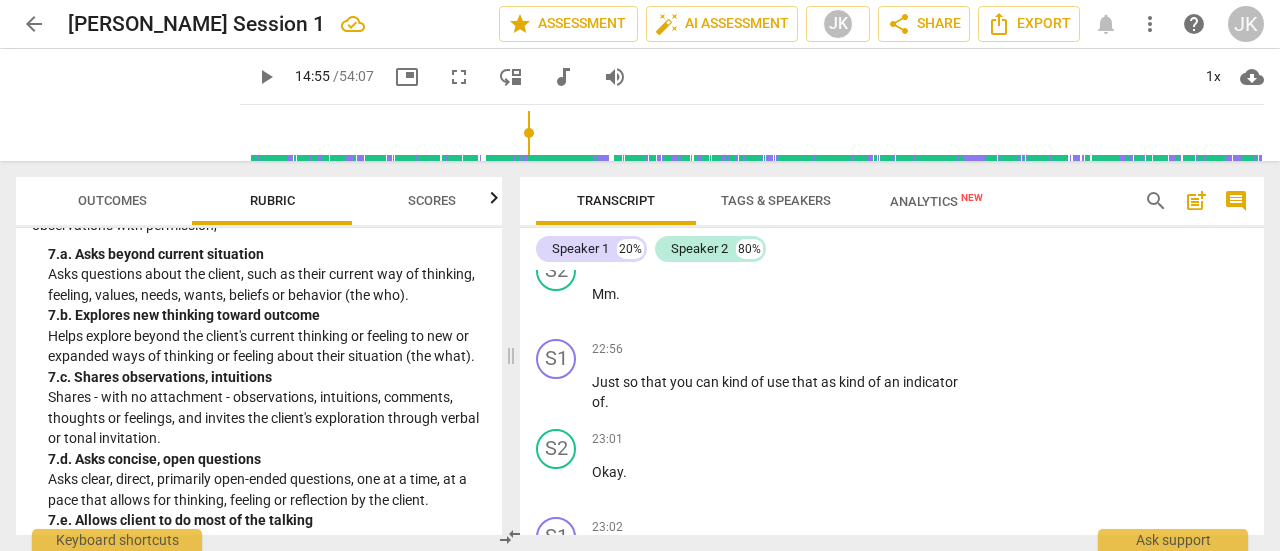 scroll, scrollTop: 12448, scrollLeft: 0, axis: vertical 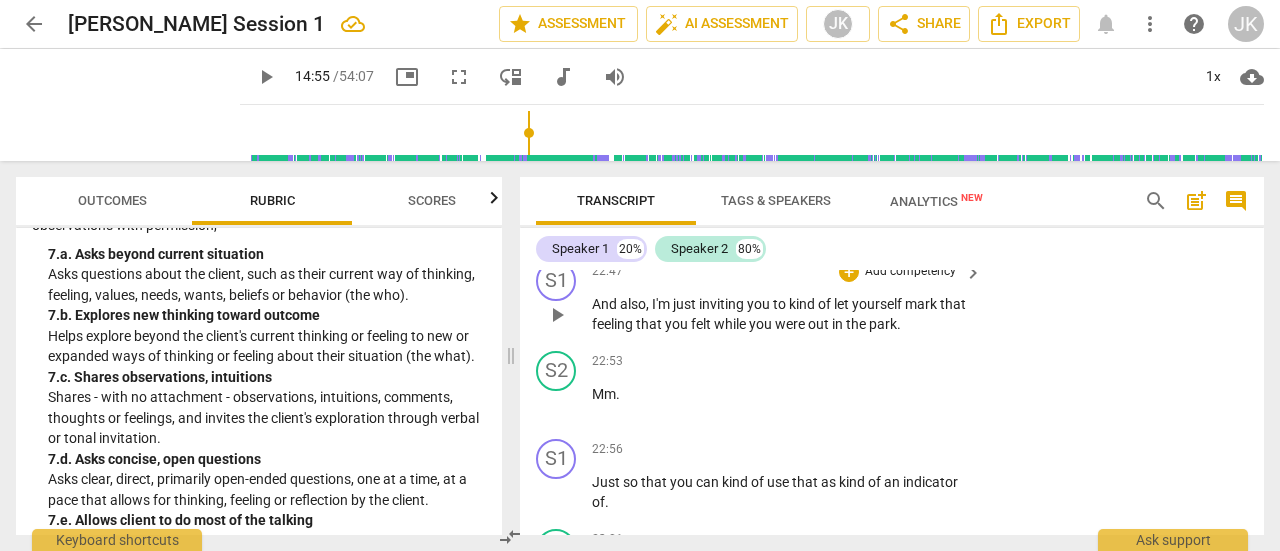 click on "Add competency" at bounding box center (910, 272) 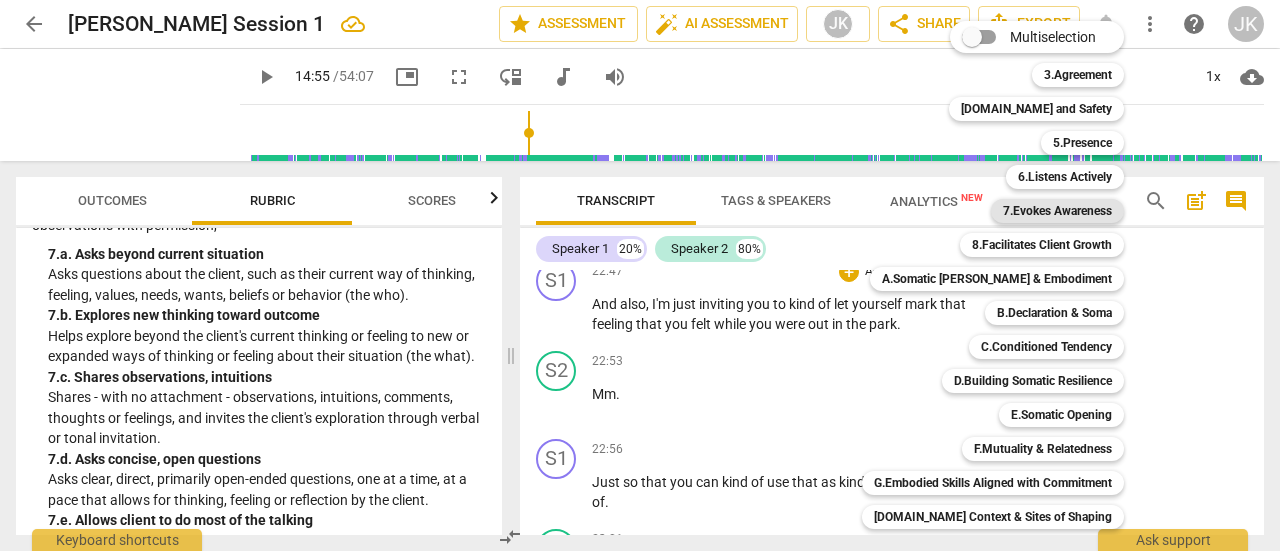 click on "7.Evokes Awareness" at bounding box center (1057, 211) 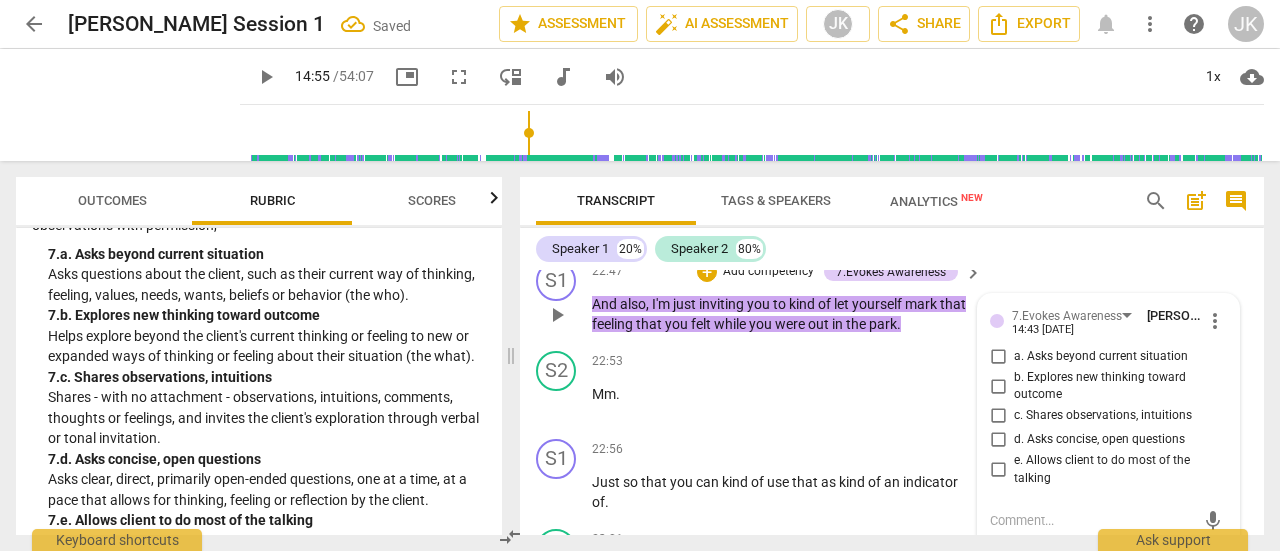 scroll, scrollTop: 12649, scrollLeft: 0, axis: vertical 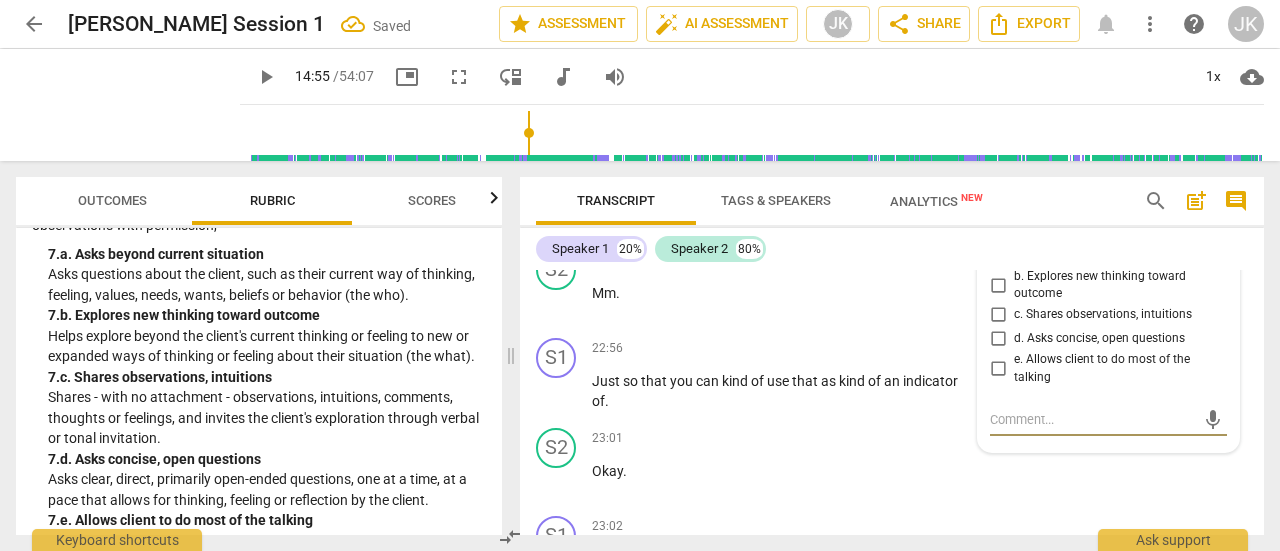 click on "b. Explores new thinking toward outcome" at bounding box center [998, 285] 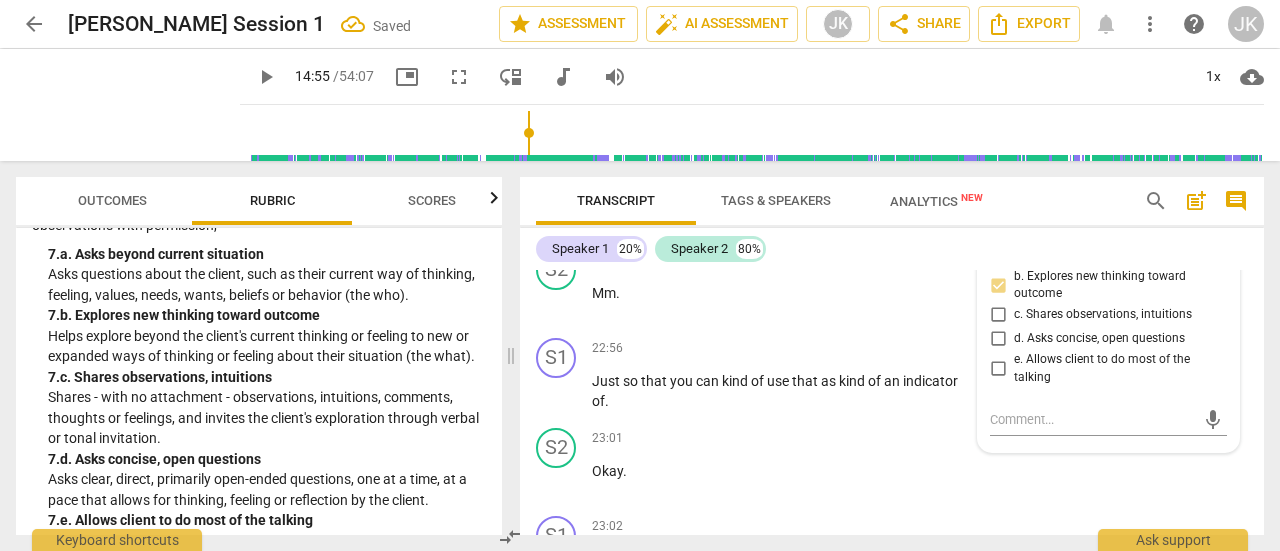 click on "c. Shares observations, intuitions" at bounding box center (998, 315) 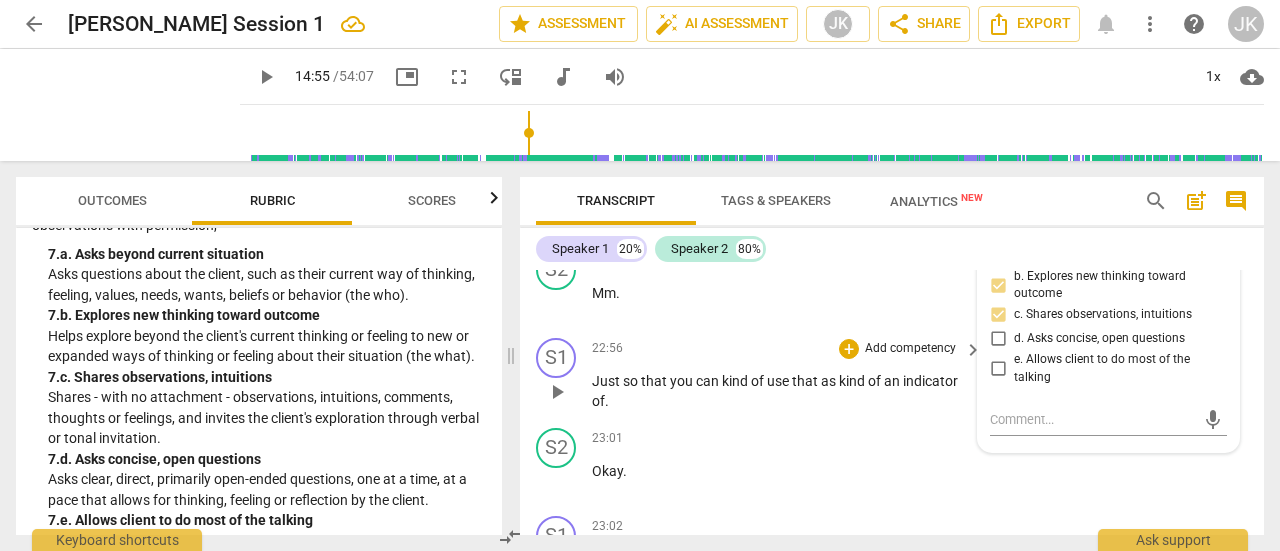 click on "S1 play_arrow pause 22:56 + Add competency keyboard_arrow_right Just   so   that   you   can   kind   of   use   that   as   kind   of   an   indicator   of ." at bounding box center [892, 375] 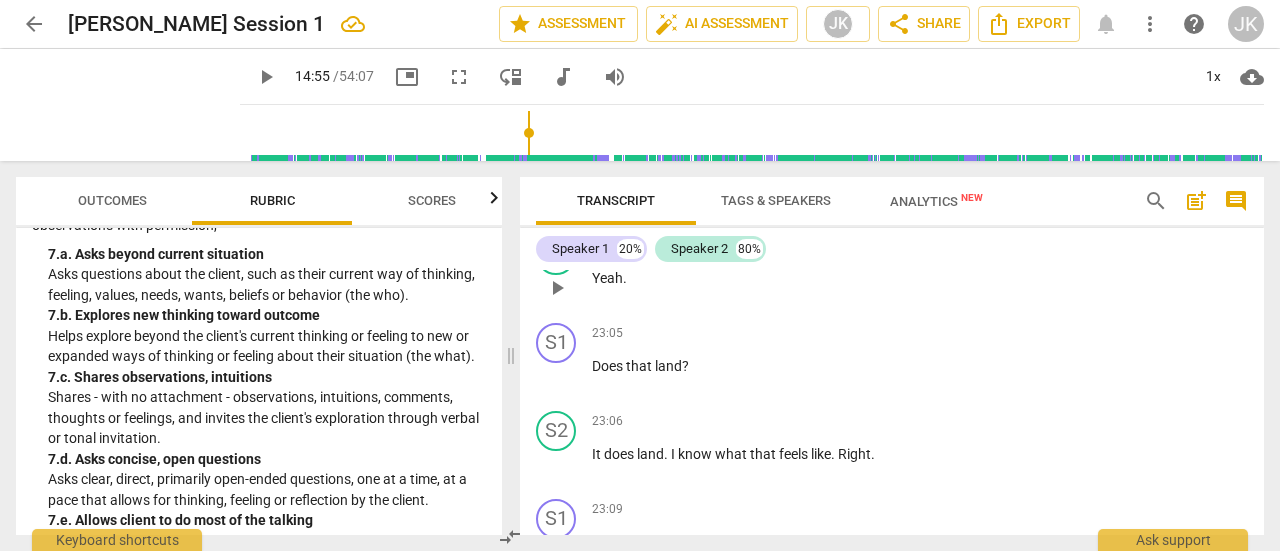 scroll, scrollTop: 12949, scrollLeft: 0, axis: vertical 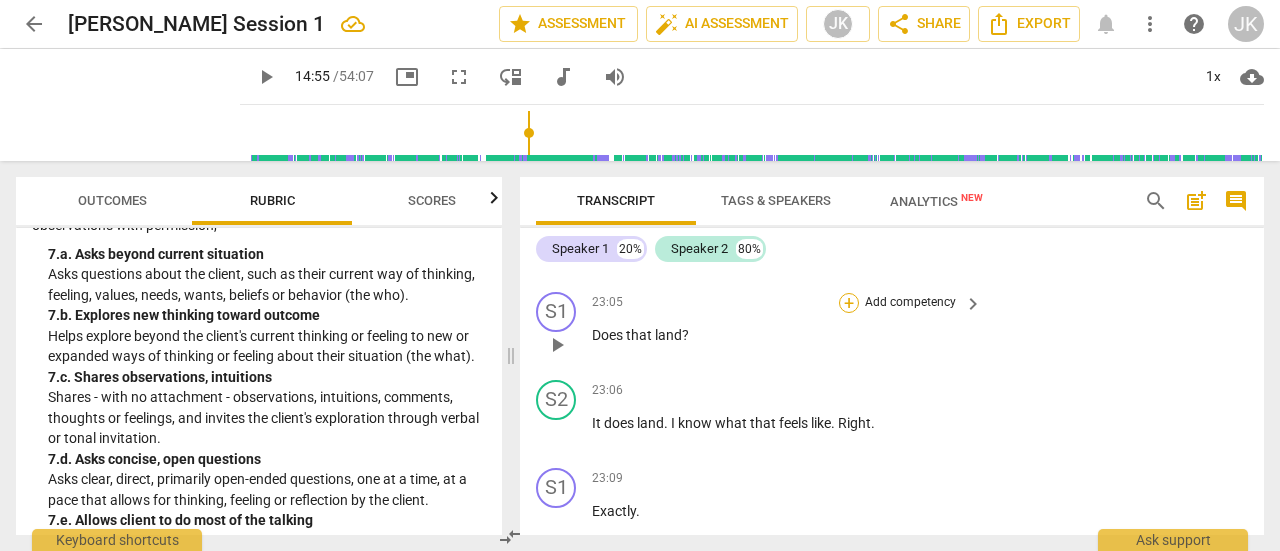 click on "+" at bounding box center (849, 303) 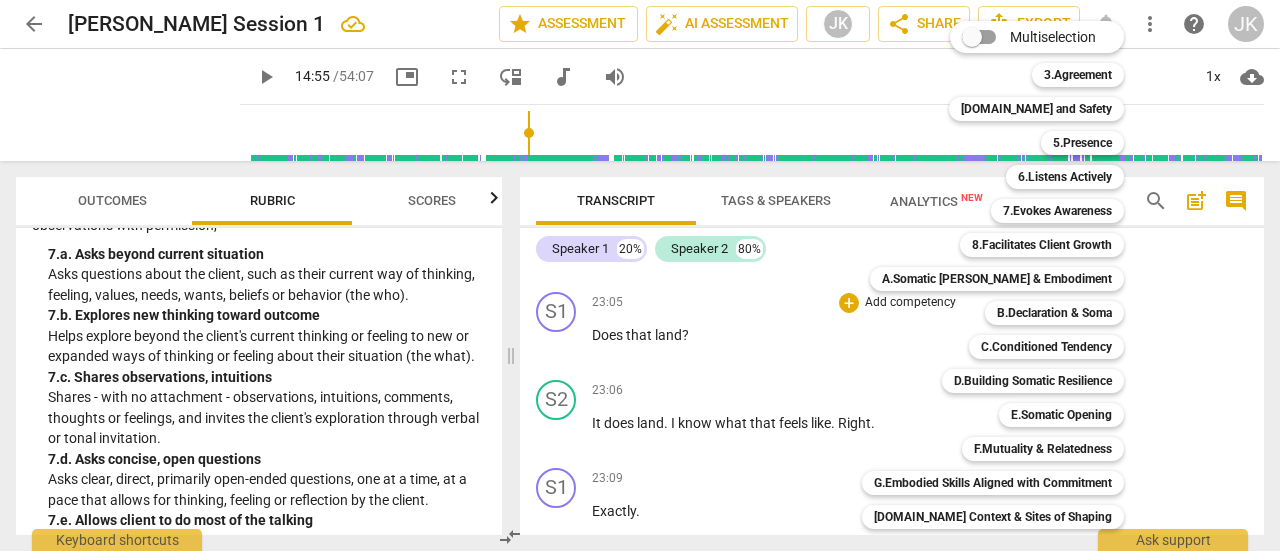 click at bounding box center (640, 275) 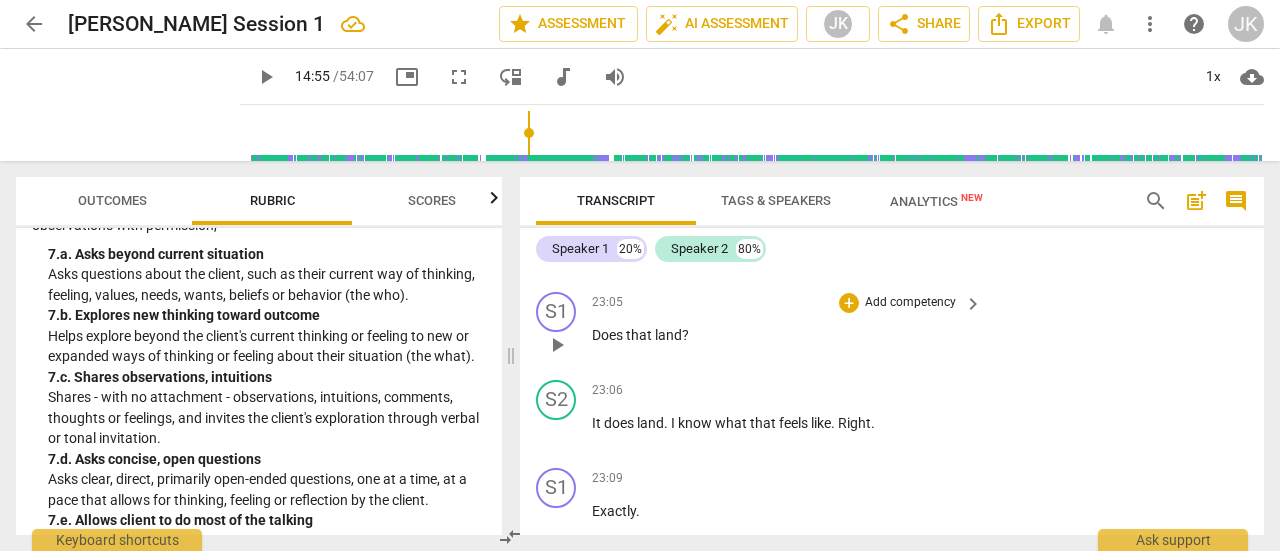 click on "play_arrow" at bounding box center [557, 345] 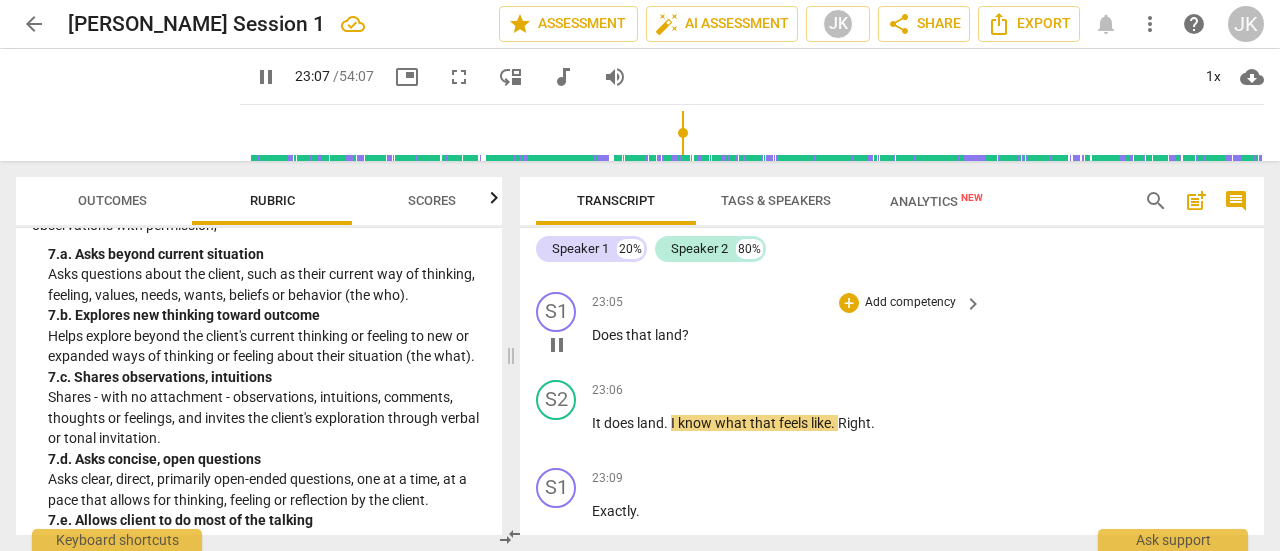 click on "+ Add competency" at bounding box center (898, 303) 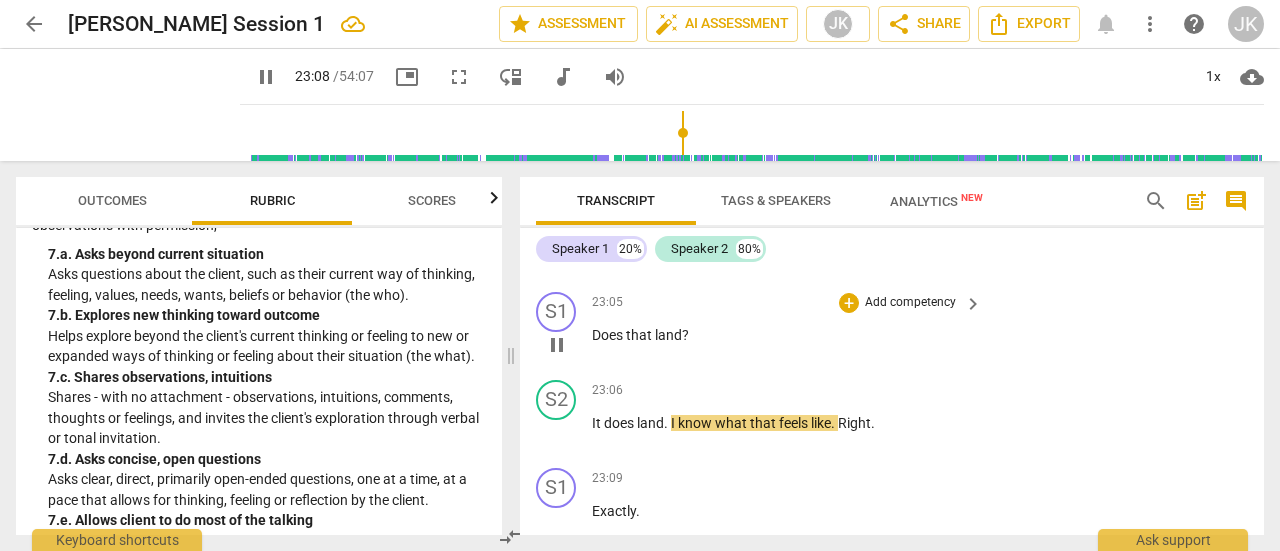 click on "Add competency" at bounding box center [910, 303] 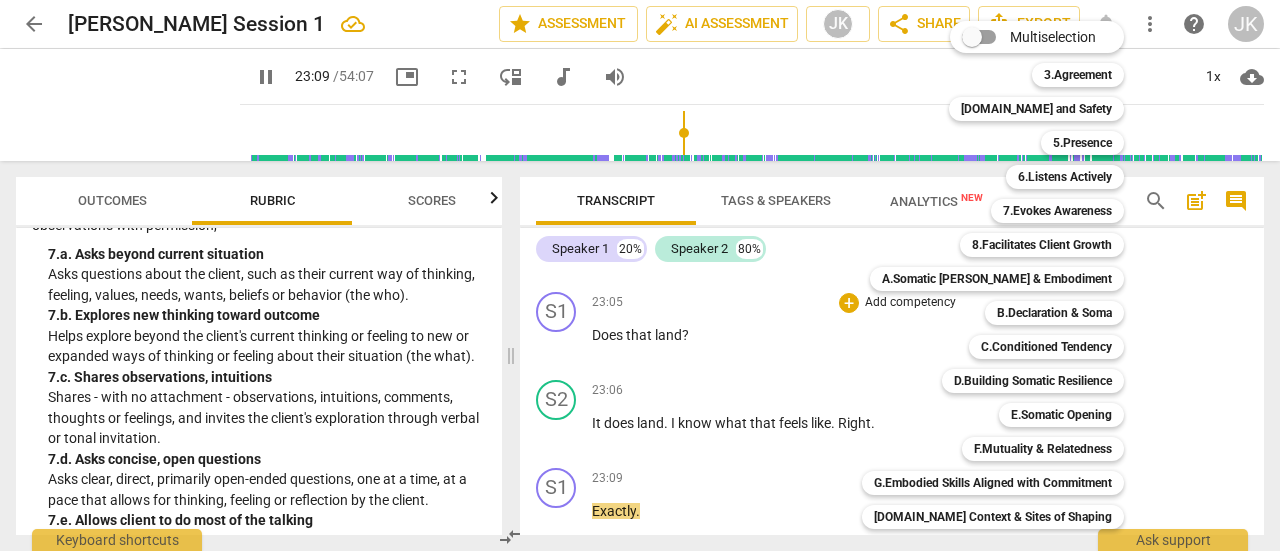 scroll, scrollTop: 13264, scrollLeft: 0, axis: vertical 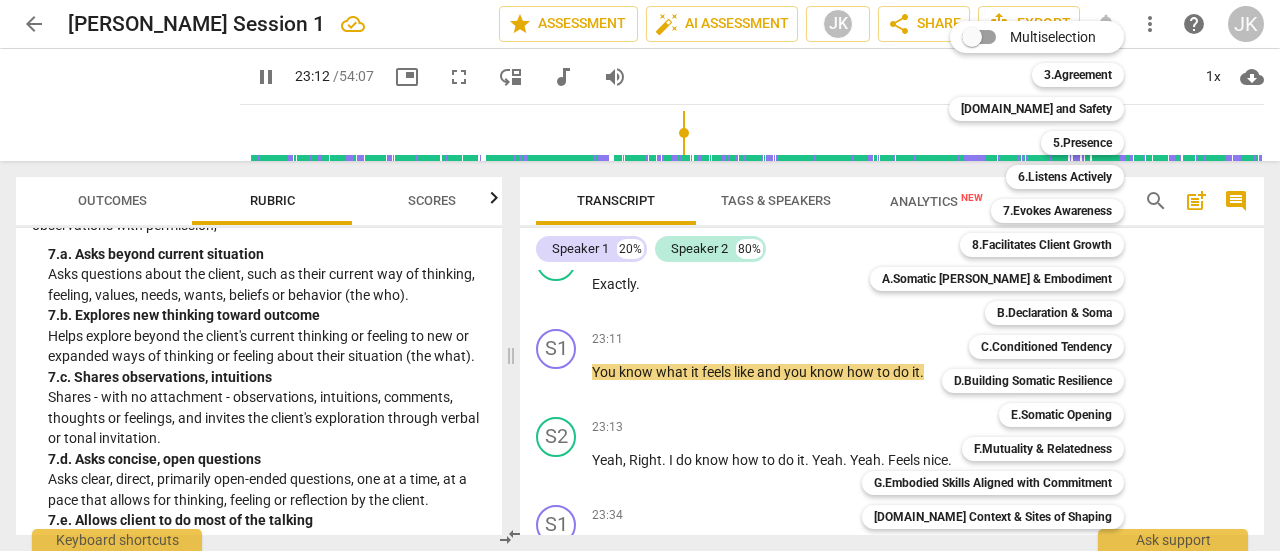 click at bounding box center (640, 275) 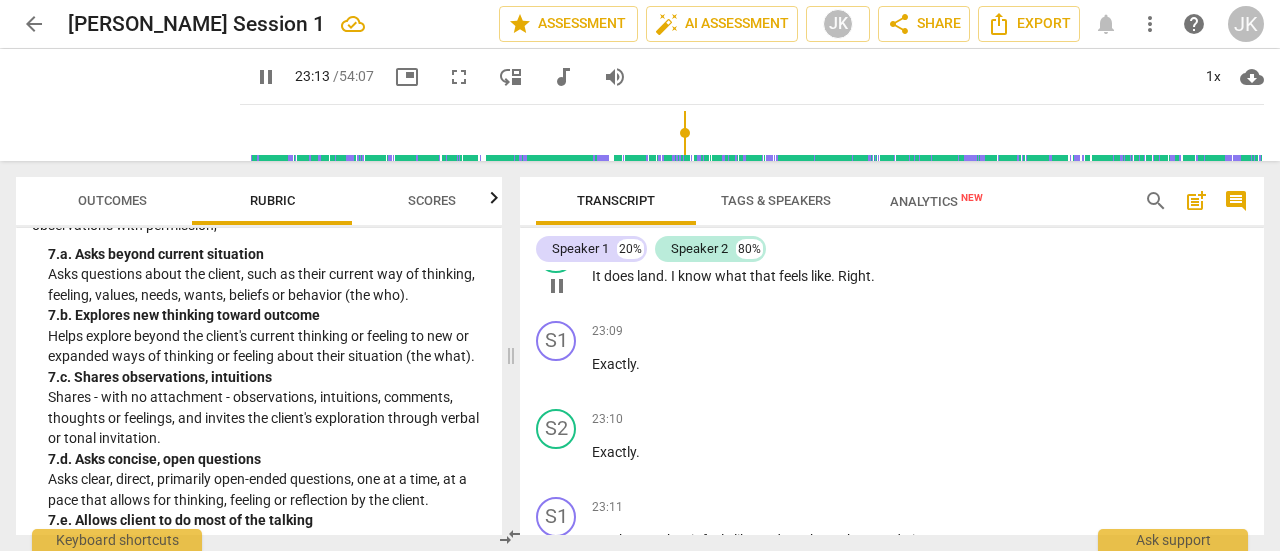 scroll, scrollTop: 13064, scrollLeft: 0, axis: vertical 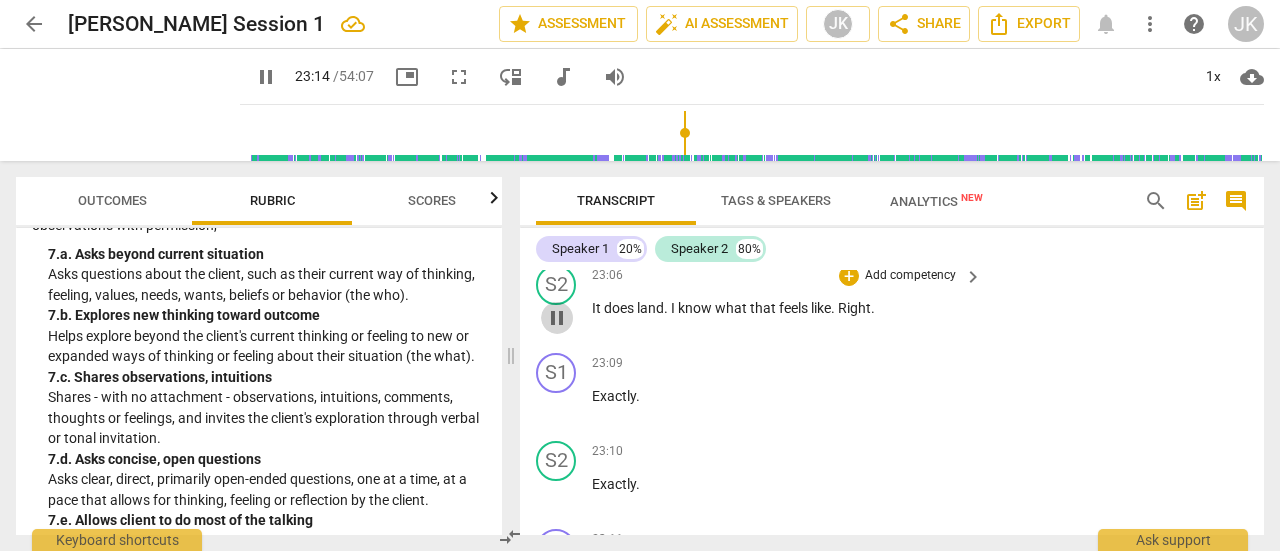 click on "pause" at bounding box center [557, 318] 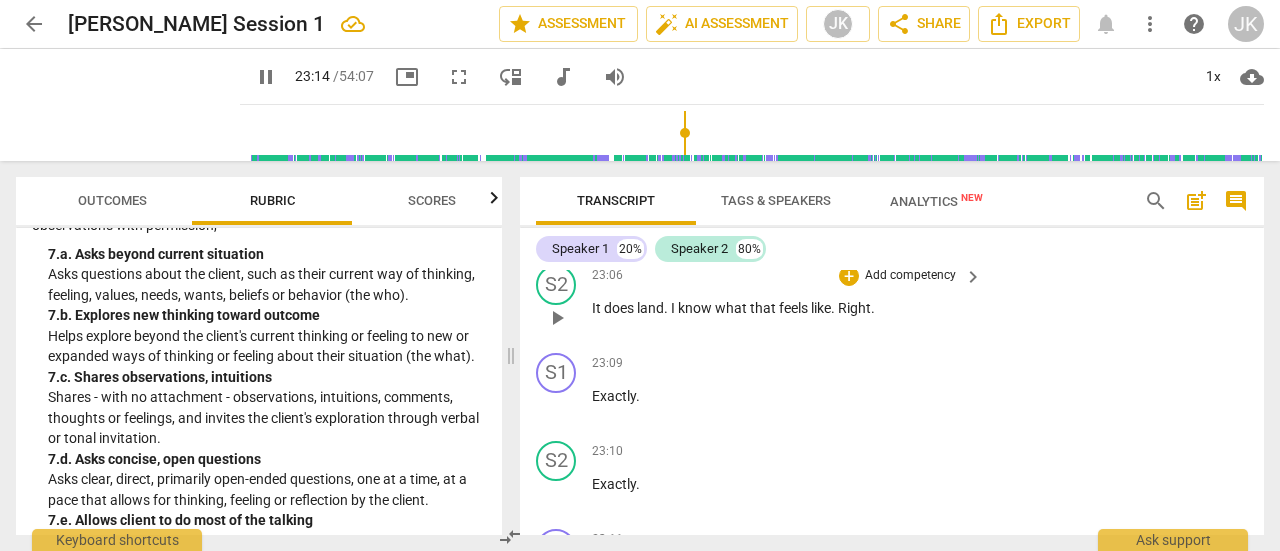 type on "1395" 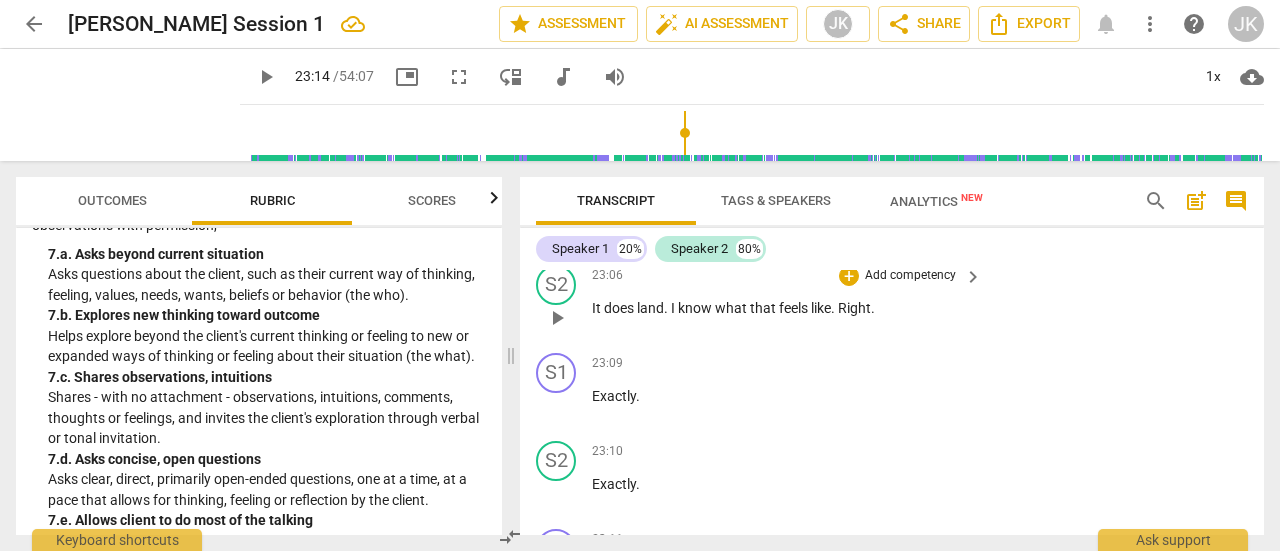 scroll, scrollTop: 12964, scrollLeft: 0, axis: vertical 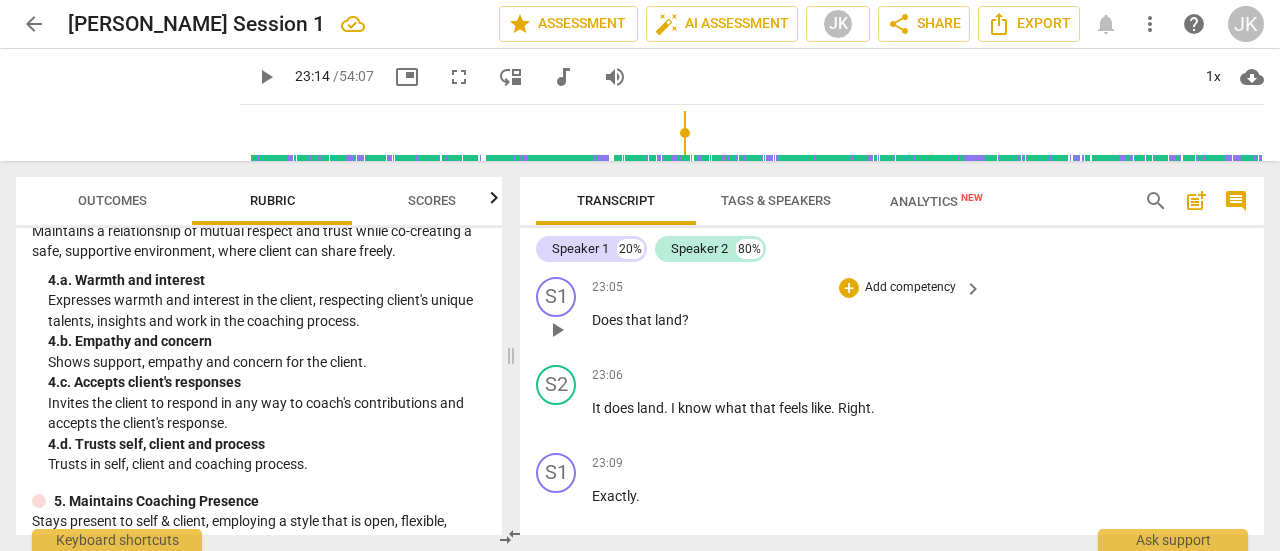 click on "Add competency" at bounding box center [910, 288] 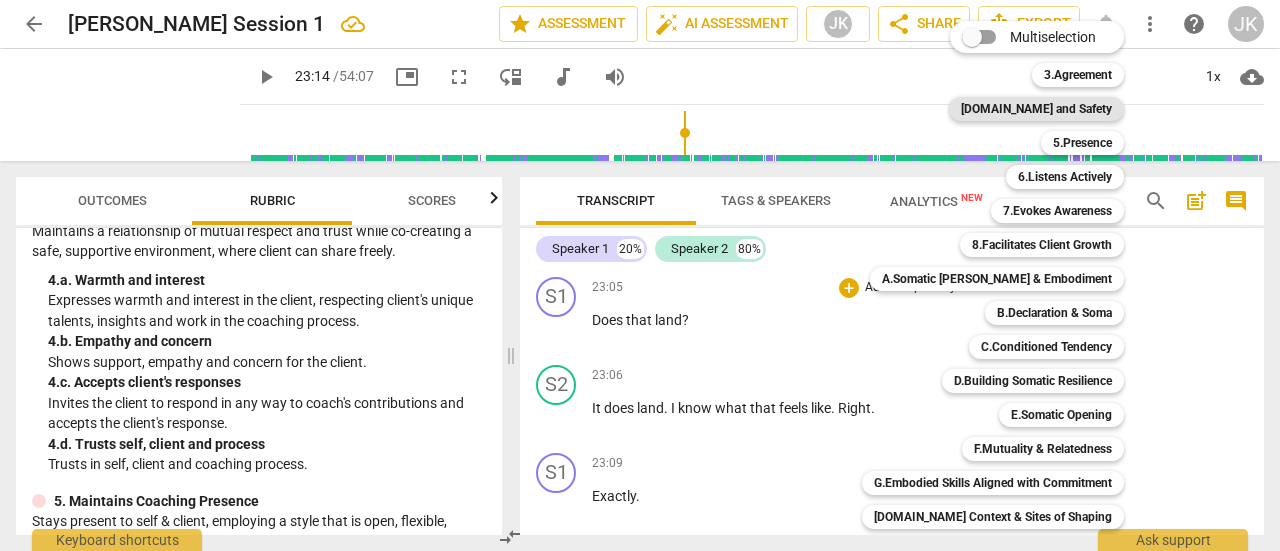click on "[DOMAIN_NAME] and Safety" at bounding box center (1036, 109) 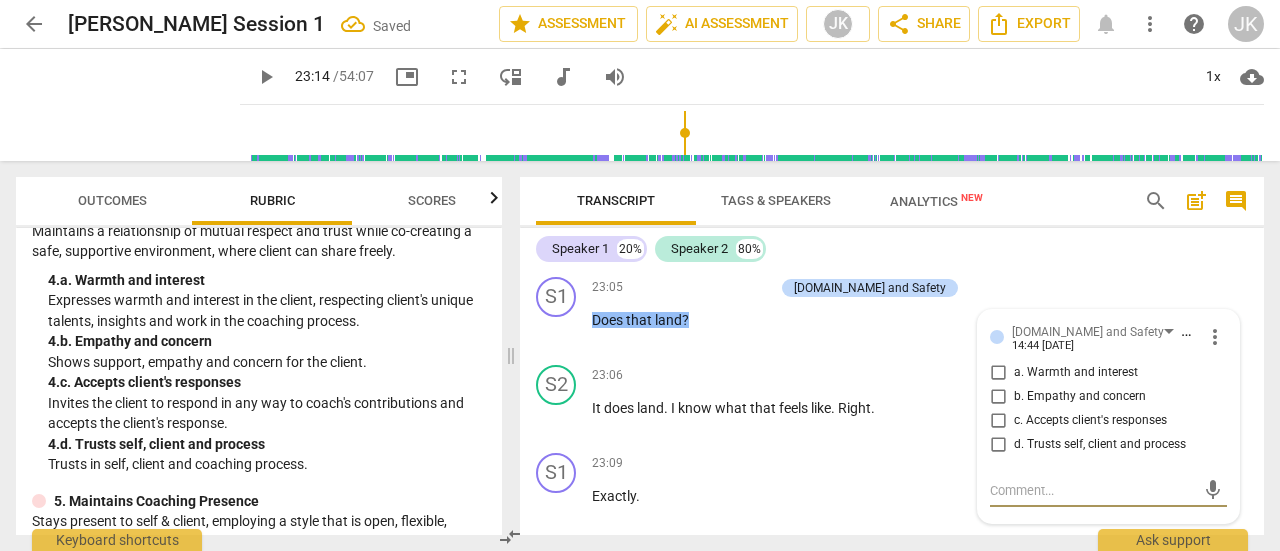 scroll, scrollTop: 13135, scrollLeft: 0, axis: vertical 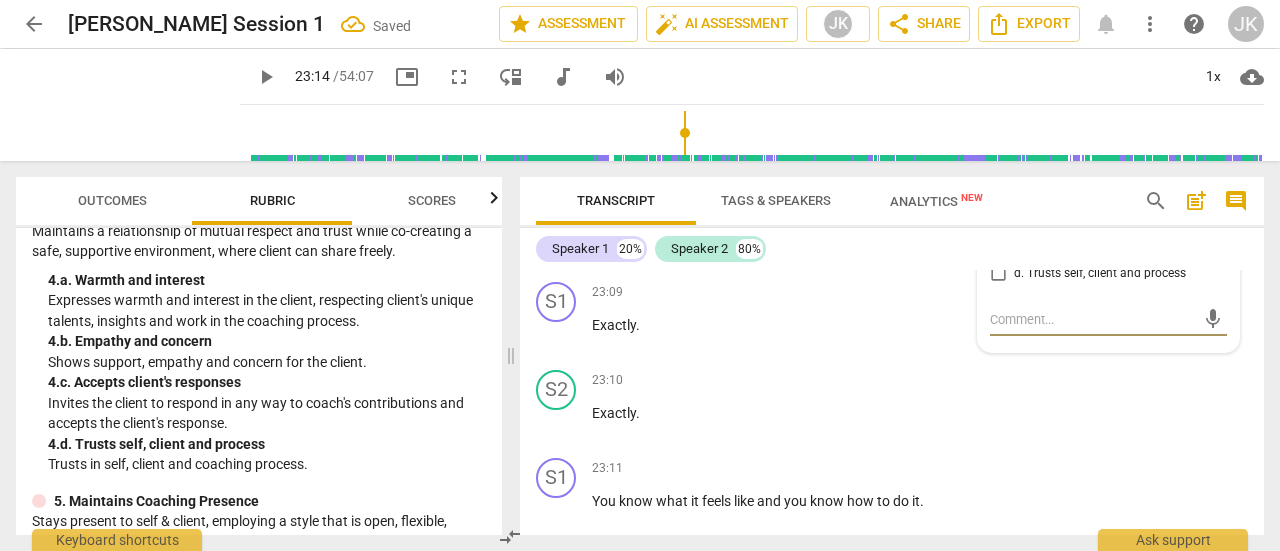 click on "c. Accepts client's responses" at bounding box center [998, 250] 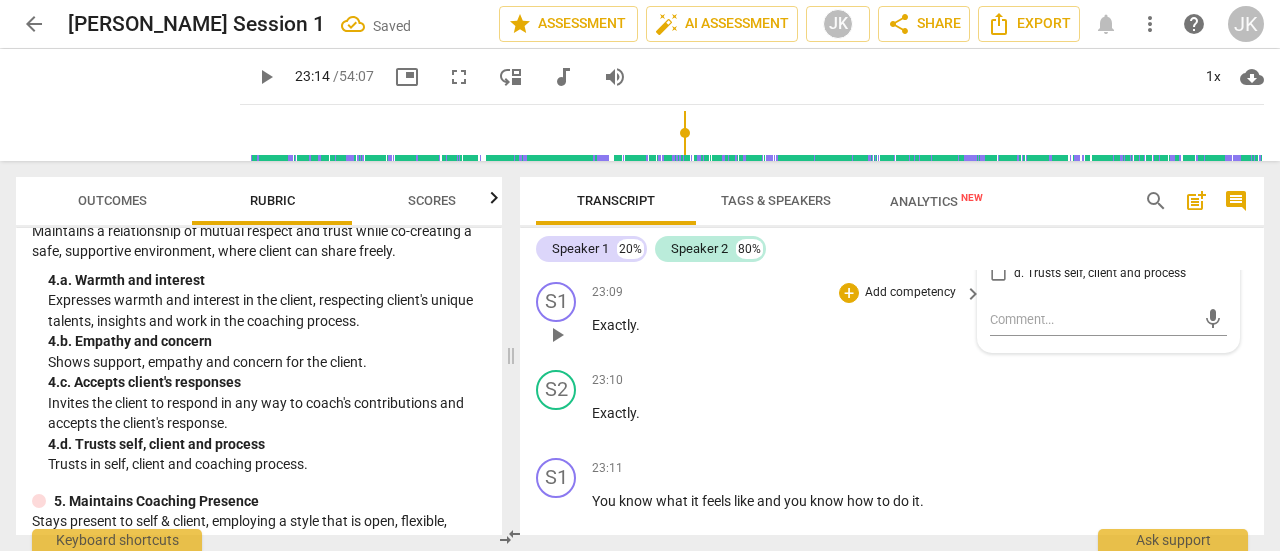 click on "S1 play_arrow pause 23:09 + Add competency keyboard_arrow_right Exactly ." at bounding box center (892, 318) 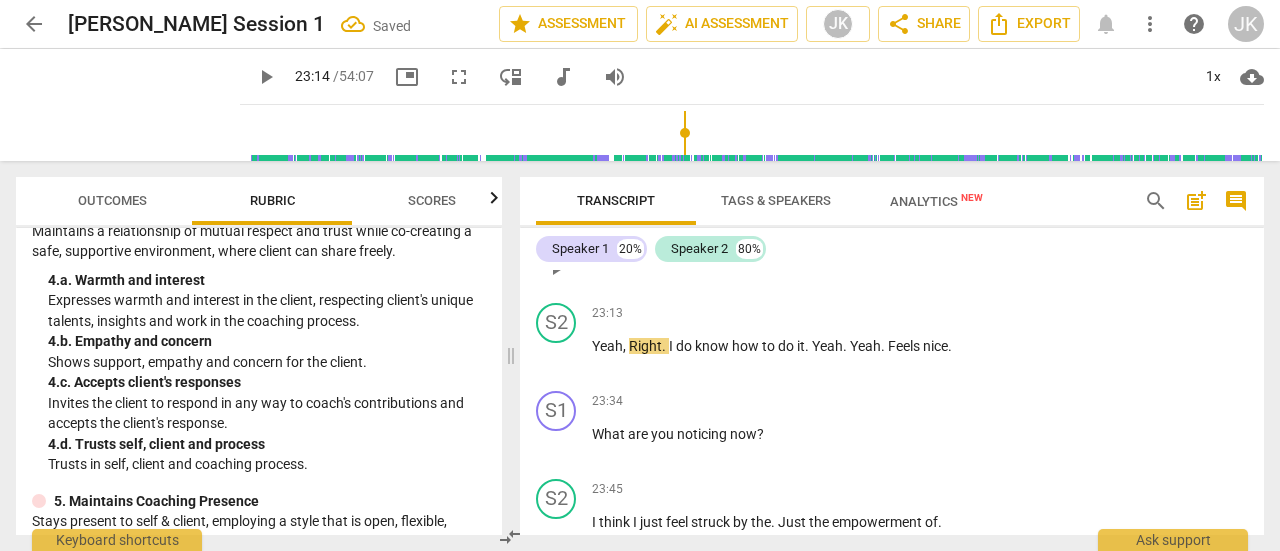 scroll, scrollTop: 13335, scrollLeft: 0, axis: vertical 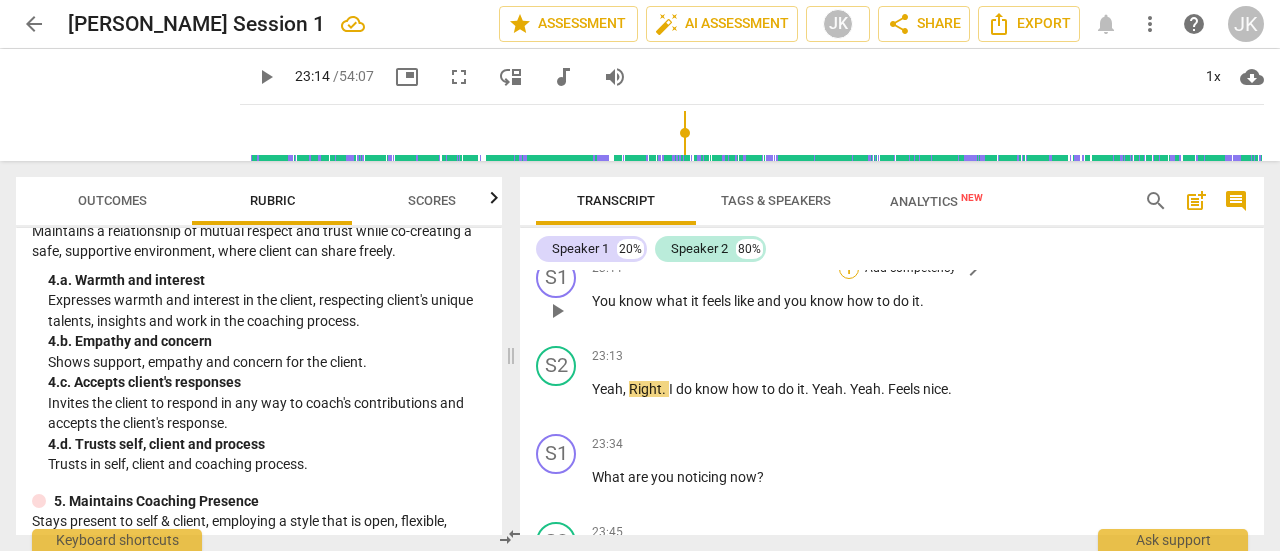 click on "+" at bounding box center [849, 269] 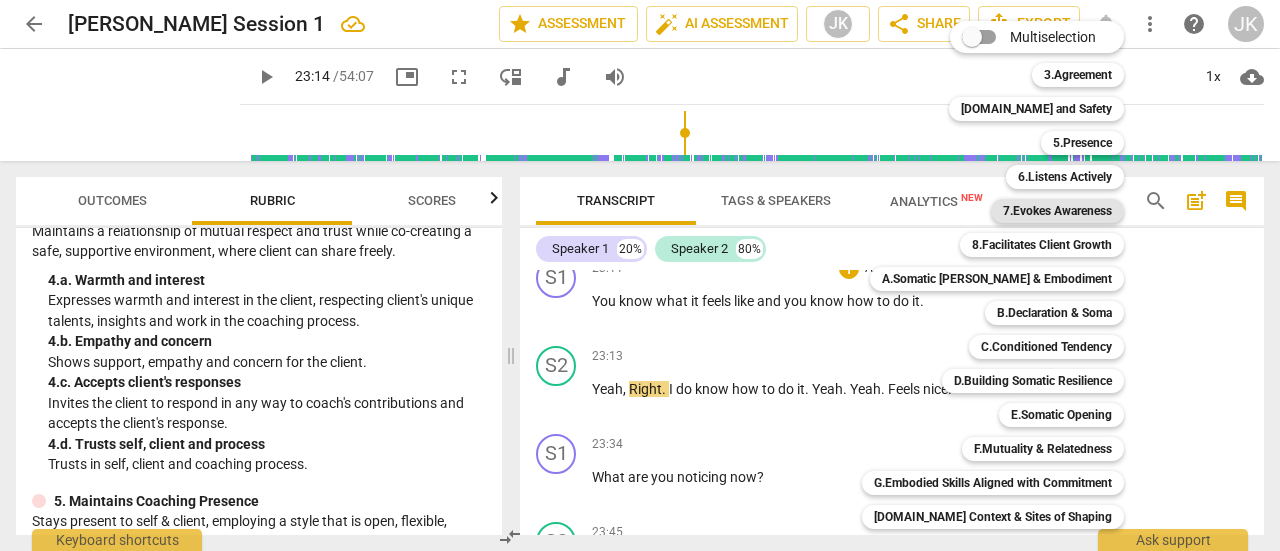 click on "7.Evokes Awareness" at bounding box center [1057, 211] 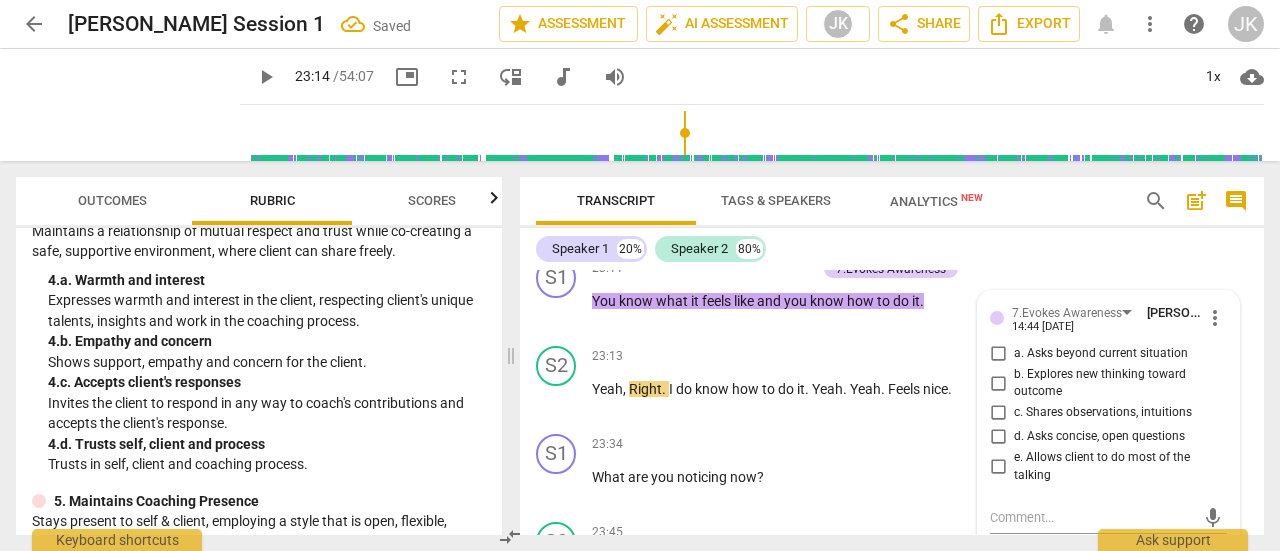 scroll, scrollTop: 13533, scrollLeft: 0, axis: vertical 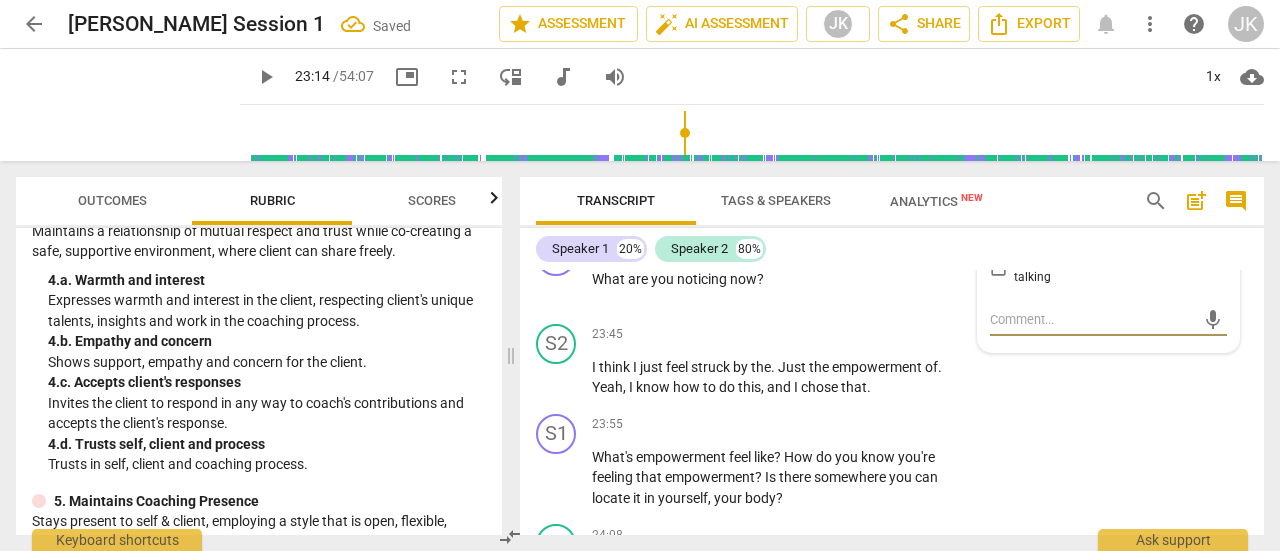 click on "c. Shares observations, intuitions" at bounding box center (998, 215) 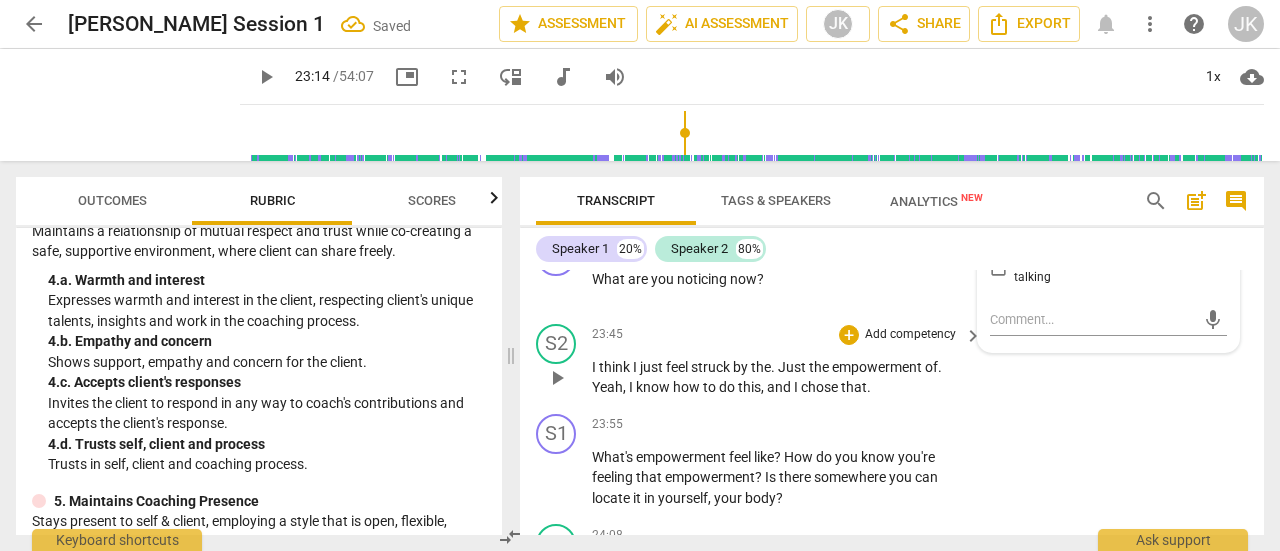 click on "S2 play_arrow pause 23:45 + Add competency keyboard_arrow_right I   think   I   just   feel   struck   by   the .   Just   the   empowerment   of .   Yeah ,   I   know   how   to   do   this ,   and   I   chose   that ." at bounding box center (892, 361) 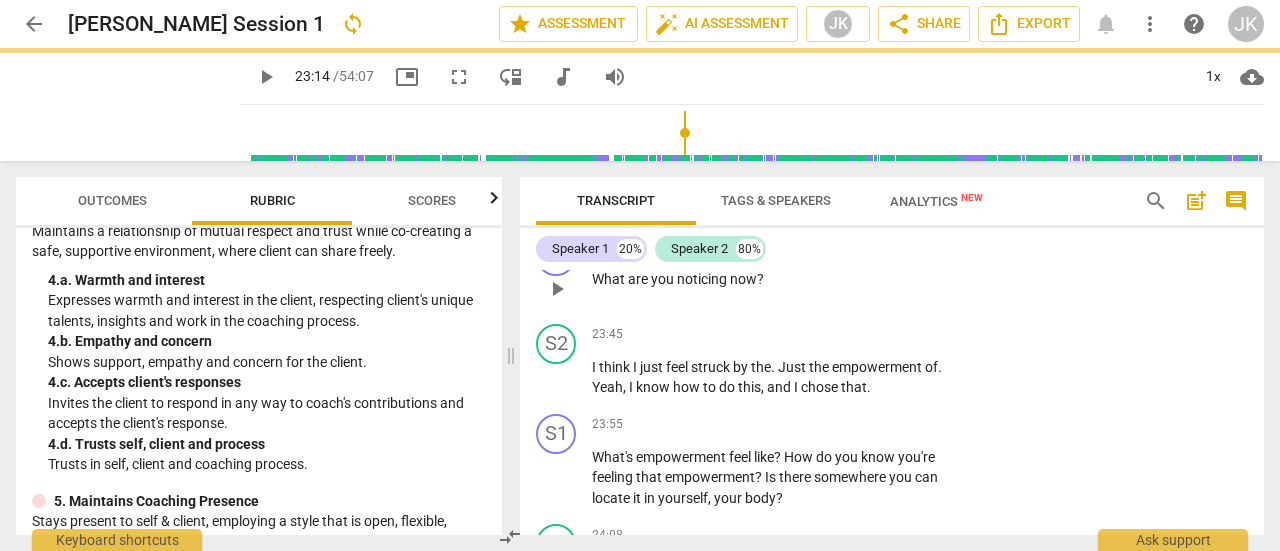 click on "Add competency" at bounding box center [910, 247] 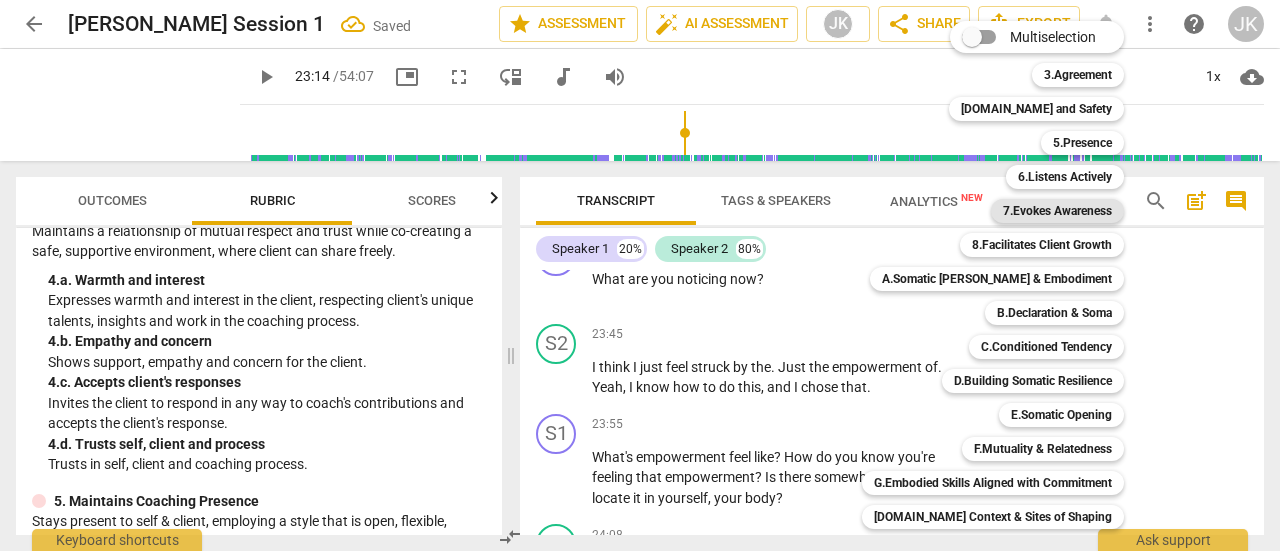 click on "7.Evokes Awareness" at bounding box center (1057, 211) 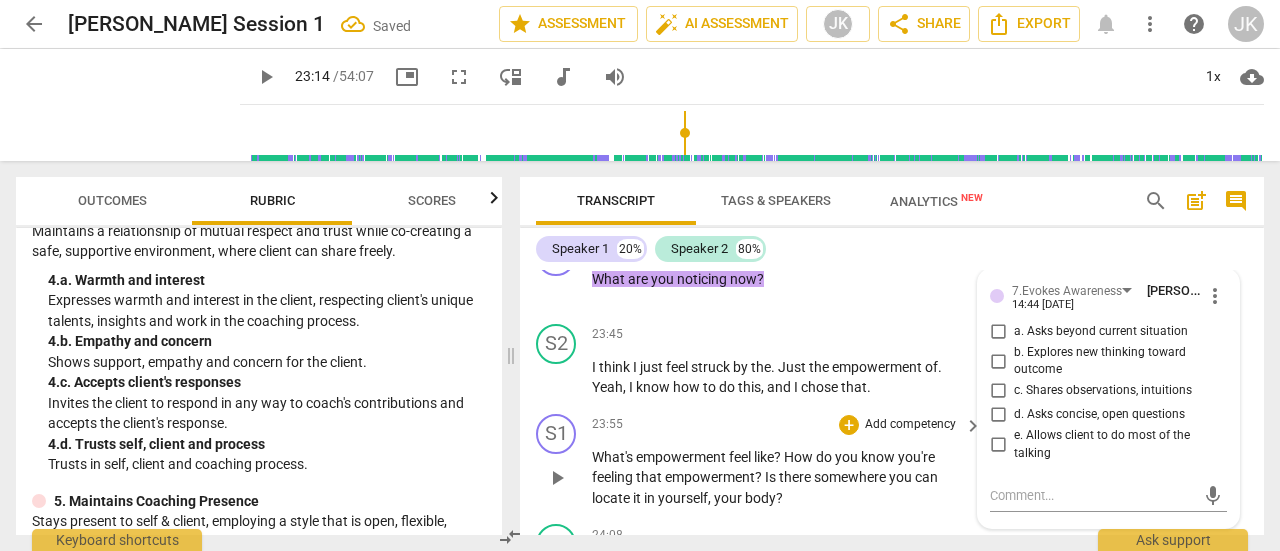 scroll, scrollTop: 13709, scrollLeft: 0, axis: vertical 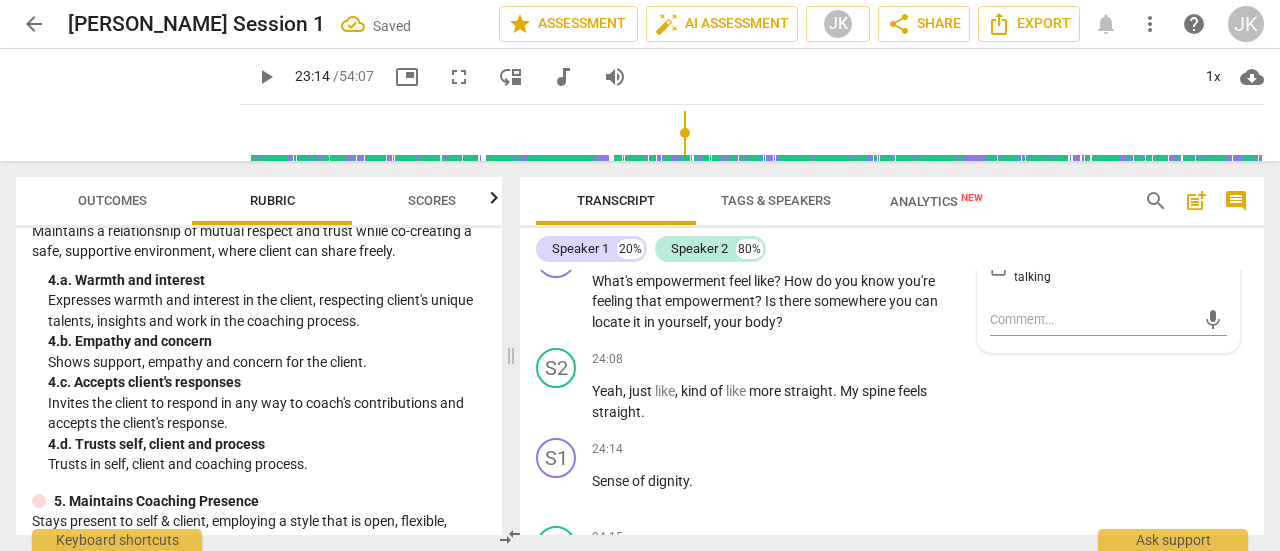 click on "d. Asks concise, open questions" at bounding box center (998, 239) 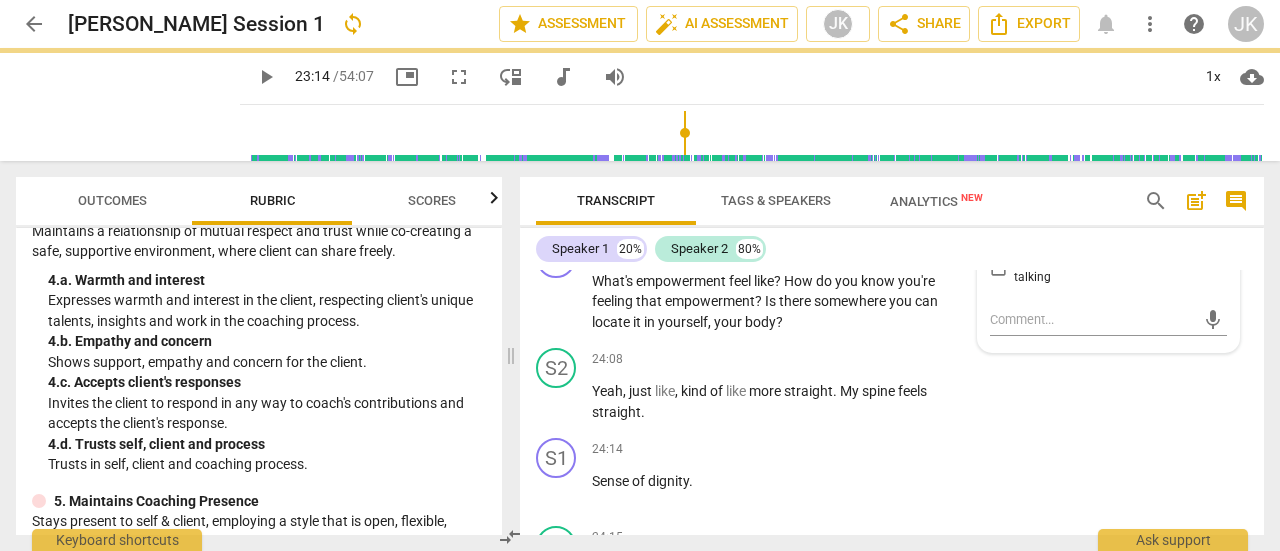 scroll, scrollTop: 13609, scrollLeft: 0, axis: vertical 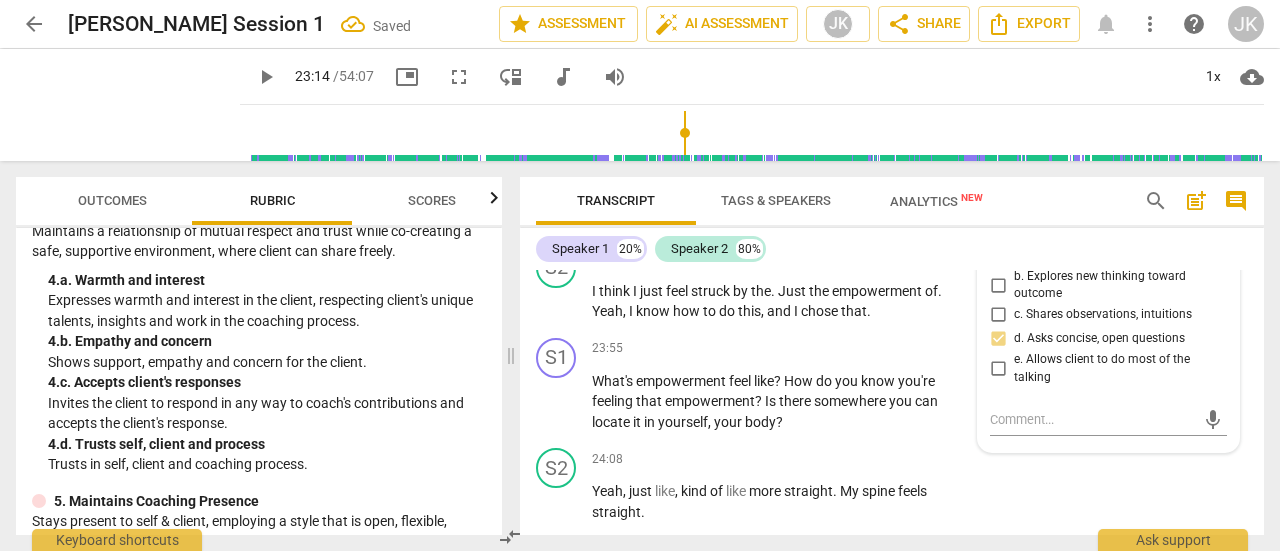 click on "S1 play_arrow pause 23:34 + Add competency 7.Evokes Awareness keyboard_arrow_right What   are   you   noticing   now ? 7.Evokes Awareness [PERSON_NAME] 14:44 [DATE] more_vert a. Asks beyond current situation b. Explores new thinking toward outcome c. Shares observations, intuitions d. Asks concise, open questions e. Allows client to do most of the talking mic" at bounding box center (892, 196) 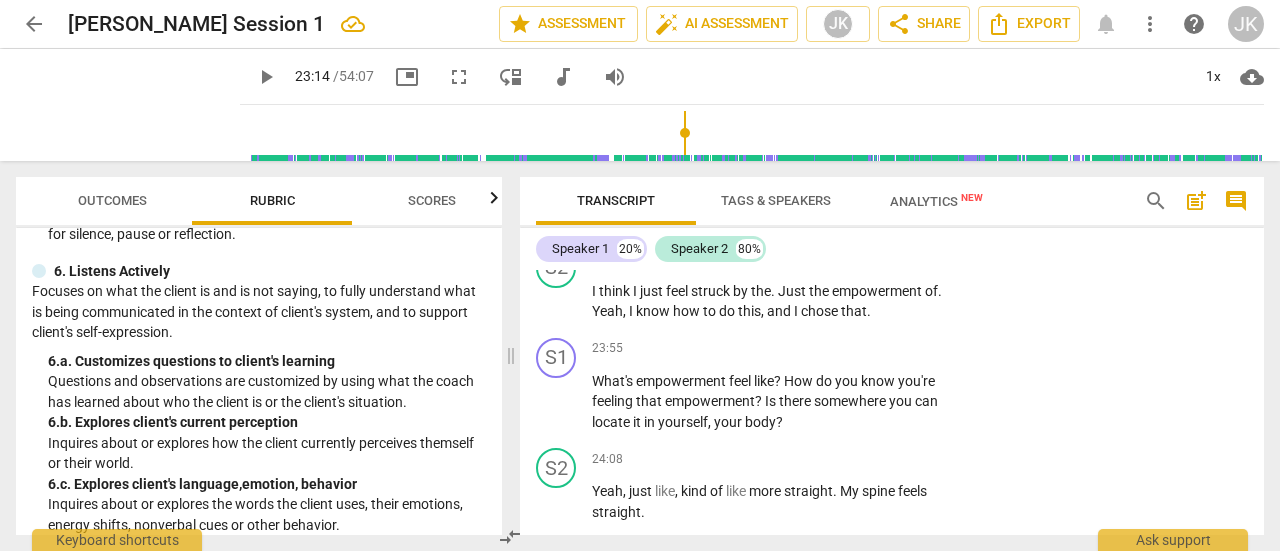 scroll, scrollTop: 1400, scrollLeft: 0, axis: vertical 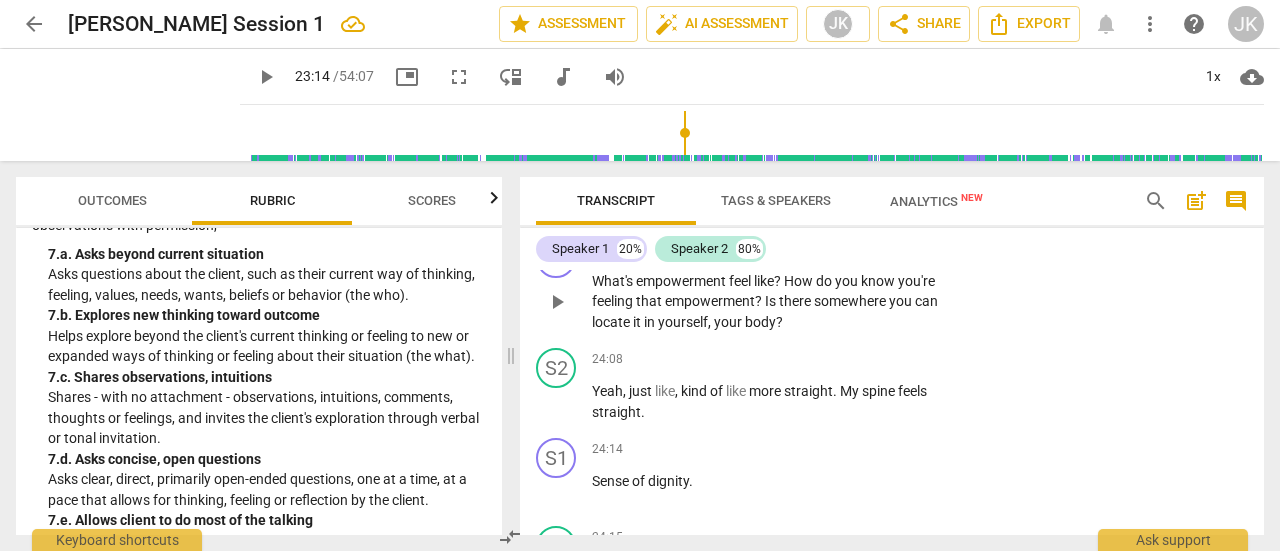click on "Add competency" at bounding box center (910, 249) 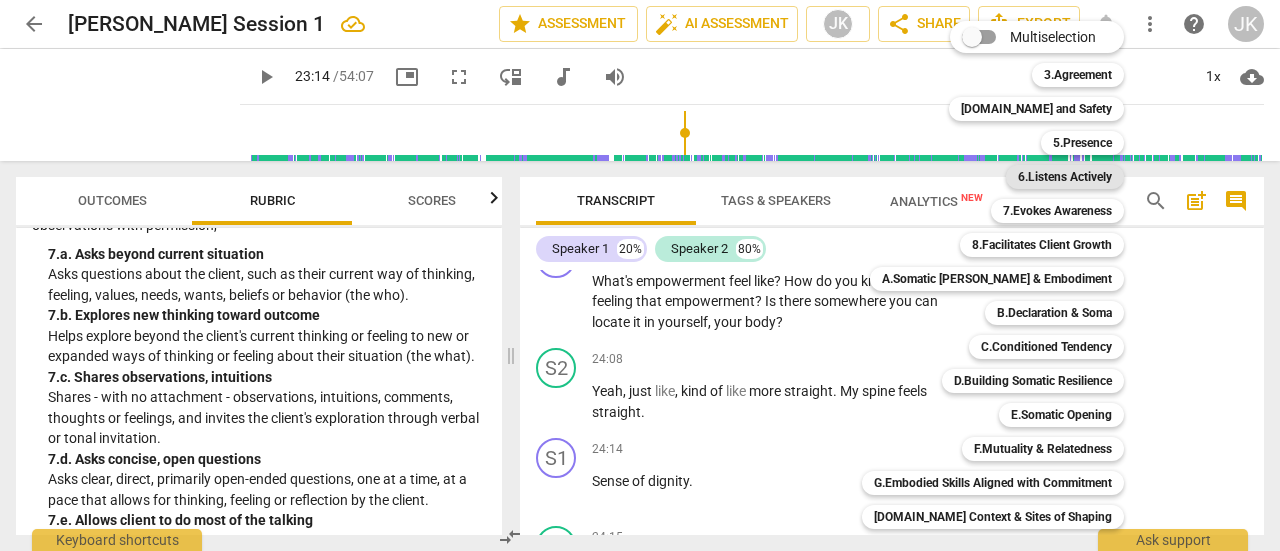 click on "6.Listens Actively" at bounding box center [1065, 177] 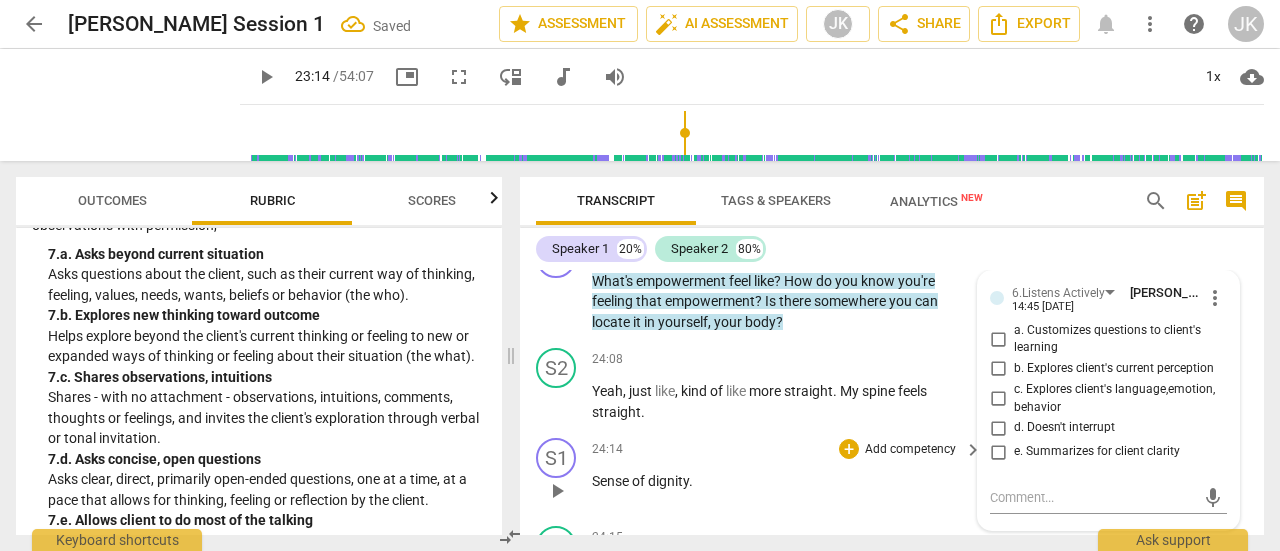 scroll, scrollTop: 13887, scrollLeft: 0, axis: vertical 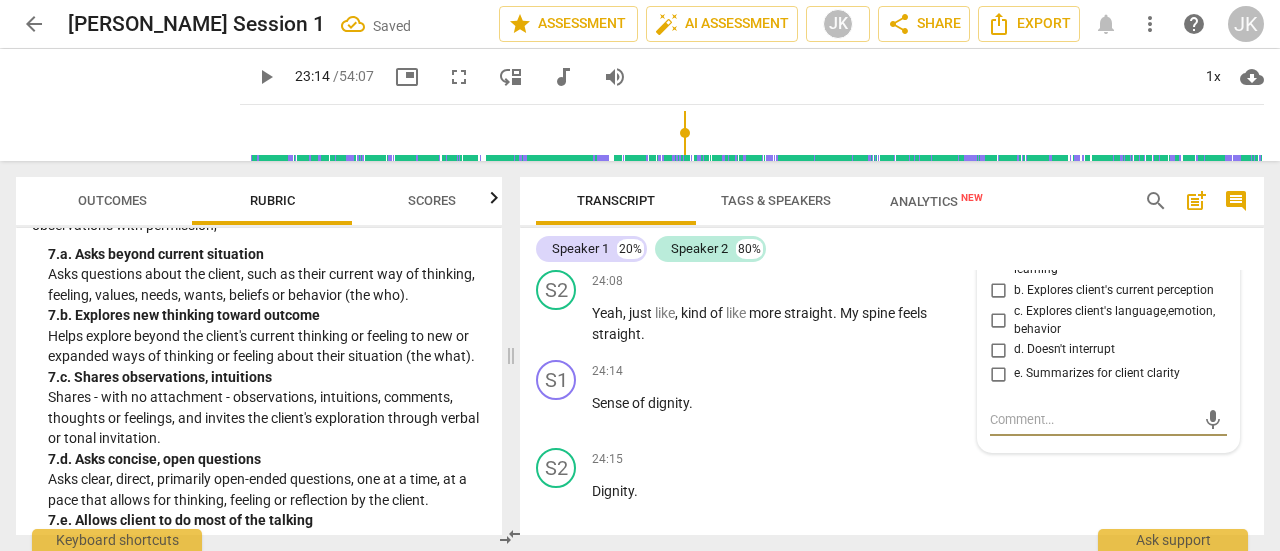 click on "b. Explores client's current perception" at bounding box center (998, 291) 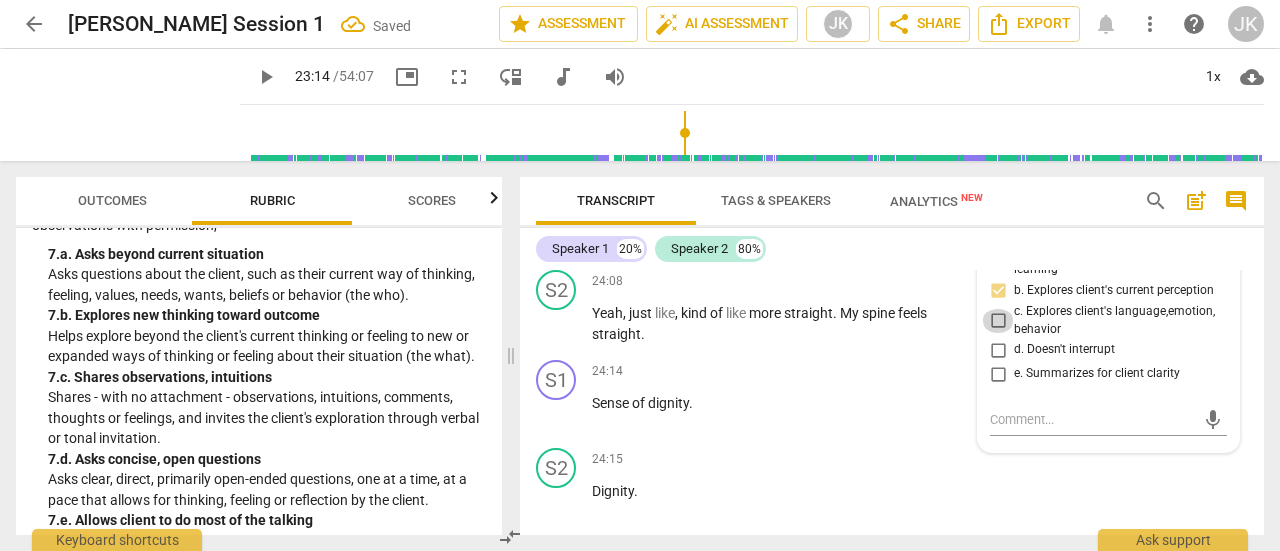click on "c. Explores client's language,emotion, behavior" at bounding box center [998, 321] 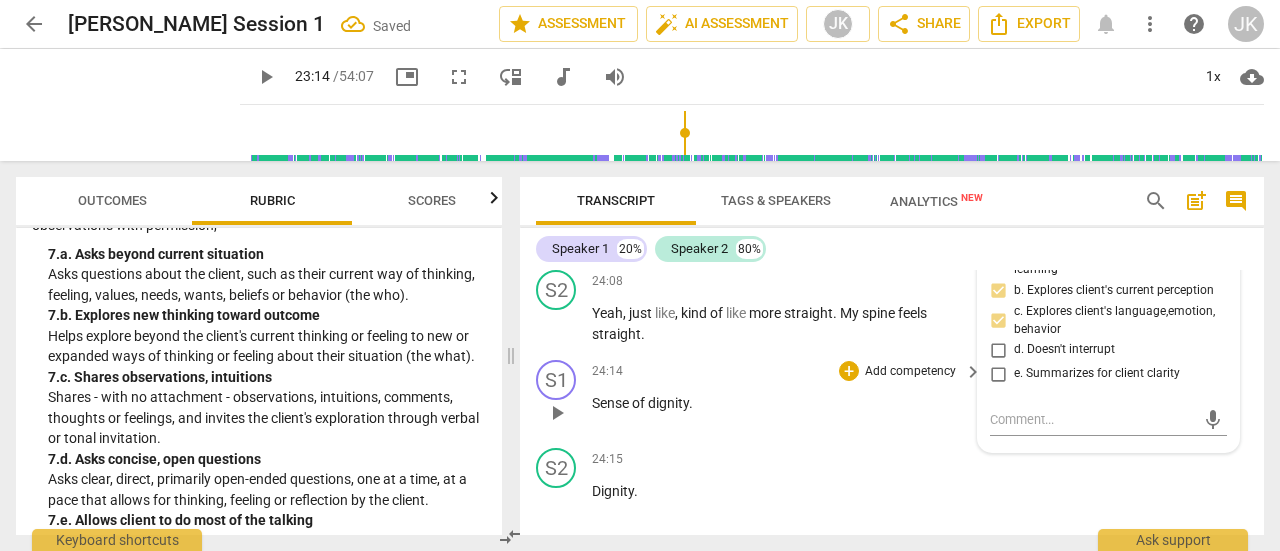 click on "Add competency" at bounding box center (910, 372) 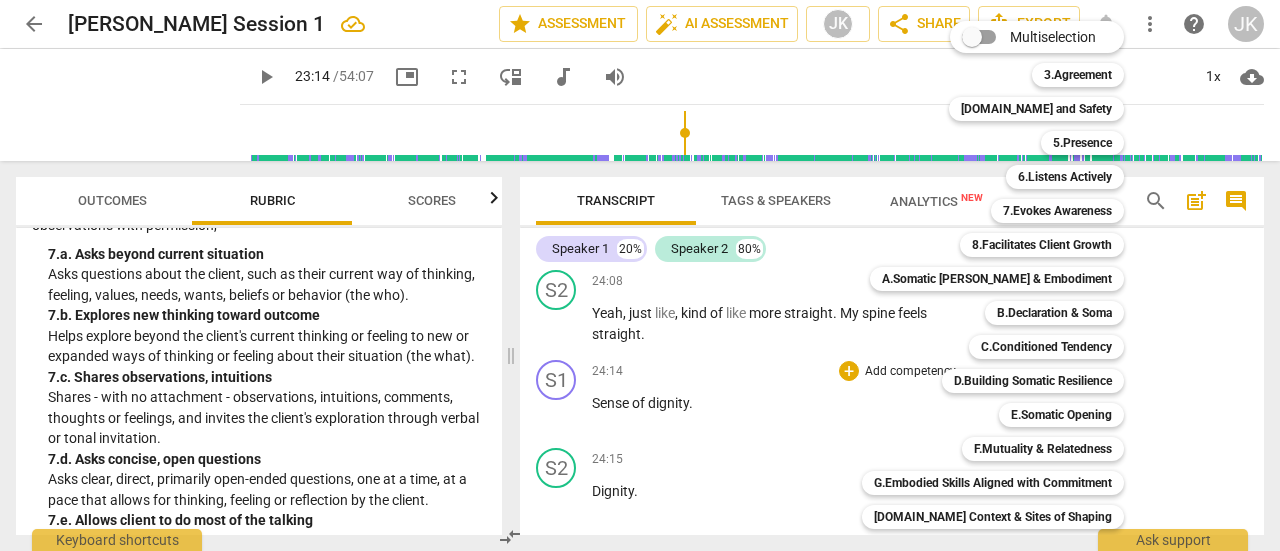 click on "Multiselection m 3.Agreement 1 [DOMAIN_NAME] and Safety 2 5.Presence 3 6.Listens Actively 4 7.Evokes Awareness 5 8.Facilitates Client Growth 6 A.Somatic [PERSON_NAME] & Embodiment 7 B.Declaration & Soma 8 C.Conditioned Tendency 9 D.Building Somatic Resilience 0 E.Somatic Opening q F.Mutuality & Relatedness w G.Embodied Skills Aligned with Commitment r [DOMAIN_NAME] Context & Sites of Shaping t I.Landscape & Spirit y [PERSON_NAME]Somatic Practices & Processes o R.Reflections on the Session p Note a Voice Note s" at bounding box center (999, 360) 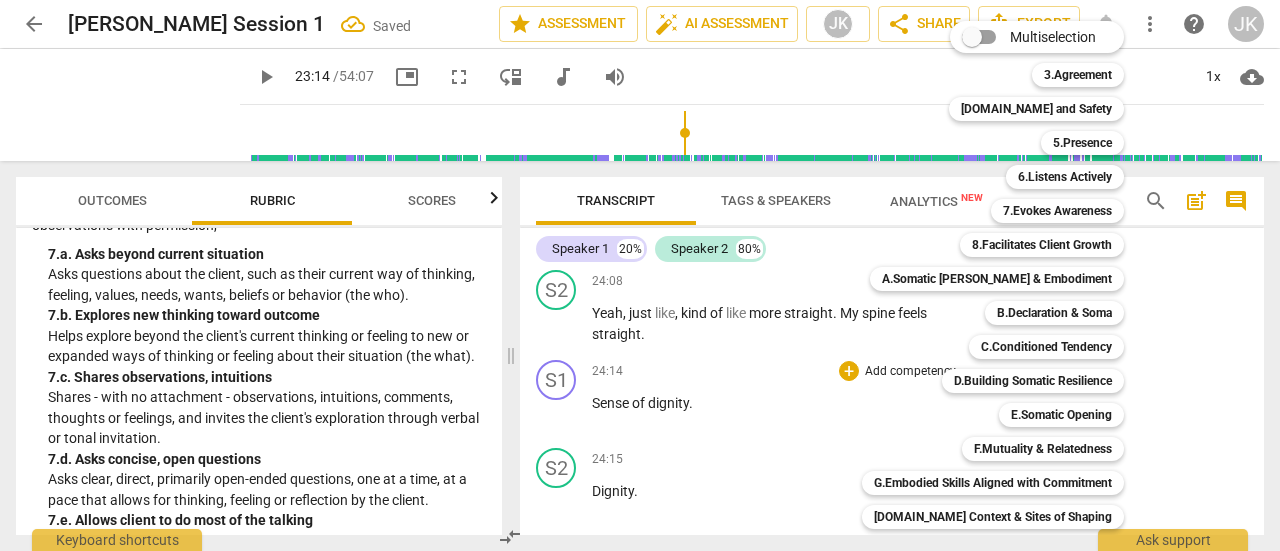 click at bounding box center (640, 275) 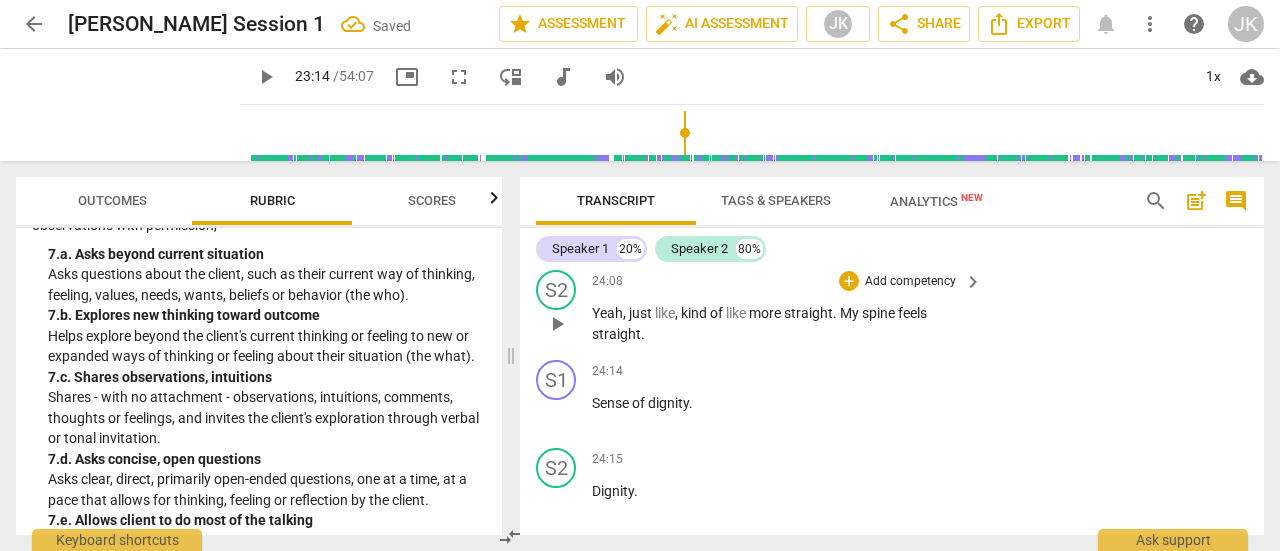 scroll, scrollTop: 13687, scrollLeft: 0, axis: vertical 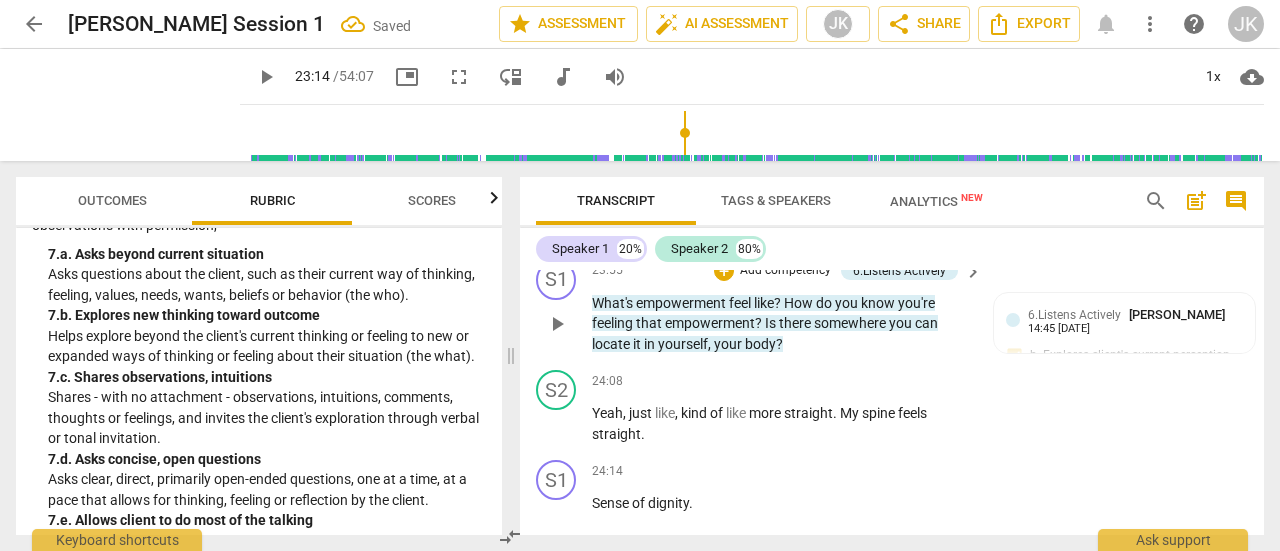 click on "Add competency" at bounding box center [785, 271] 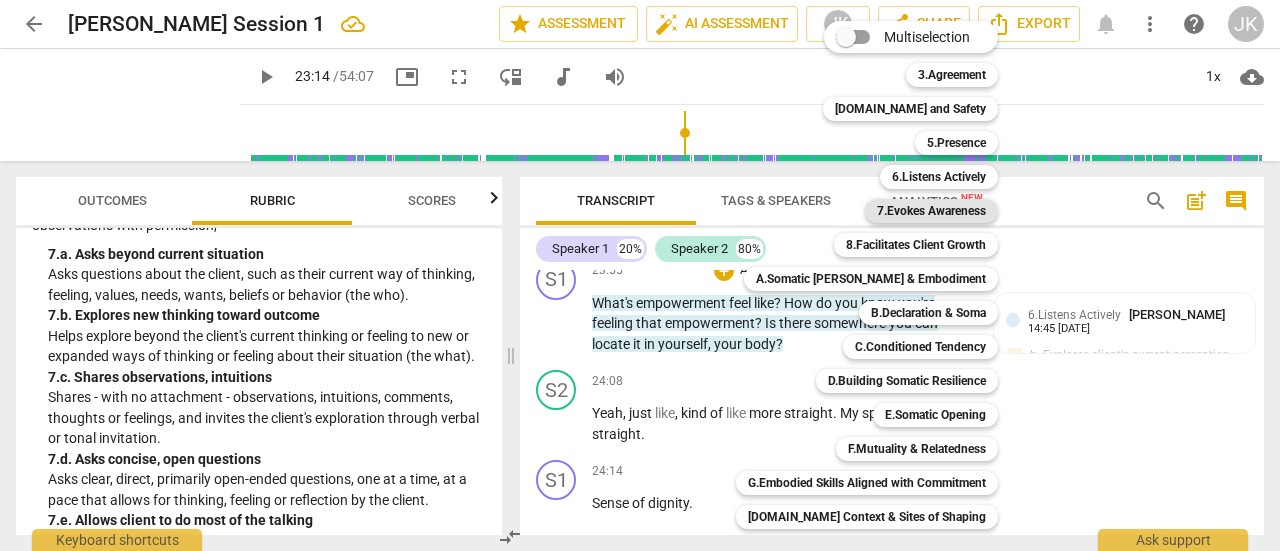 click on "7.Evokes Awareness" at bounding box center (931, 211) 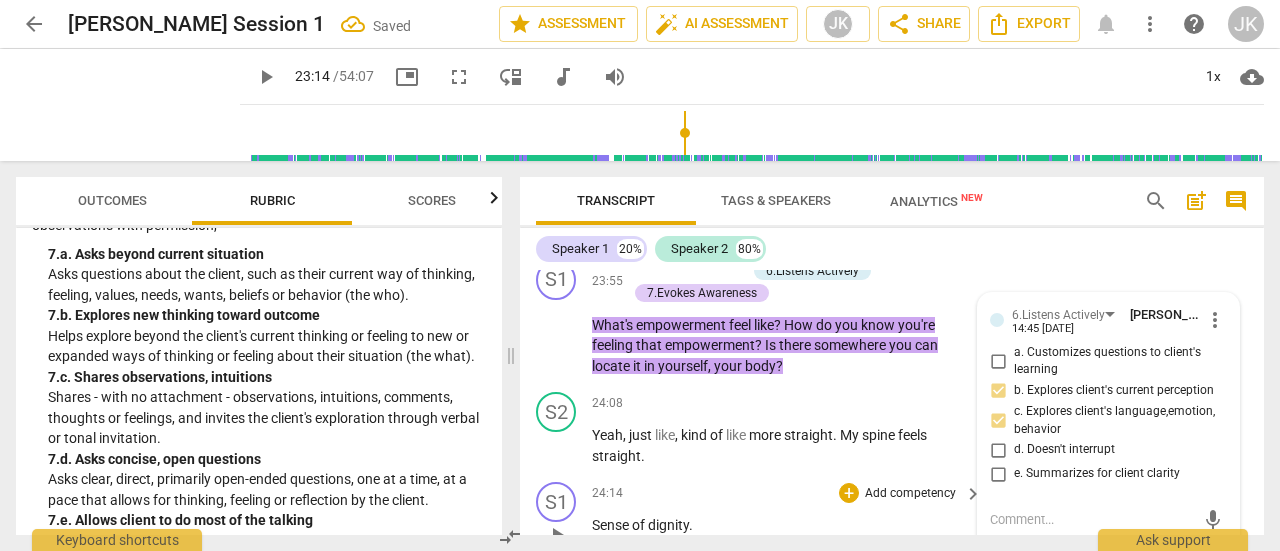 scroll, scrollTop: 13887, scrollLeft: 0, axis: vertical 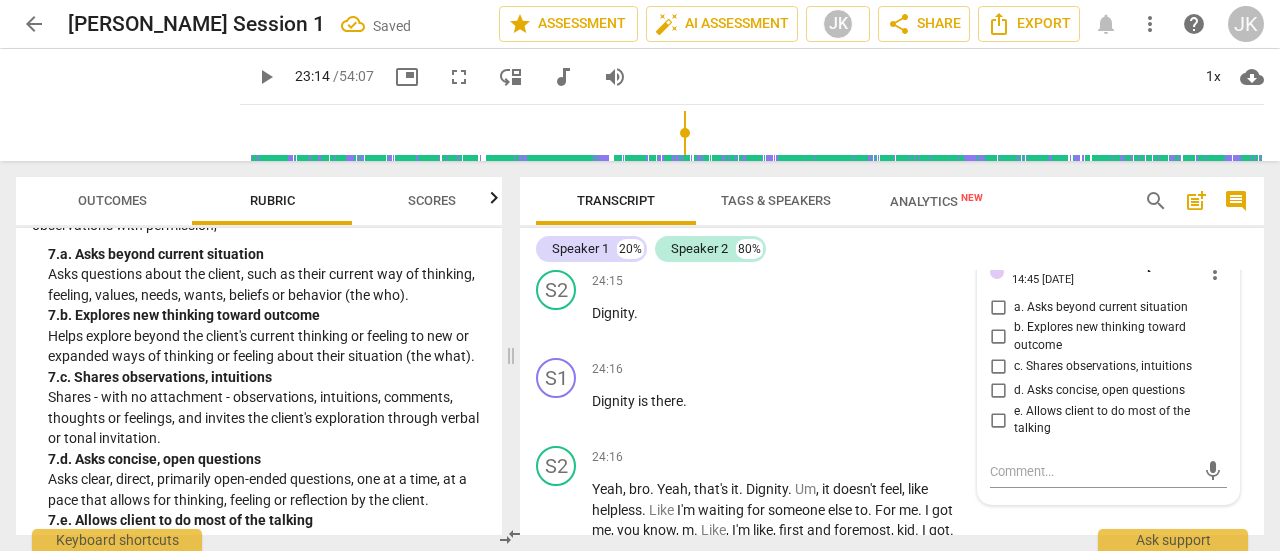 click on "d. Asks concise, open questions" at bounding box center [998, 391] 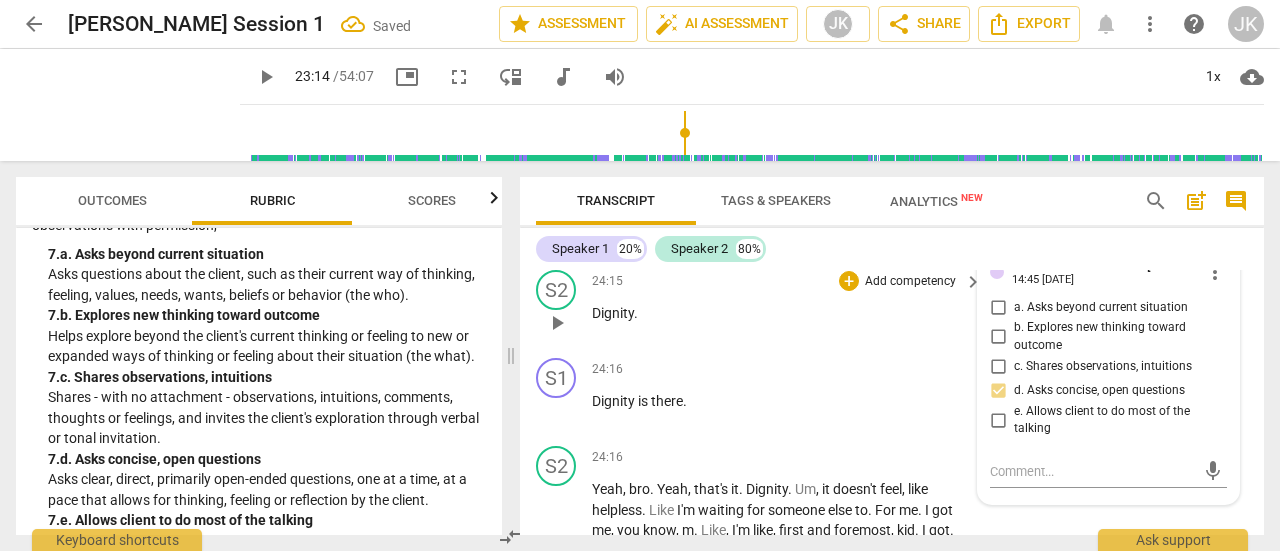 click on "24:15 + Add competency keyboard_arrow_right Dignity ." at bounding box center (788, 306) 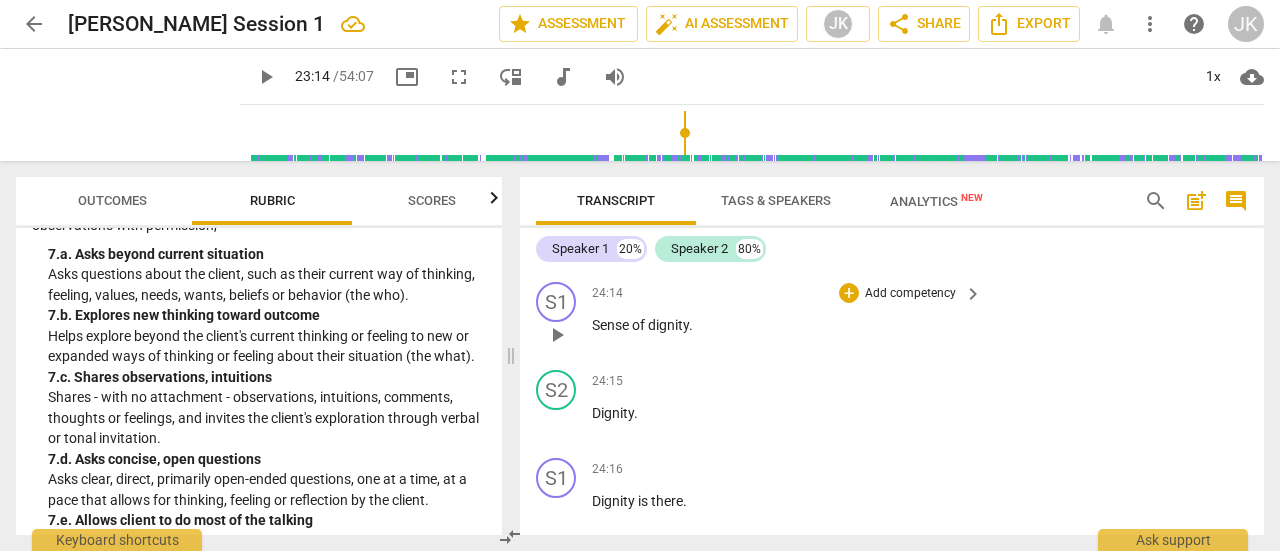 scroll, scrollTop: 13987, scrollLeft: 0, axis: vertical 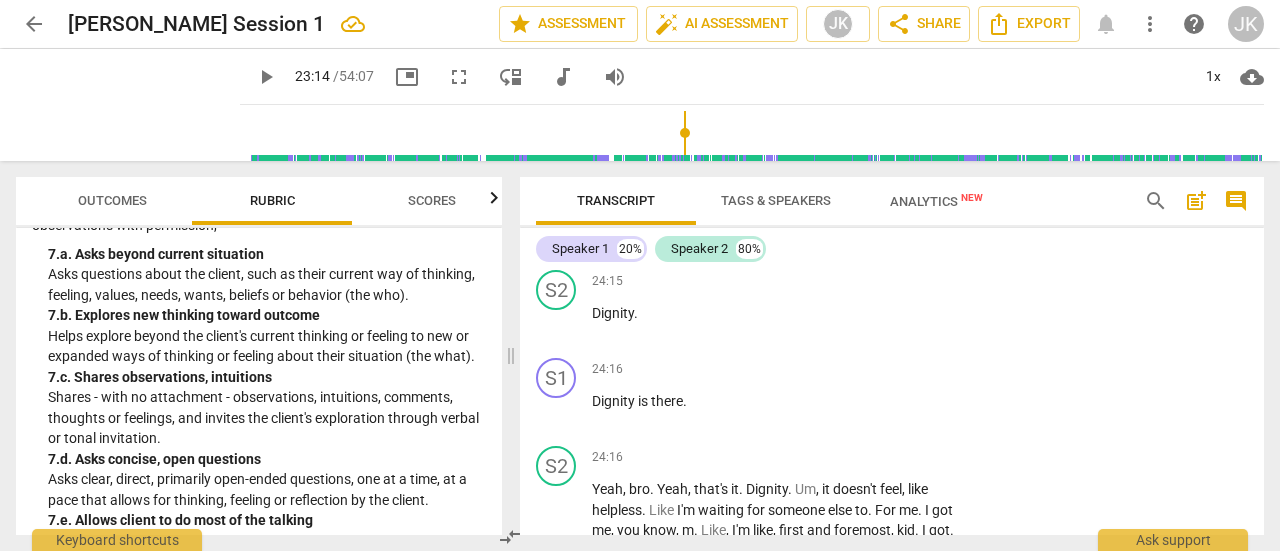 click on "Sense   of   dignity ." at bounding box center (782, 225) 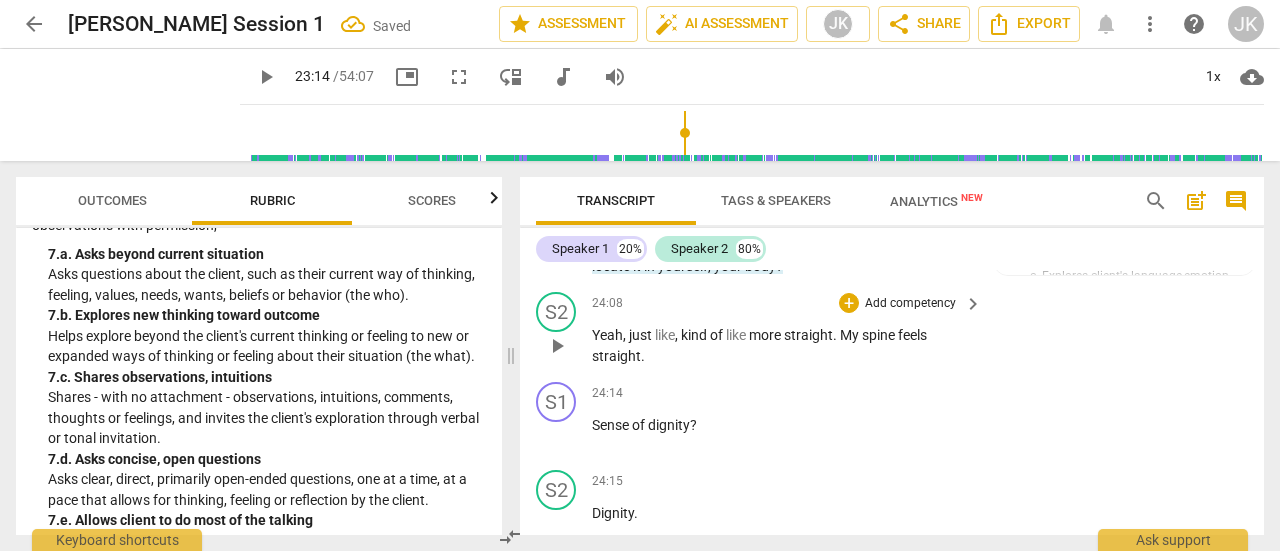 scroll, scrollTop: 13887, scrollLeft: 0, axis: vertical 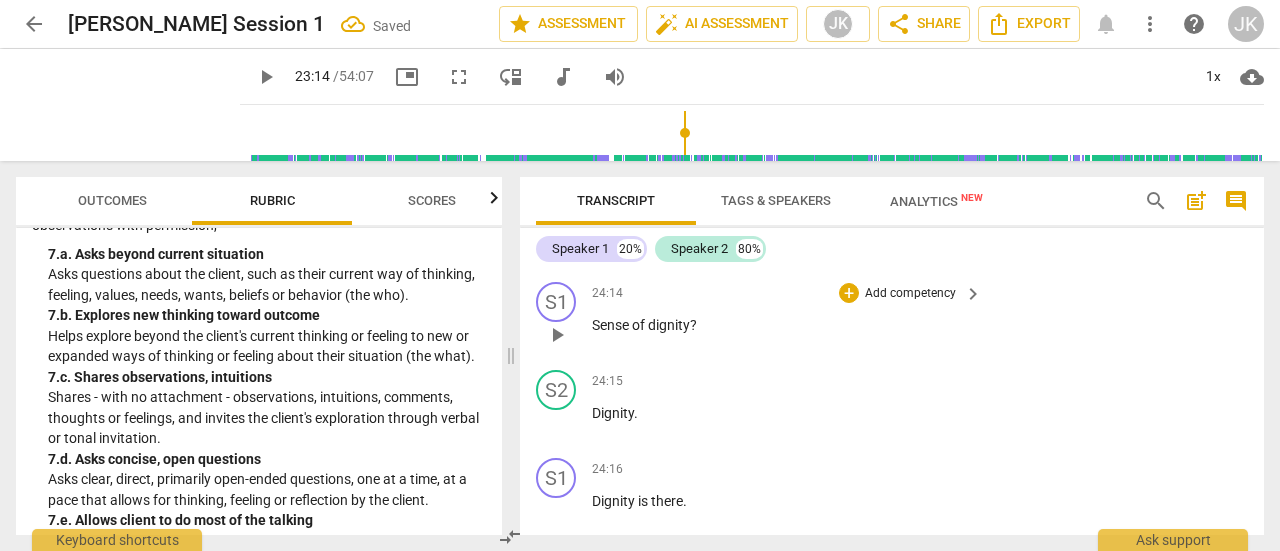 click on "Add competency" at bounding box center (910, 294) 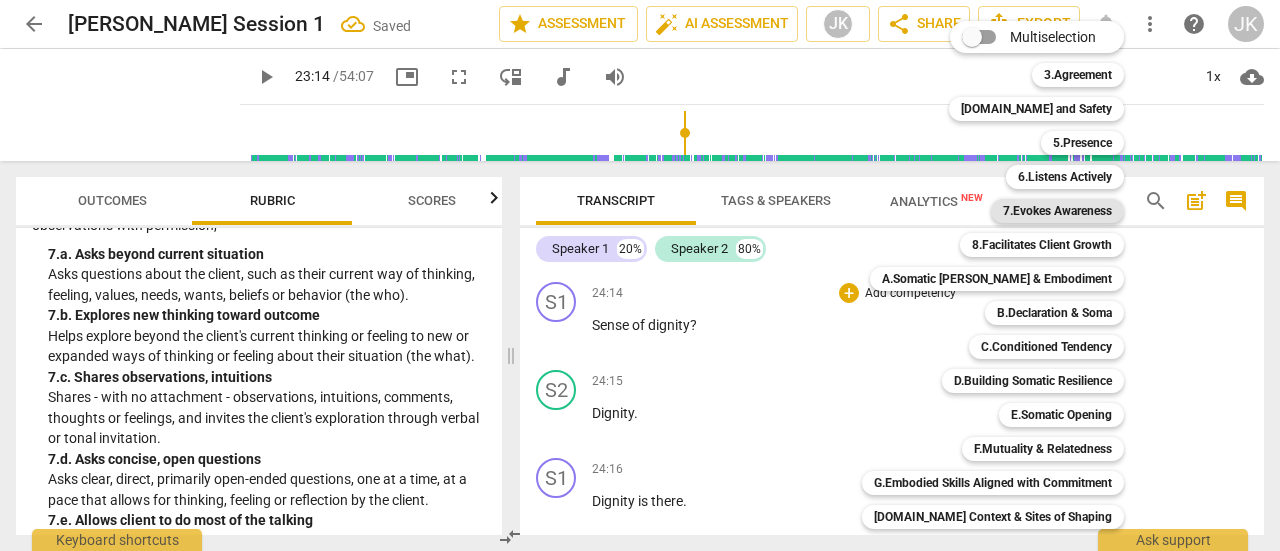 click on "7.Evokes Awareness" at bounding box center (1057, 211) 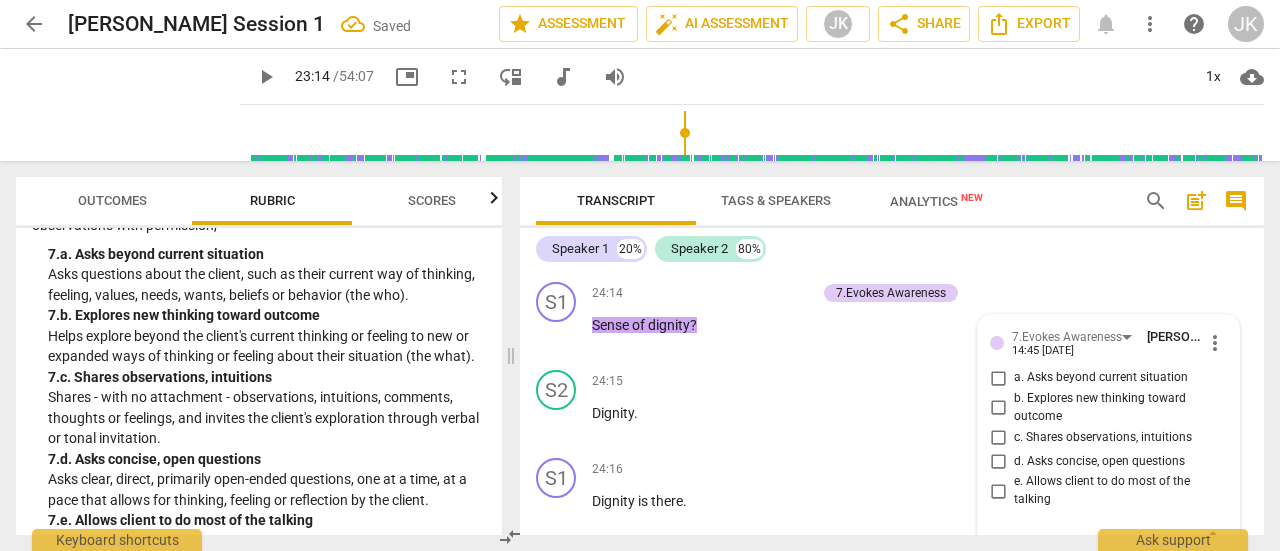 scroll, scrollTop: 14110, scrollLeft: 0, axis: vertical 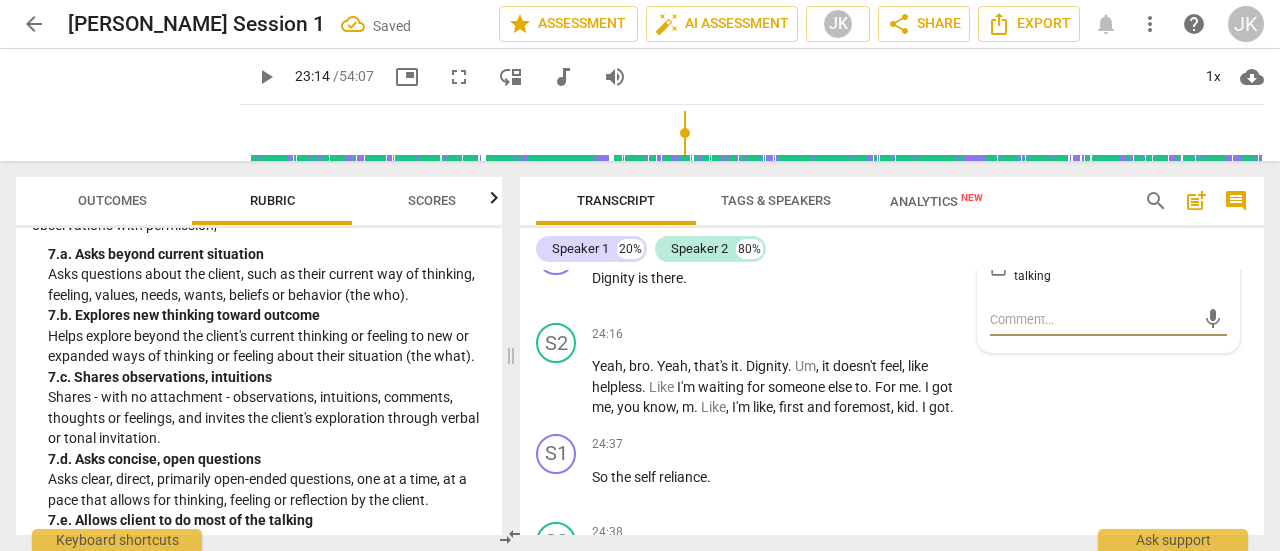 click on "c. Shares observations, intuitions" at bounding box center [998, 214] 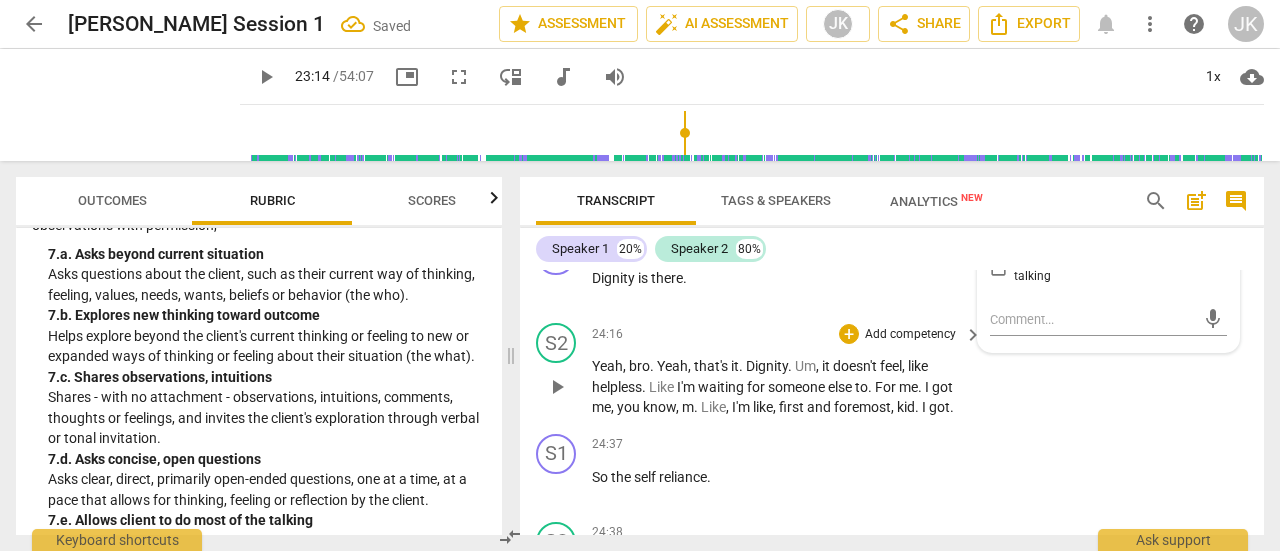 click on "S2 play_arrow pause 24:16 + Add competency keyboard_arrow_right Yeah ,   bro .   Yeah ,   that's   it .   Dignity .   Um ,   it   doesn't   feel ,   like   helpless .   Like   I'm   waiting   for   someone   else   to .   For   me .   I   got   me ,   you   know ,   m .   Like ,   I'm   like ,   first   and   foremost ,   kid .   I   got ." at bounding box center [892, 370] 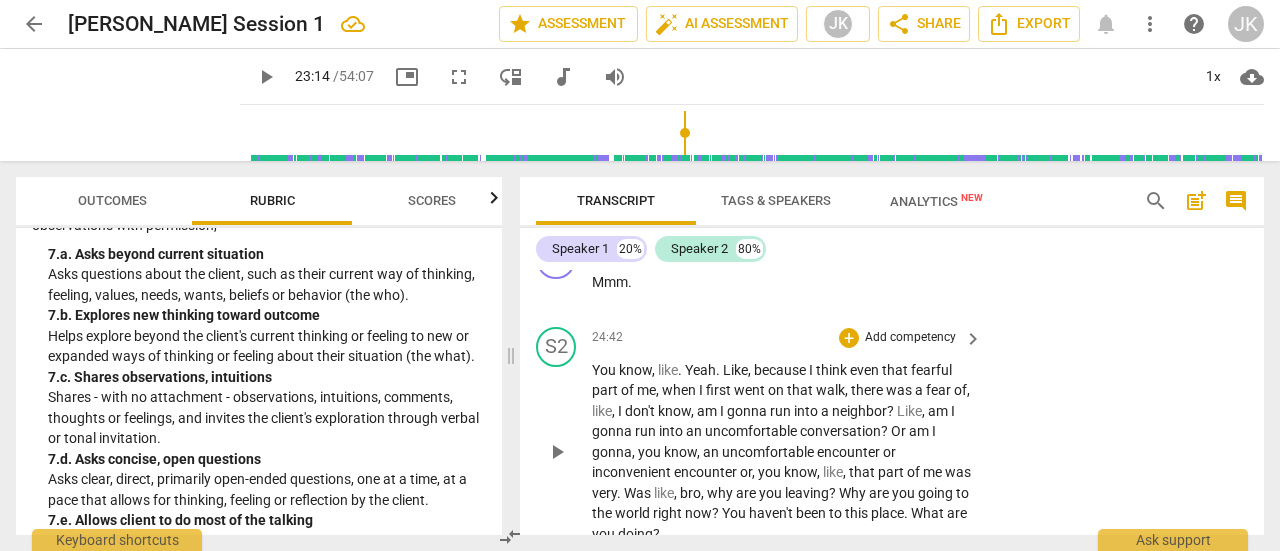 scroll, scrollTop: 14510, scrollLeft: 0, axis: vertical 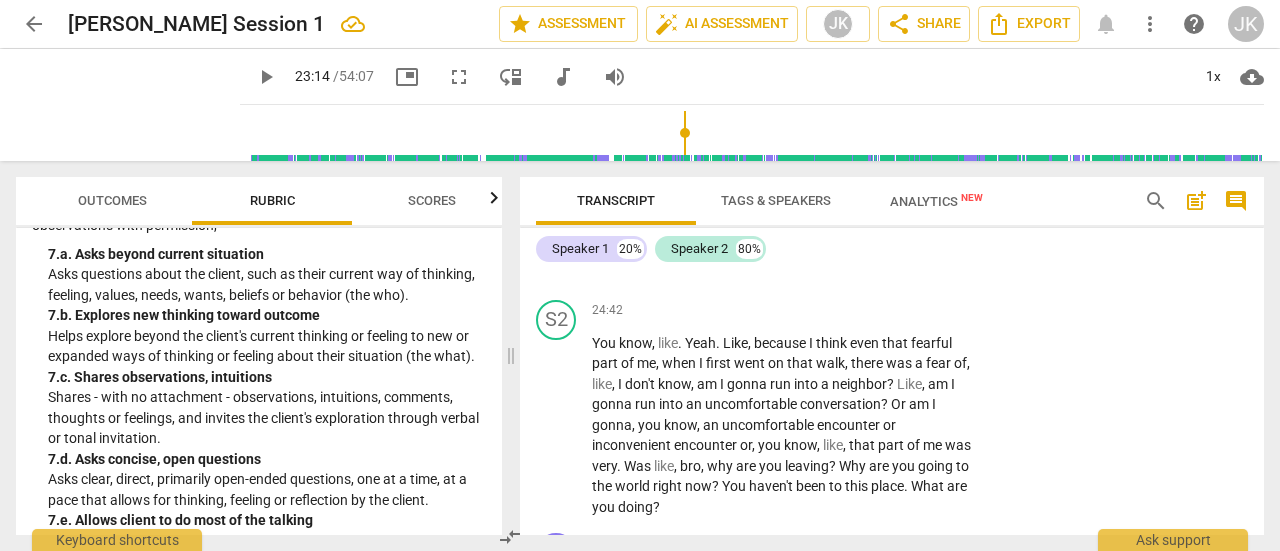 click on "Scores" at bounding box center [432, 201] 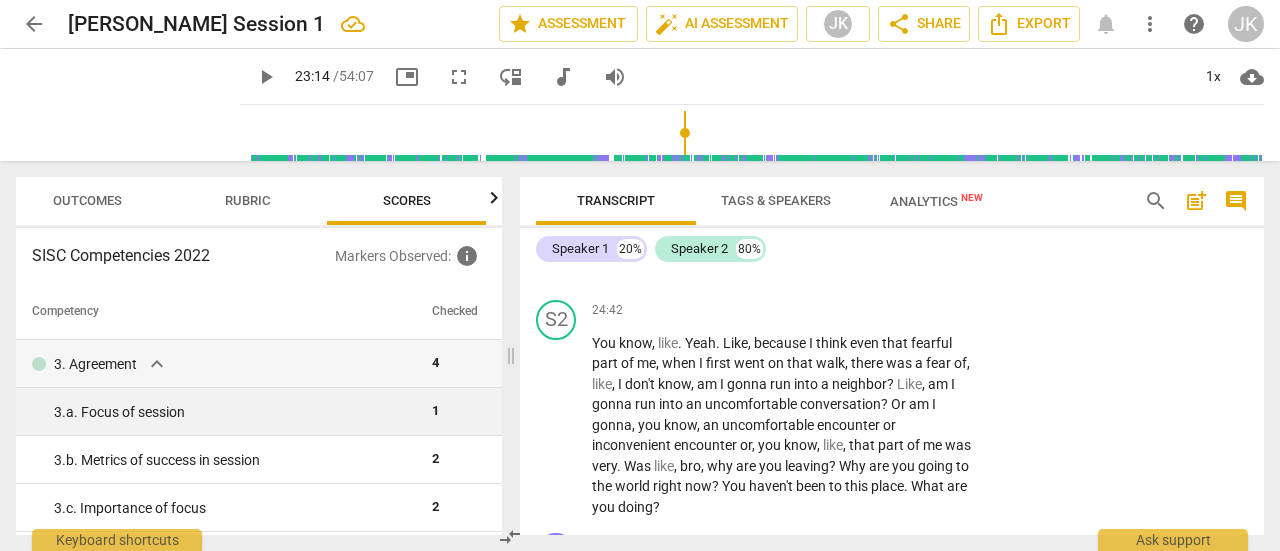 scroll, scrollTop: 0, scrollLeft: 26, axis: horizontal 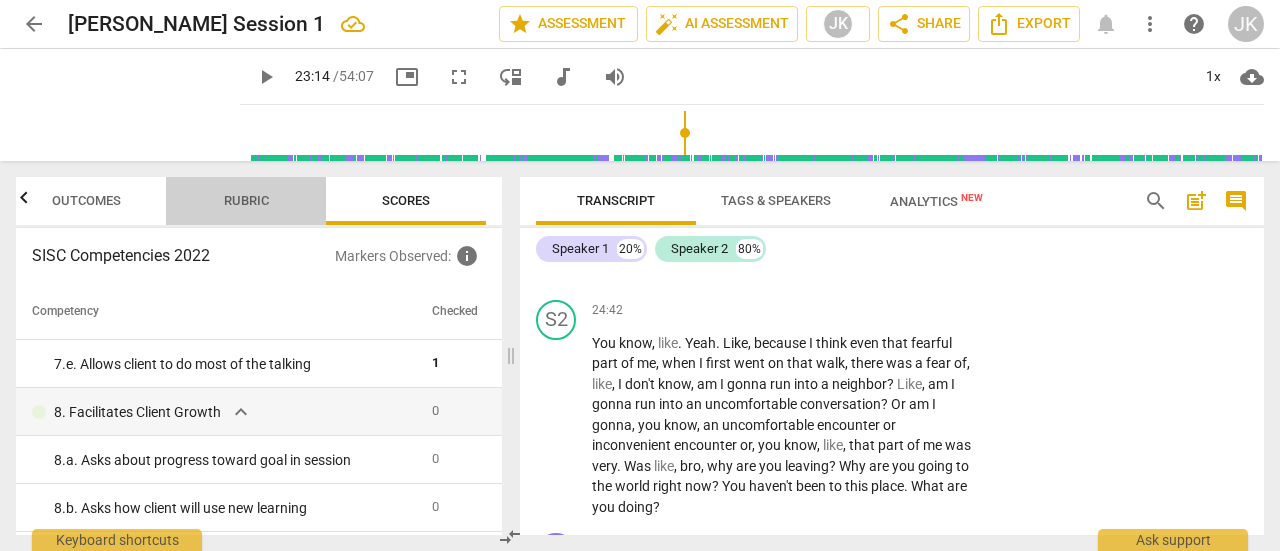 click on "Rubric" at bounding box center [246, 200] 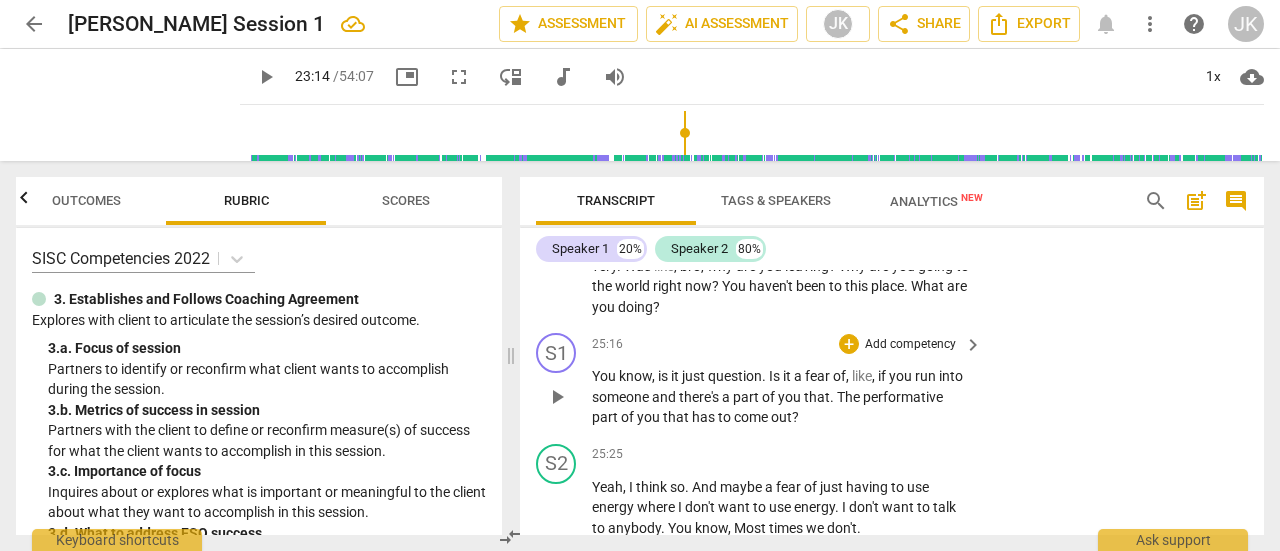 scroll, scrollTop: 14810, scrollLeft: 0, axis: vertical 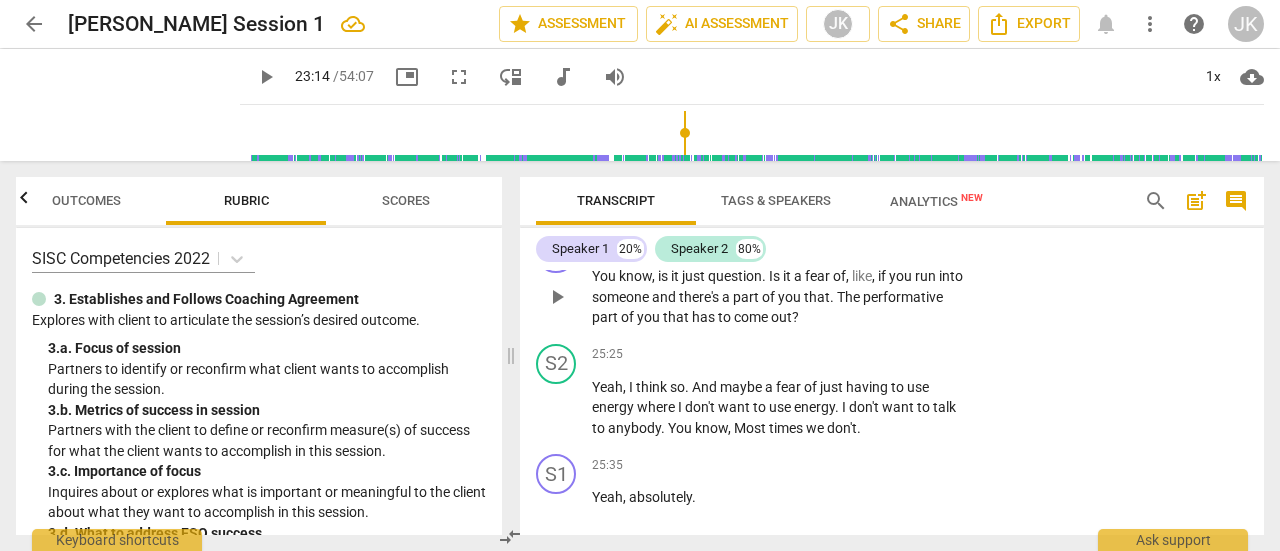 click on "that" at bounding box center (817, 297) 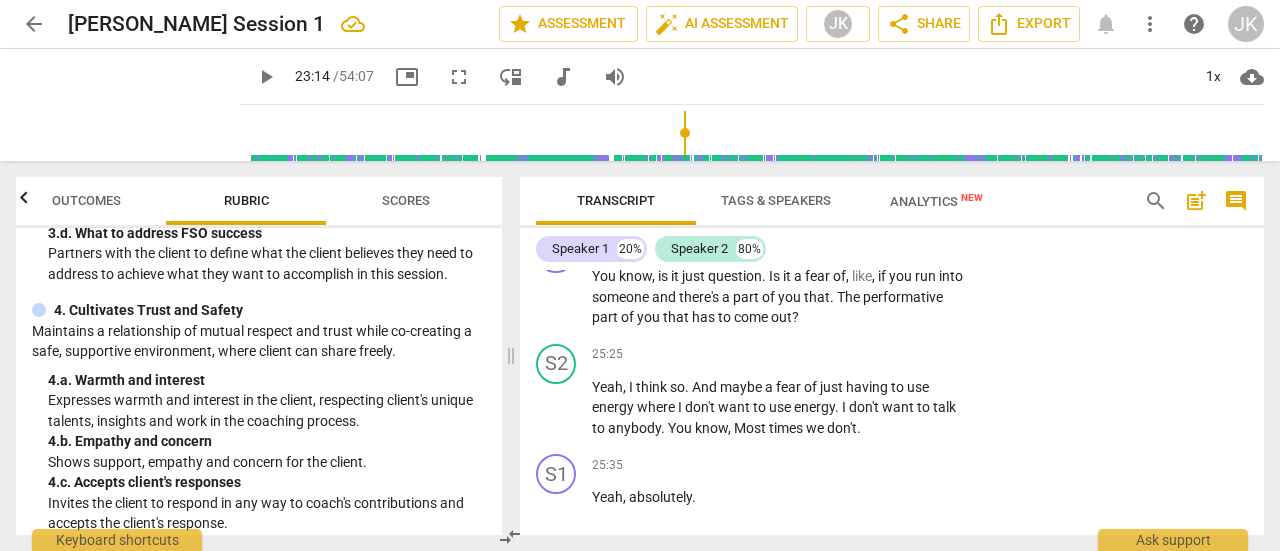 scroll, scrollTop: 400, scrollLeft: 0, axis: vertical 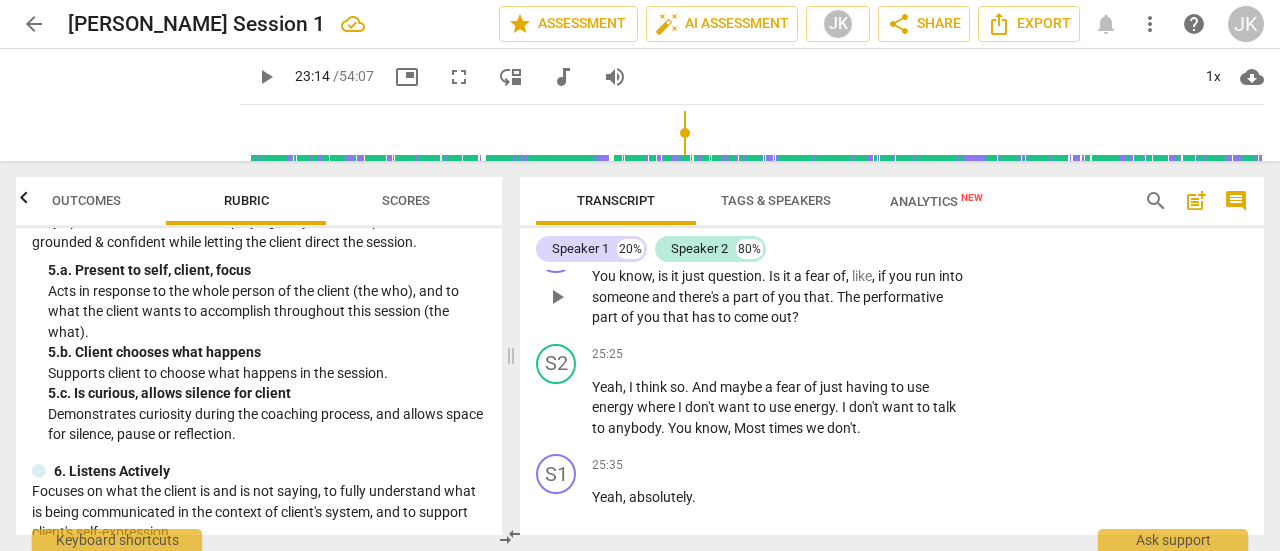 click on "play_arrow" at bounding box center (557, 297) 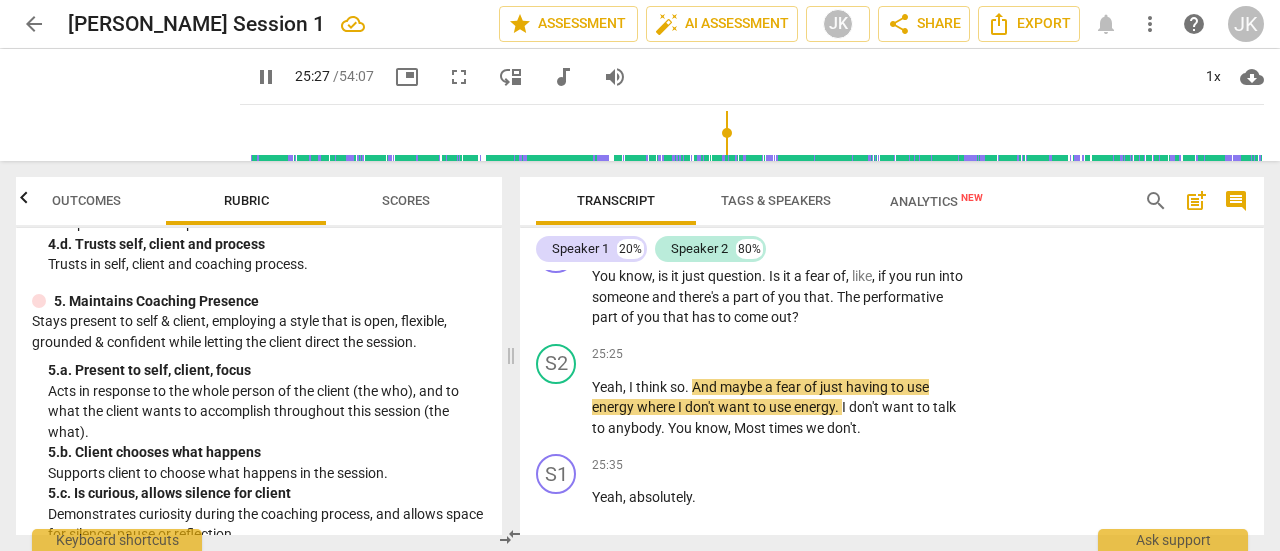 scroll, scrollTop: 700, scrollLeft: 0, axis: vertical 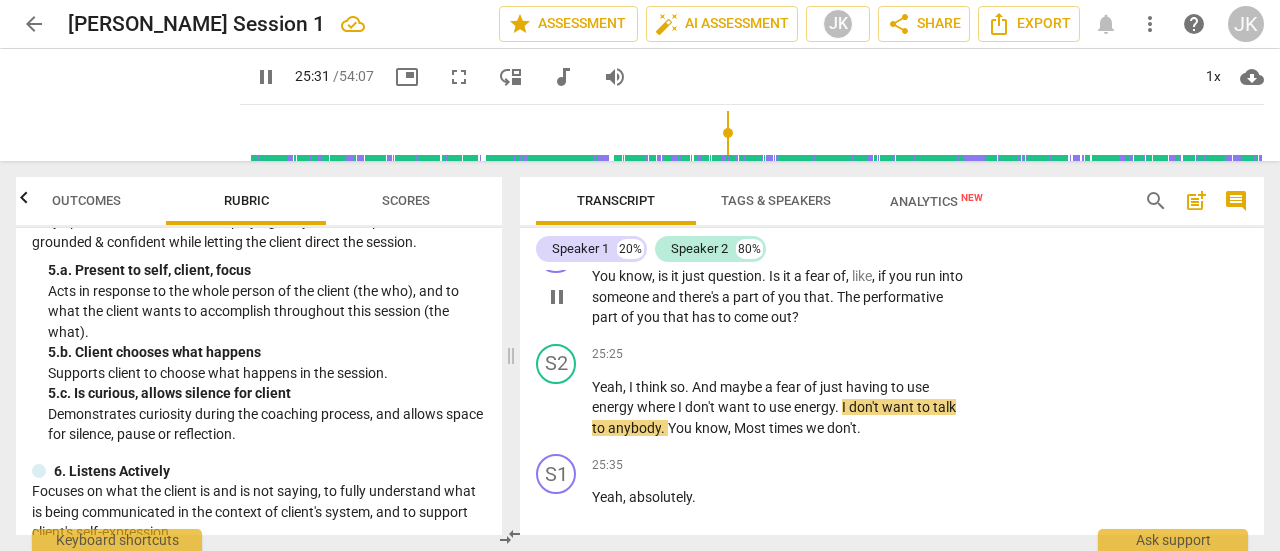 click on "pause" at bounding box center [557, 297] 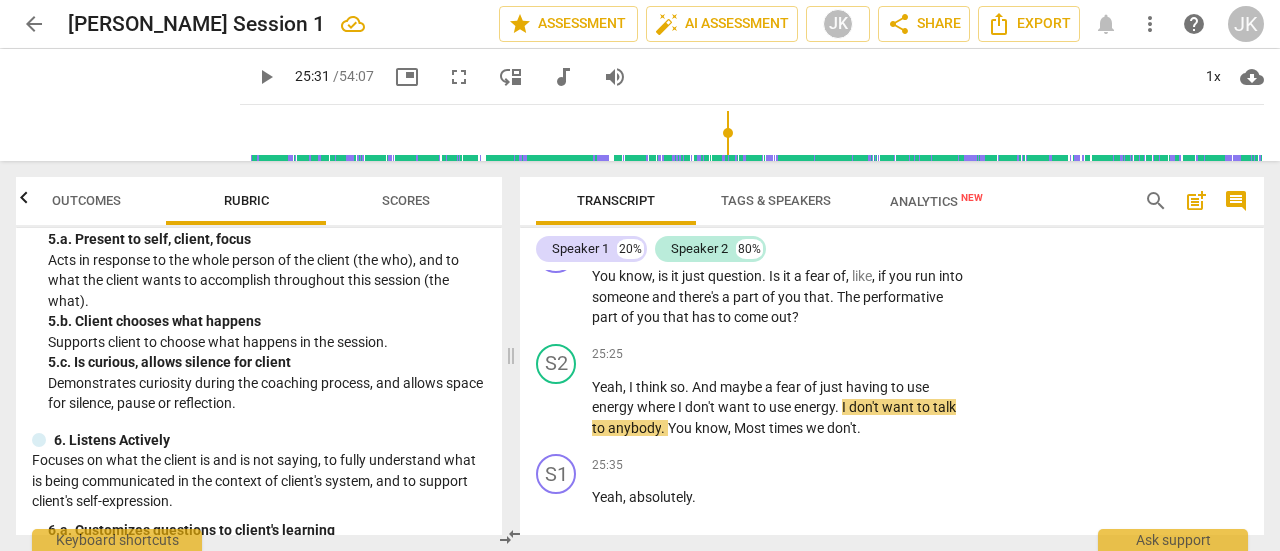 scroll, scrollTop: 700, scrollLeft: 0, axis: vertical 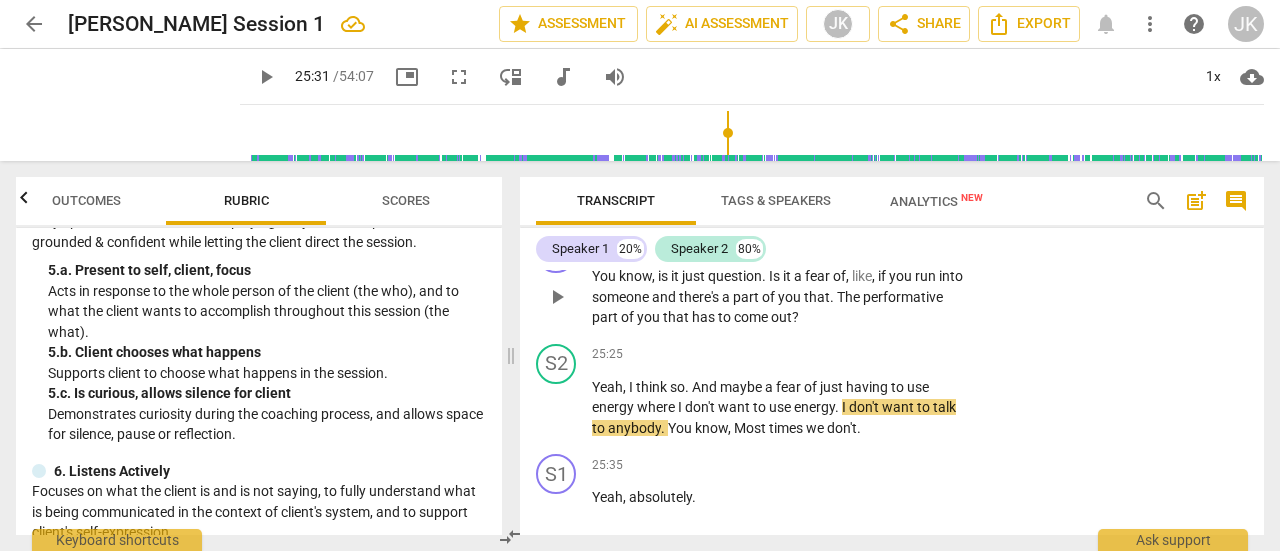 click on "+" at bounding box center (849, 244) 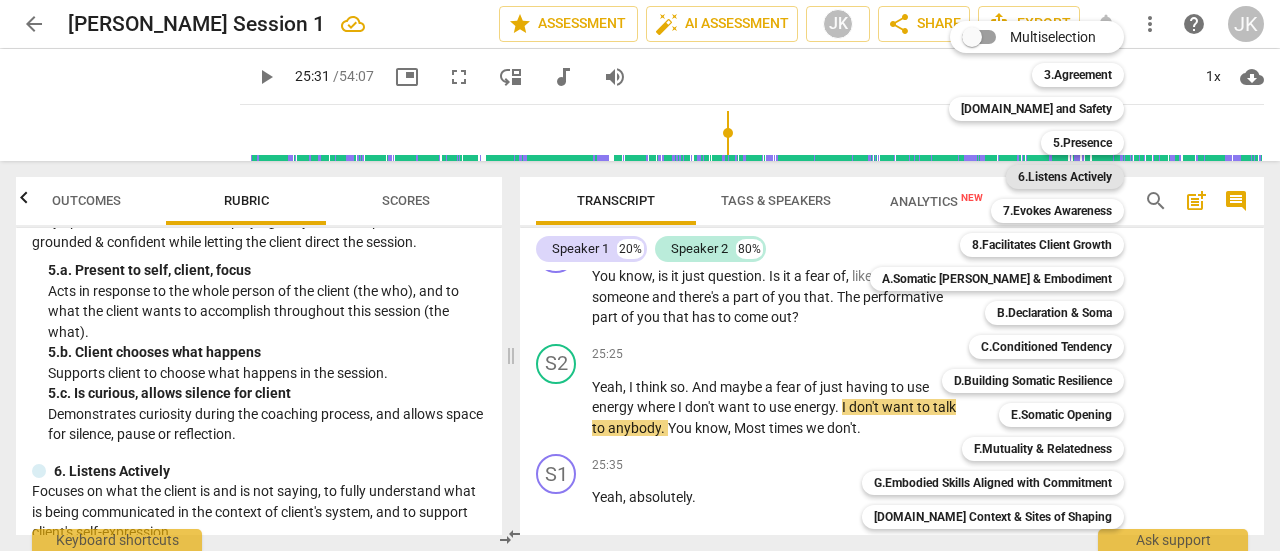 click on "6.Listens Actively" at bounding box center [1065, 177] 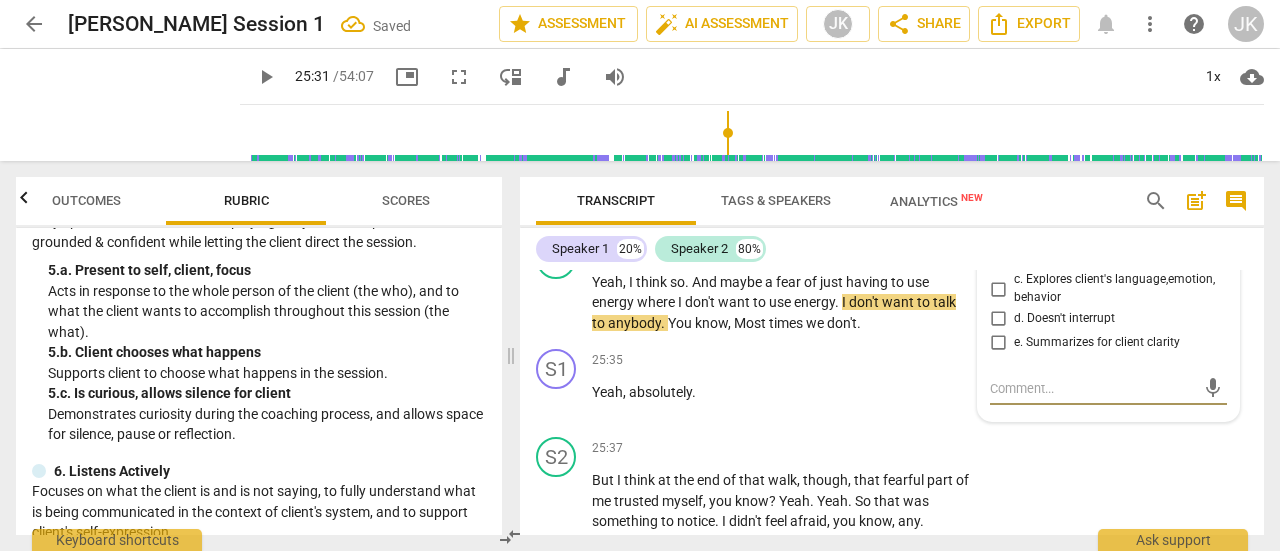 scroll, scrollTop: 14884, scrollLeft: 0, axis: vertical 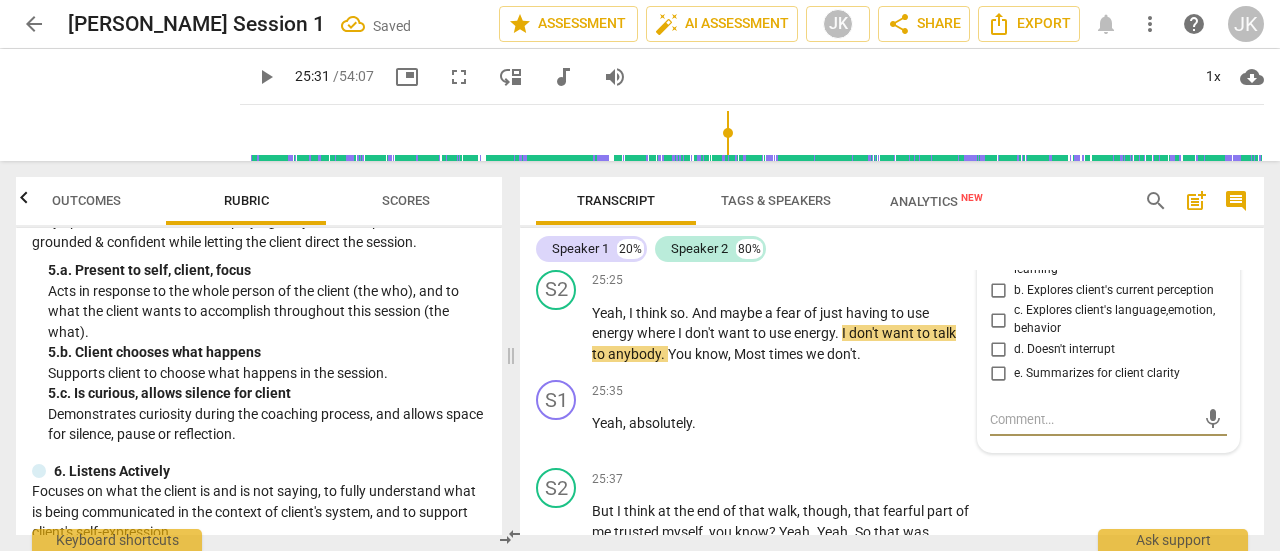 click on "a. Customizes questions to client's learning" at bounding box center [998, 261] 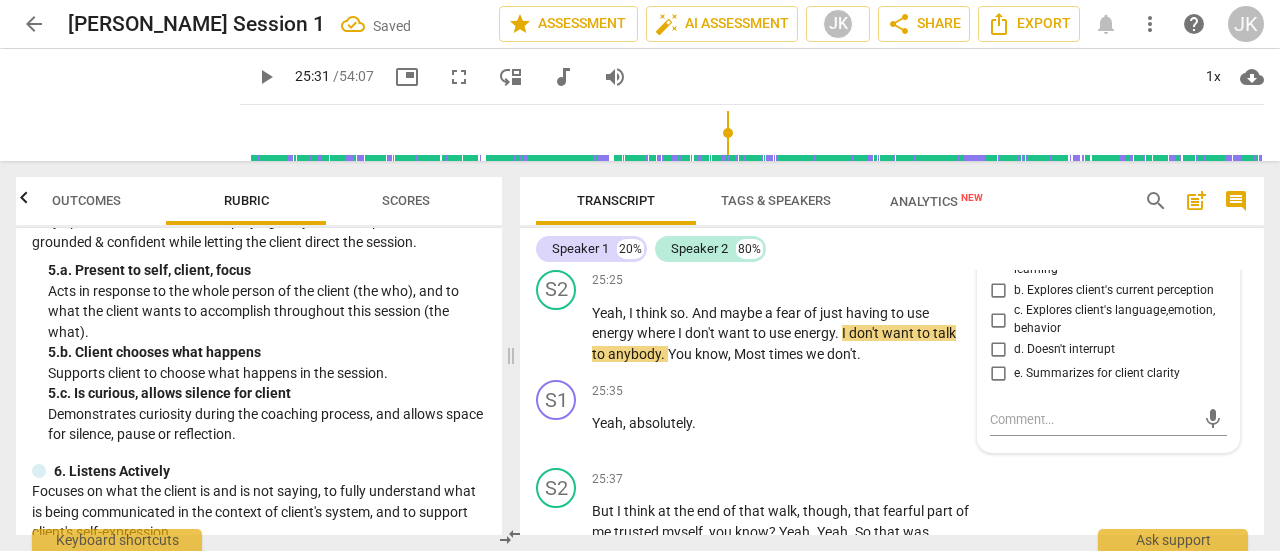 click on "You   know ,   is   it   just   question .   Is   it   a   fear   of ,   like ,   if   you   run   into   someone   and   there's   a   part   of   you   that .   The   performative   part   of   you   that   has   to   come   out ?" at bounding box center [782, 223] 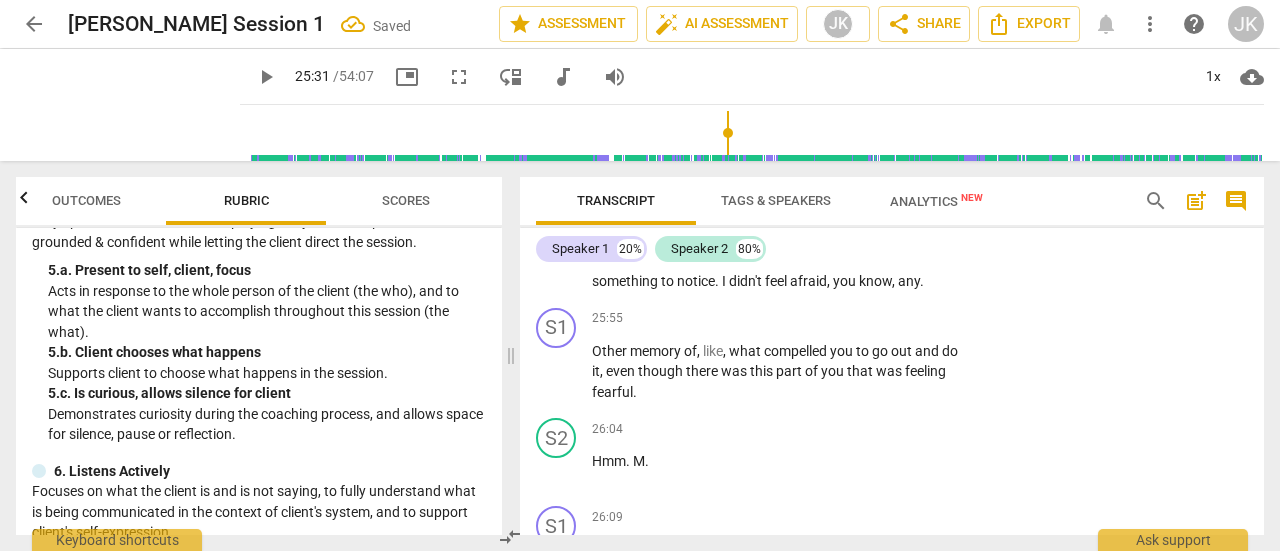 scroll, scrollTop: 15184, scrollLeft: 0, axis: vertical 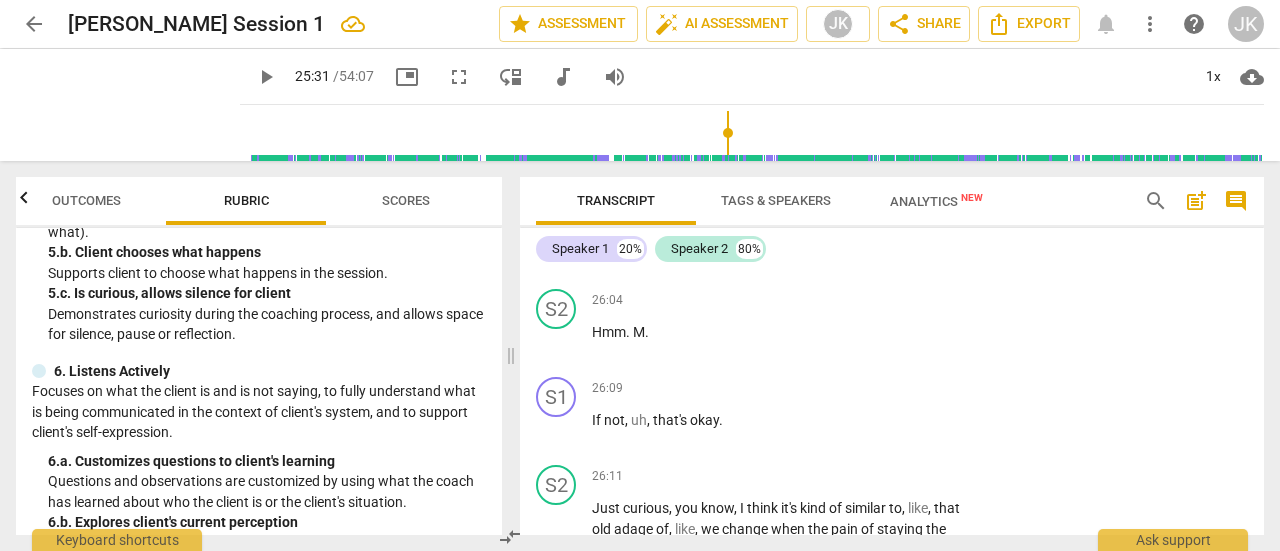 click on "play_arrow" at bounding box center [557, 243] 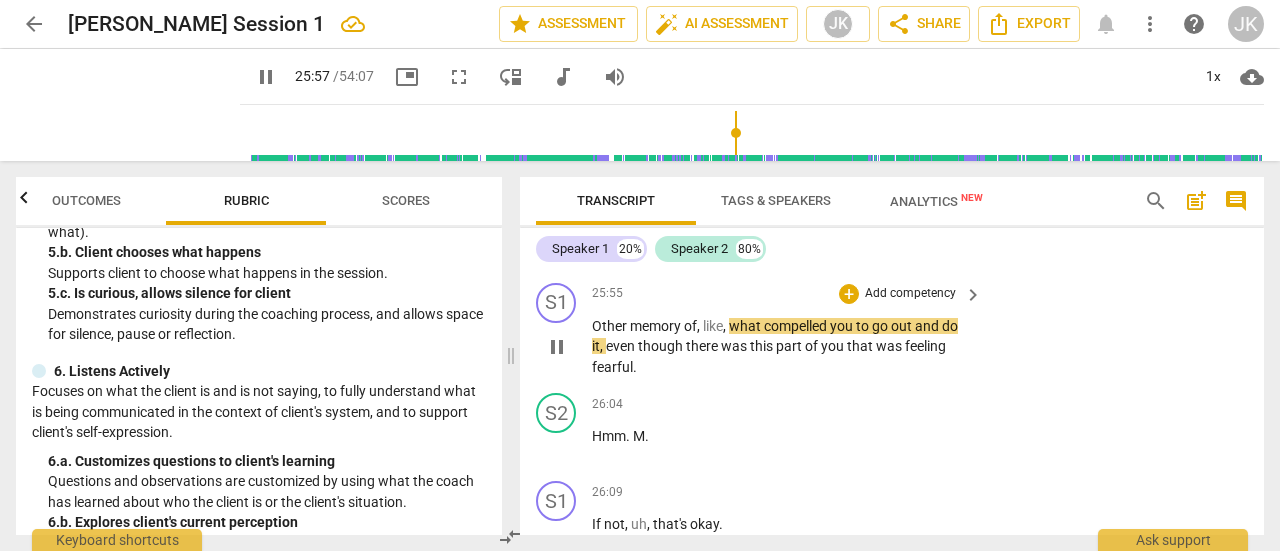scroll, scrollTop: 15184, scrollLeft: 0, axis: vertical 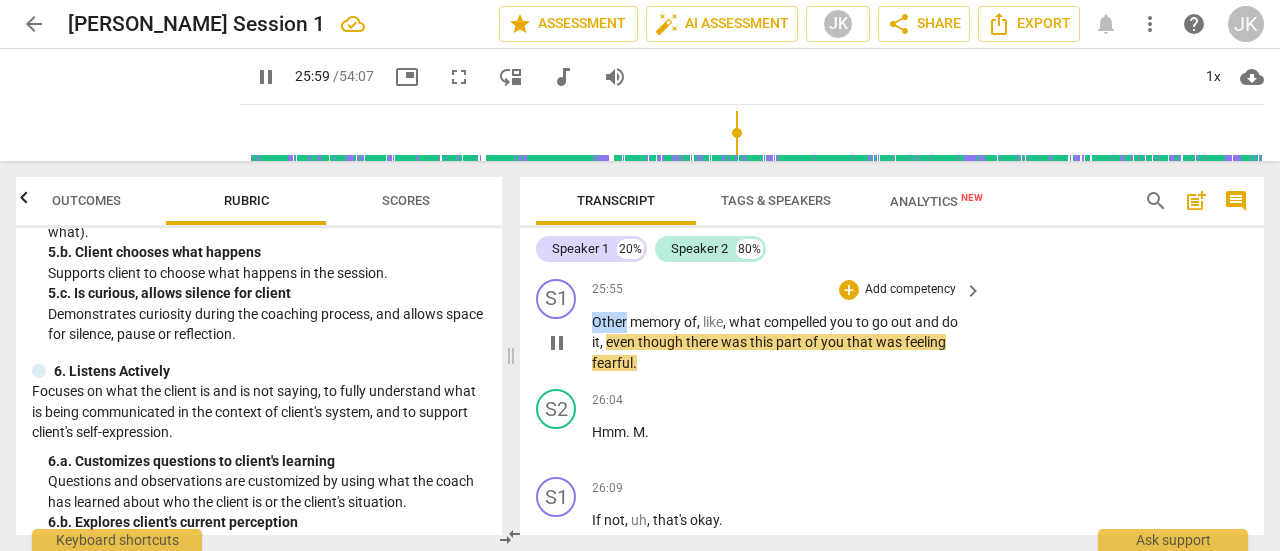 drag, startPoint x: 594, startPoint y: 398, endPoint x: 626, endPoint y: 409, distance: 33.83785 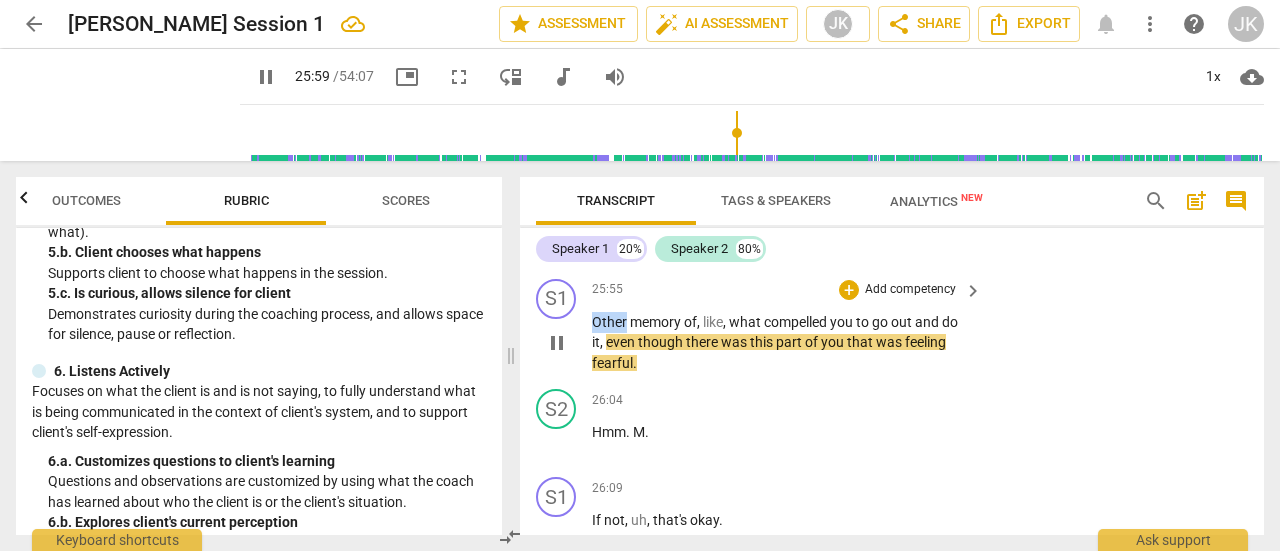 click on "Other" at bounding box center (611, 322) 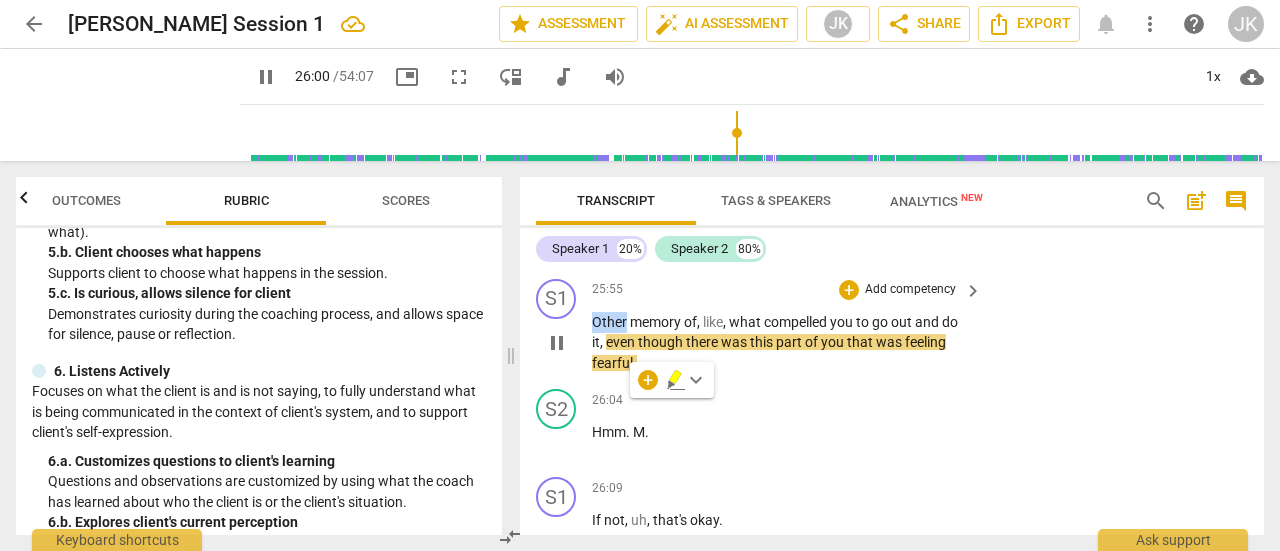 type on "1561" 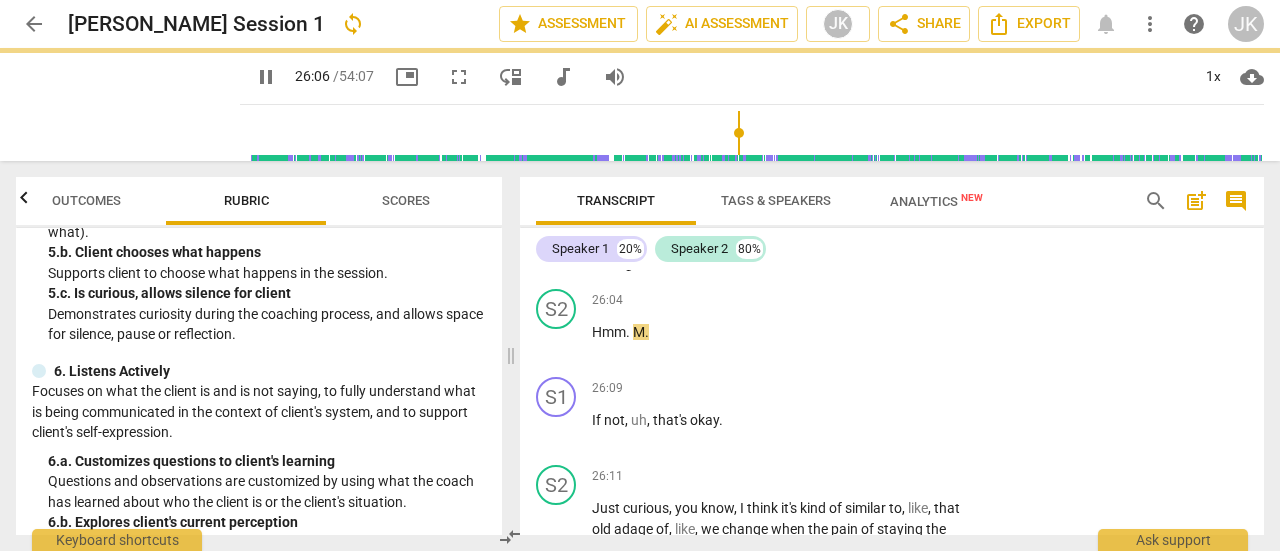 scroll, scrollTop: 15184, scrollLeft: 0, axis: vertical 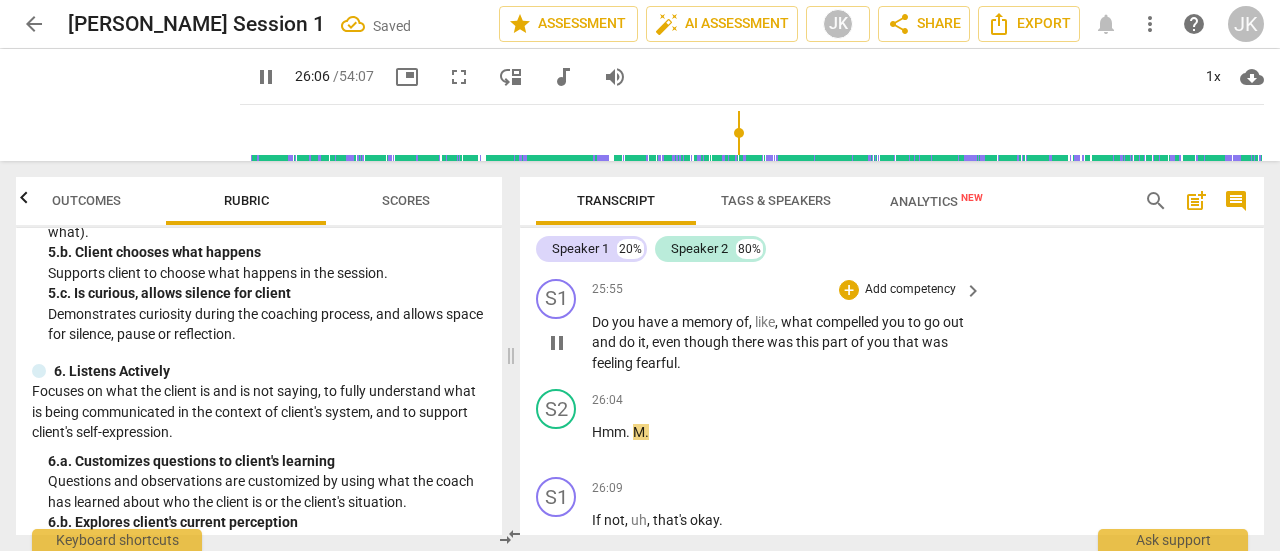 click on "Add competency" at bounding box center [910, 290] 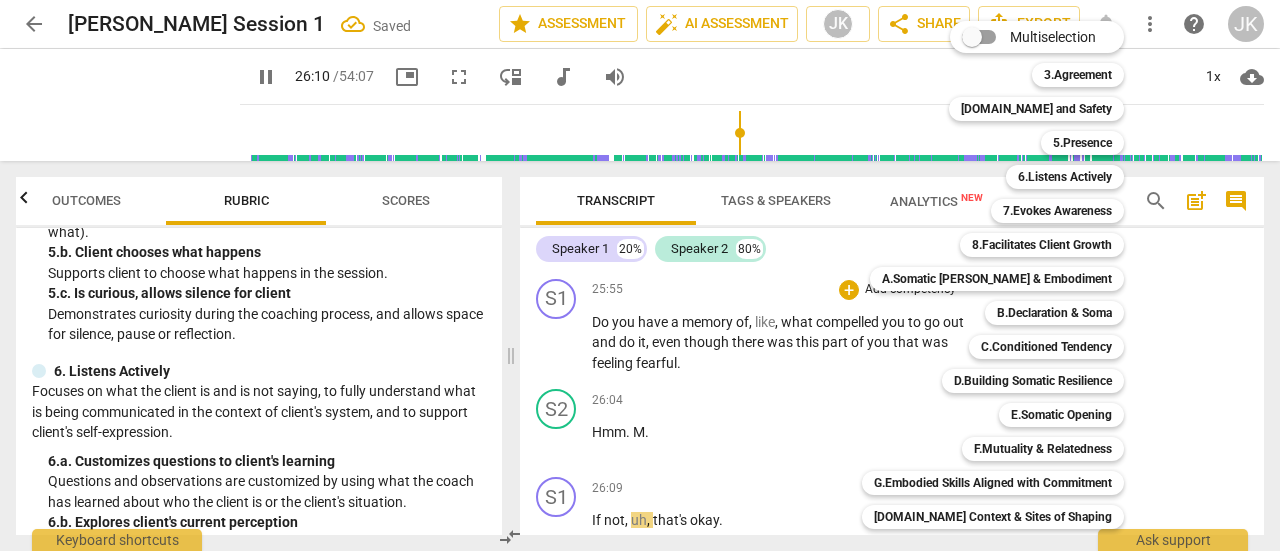 click at bounding box center [640, 275] 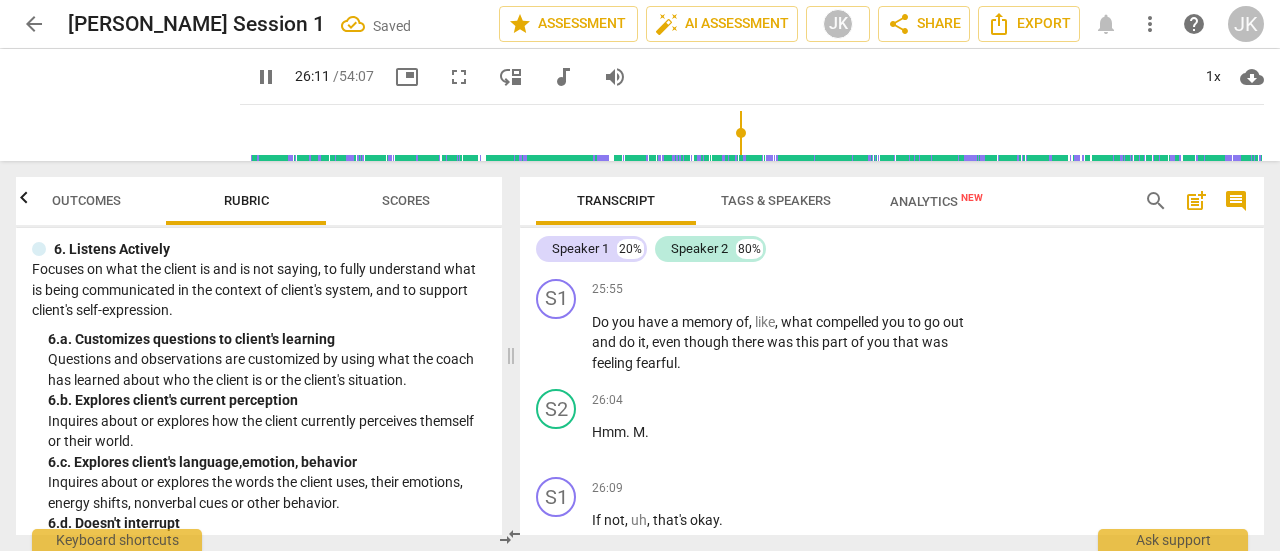 scroll, scrollTop: 1000, scrollLeft: 0, axis: vertical 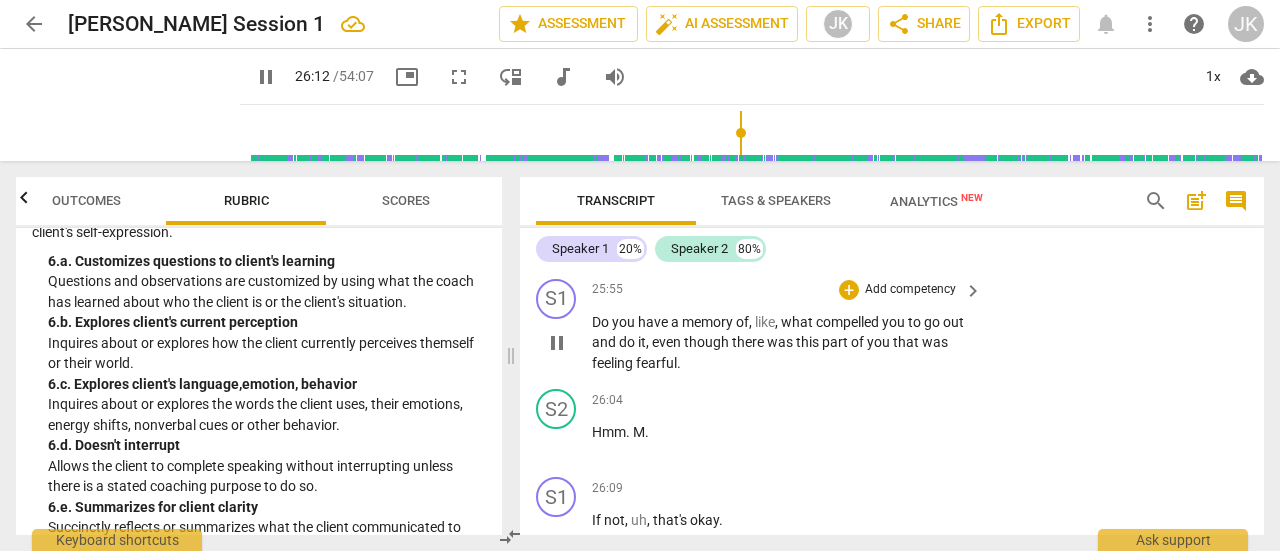 click on "pause" at bounding box center [557, 343] 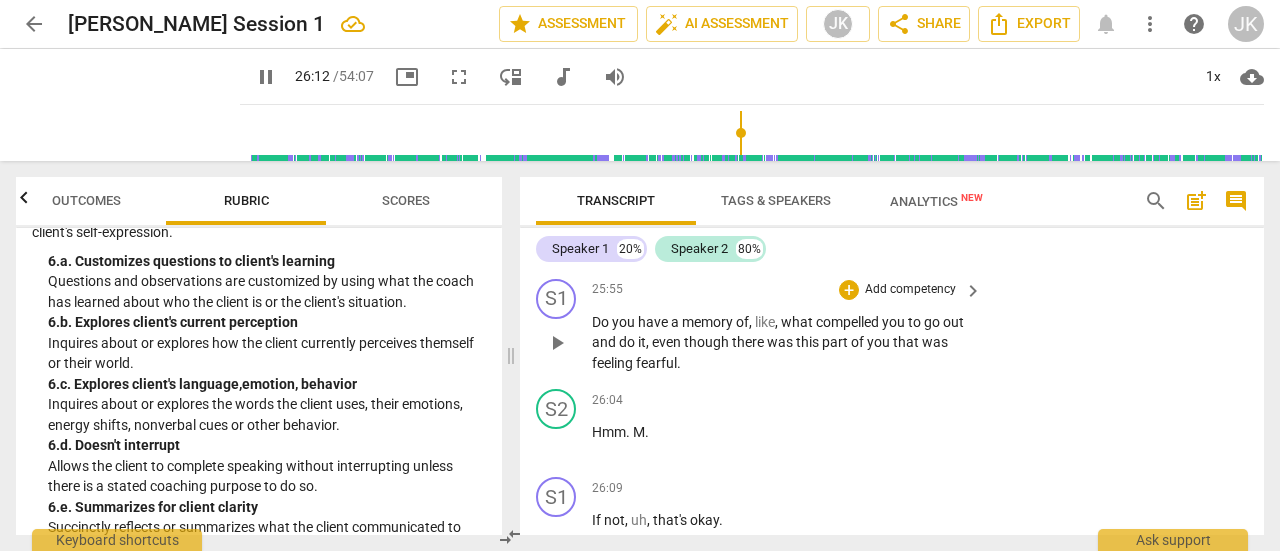 type on "1573" 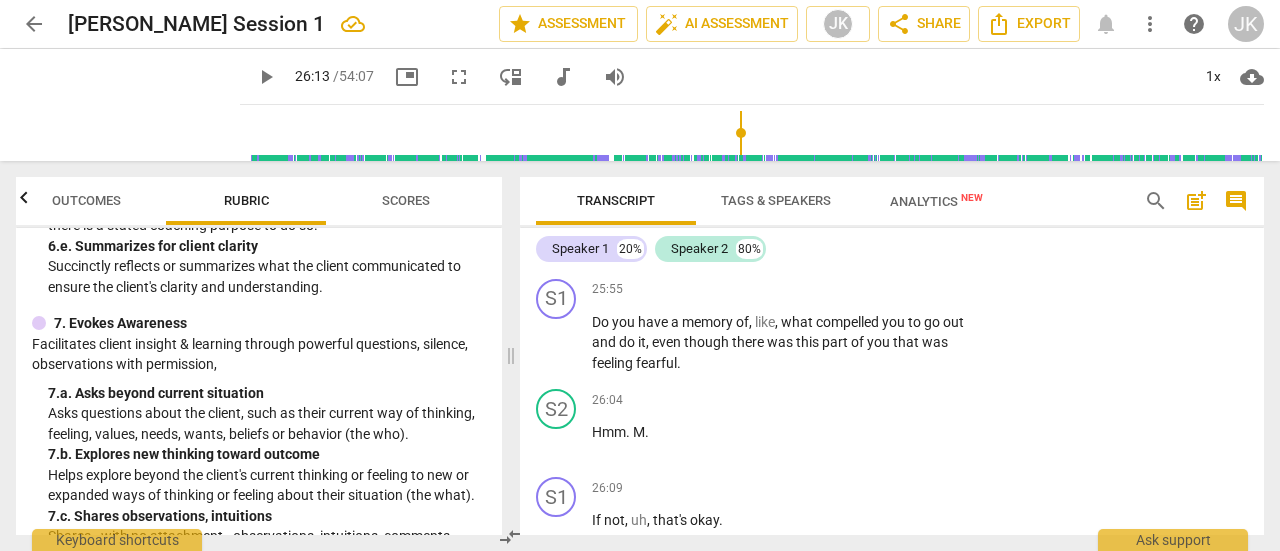 scroll, scrollTop: 1400, scrollLeft: 0, axis: vertical 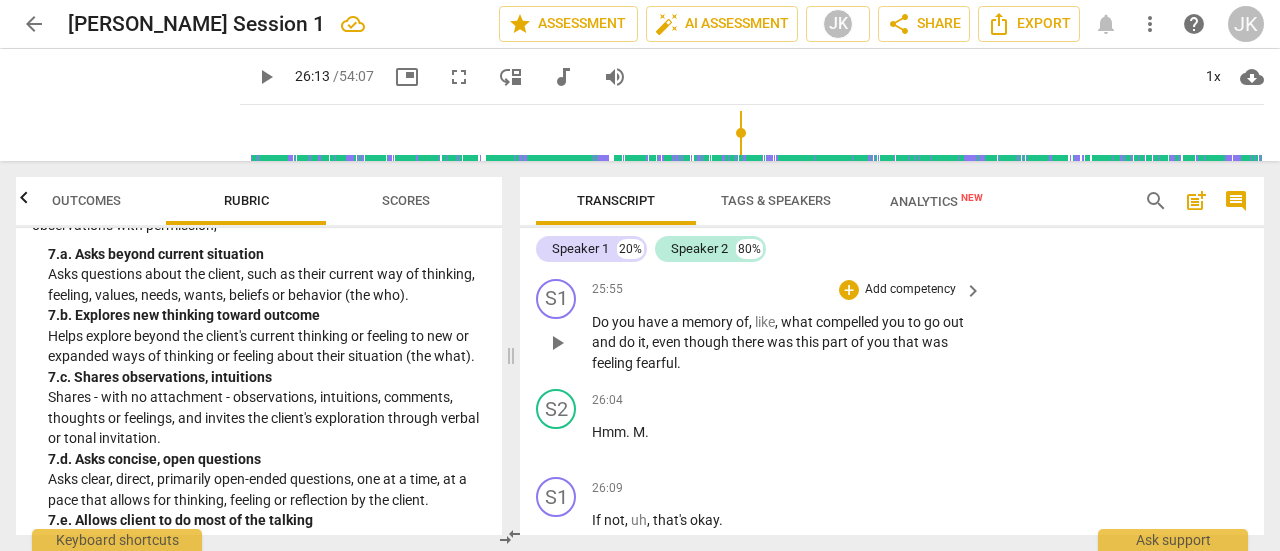 click on "Add competency" at bounding box center (910, 290) 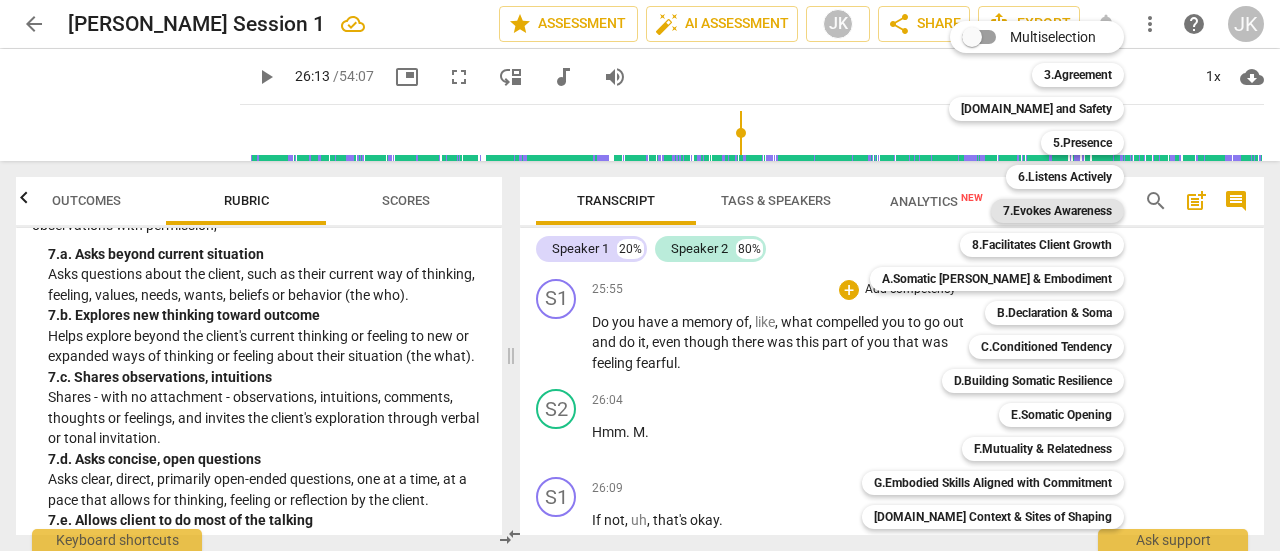 click on "7.Evokes Awareness" at bounding box center (1057, 211) 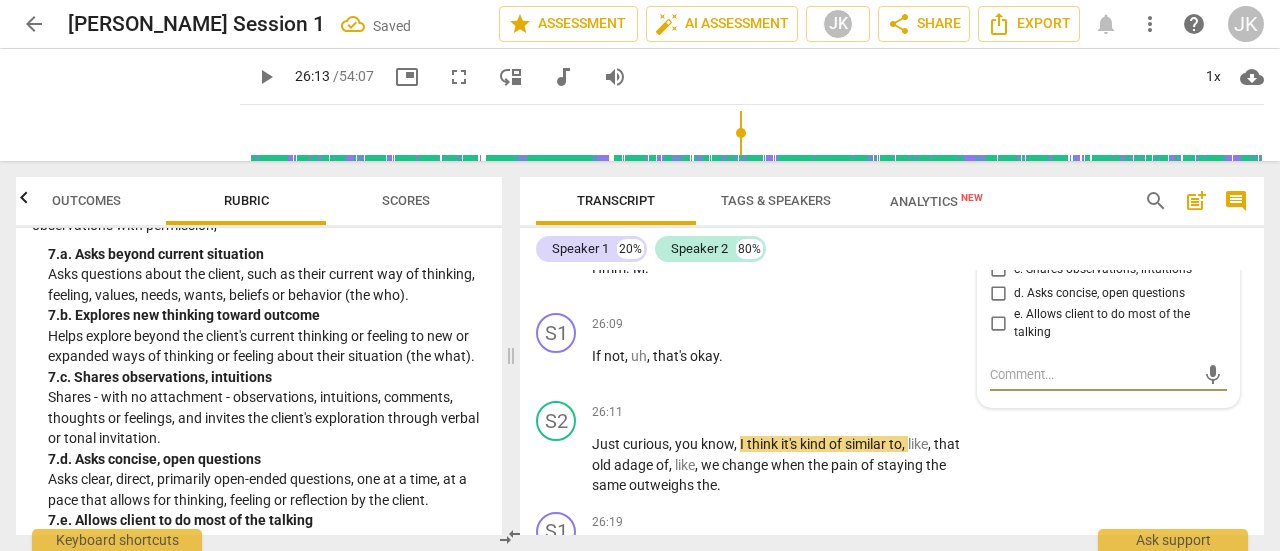 scroll, scrollTop: 15303, scrollLeft: 0, axis: vertical 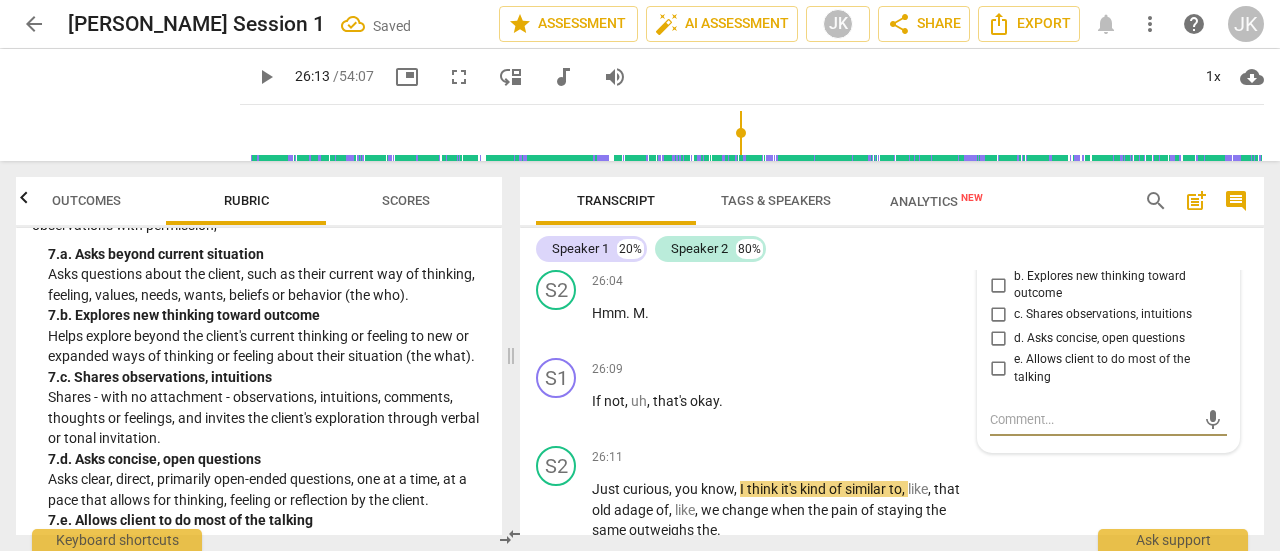 click on "a. Asks beyond current situation" at bounding box center [998, 256] 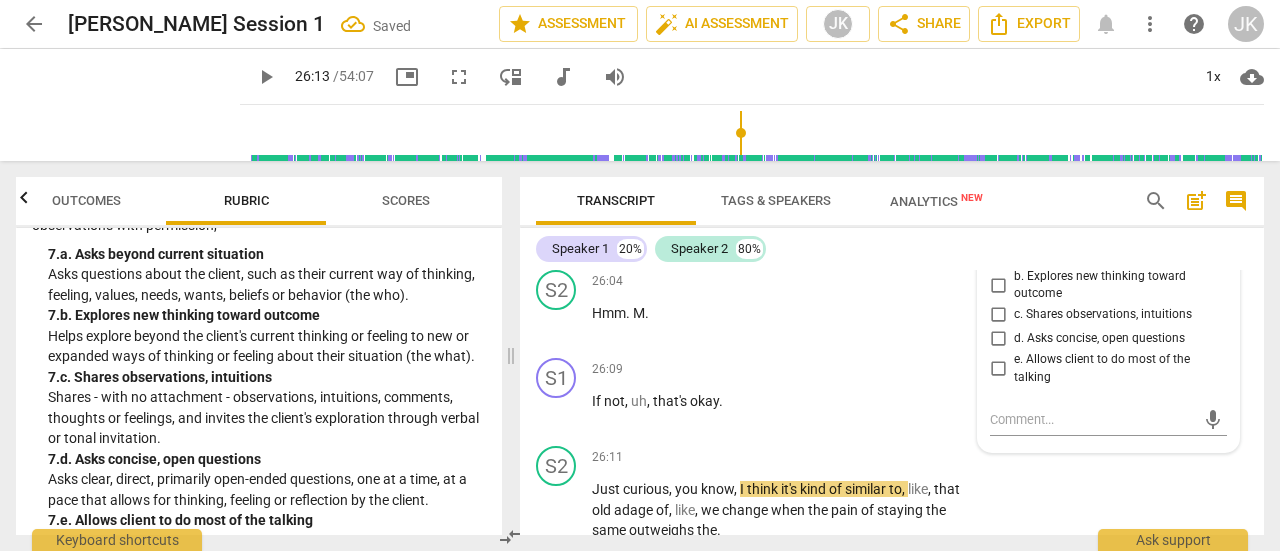 click on "d. Asks concise, open questions" at bounding box center [998, 339] 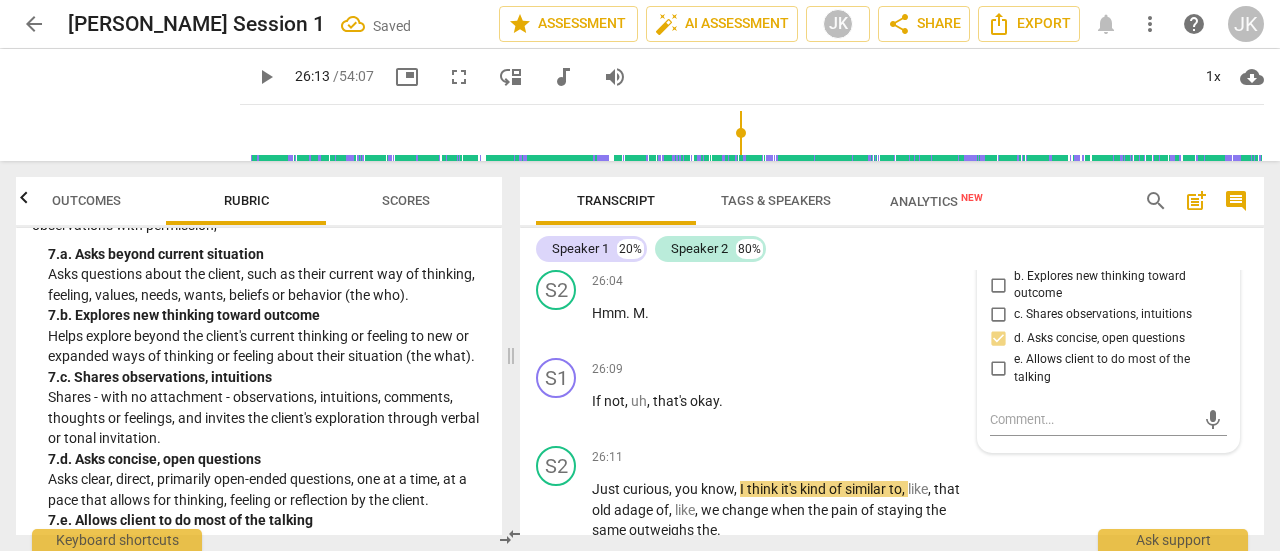 click on "S1 play_arrow pause 25:55 + Add competency 7.Evokes Awareness keyboard_arrow_right Do   you   have   a   memory   of ,   like ,   what   compelled   you   to   go   out   and   do   it ,   even   though   there   was   this   part   of   you   that   was   feeling   fearful . 7.Evokes Awareness [PERSON_NAME] 14:49 [DATE] more_vert a. Asks beyond current situation b. Explores new thinking toward outcome c. Shares observations, intuitions d. Asks concise, open questions e. Allows client to do most of the talking mic" at bounding box center (892, 207) 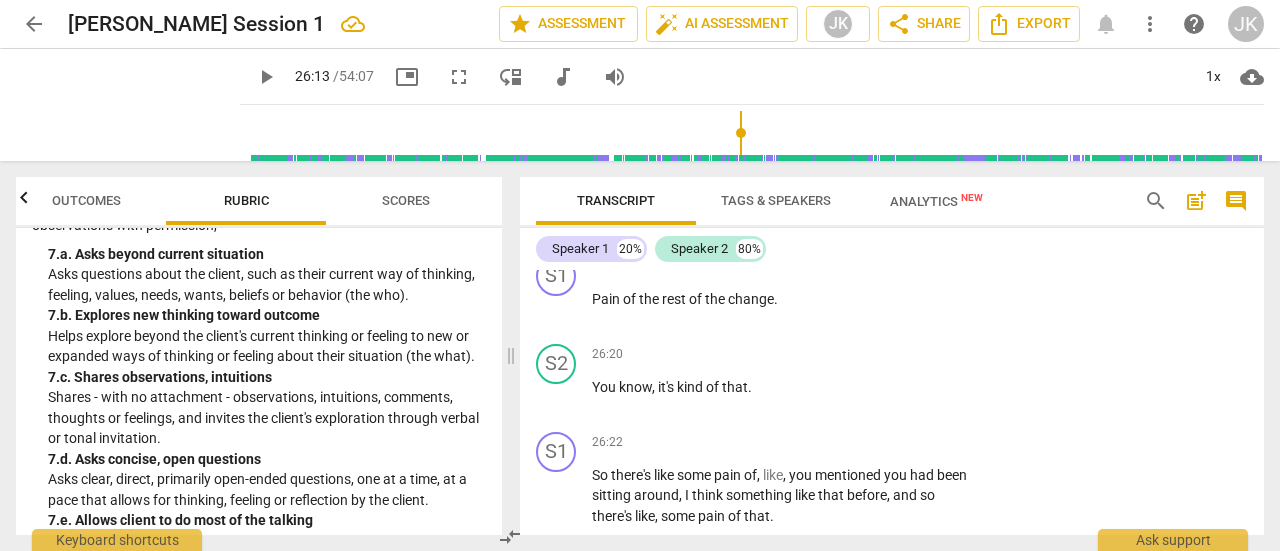 scroll, scrollTop: 15603, scrollLeft: 0, axis: vertical 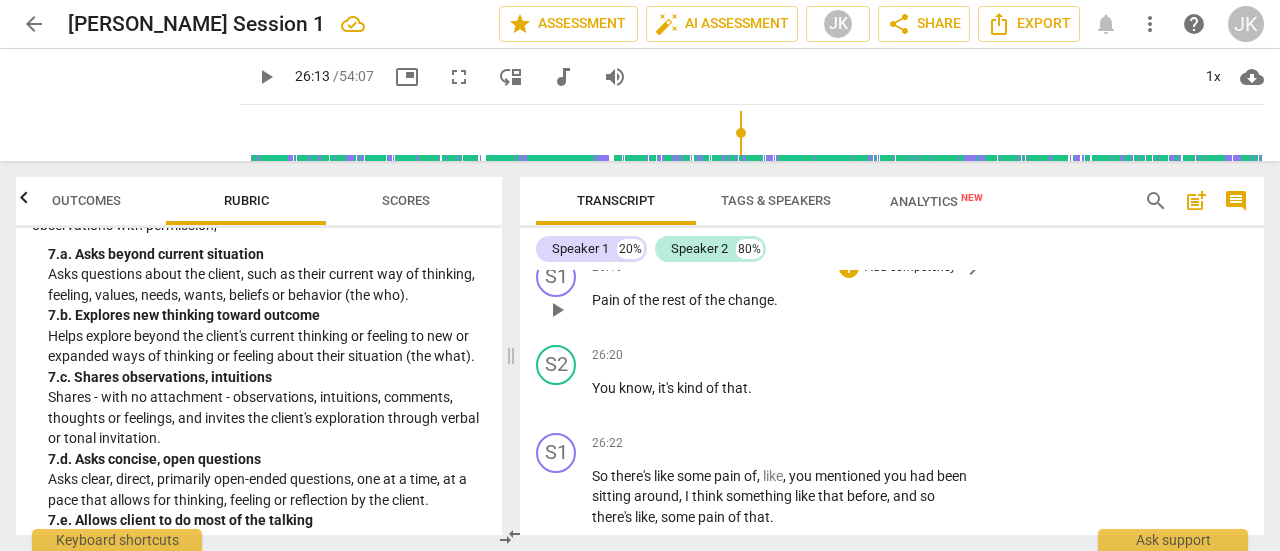 click on "play_arrow" at bounding box center (557, 310) 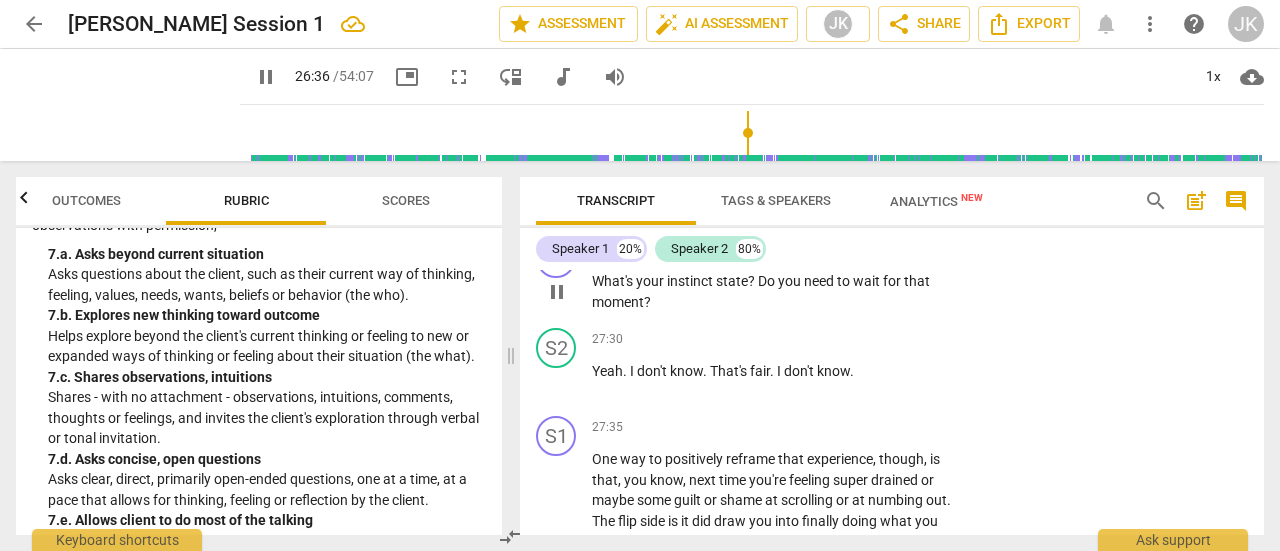 scroll, scrollTop: 15803, scrollLeft: 0, axis: vertical 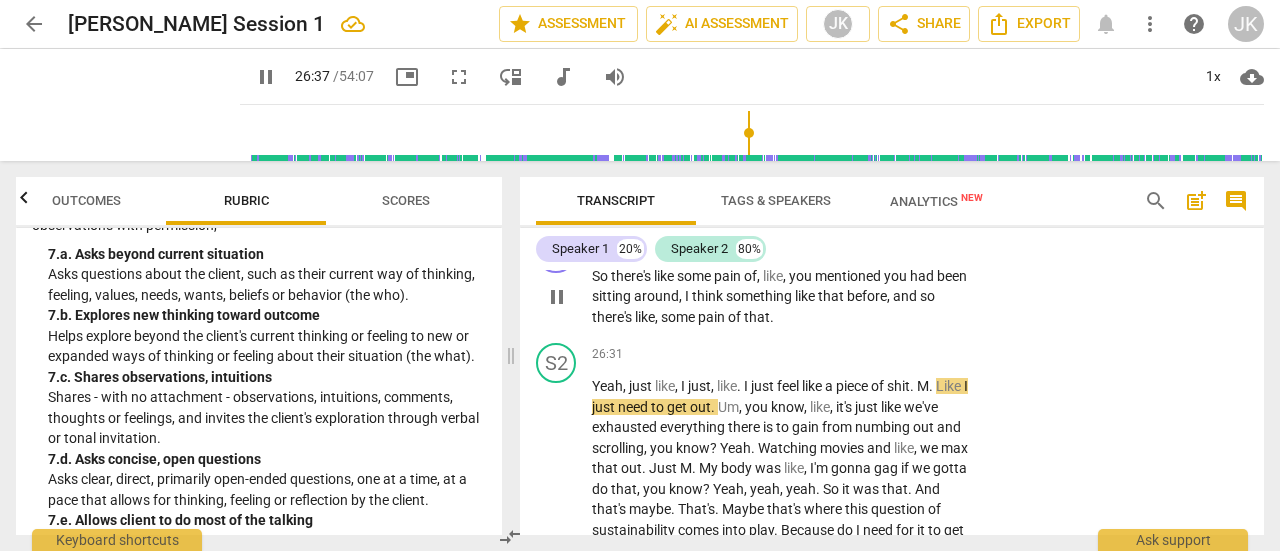 click on "pause" at bounding box center (557, 297) 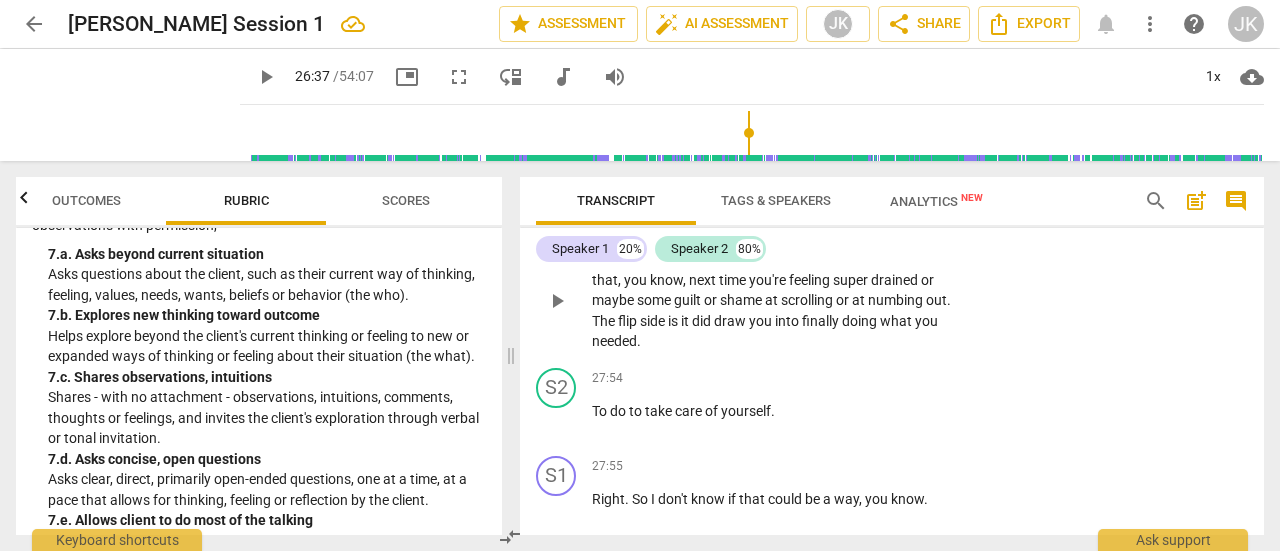 scroll, scrollTop: 16303, scrollLeft: 0, axis: vertical 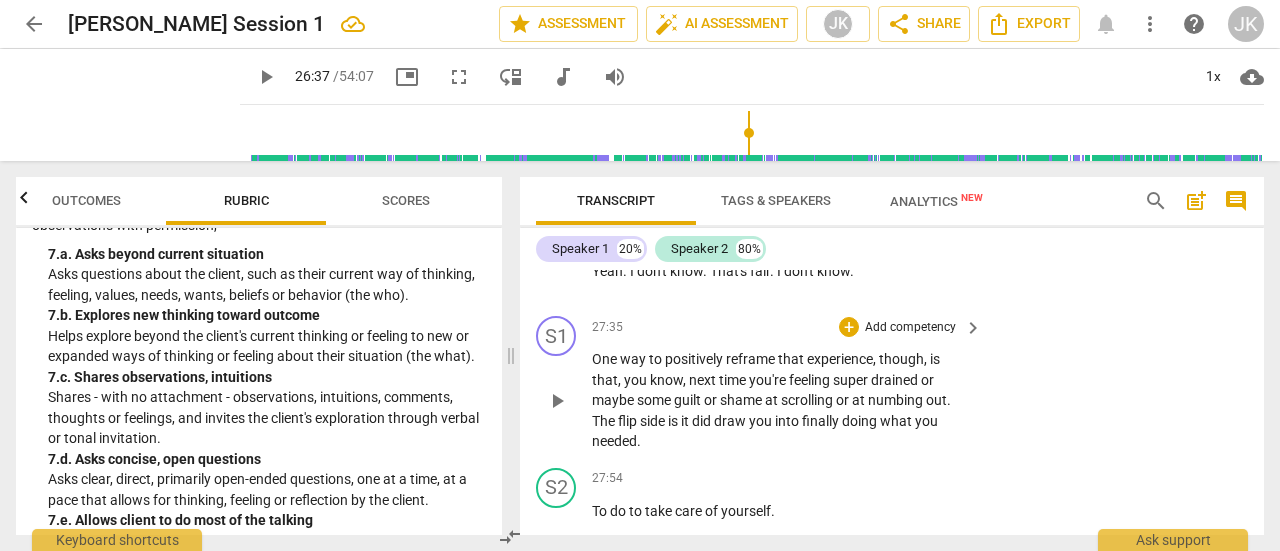 click on "you're" at bounding box center [769, 380] 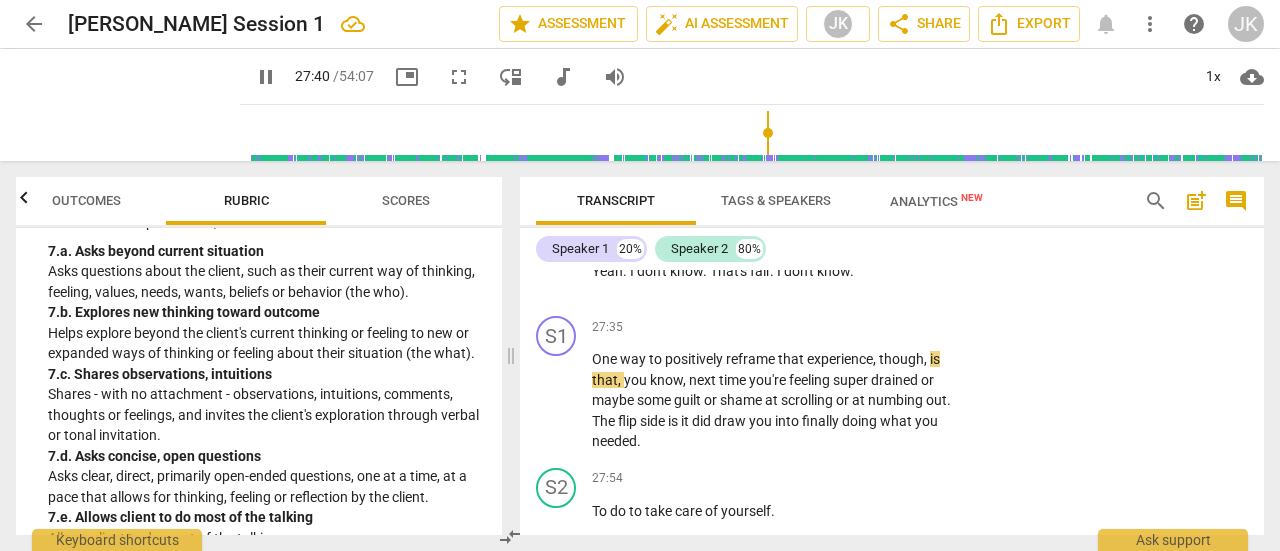 scroll, scrollTop: 1400, scrollLeft: 0, axis: vertical 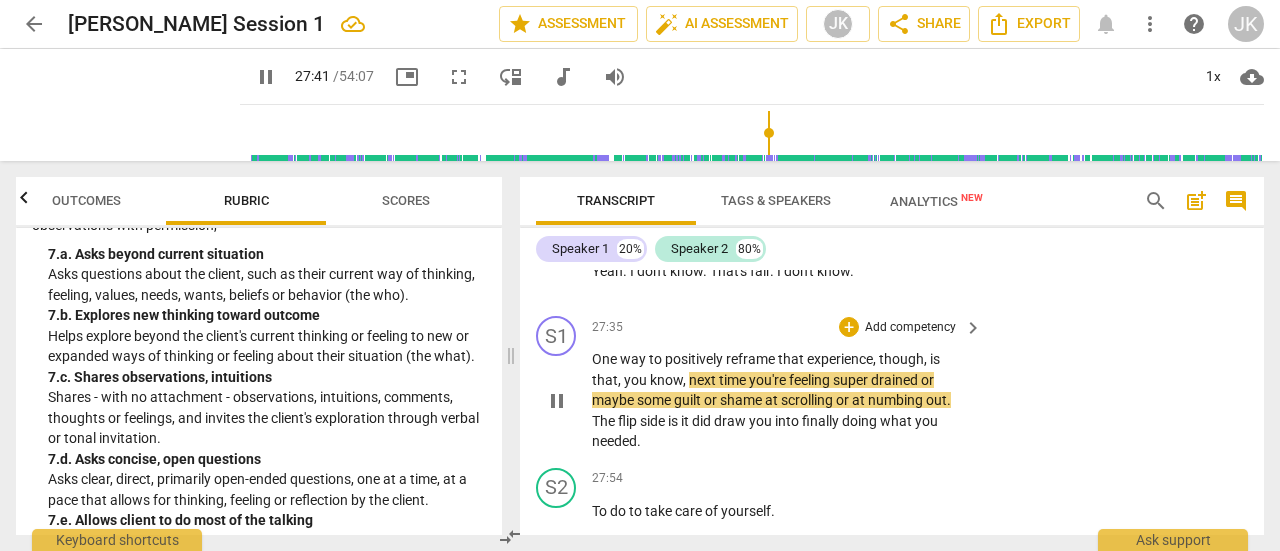 click on "+ Add competency" at bounding box center [898, 327] 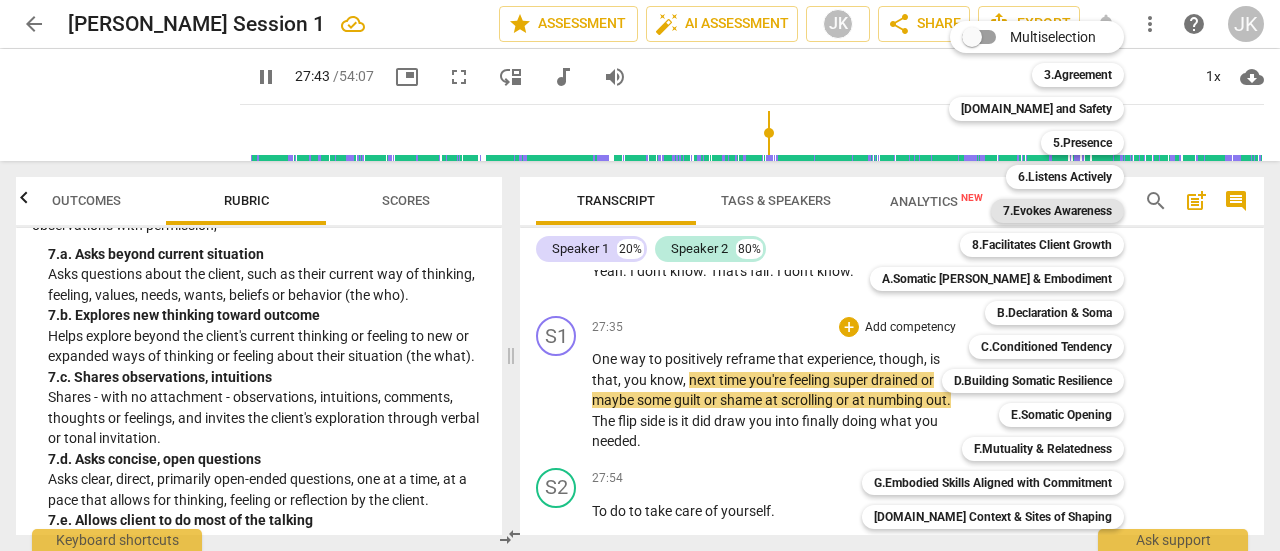 click on "7.Evokes Awareness" at bounding box center [1057, 211] 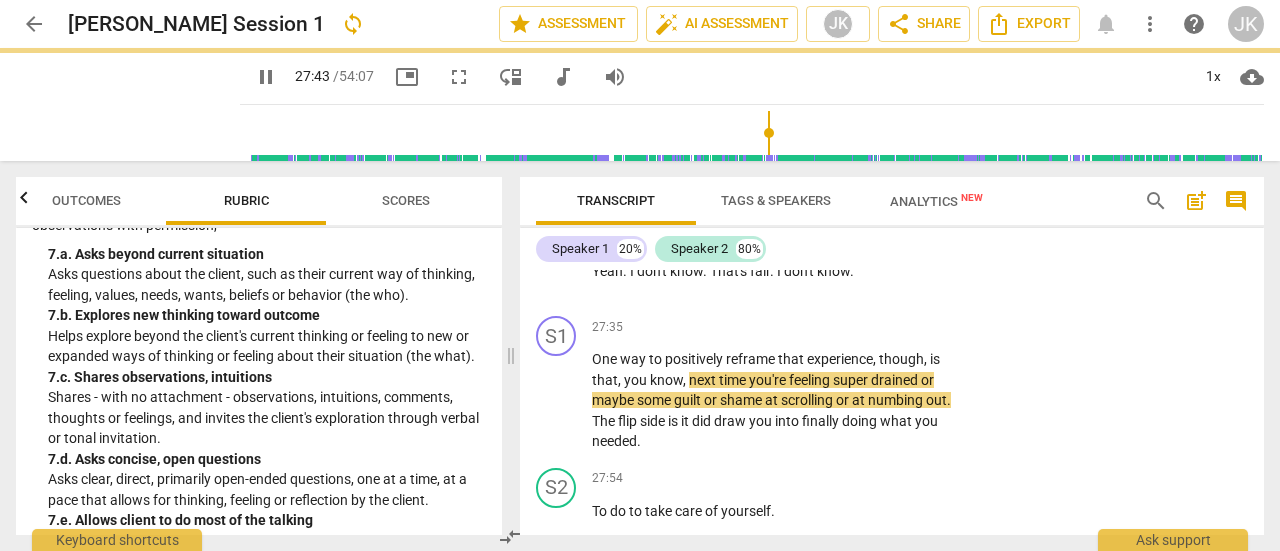type on "1664" 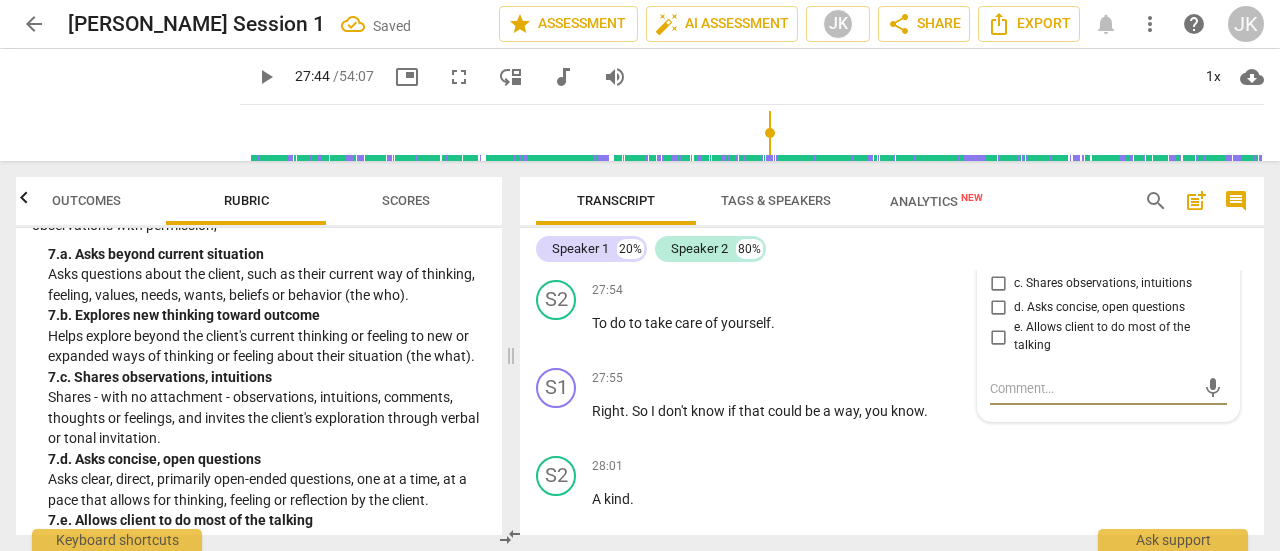 scroll, scrollTop: 16460, scrollLeft: 0, axis: vertical 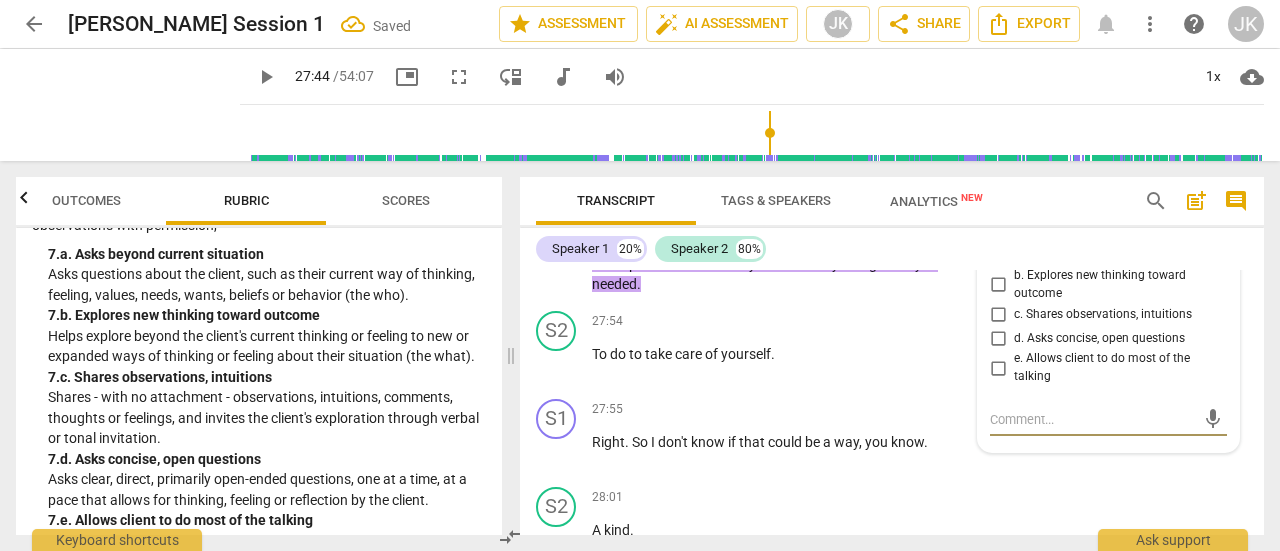 click on "b. Explores new thinking toward outcome" at bounding box center (998, 285) 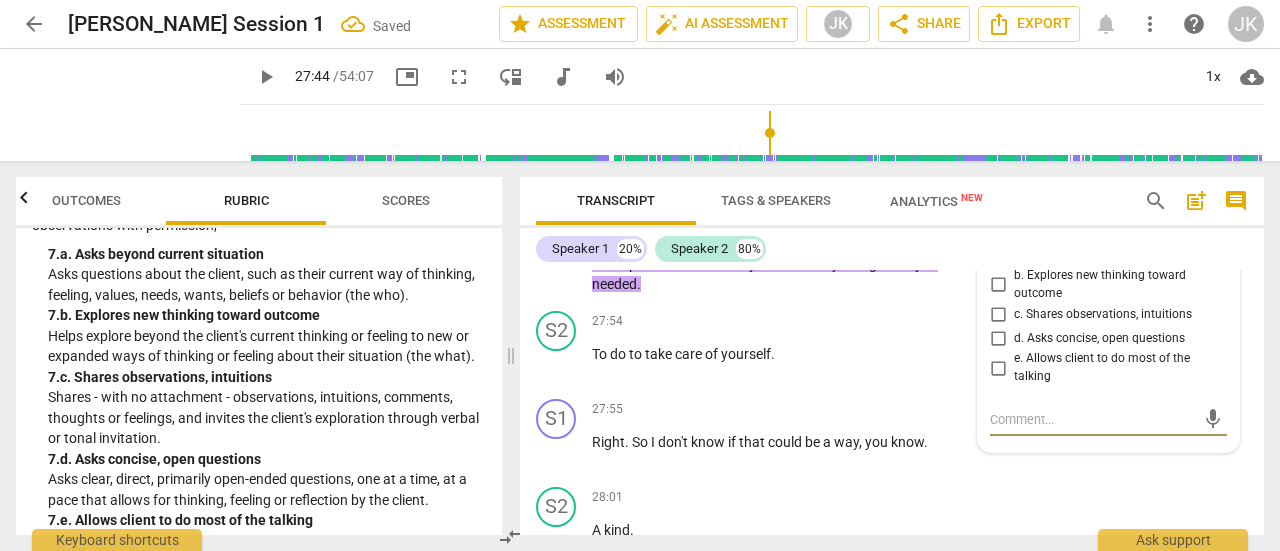 checkbox on "true" 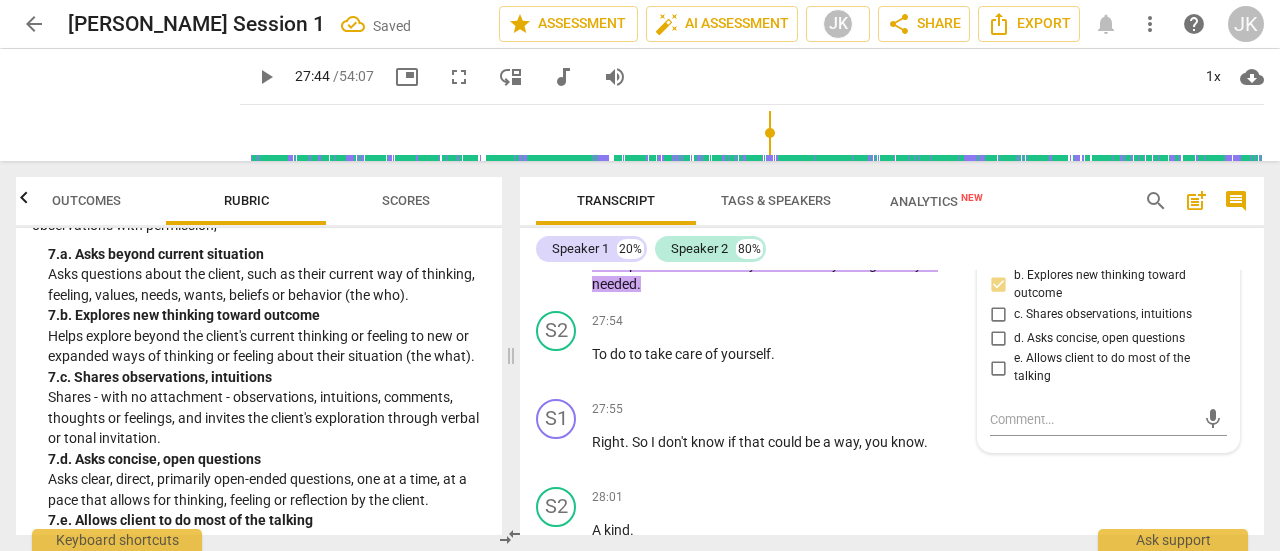 click on "c. Shares observations, intuitions" at bounding box center [998, 314] 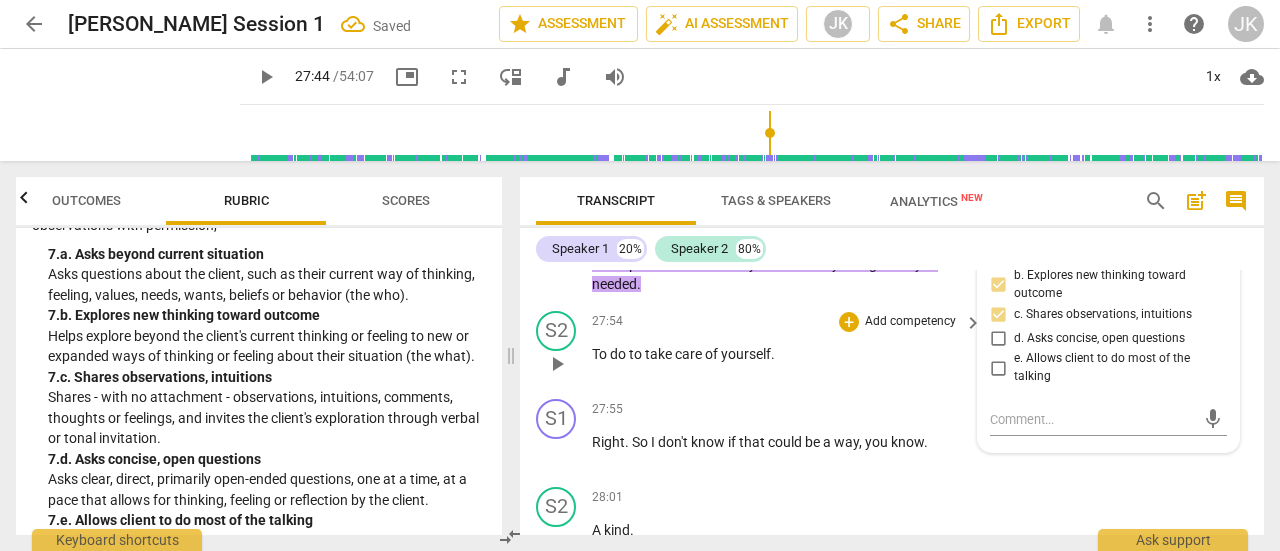 click on "27:54 + Add competency keyboard_arrow_right To   do   to   take   care   of   yourself ." at bounding box center (788, 347) 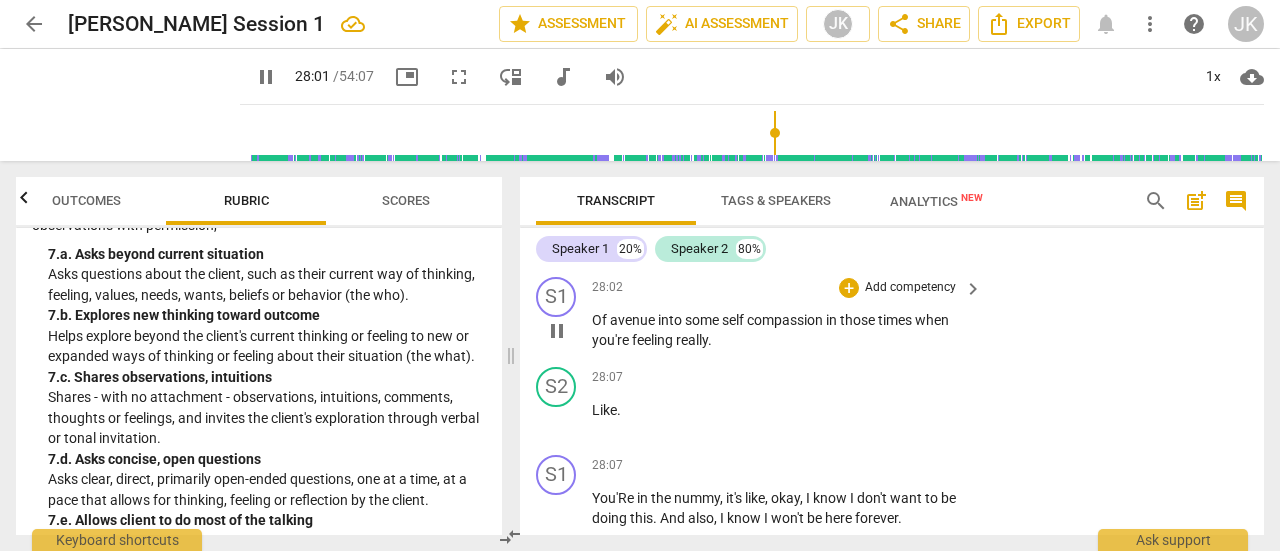 scroll, scrollTop: 16760, scrollLeft: 0, axis: vertical 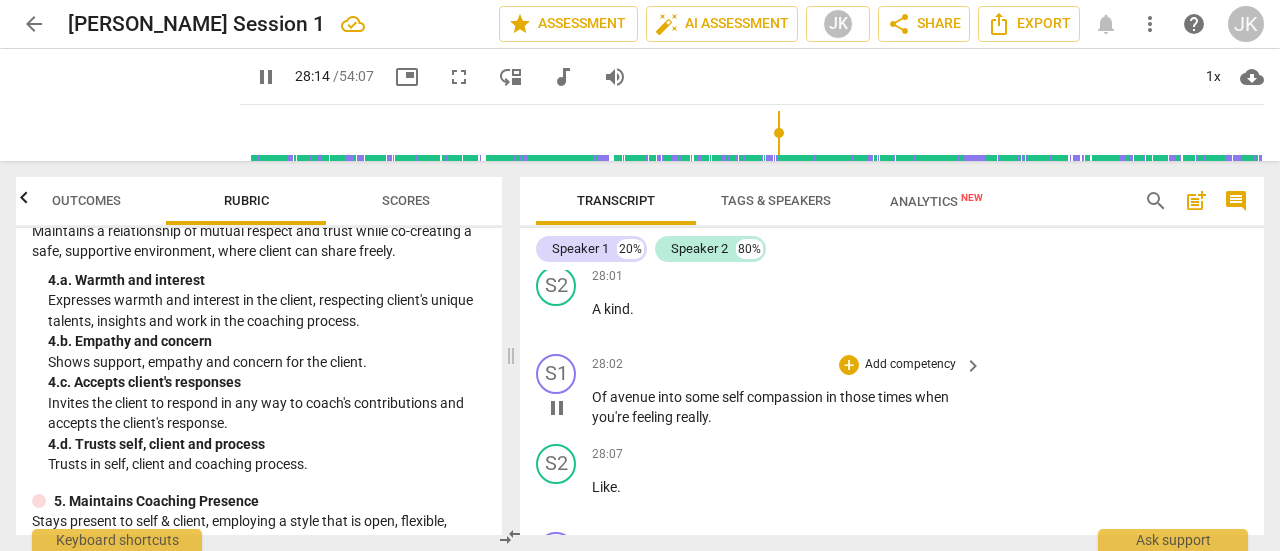 click on "Add competency" at bounding box center [910, 365] 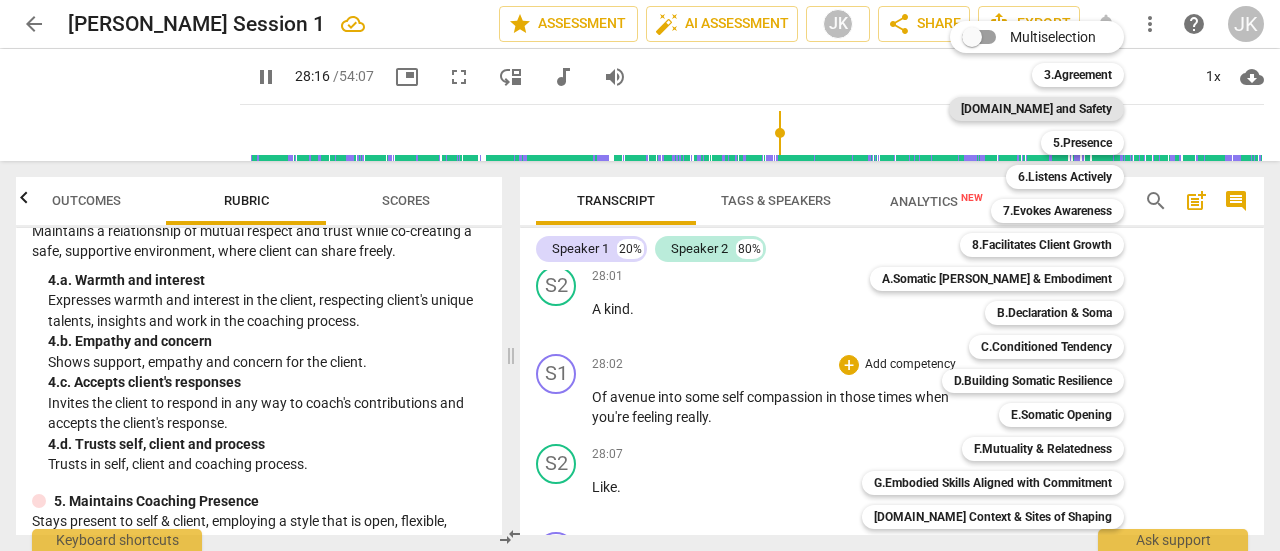 click on "[DOMAIN_NAME] and Safety" at bounding box center [1036, 109] 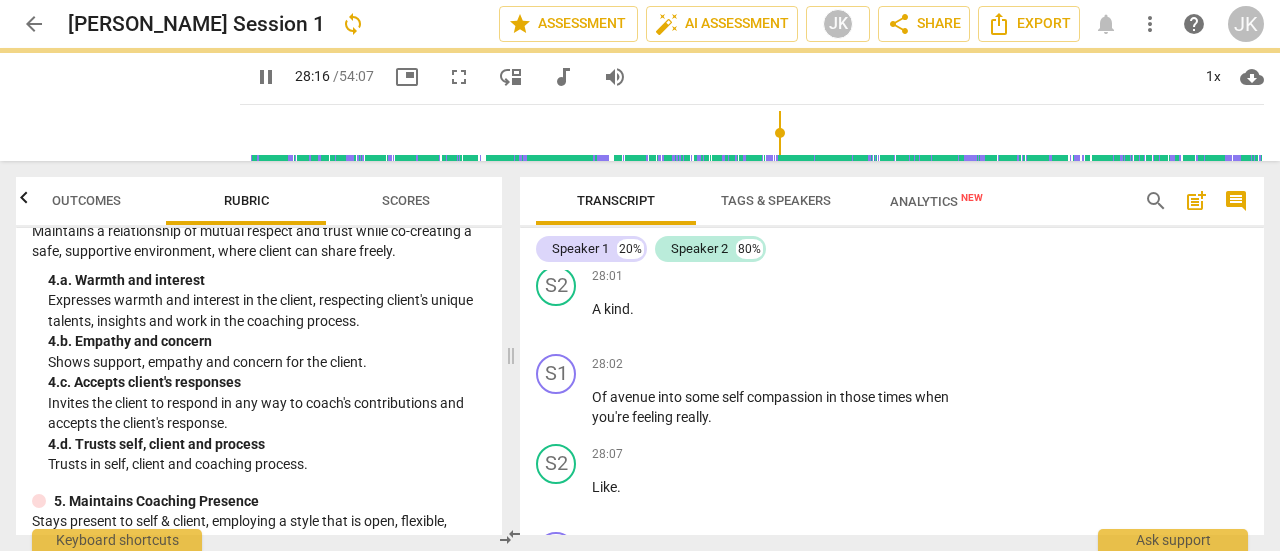 type on "1697" 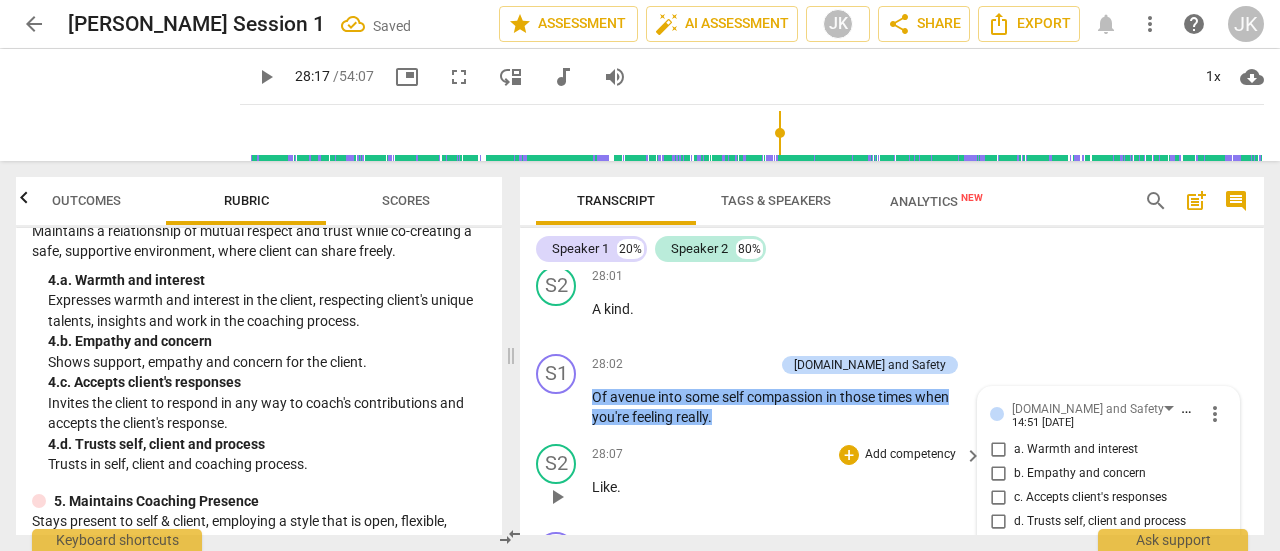 scroll, scrollTop: 16929, scrollLeft: 0, axis: vertical 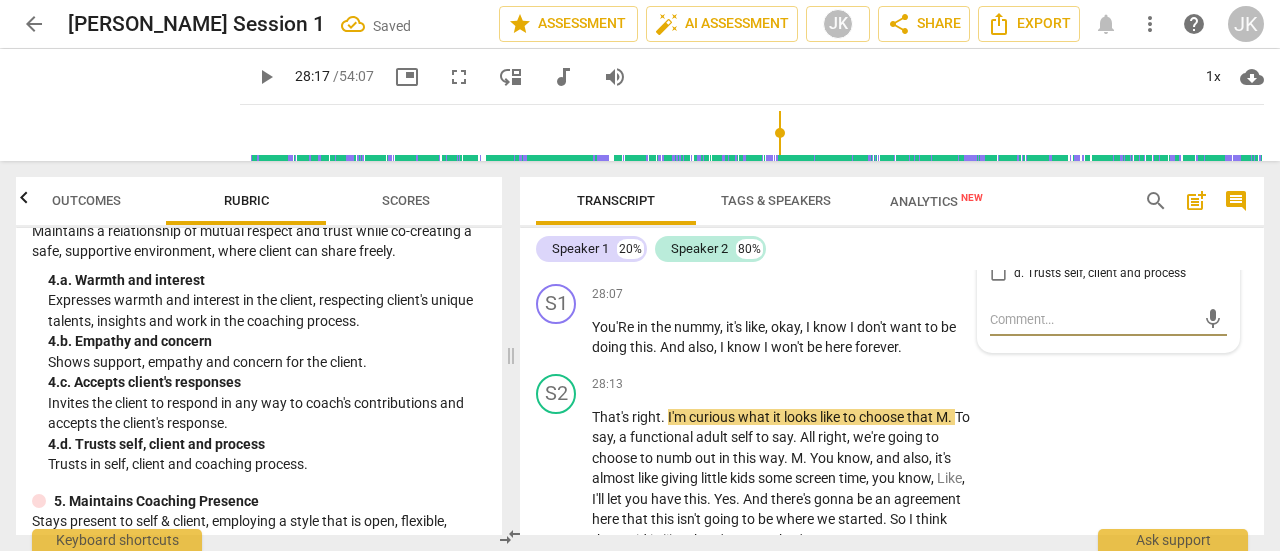 click on "a. Warmth and interest" at bounding box center [998, 202] 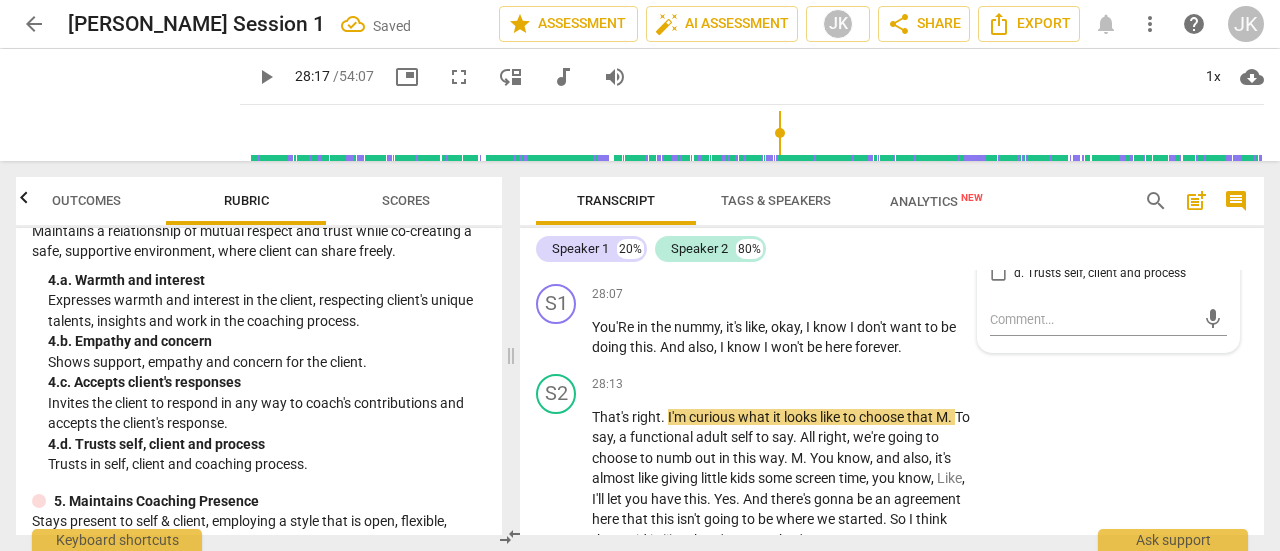 click on "a. Warmth and interest" at bounding box center [998, 202] 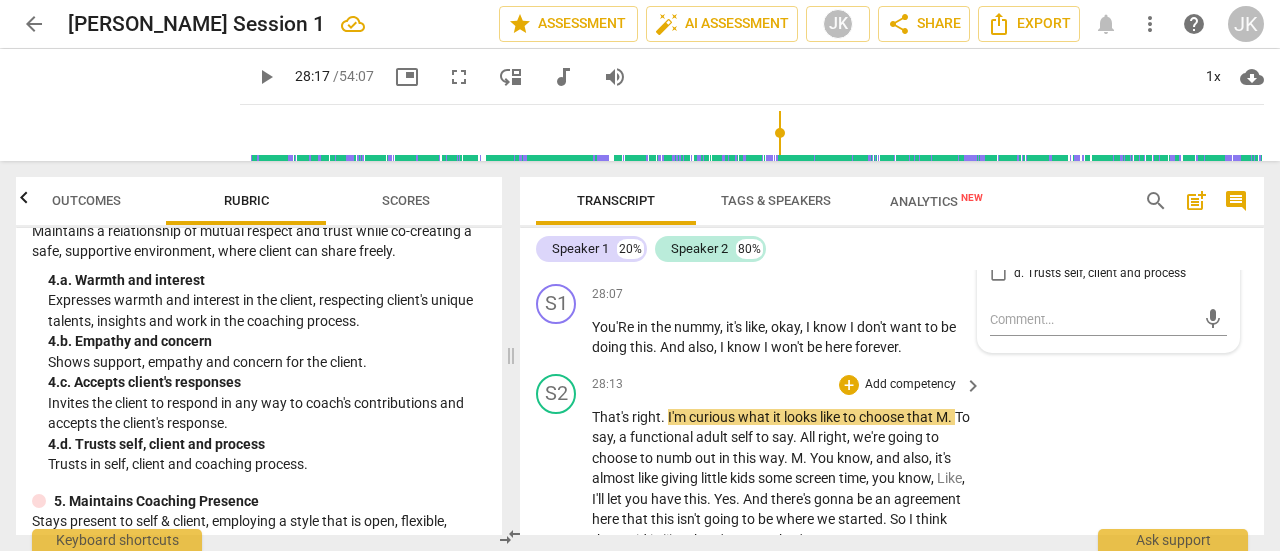 click on "S2 play_arrow pause 28:13 + Add competency keyboard_arrow_right That's   right .   I'm   curious   what   it   looks   like   to   choose   that   M .   To   say ,   a   functional   adult   self   to   say .   All   right ,   we're   going   to   choose   to   numb   out   in   this   way .   M .   You   know ,   and   also ,   it's   almost   like   giving   little   kids   some   screen   time ,   you   know ,   Like ,   I'll   let   you   have   this .   Yes .   And   there's   gonna   be   an   agreement   here   that   this   isn't   going   to   be   where   we   started .   So   I   think   that   said   is   like ,   there's   not   a   What's .   How   can   I .   Because   I   don't   want   to   be   at   war   with   myself   or   create   an   unrealistic   vision ,   like ,   idealized   version   of   myself ,   because   I'll   always   be   disappointed .   Right .   You   know ,   so   how   can   I   get .   Yeah .   Like   you're   saying ,   have   compassion   toward   that   part   of" at bounding box center [892, 688] 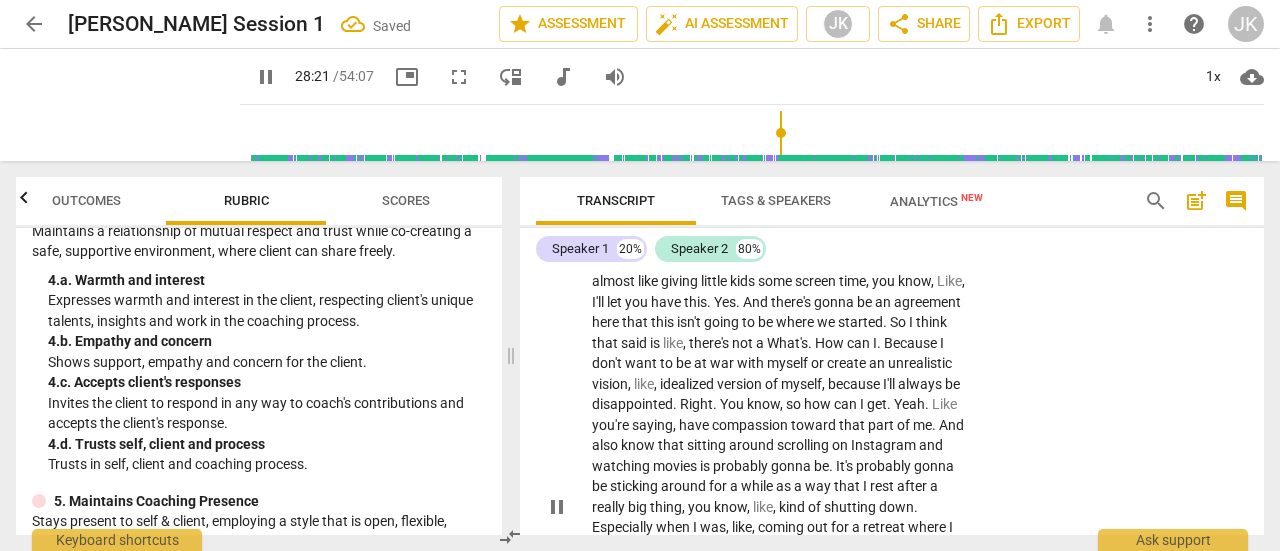 scroll, scrollTop: 17129, scrollLeft: 0, axis: vertical 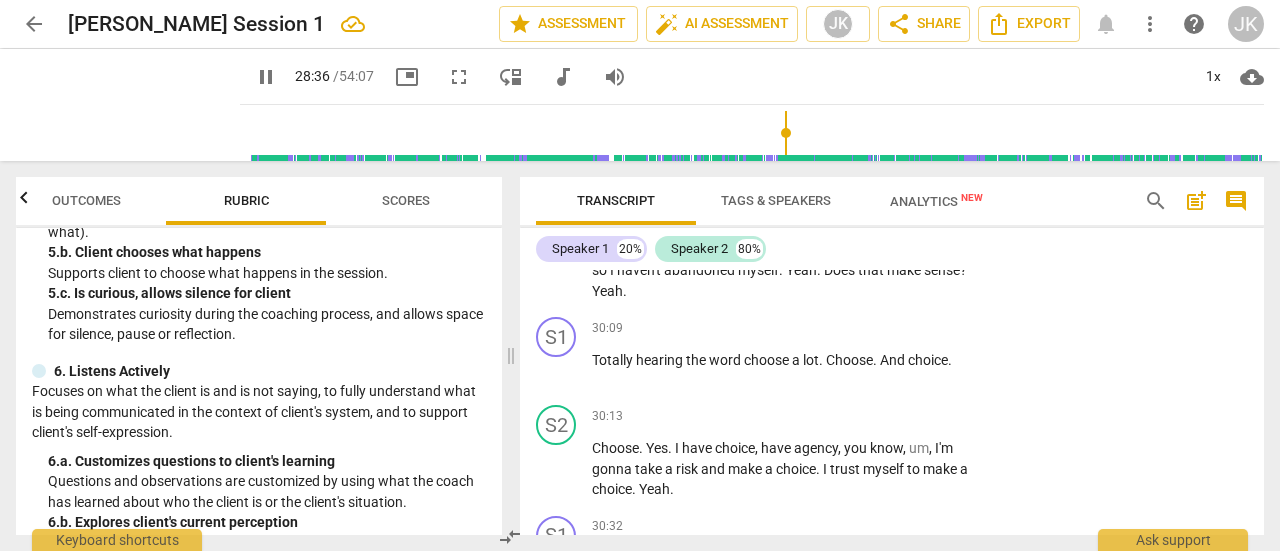 click on "Scores" at bounding box center [406, 200] 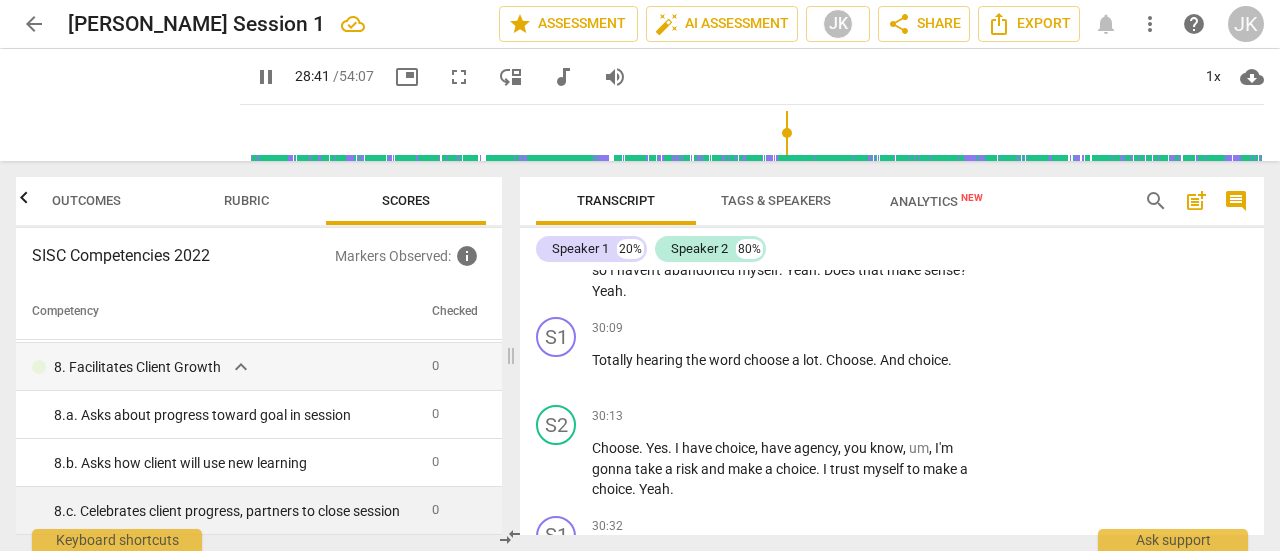 scroll, scrollTop: 1300, scrollLeft: 0, axis: vertical 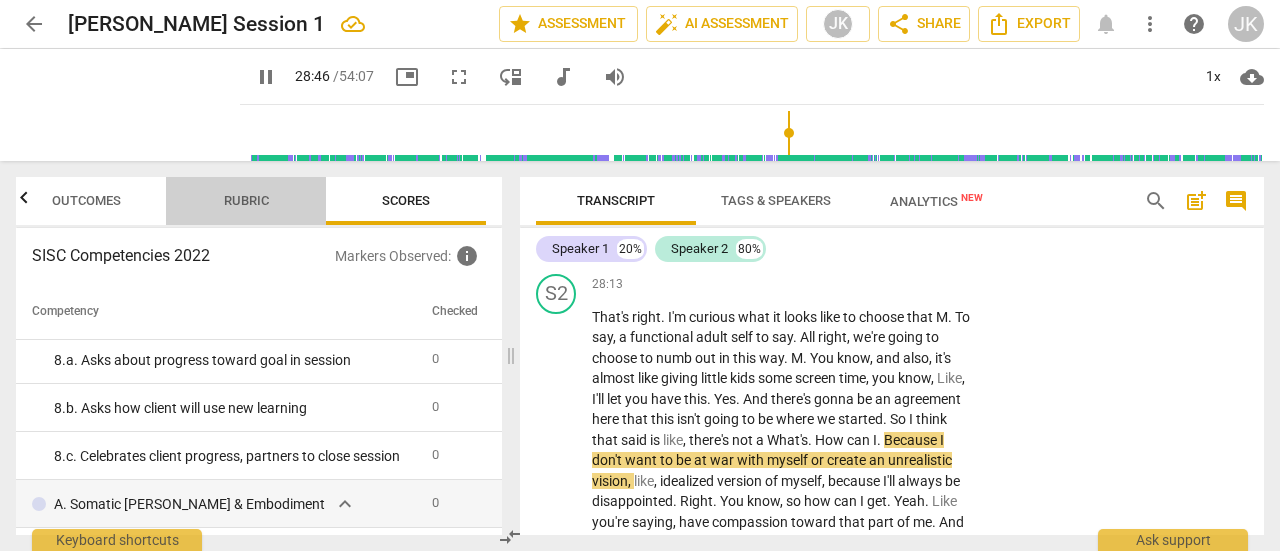 click on "Rubric" at bounding box center (246, 200) 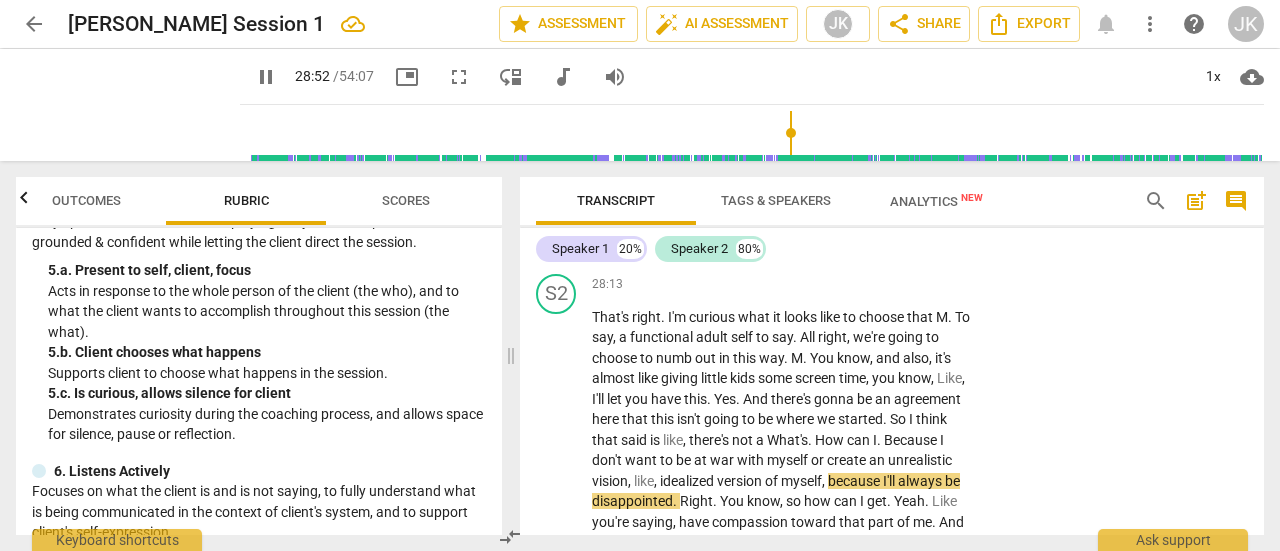 scroll, scrollTop: 800, scrollLeft: 0, axis: vertical 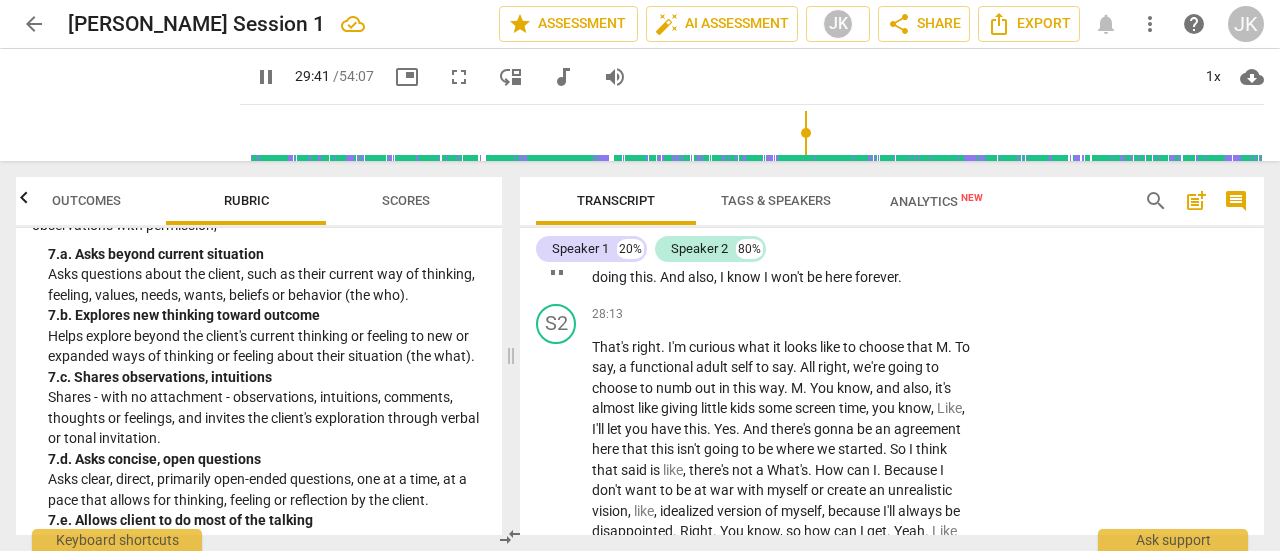 click on "You'Re   in   the   nummy ,   it's   like ,   okay ,   I   know   I   don't   want   to   be   doing   this .   And   also ,   I   know   I   won't   be   here   forever ." at bounding box center [782, 267] 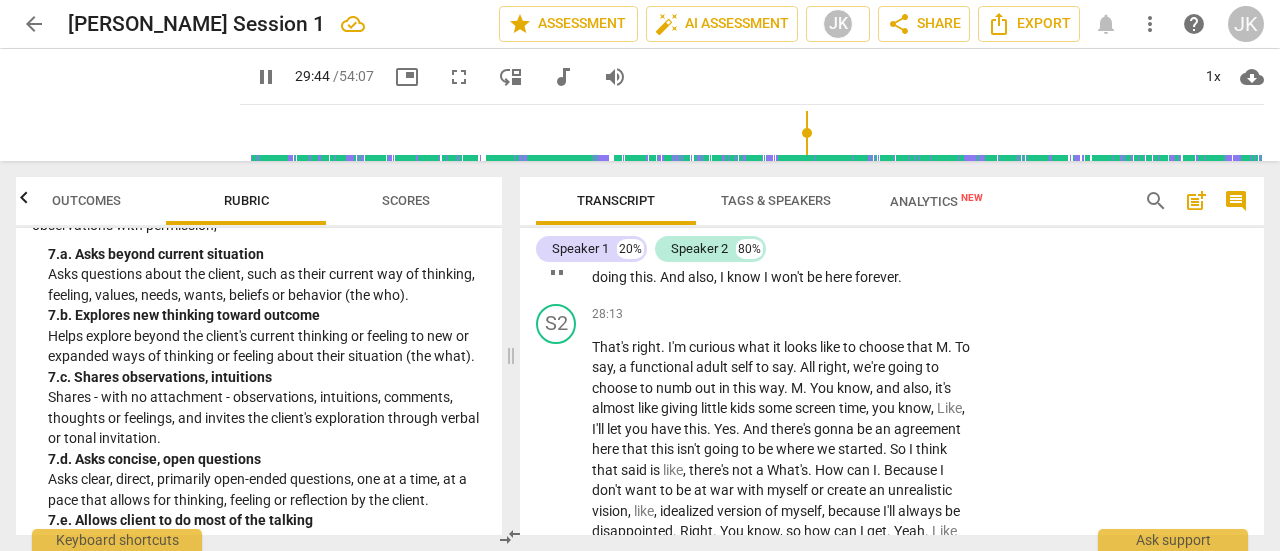 click on "Add competency" at bounding box center (910, 225) 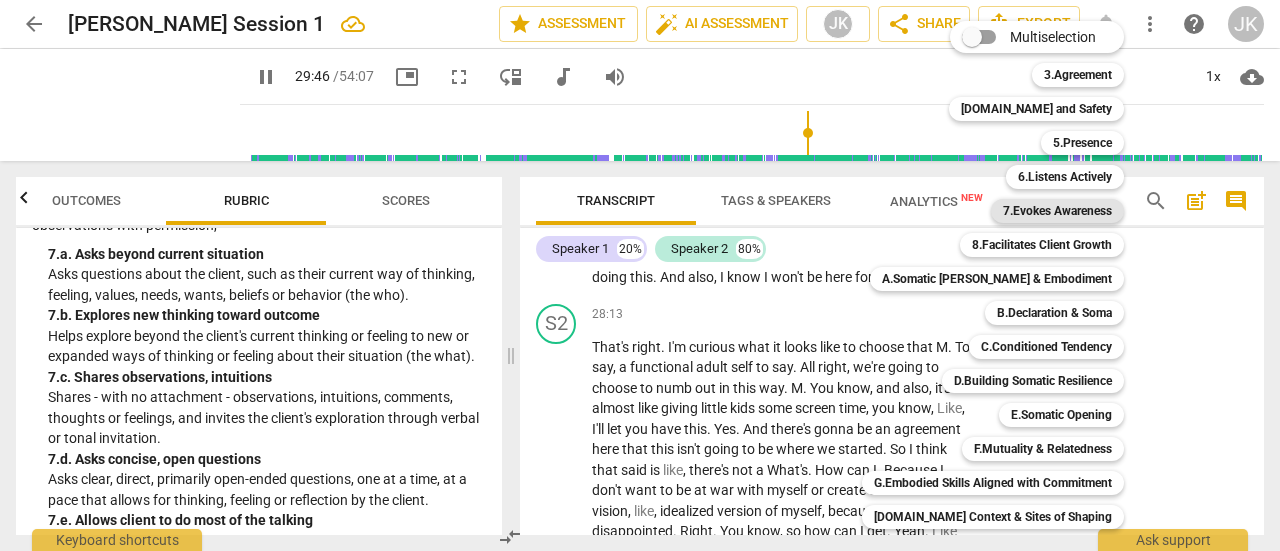 click on "7.Evokes Awareness" at bounding box center (1057, 211) 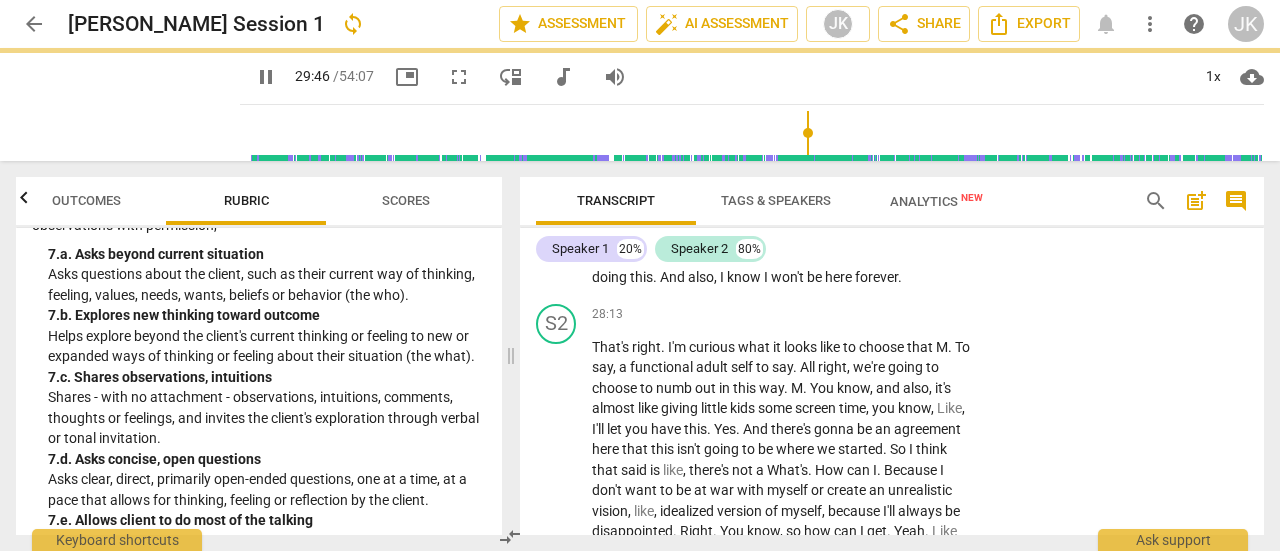 type on "1787" 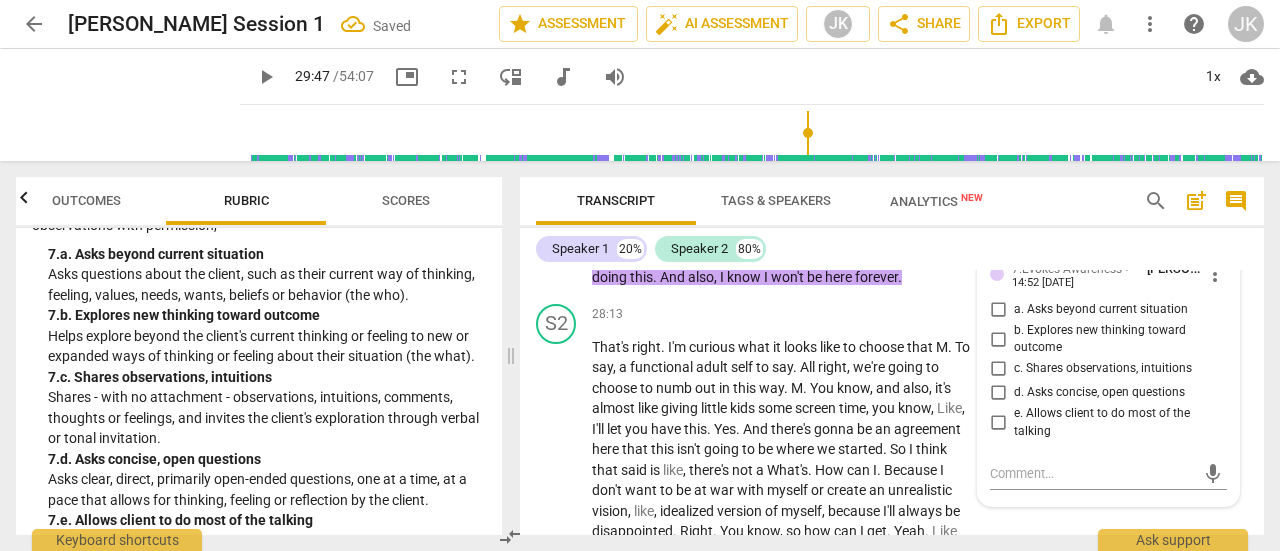 scroll, scrollTop: 17153, scrollLeft: 0, axis: vertical 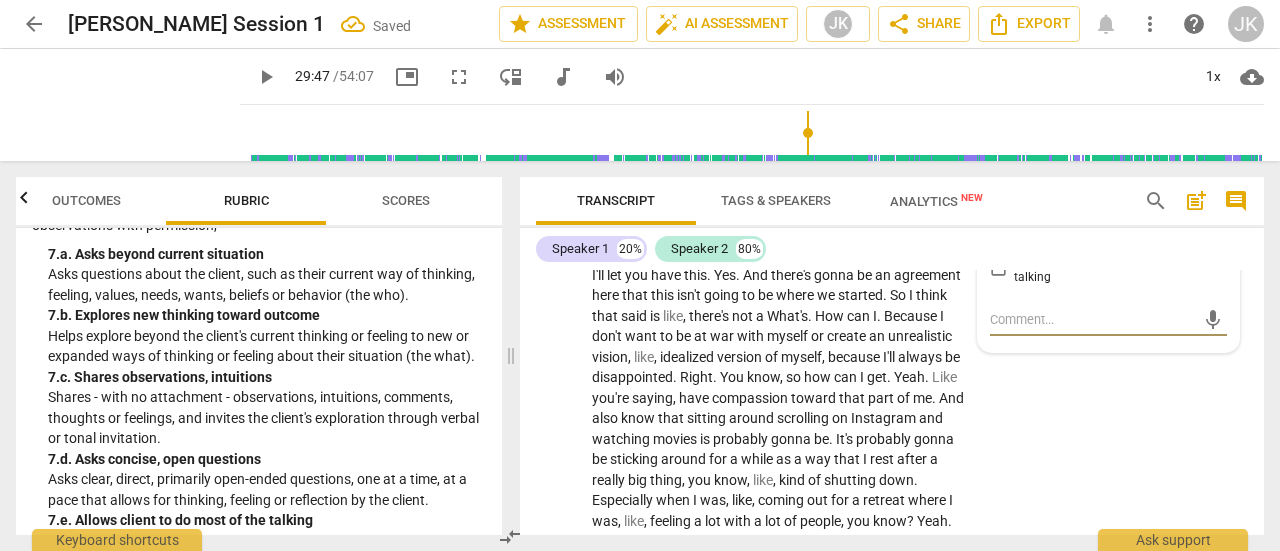 click on "c. Shares observations, intuitions" at bounding box center [998, 215] 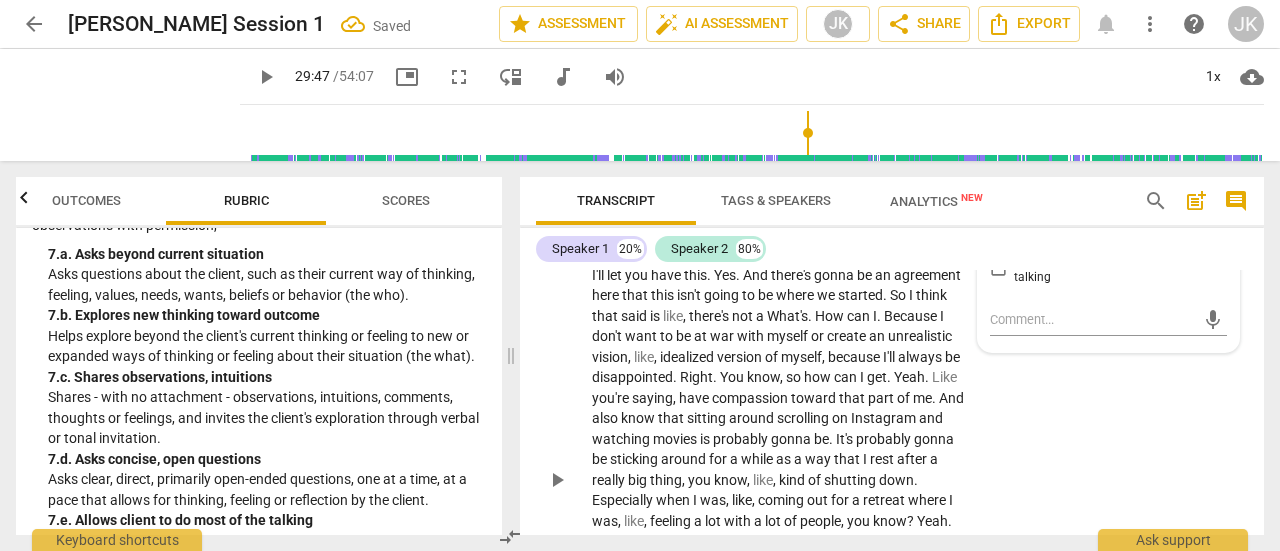 click on "S2 play_arrow pause 28:13 + Add competency keyboard_arrow_right That's   right .   I'm   curious   what   it   looks   like   to   choose   that   M .   To   say ,   a   functional   adult   self   to   say .   All   right ,   we're   going   to   choose   to   numb   out   in   this   way .   M .   You   know ,   and   also ,   it's   almost   like   giving   little   kids   some   screen   time ,   you   know ,   Like ,   I'll   let   you   have   this .   Yes .   And   there's   gonna   be   an   agreement   here   that   this   isn't   going   to   be   where   we   started .   So   I   think   that   said   is   like ,   there's   not   a   What's .   How   can   I .   Because   I   don't   want   to   be   at   war   with   myself   or   create   an   unrealistic   vision ,   like ,   idealized   version   of   myself ,   because   I'll   always   be   disappointed .   Right .   You   know ,   so   how   can   I   get .   Yeah .   Like   you're   saying ,   have   compassion   toward   that   part   of" at bounding box center [892, 464] 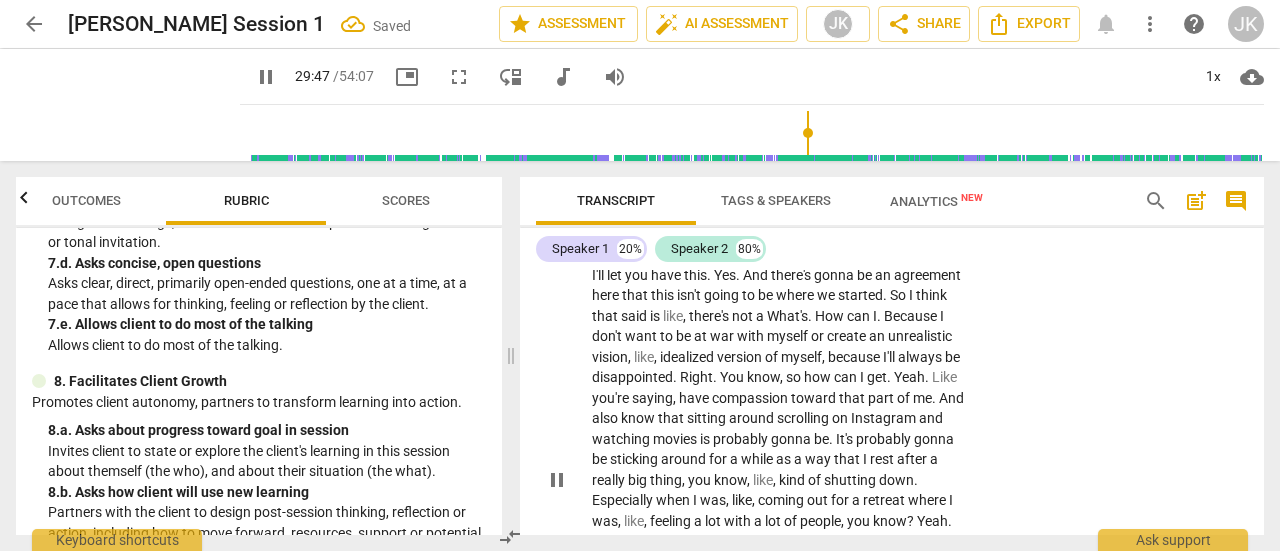 scroll, scrollTop: 1600, scrollLeft: 0, axis: vertical 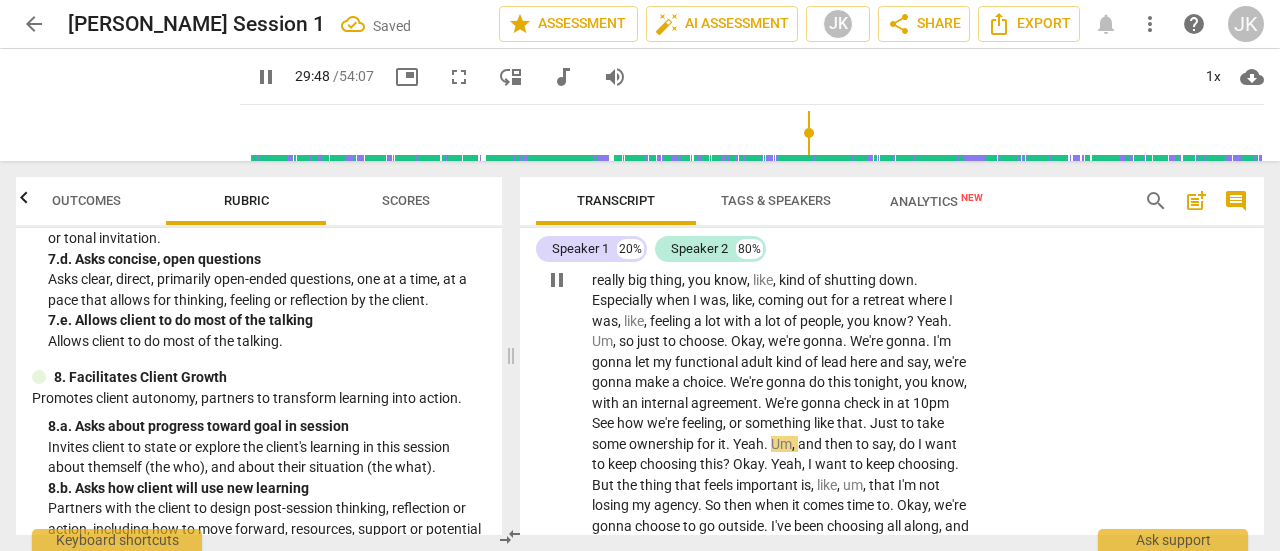 click on "pause" at bounding box center [557, 280] 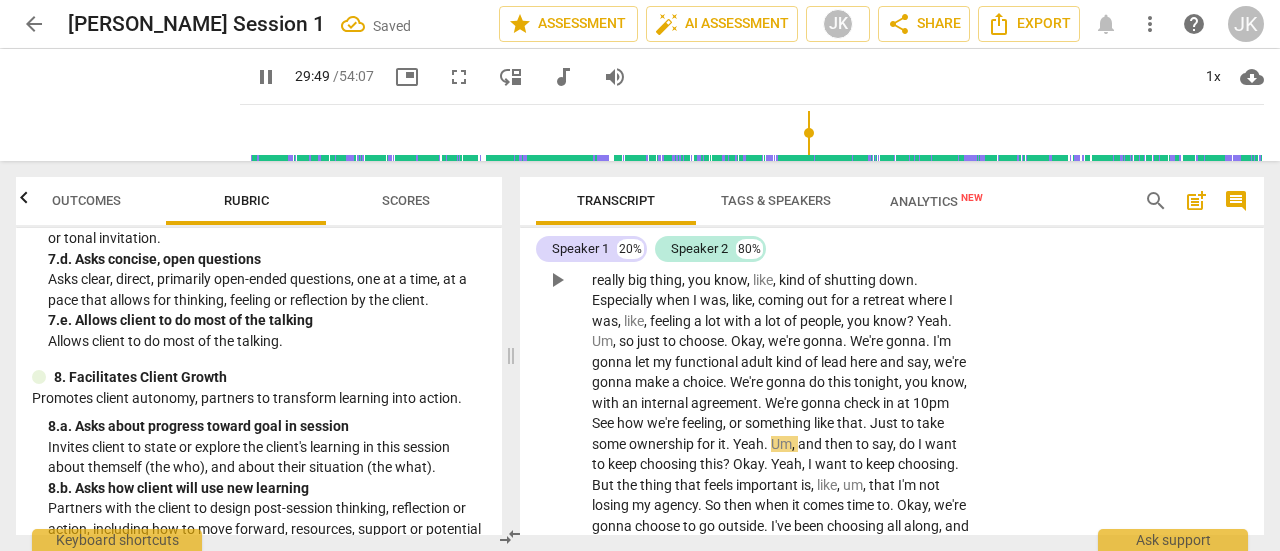type on "1789" 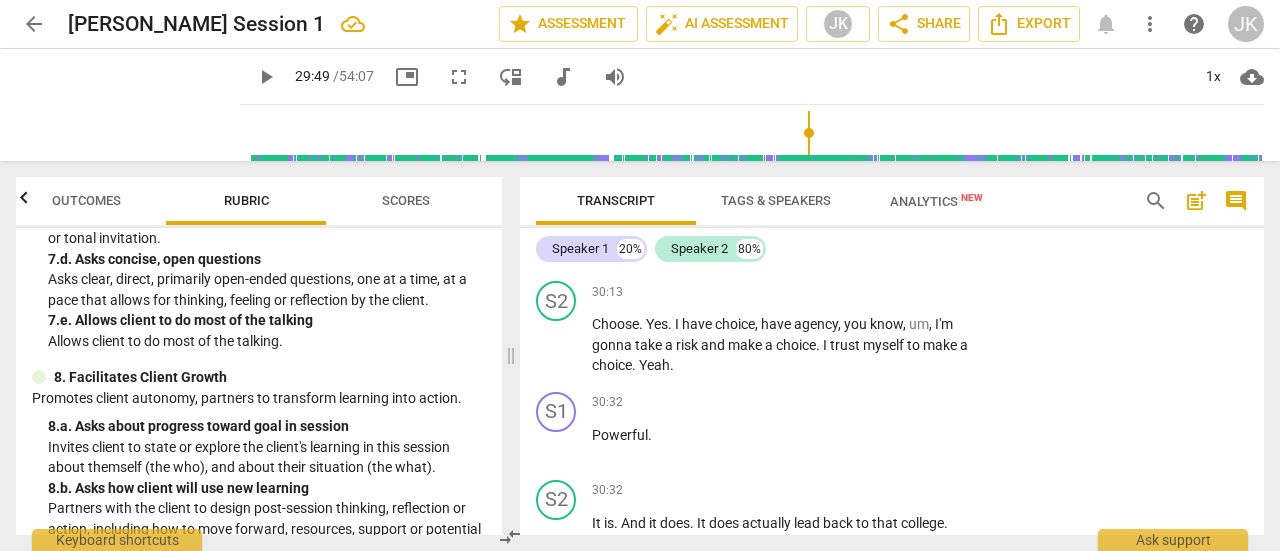 scroll, scrollTop: 17653, scrollLeft: 0, axis: vertical 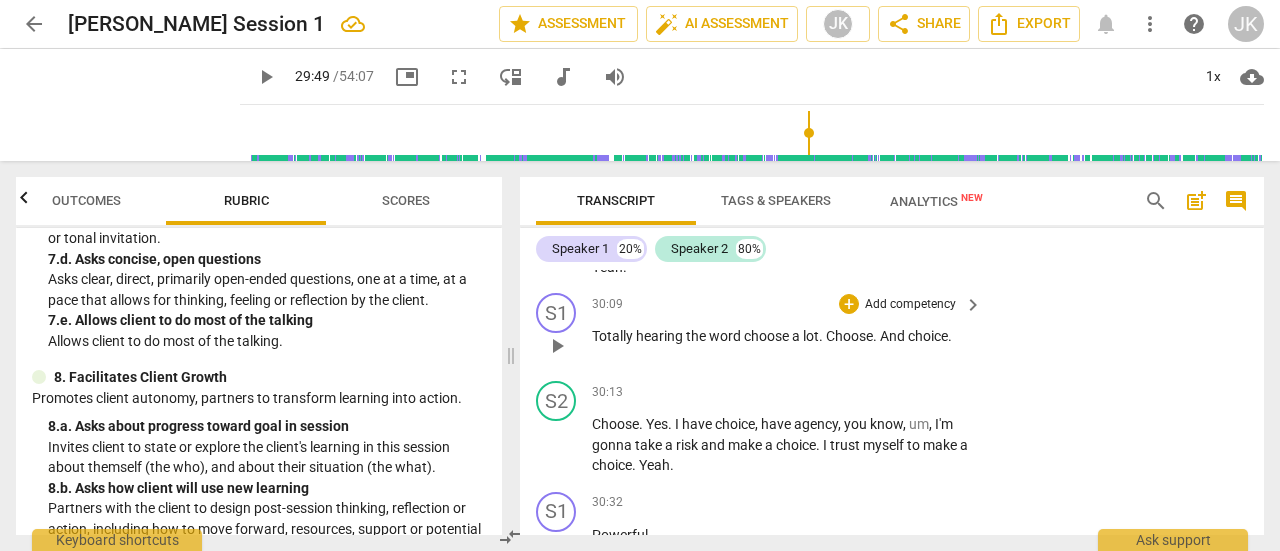 click on "Totally" at bounding box center [614, 336] 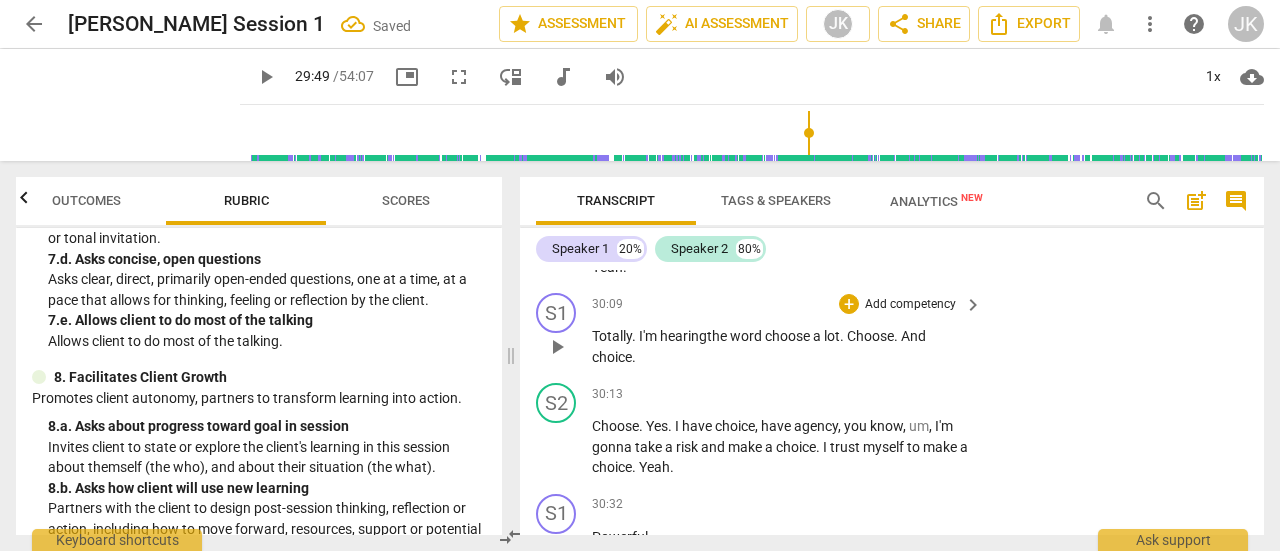 click on "Add competency" at bounding box center [910, 305] 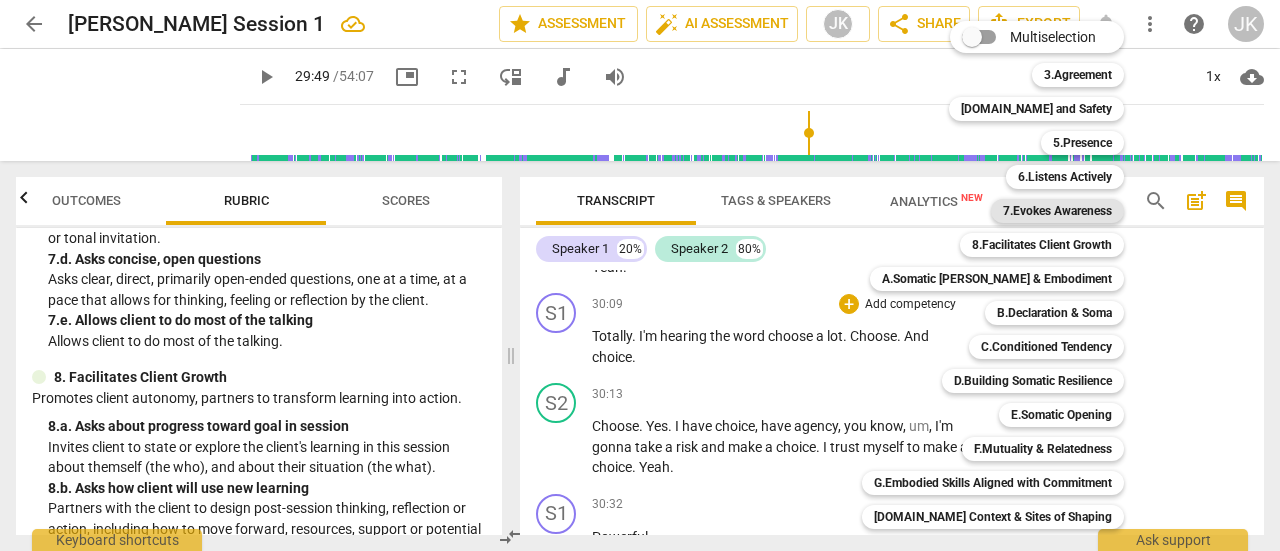 click on "7.Evokes Awareness" at bounding box center [1057, 211] 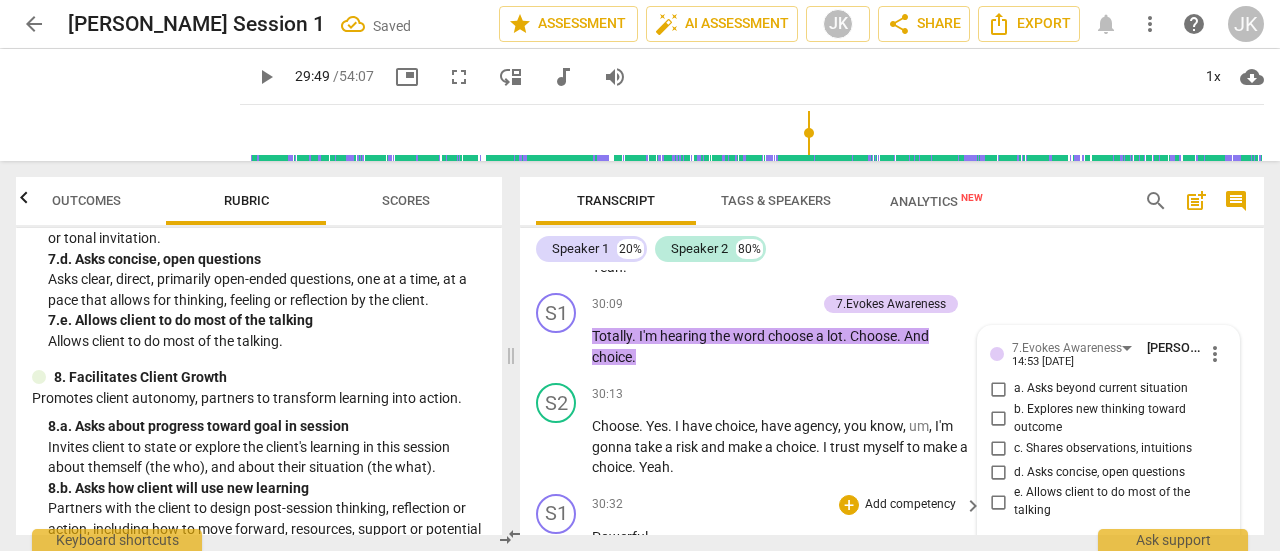 scroll, scrollTop: 17887, scrollLeft: 0, axis: vertical 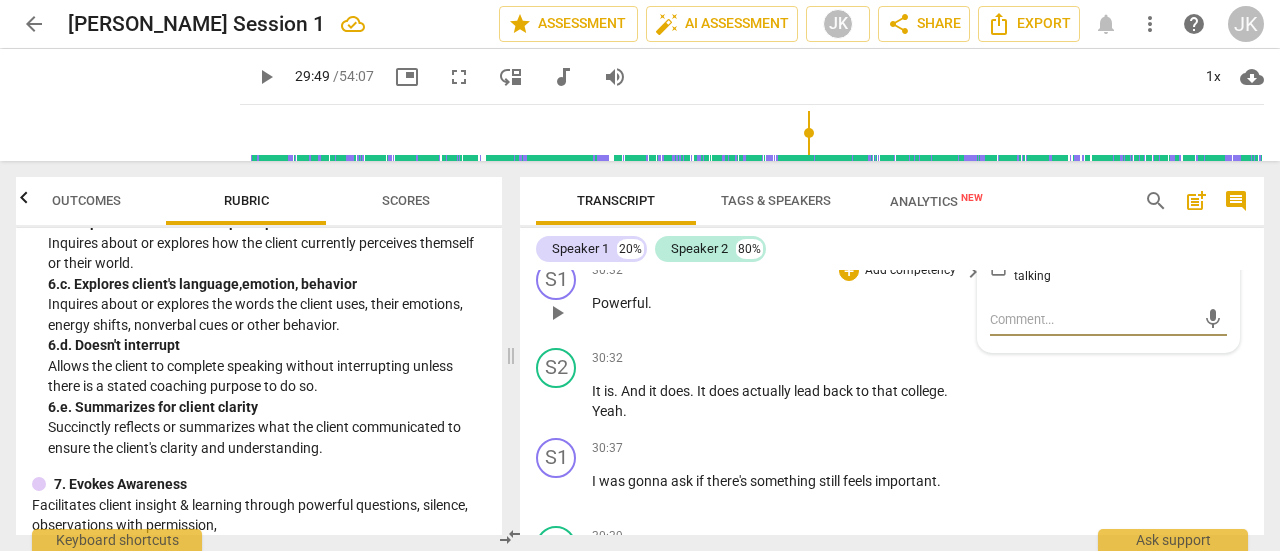 click on "Powerful ." at bounding box center [782, 303] 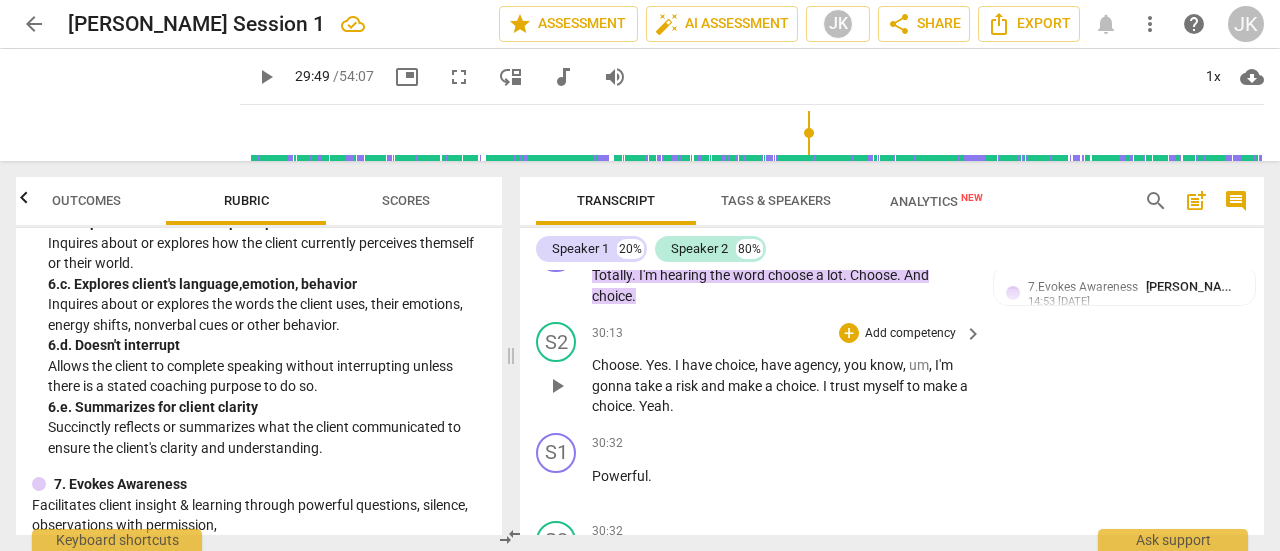 scroll, scrollTop: 17687, scrollLeft: 0, axis: vertical 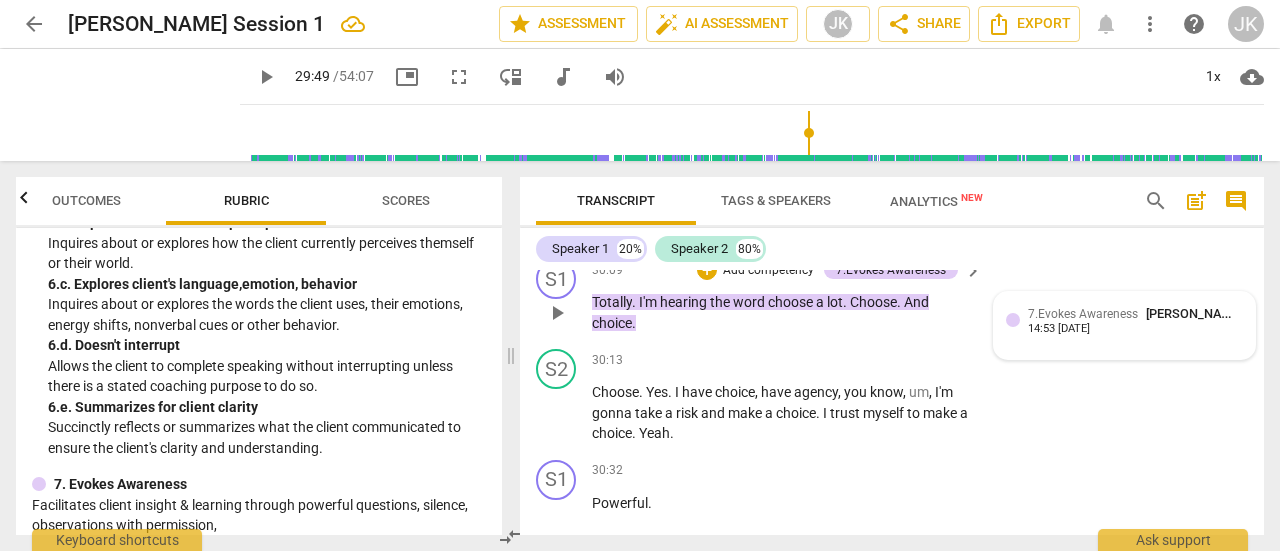 click on "7.Evokes Awareness" at bounding box center (1083, 314) 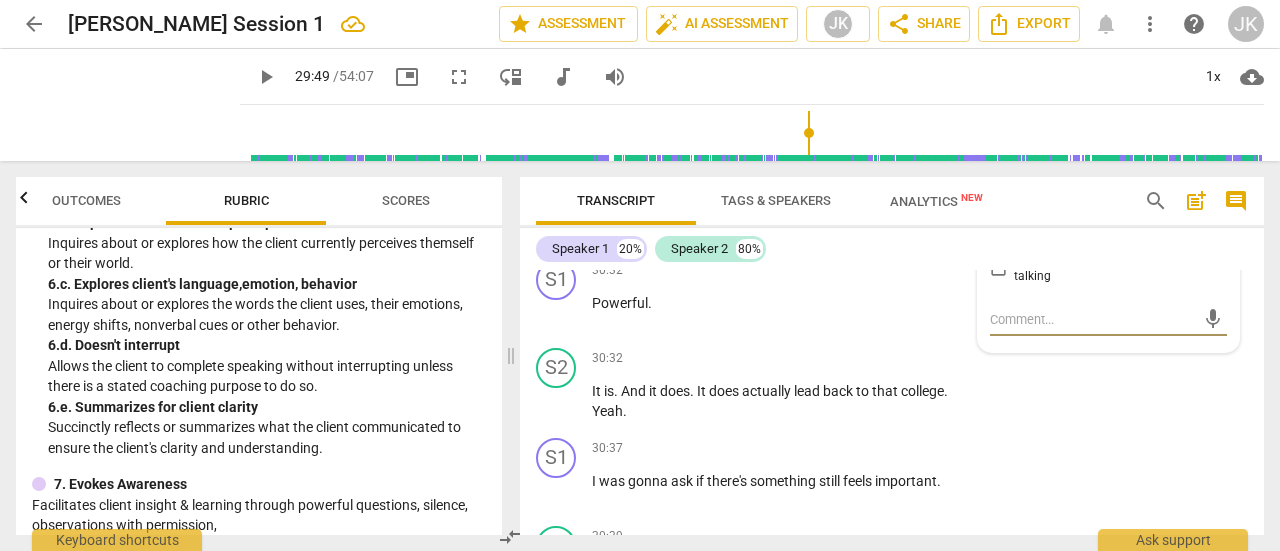 scroll, scrollTop: 17687, scrollLeft: 0, axis: vertical 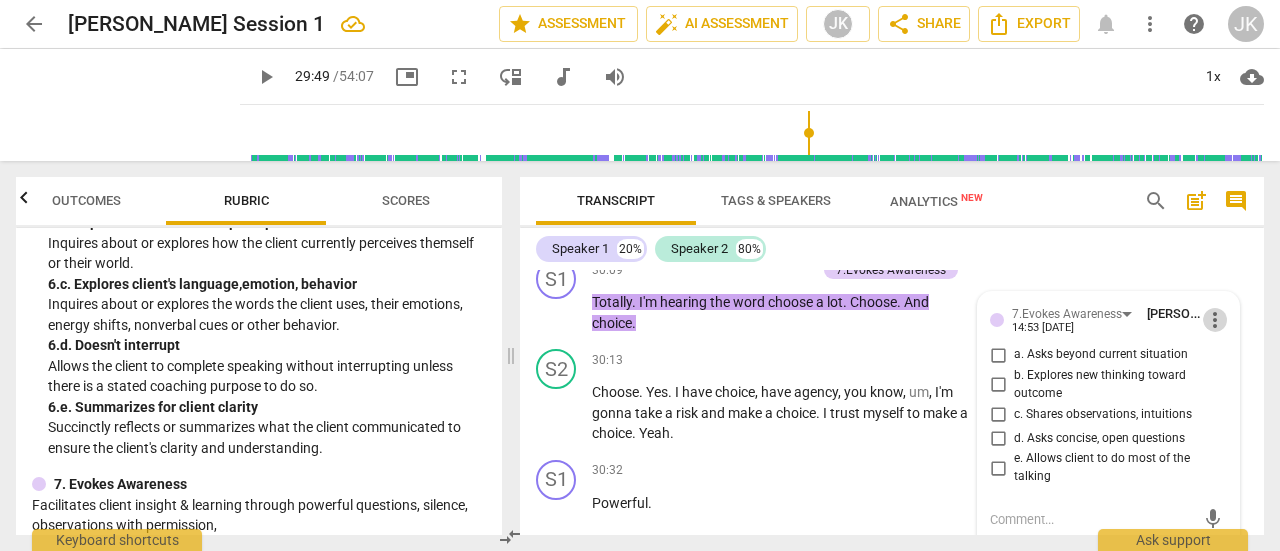 click on "more_vert" at bounding box center (1215, 320) 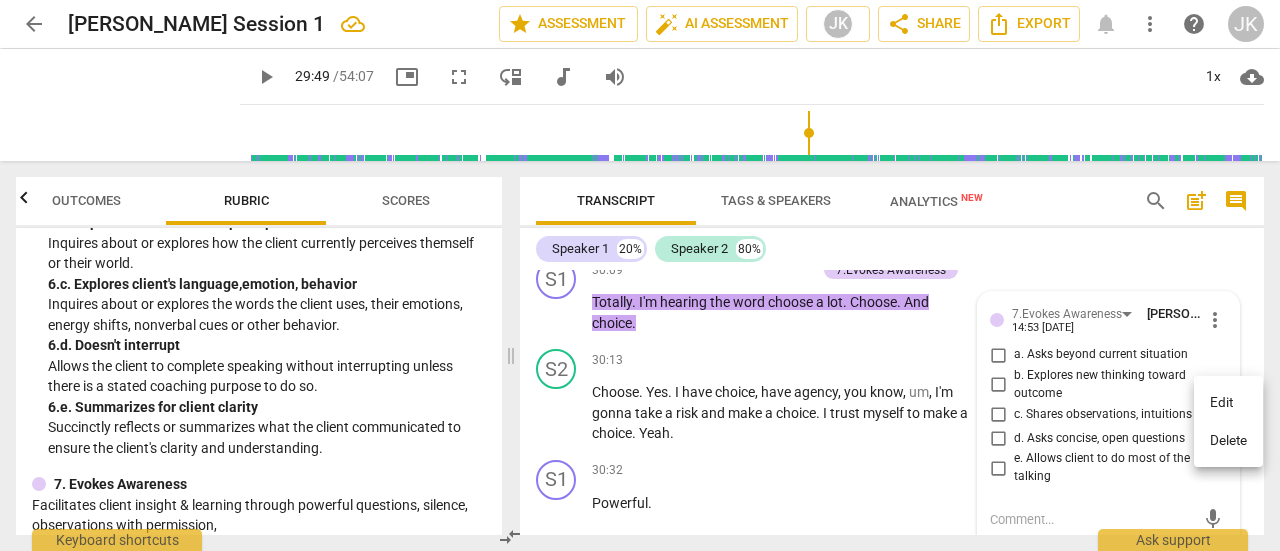 click on "Delete" at bounding box center [1228, 441] 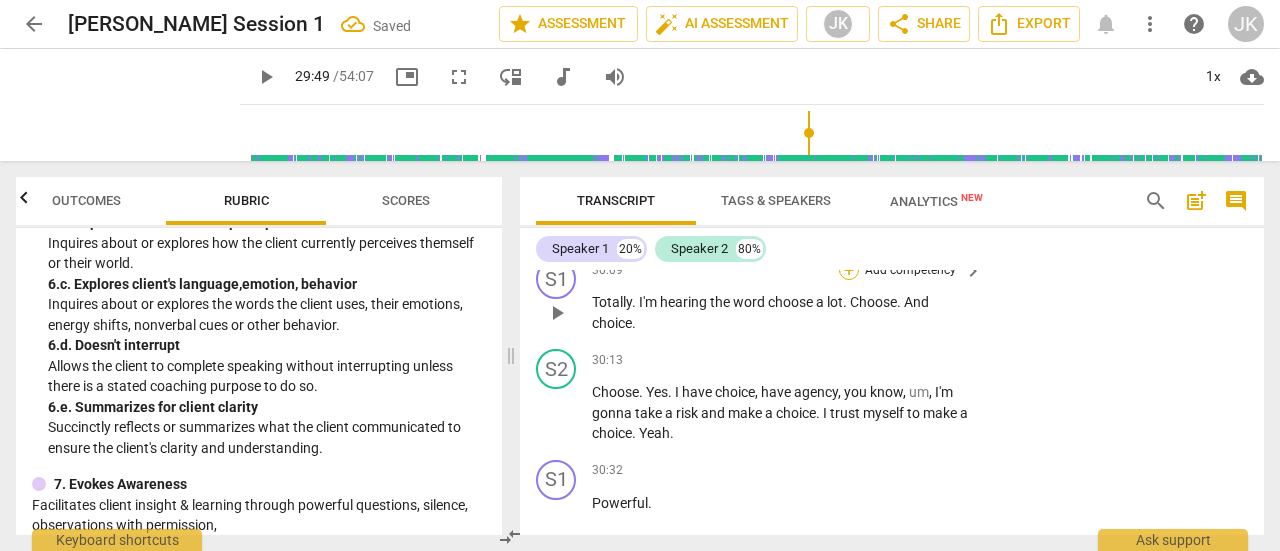 click on "+" at bounding box center (849, 270) 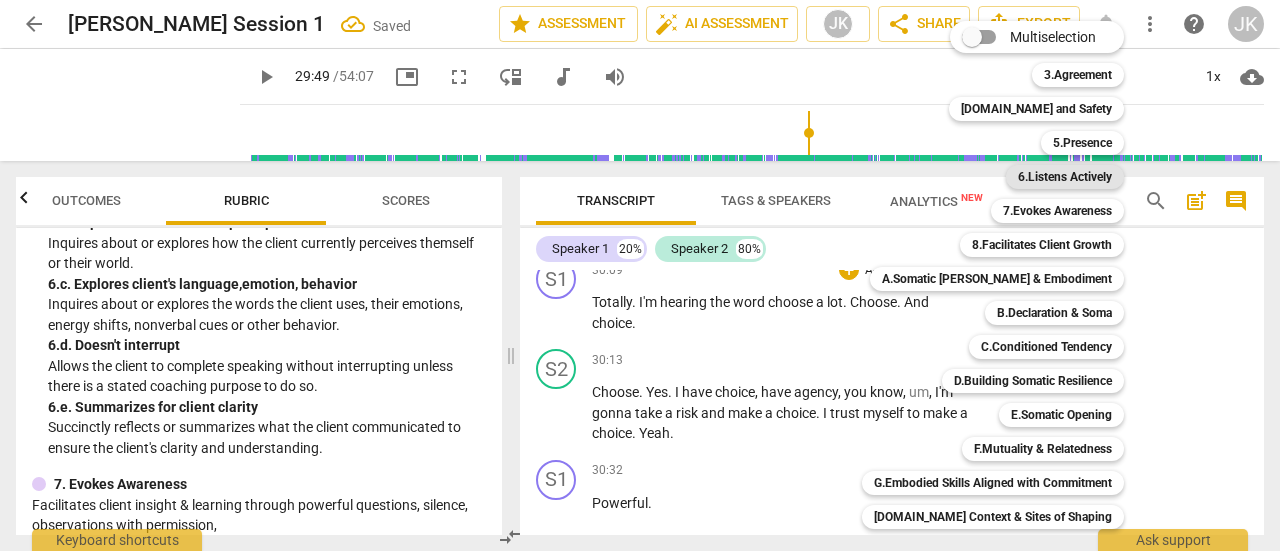 click on "6.Listens Actively" at bounding box center [1065, 177] 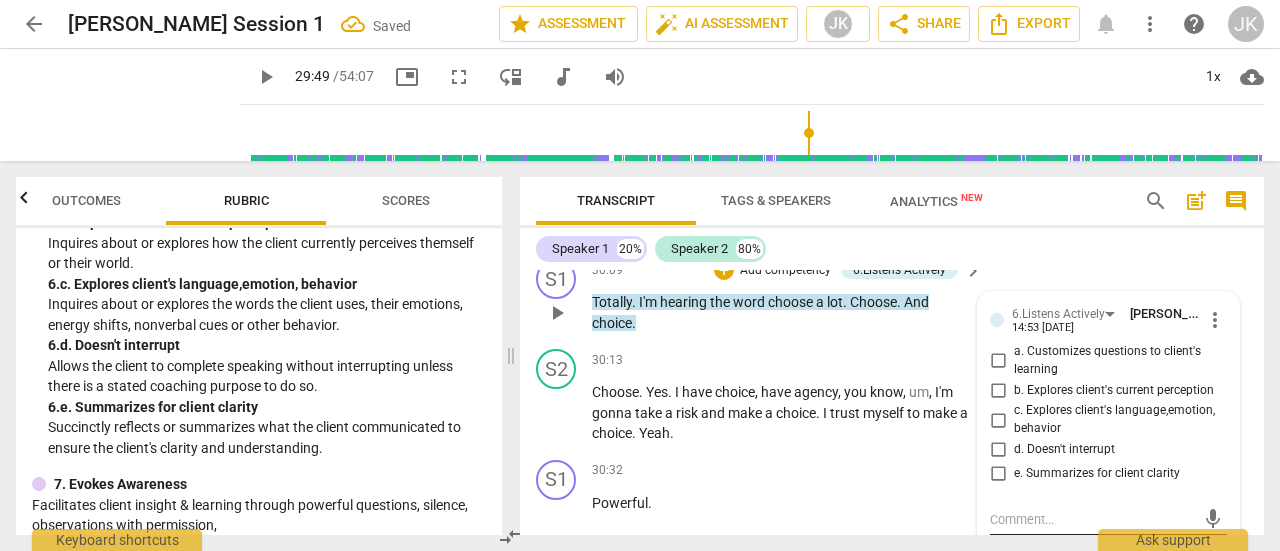 scroll, scrollTop: 17887, scrollLeft: 0, axis: vertical 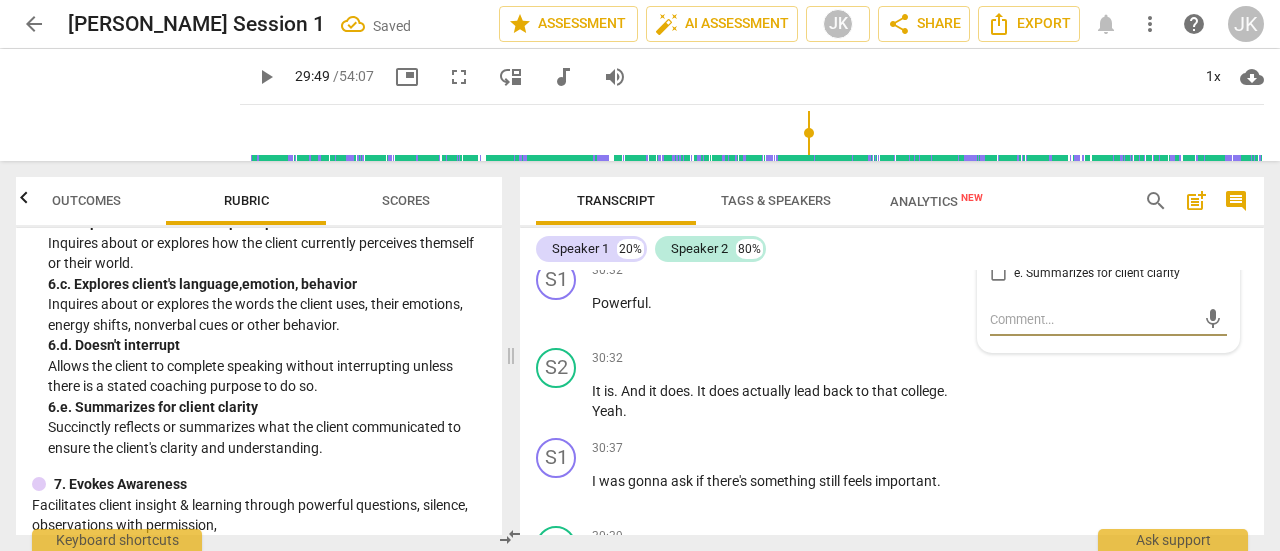 click on "c. Explores client's language,emotion, behavior" at bounding box center (998, 220) 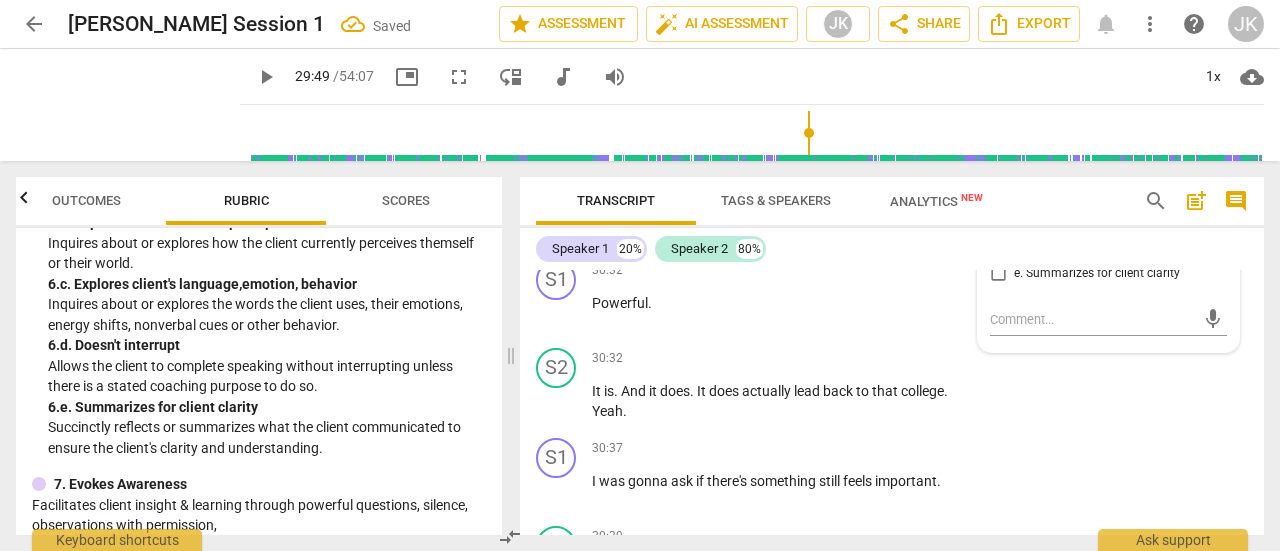 click on "Choose .   Yes .   I   have   choice ,   have   agency ,   you   know ,   um ,   I'm   gonna   take   a   risk   and   make   a   choice .   I   trust   myself   to   make   a   choice .   Yeah ." at bounding box center [782, 213] 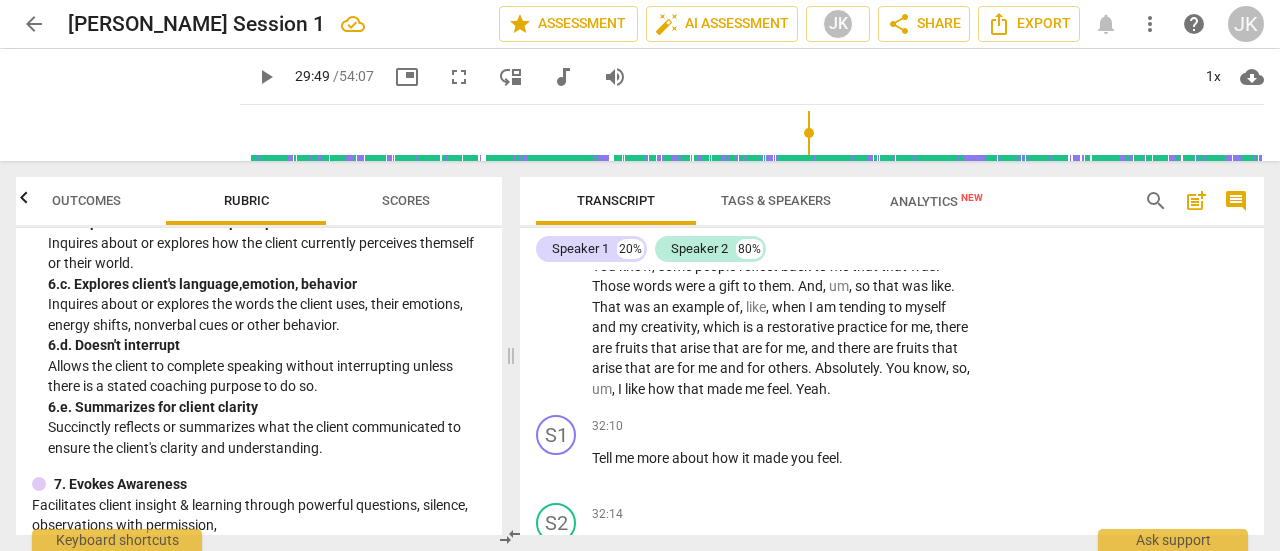 scroll, scrollTop: 18587, scrollLeft: 0, axis: vertical 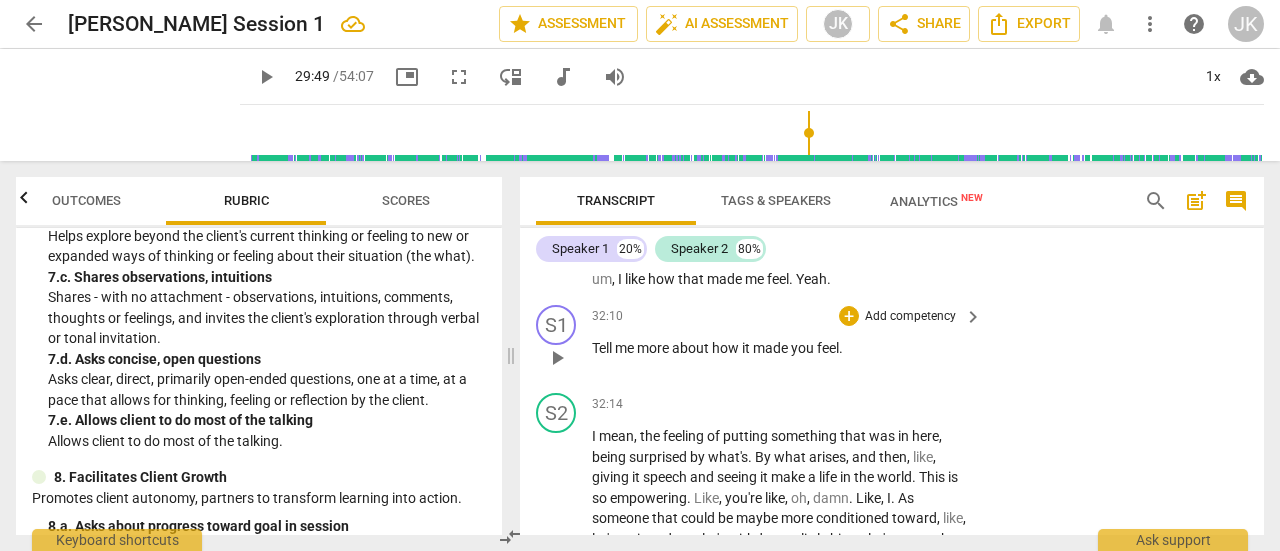 click on "Add competency" at bounding box center (910, 317) 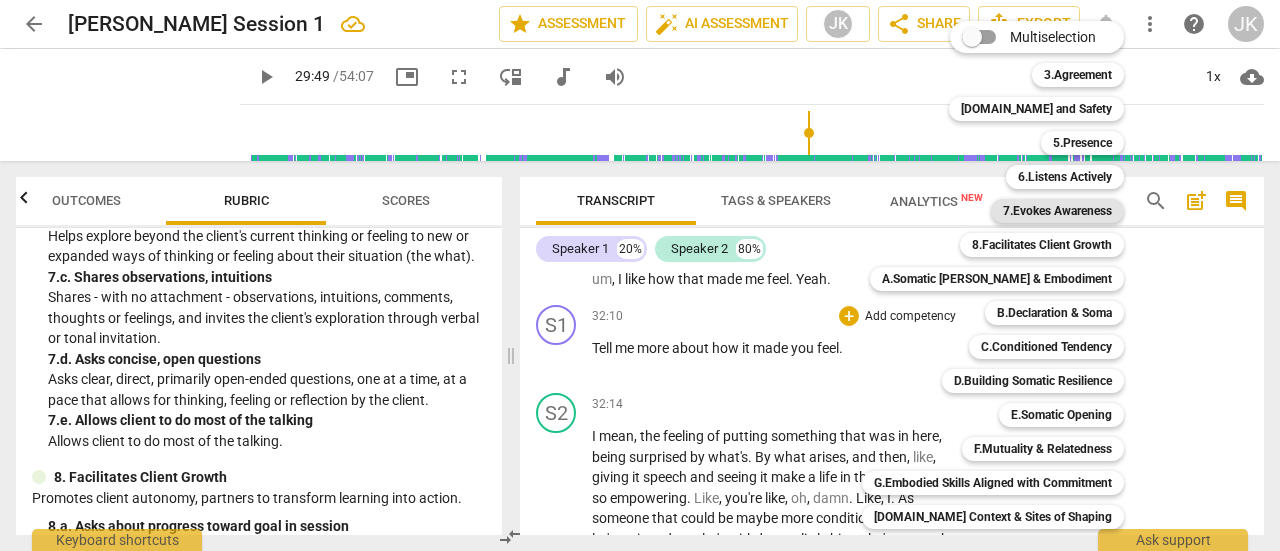click on "7.Evokes Awareness" at bounding box center (1057, 211) 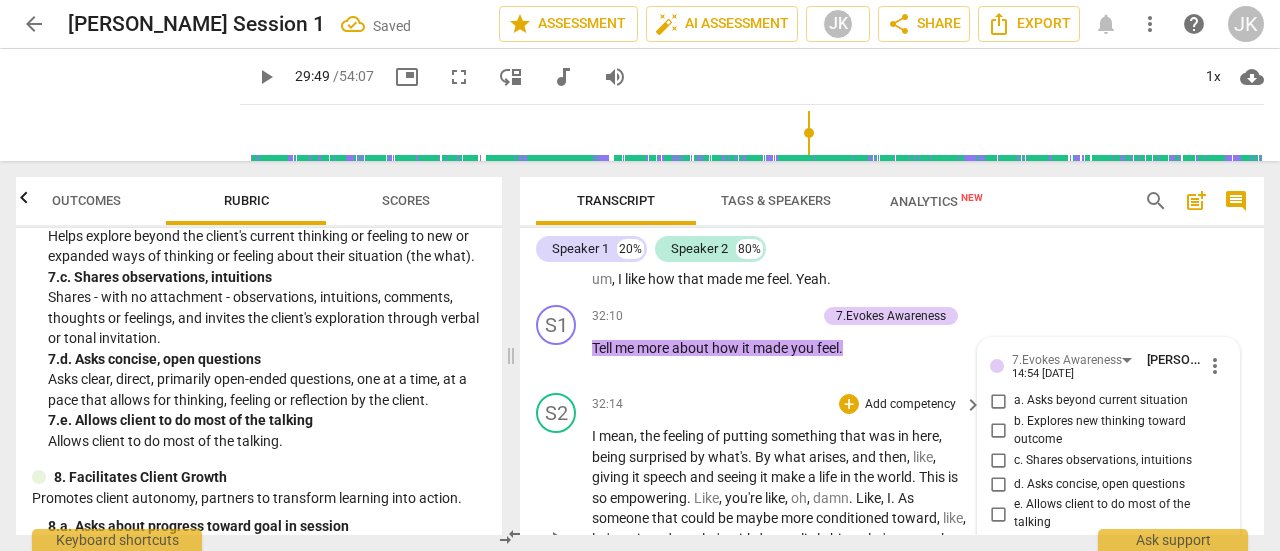 scroll, scrollTop: 18853, scrollLeft: 0, axis: vertical 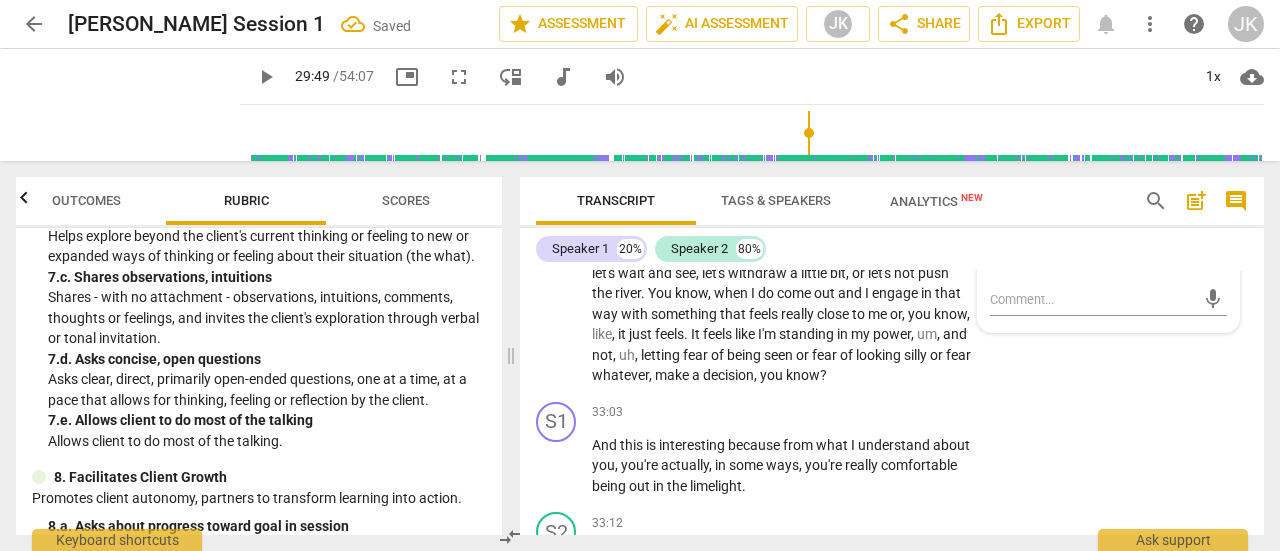 click on "d. Asks concise, open questions" at bounding box center (998, 218) 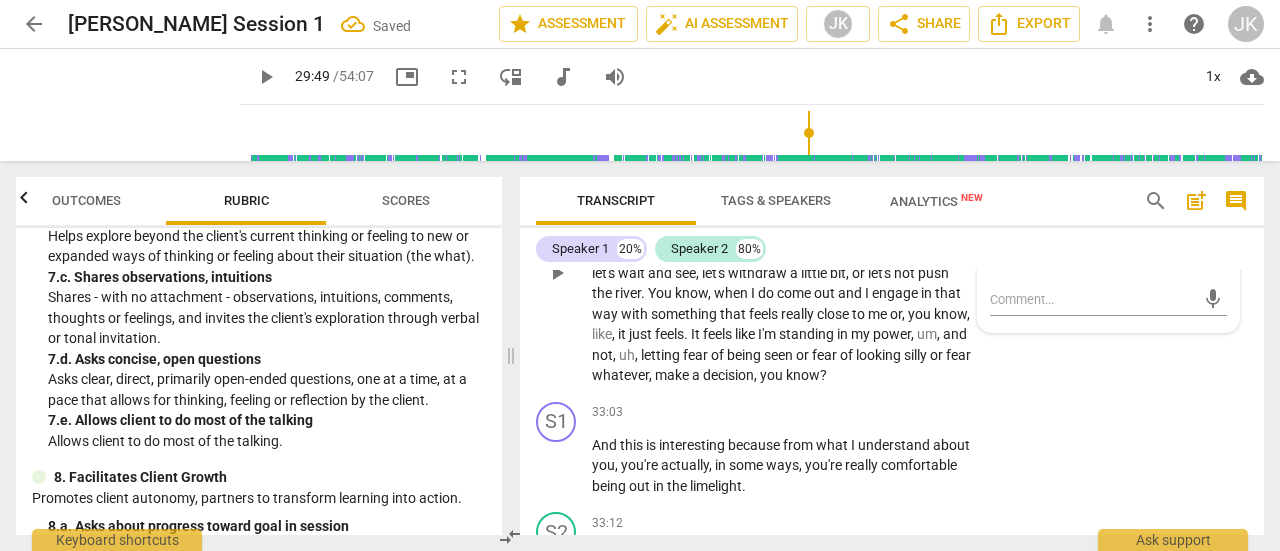 click on "S2 play_arrow pause 32:14 + Add competency keyboard_arrow_right I   mean ,   the   feeling   of   putting   something   that   was   in   here ,   being   surprised   by   what's .   By   what   arises ,   and   then ,   like ,   giving   it   speech   and   seeing   it   make   a   life   in   the   world .   This   is   so   empowering .   Like ,   you're   like ,   oh ,   damn .   Like ,   I .   As   someone   that   could   be   maybe   more   conditioned   toward ,   like ,   let's   wait   and   see ,   let's   withdraw   a   little   bit ,   or   let's   not   push   the   river .   You   know ,   when   I   do   come   out   and   I   engage   in   that   way   with   something   that   feels   really   close   to   me   or ,   you   know ,   like ,   it   just   feels .   It   feels   like   I'm   standing   in   my   power ,   um ,   and   not ,   uh ,   letting   fear   of   being   seen   or   fear   of   looking   silly   or   fear   whatever ,   make   a   decision ,   you   know ?" at bounding box center [892, 256] 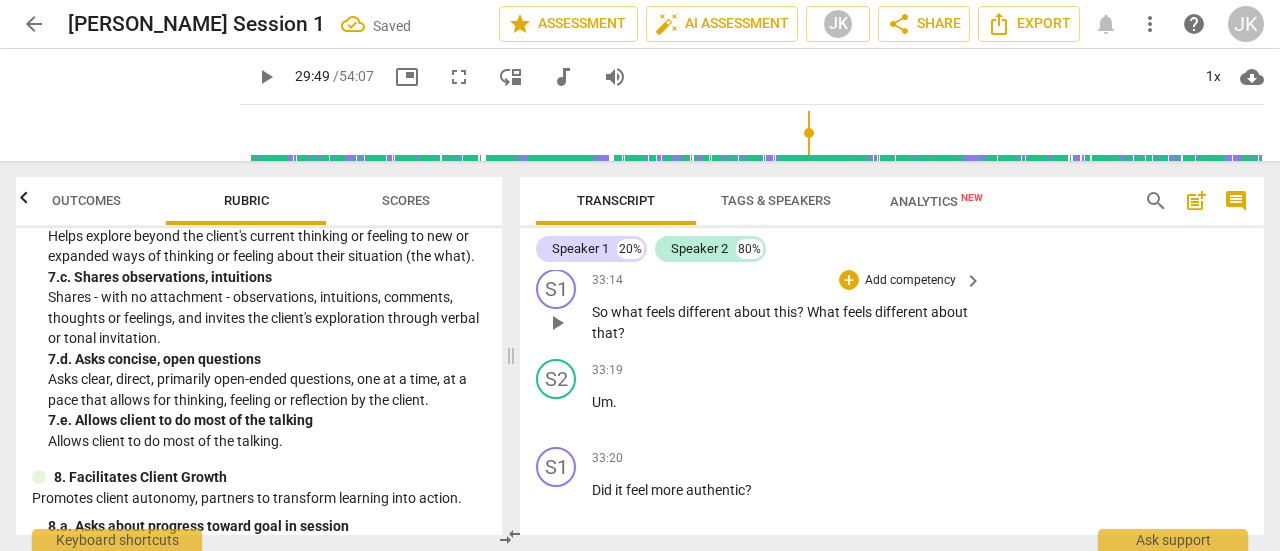 scroll, scrollTop: 19153, scrollLeft: 0, axis: vertical 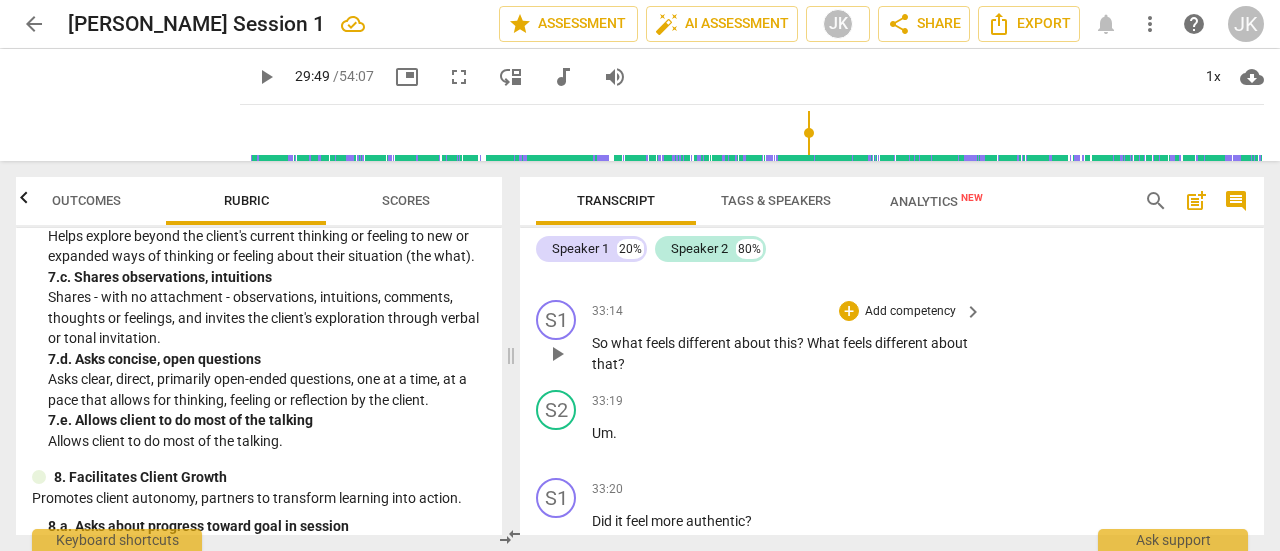 click on "Add competency" at bounding box center (910, 312) 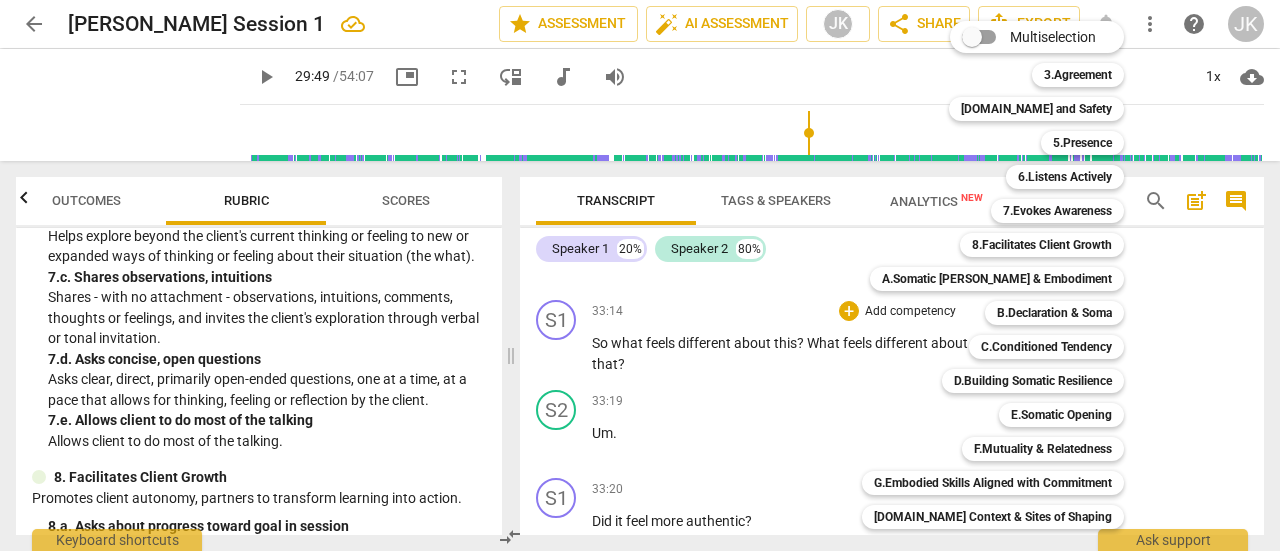 click at bounding box center (640, 275) 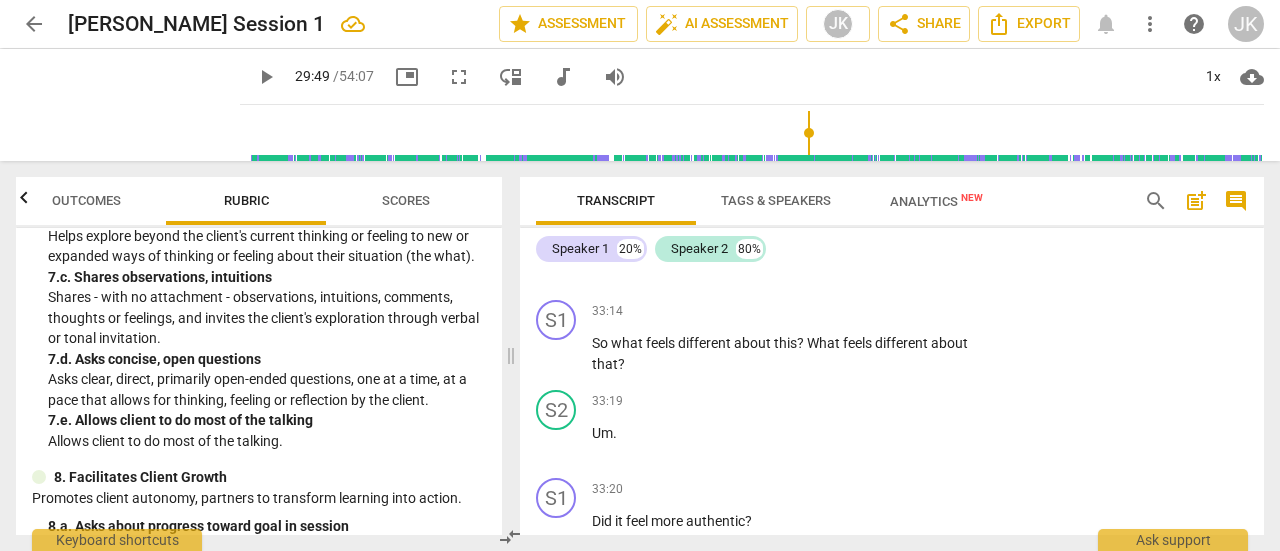 scroll, scrollTop: 1400, scrollLeft: 0, axis: vertical 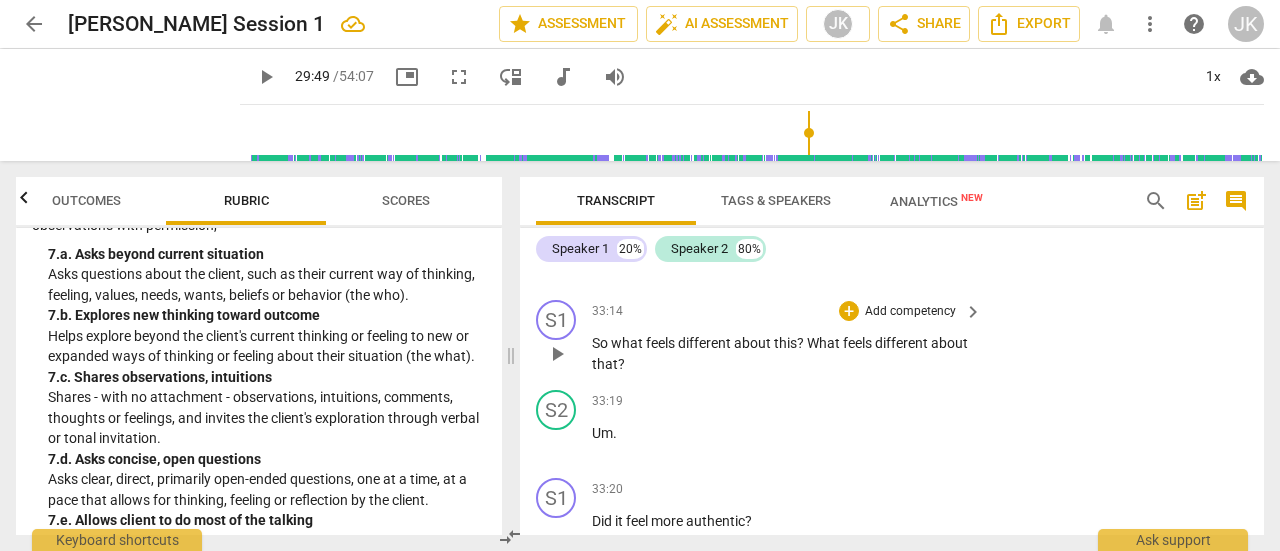 click on "Add competency" at bounding box center [910, 312] 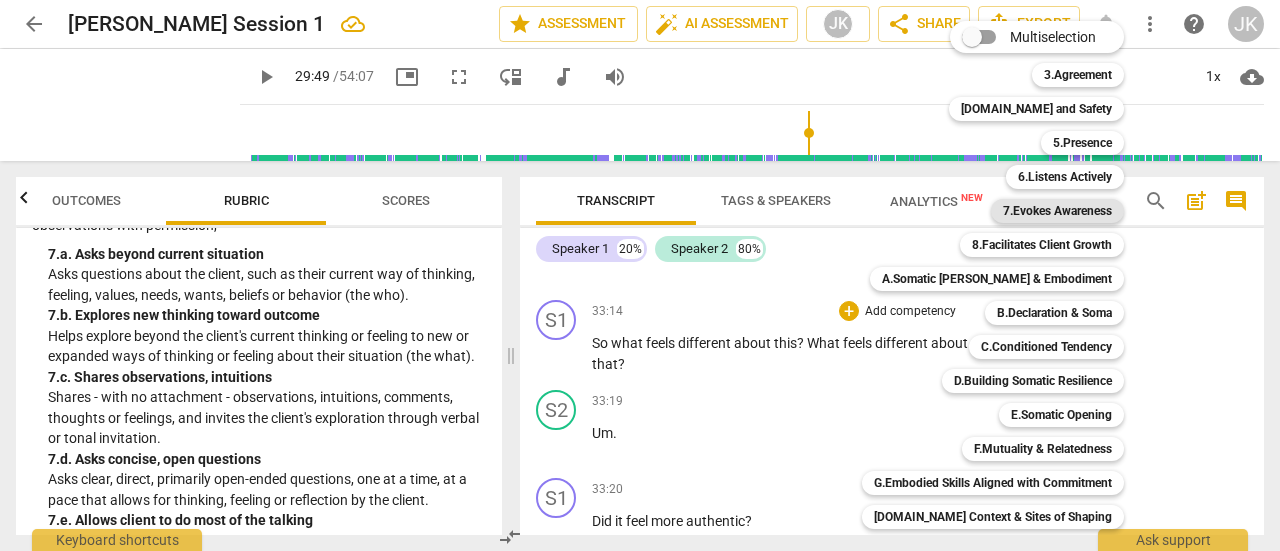 click on "7.Evokes Awareness" at bounding box center (1057, 211) 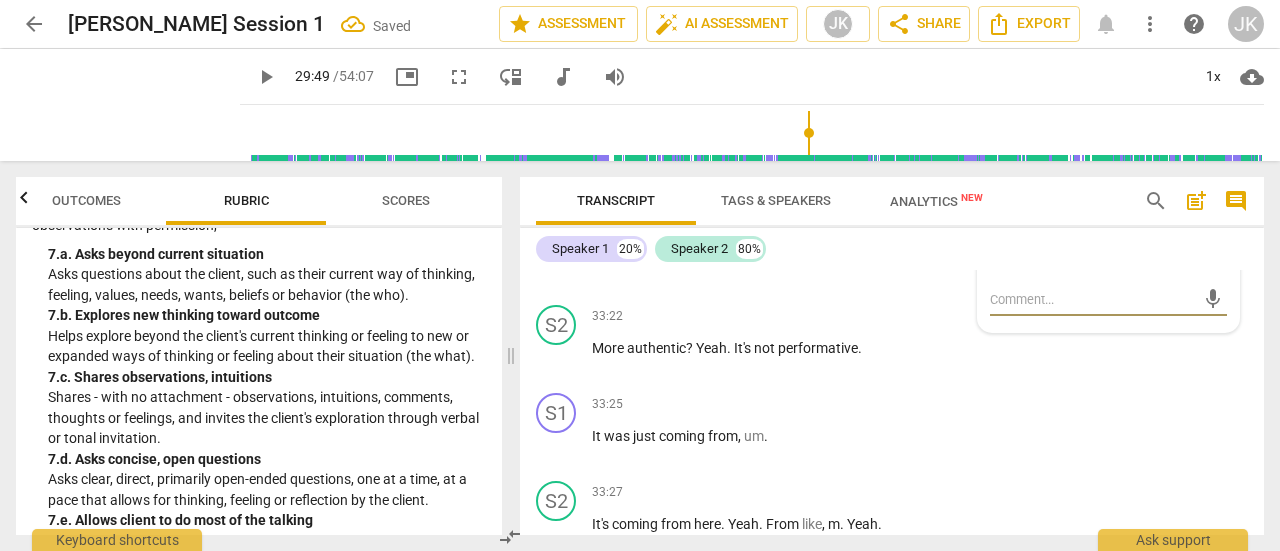 scroll, scrollTop: 19314, scrollLeft: 0, axis: vertical 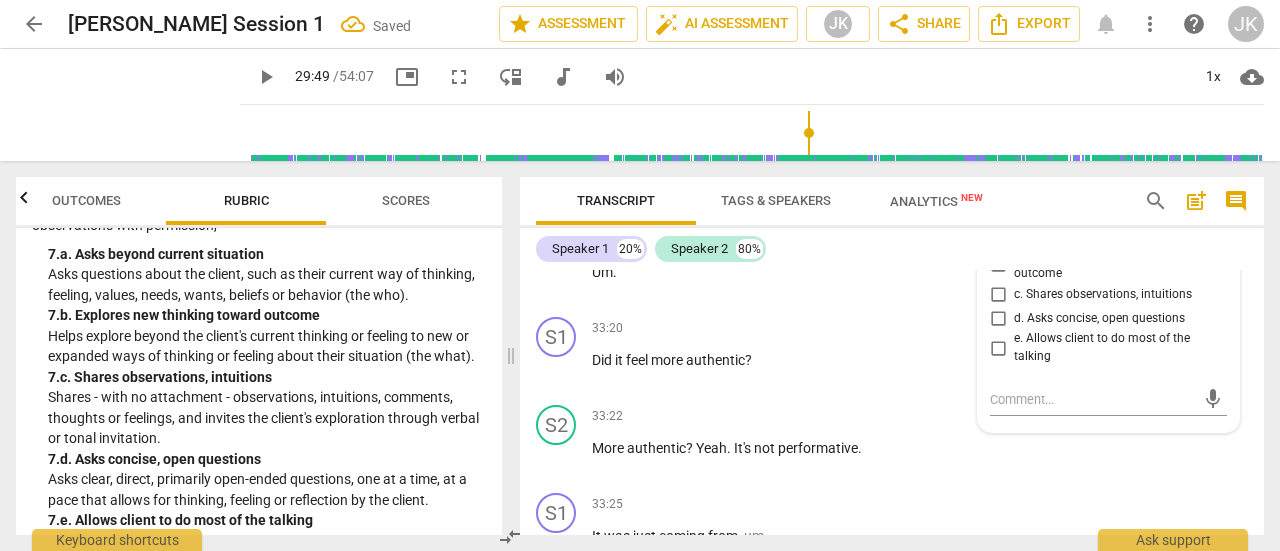 click on "a. Asks beyond current situation" at bounding box center (998, 235) 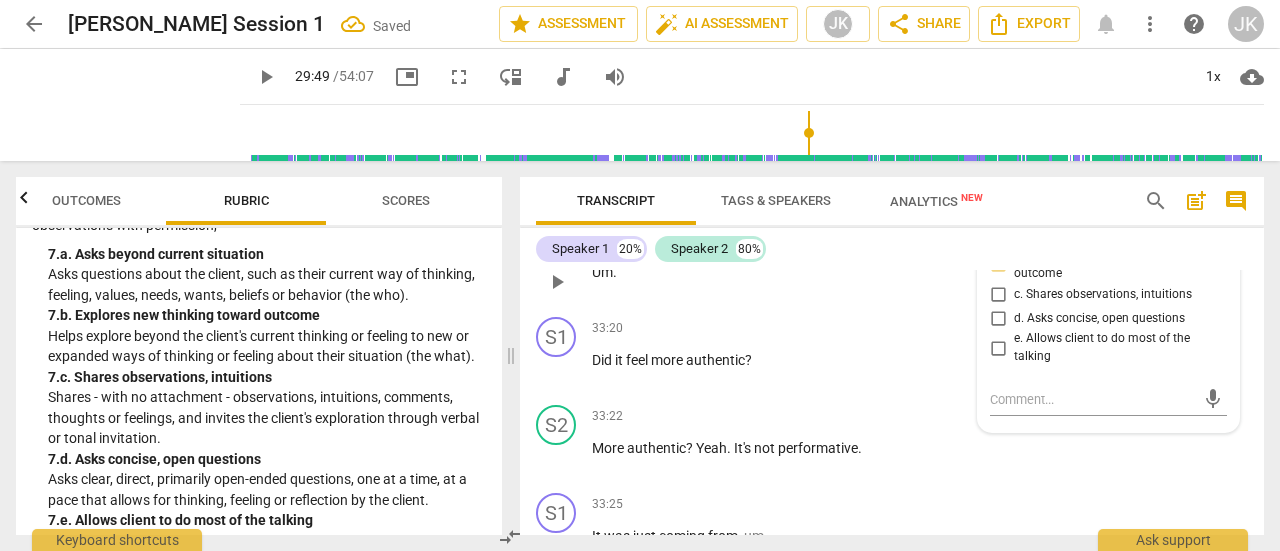 click on "Um ." at bounding box center [782, 272] 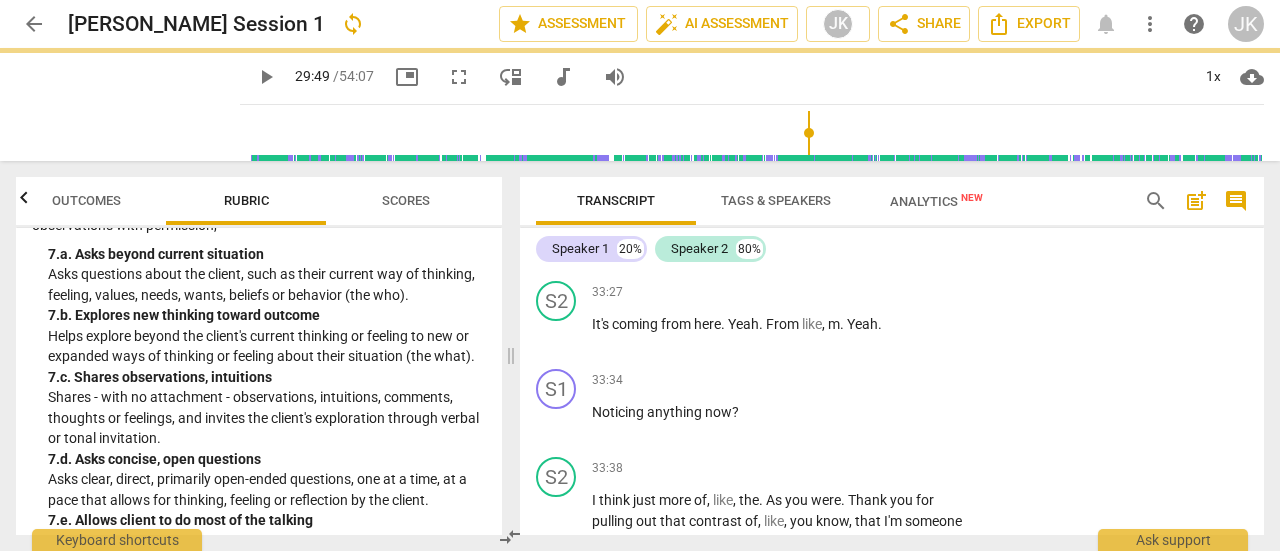 scroll, scrollTop: 19814, scrollLeft: 0, axis: vertical 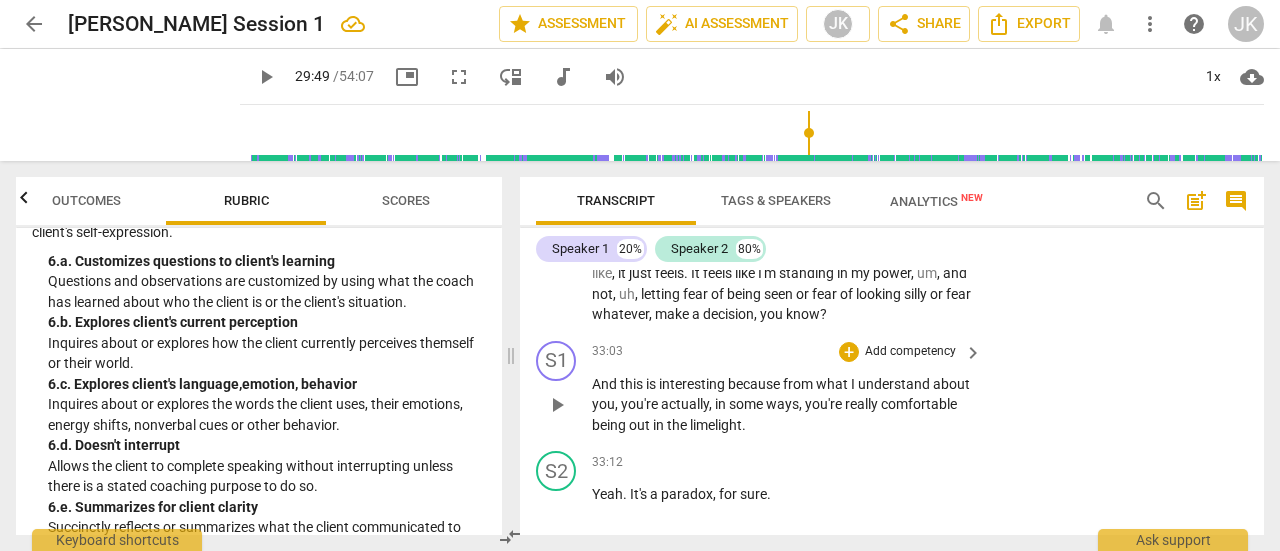 click on "S1 play_arrow pause 33:03 + Add competency keyboard_arrow_right And   this   is   interesting   because   from   what   I   understand   about   you ,   you're   actually ,   in   some   ways ,   you're   really   comfortable   being   out   in   the   limelight ." at bounding box center [892, 388] 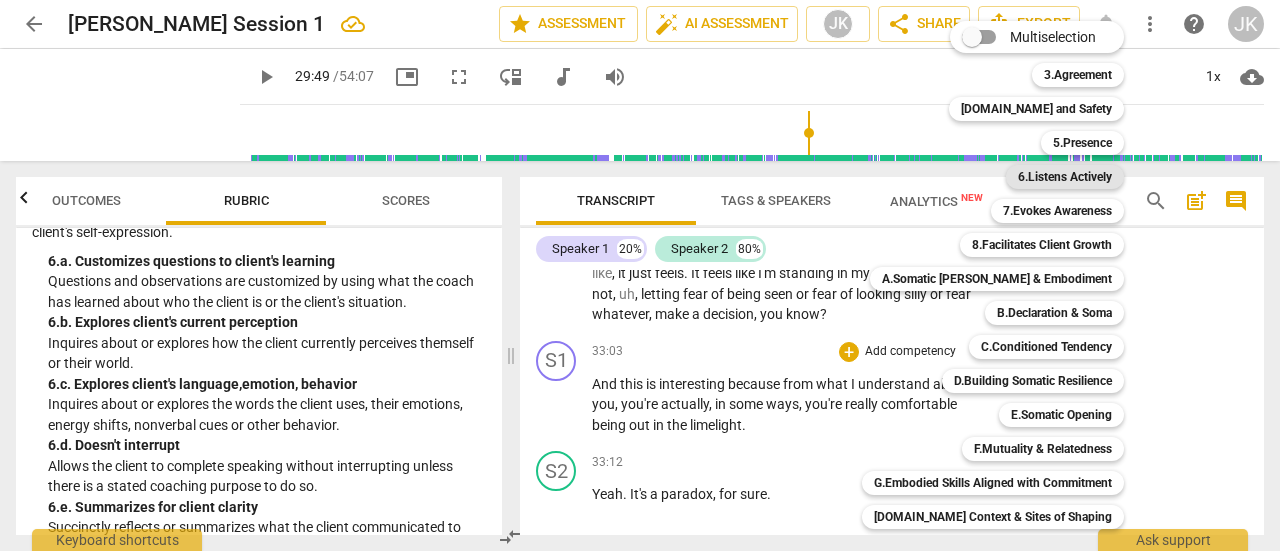 click on "6.Listens Actively" at bounding box center [1065, 177] 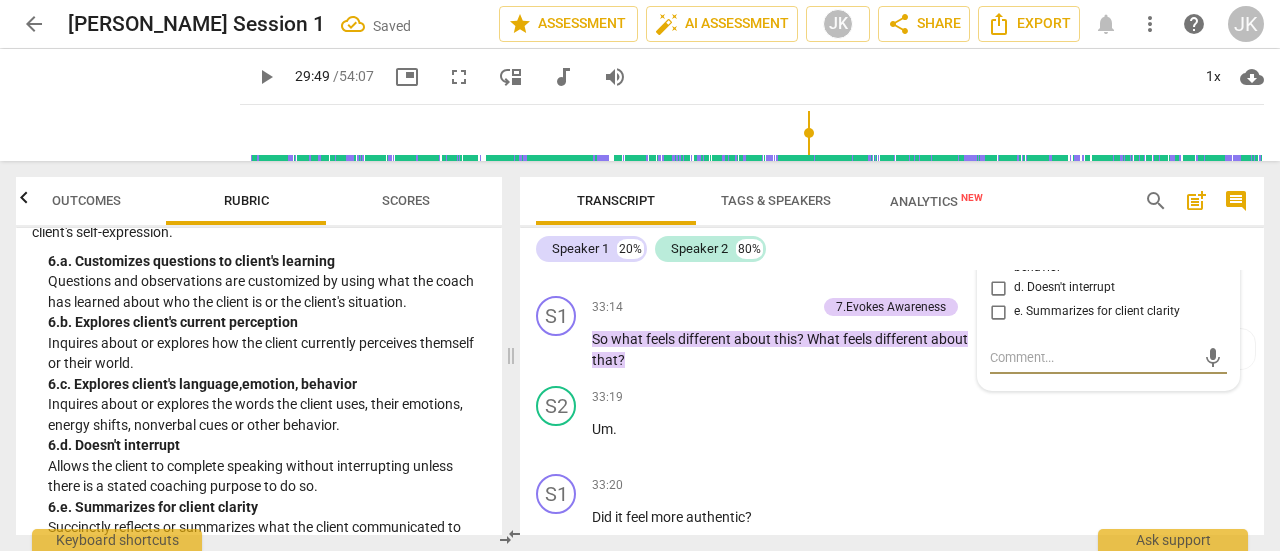 scroll, scrollTop: 19116, scrollLeft: 0, axis: vertical 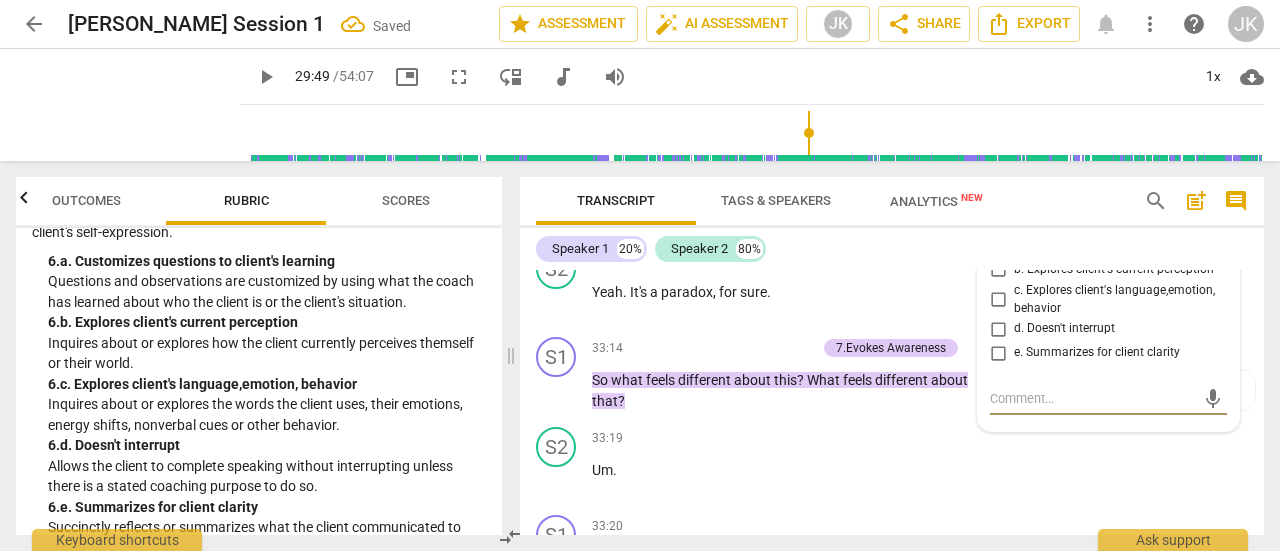 click on "a. Customizes questions to client's learning" at bounding box center (998, 240) 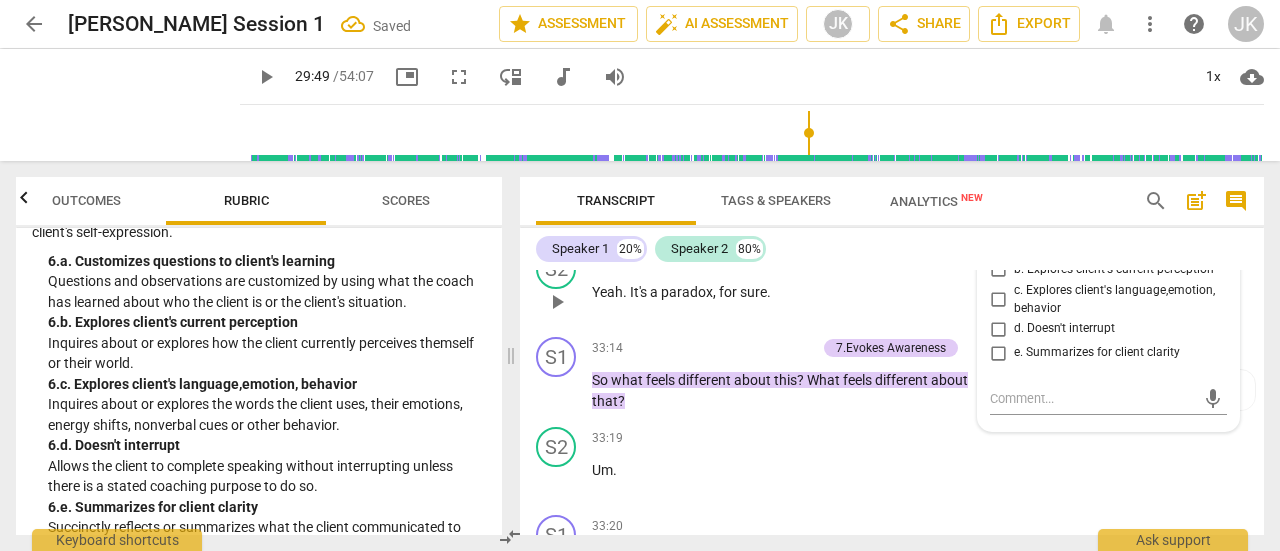 click on "Yeah .   It's   a   paradox ,   for   sure ." at bounding box center [782, 292] 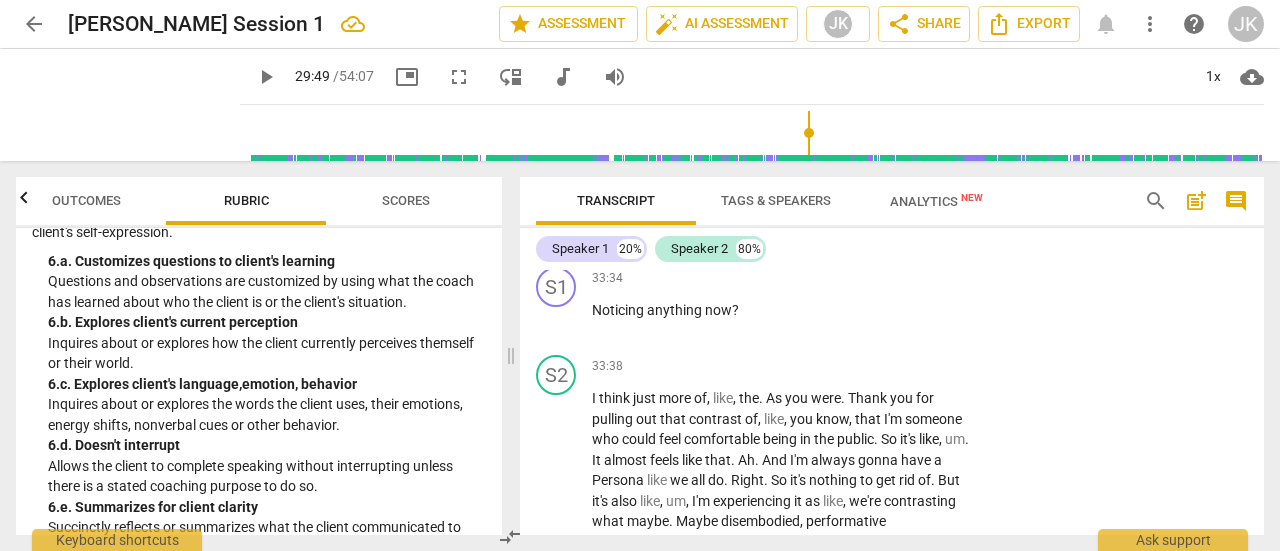 scroll, scrollTop: 19816, scrollLeft: 0, axis: vertical 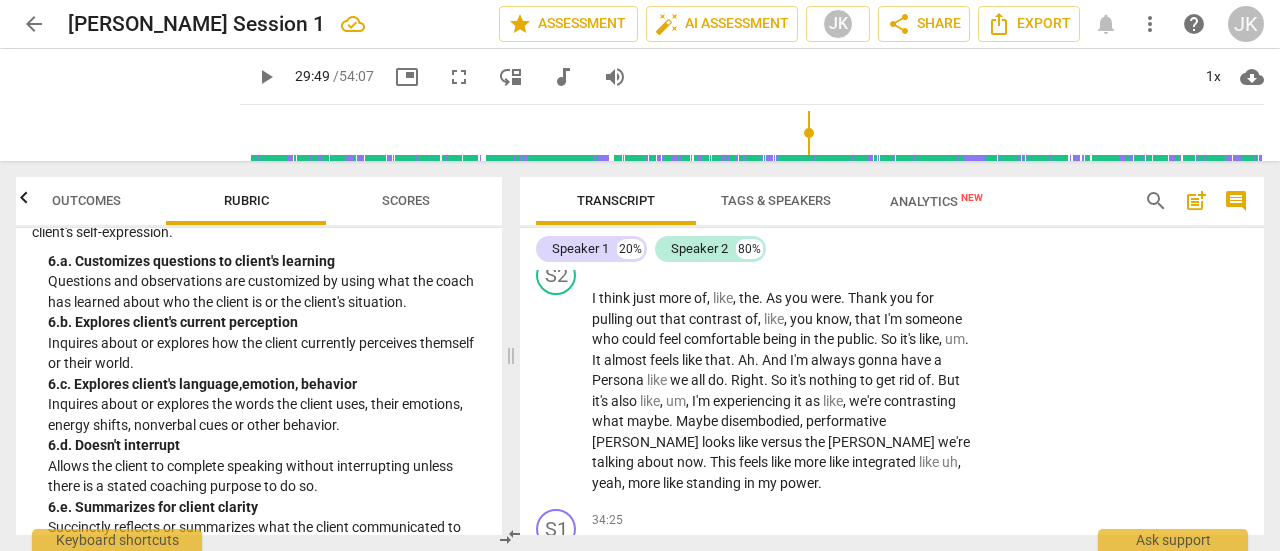 click on "Add competency" at bounding box center (910, 179) 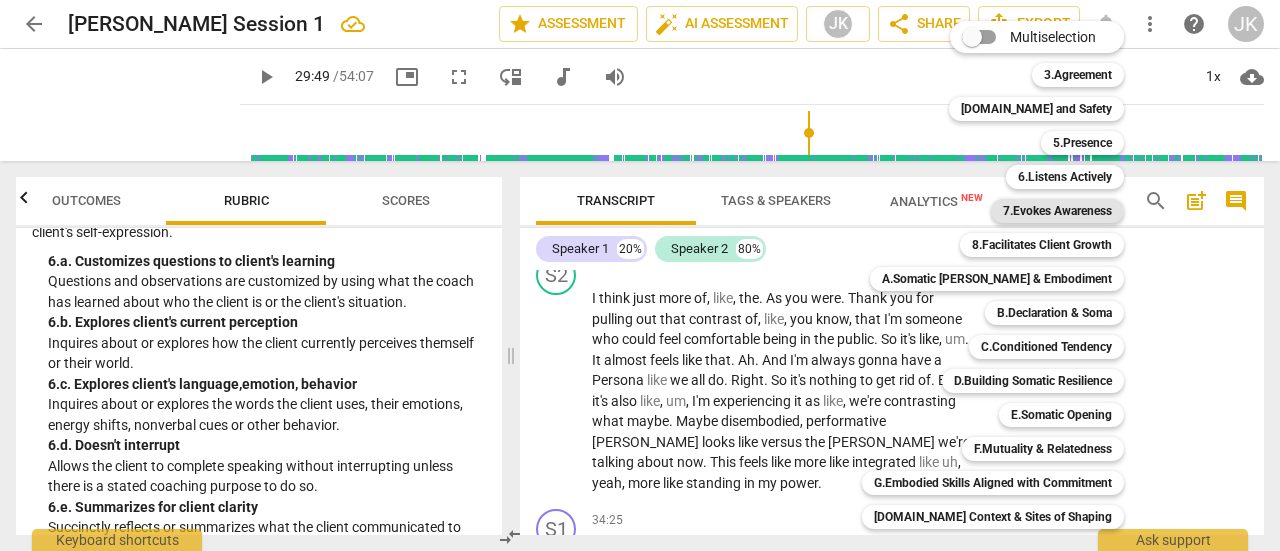 click on "7.Evokes Awareness" at bounding box center (1057, 211) 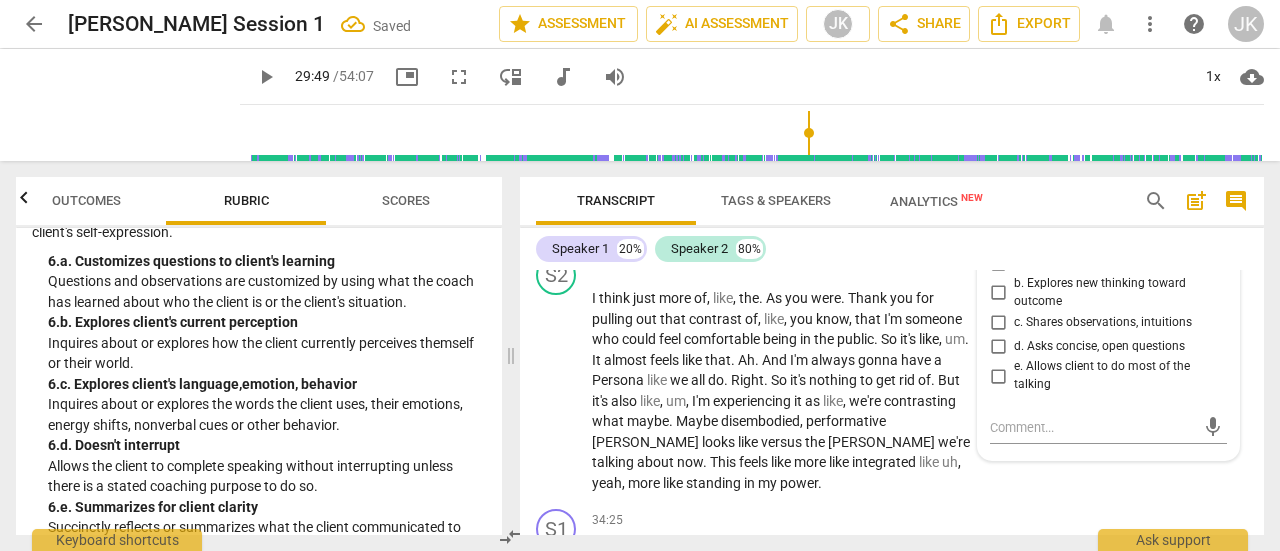 scroll, scrollTop: 19820, scrollLeft: 0, axis: vertical 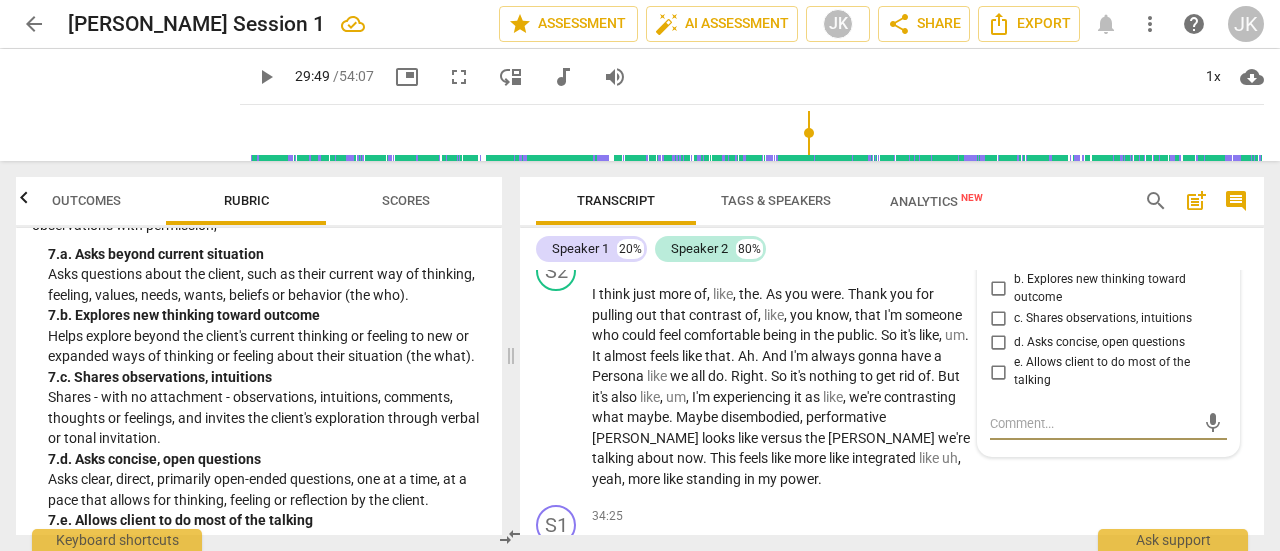 click on "d. Asks concise, open questions" at bounding box center [998, 342] 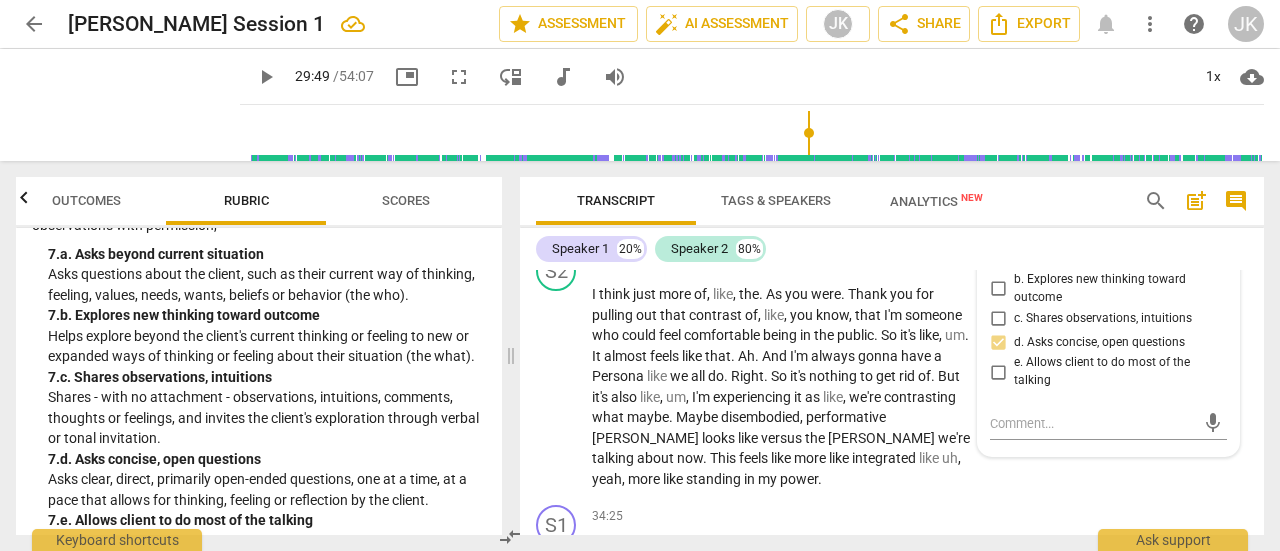 click on "S1 play_arrow pause 33:34 + Add competency 7.Evokes Awareness keyboard_arrow_right Noticing   anything   now ? 7.Evokes Awareness [PERSON_NAME] 14:55 [DATE] more_vert a. Asks beyond current situation b. Explores new thinking toward outcome c. Shares observations, intuitions d. Asks concise, open questions e. Allows client to do most of the talking mic" at bounding box center (892, 199) 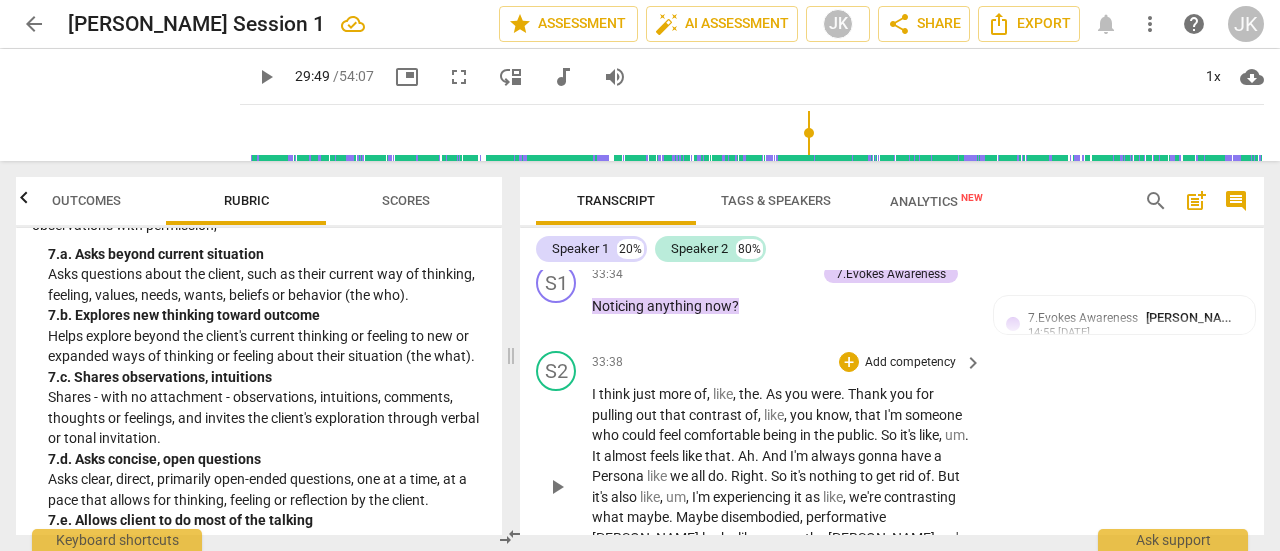scroll, scrollTop: 19820, scrollLeft: 0, axis: vertical 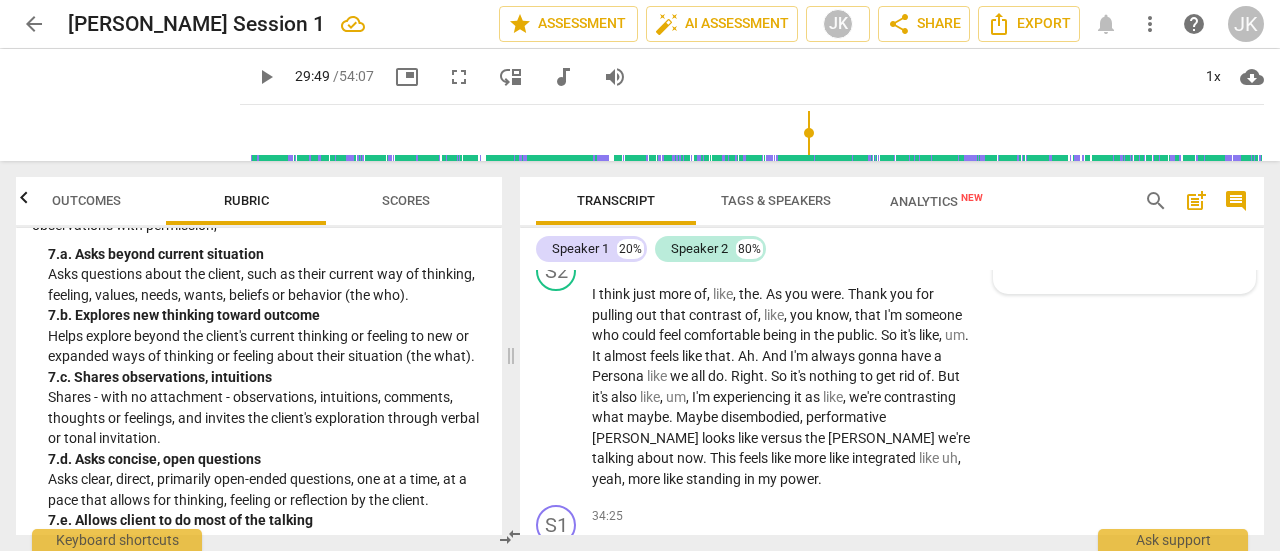 click on "7.Evokes Awareness [PERSON_NAME] 14:55 [DATE] d. Asks concise, open questions" at bounding box center (1124, 244) 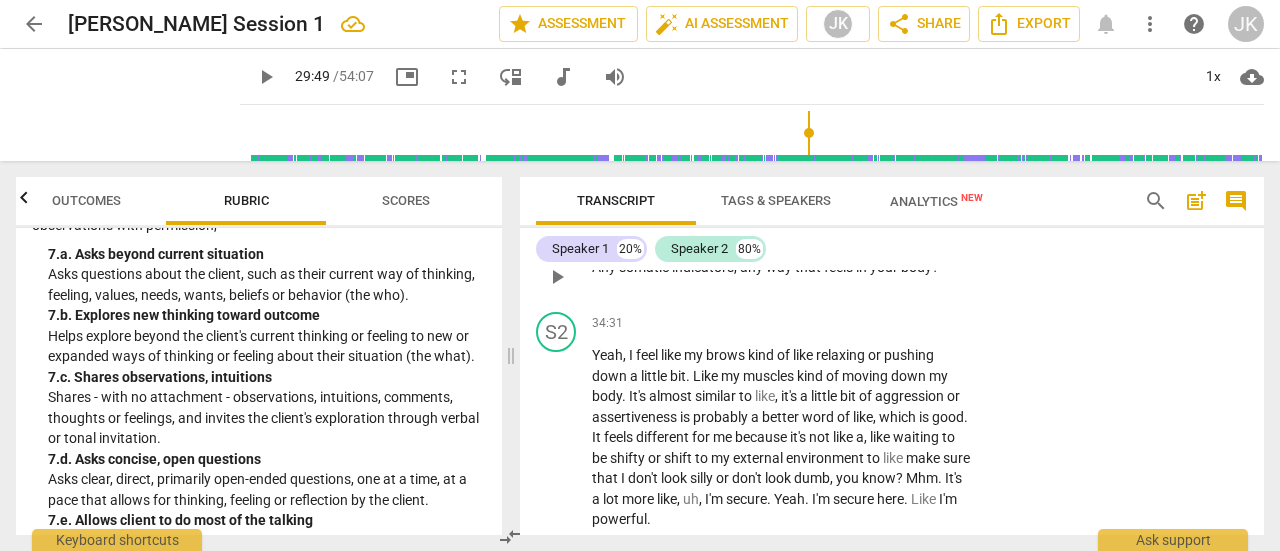 scroll, scrollTop: 20120, scrollLeft: 0, axis: vertical 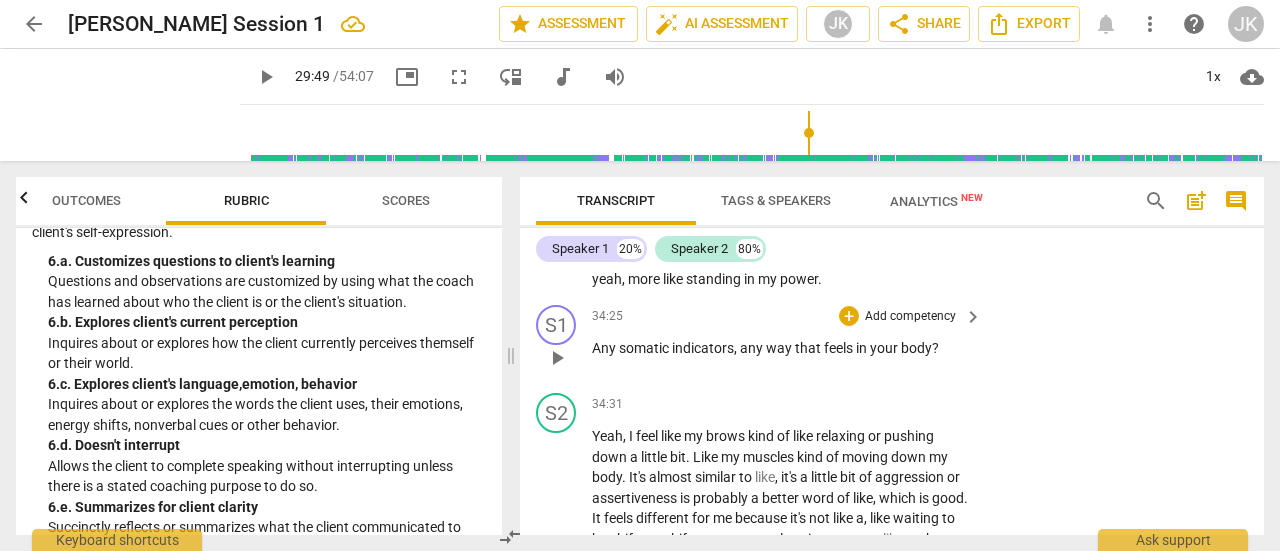 click on "Add competency" at bounding box center [910, 317] 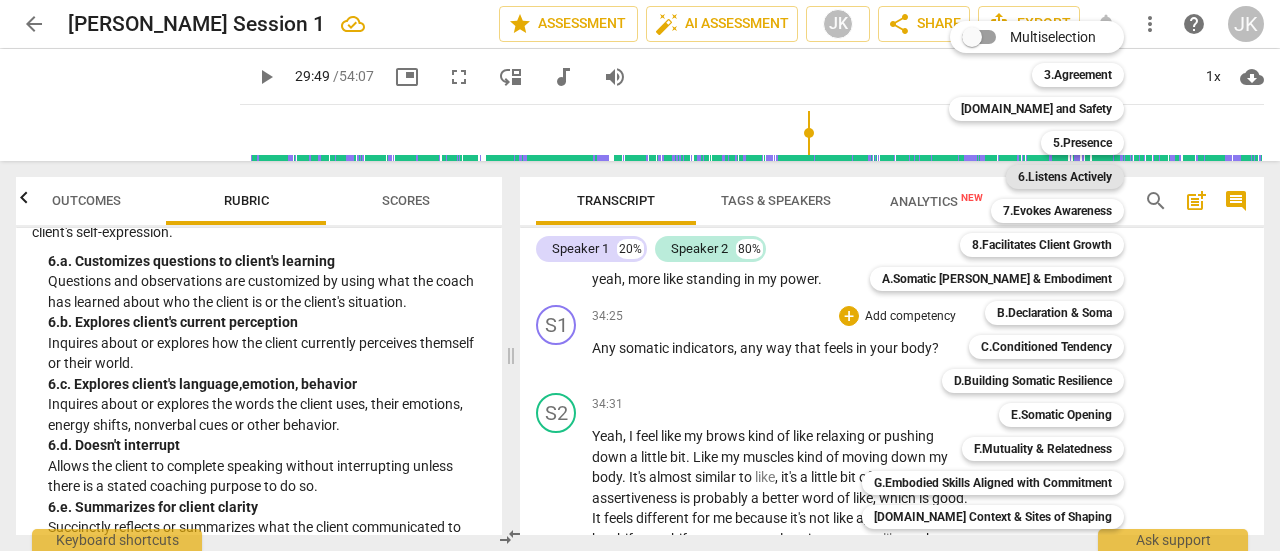 click on "6.Listens Actively" at bounding box center [1065, 177] 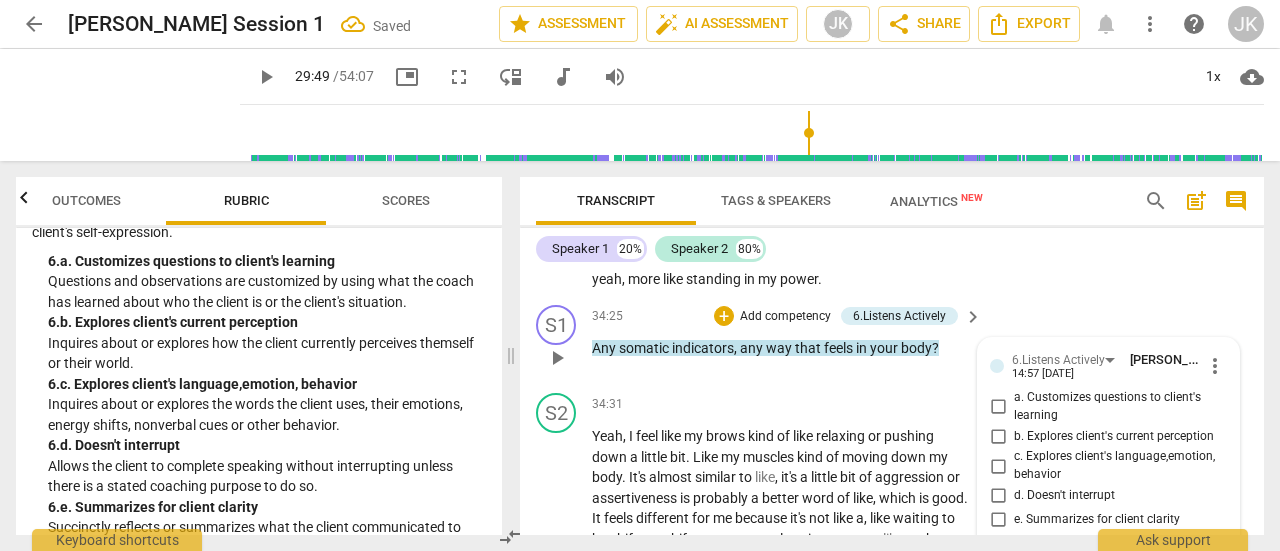 scroll, scrollTop: 20286, scrollLeft: 0, axis: vertical 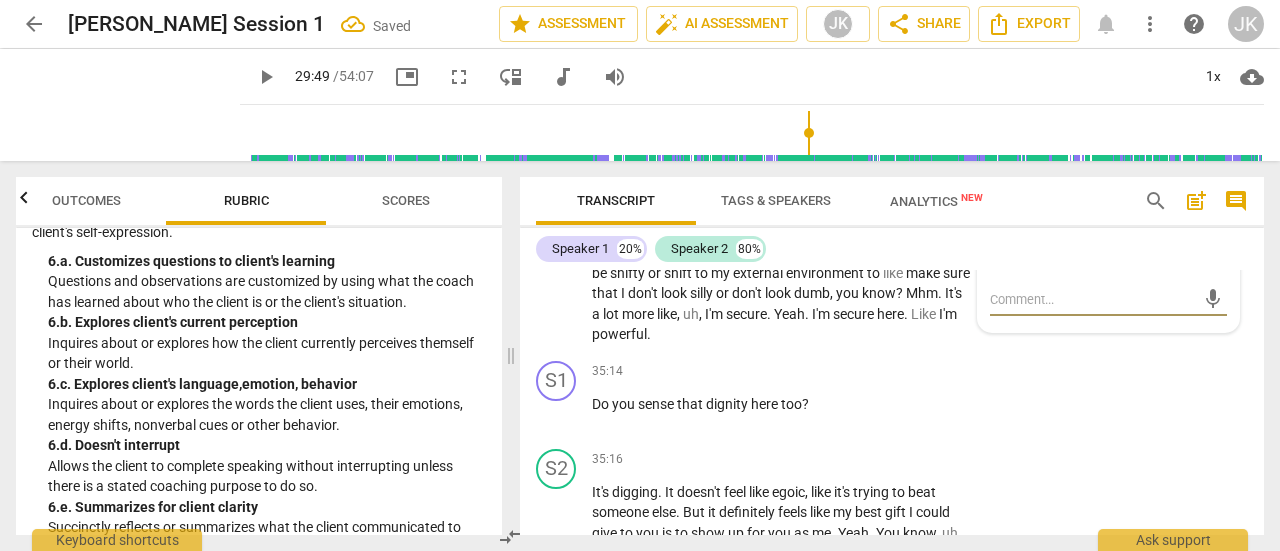 click on "c. Explores client's language,emotion, behavior" at bounding box center (998, 200) 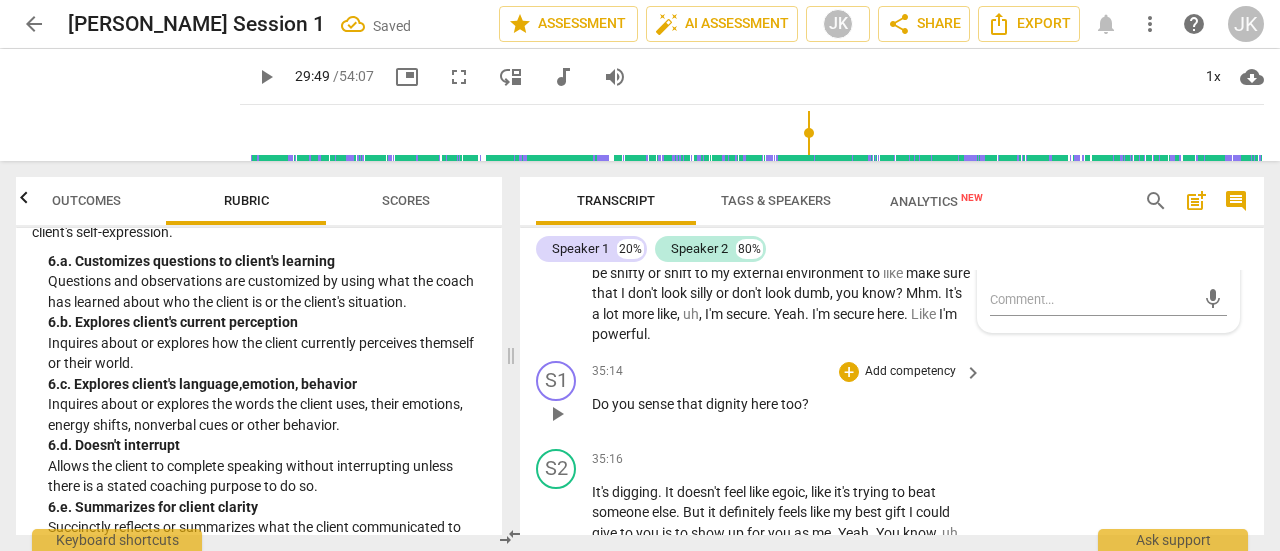 click on "S1 play_arrow pause 35:14 + Add competency keyboard_arrow_right Do   you   sense   that   dignity   here   too ?" at bounding box center (892, 397) 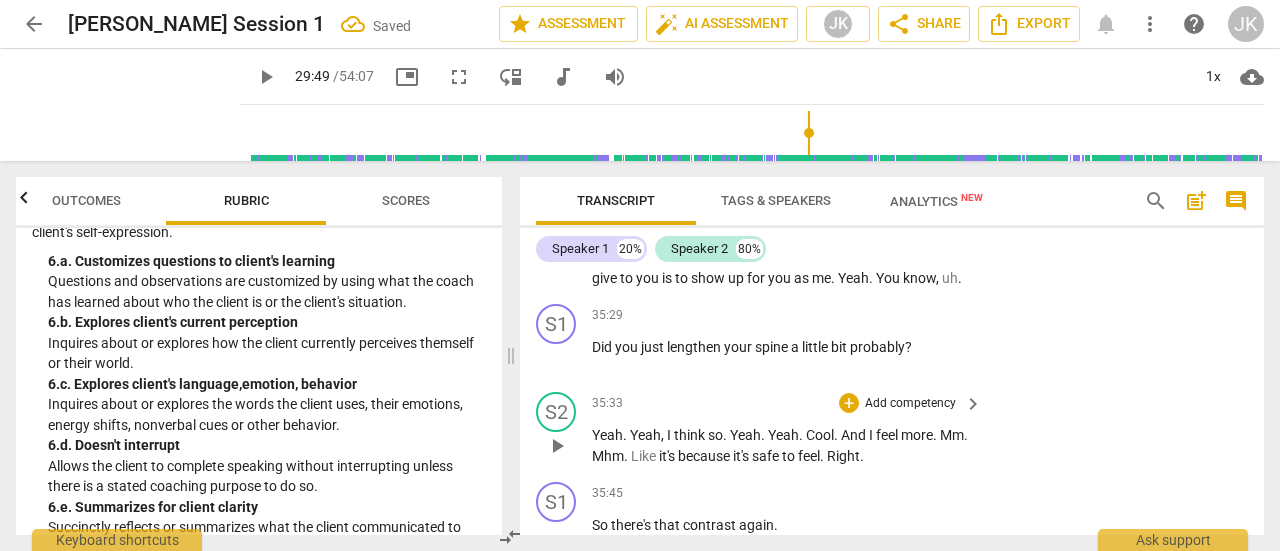 scroll, scrollTop: 20586, scrollLeft: 0, axis: vertical 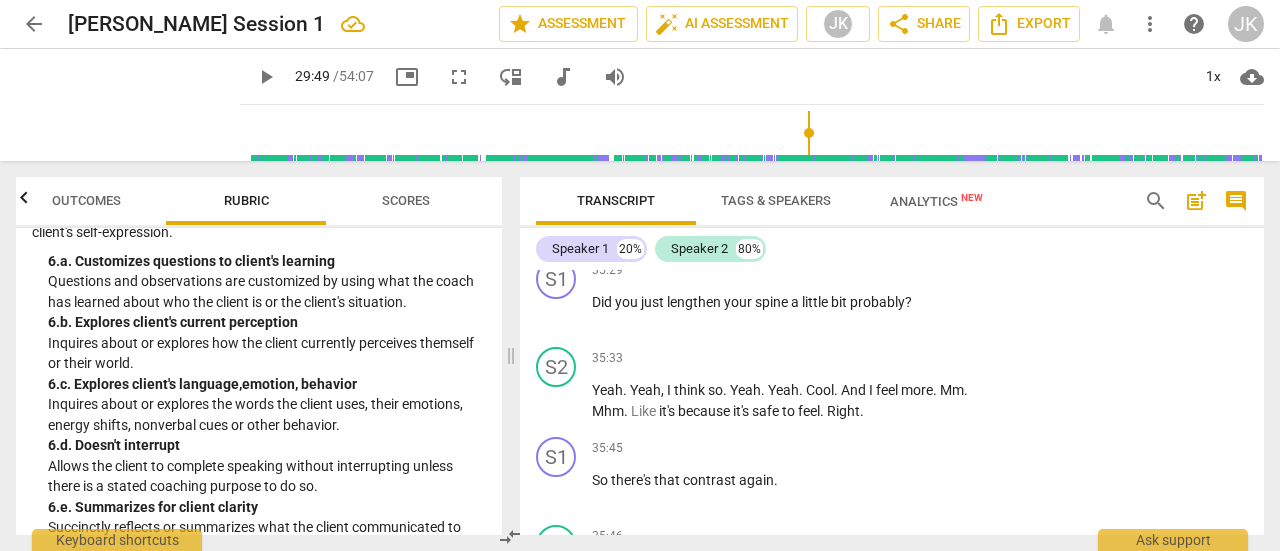 drag, startPoint x: 632, startPoint y: 296, endPoint x: 659, endPoint y: 298, distance: 27.073973 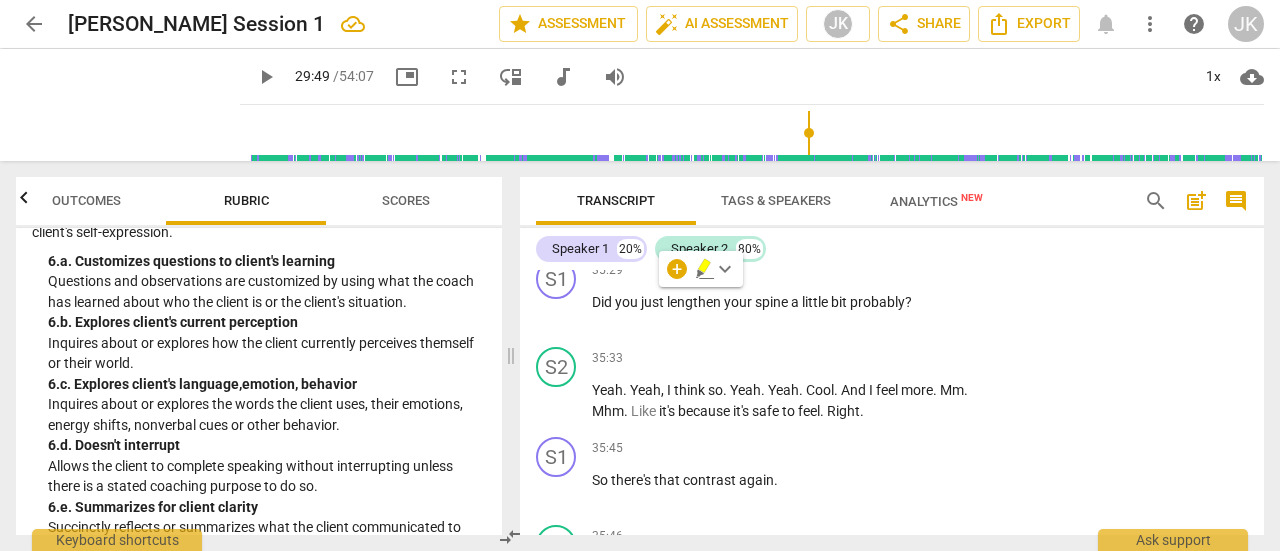 type 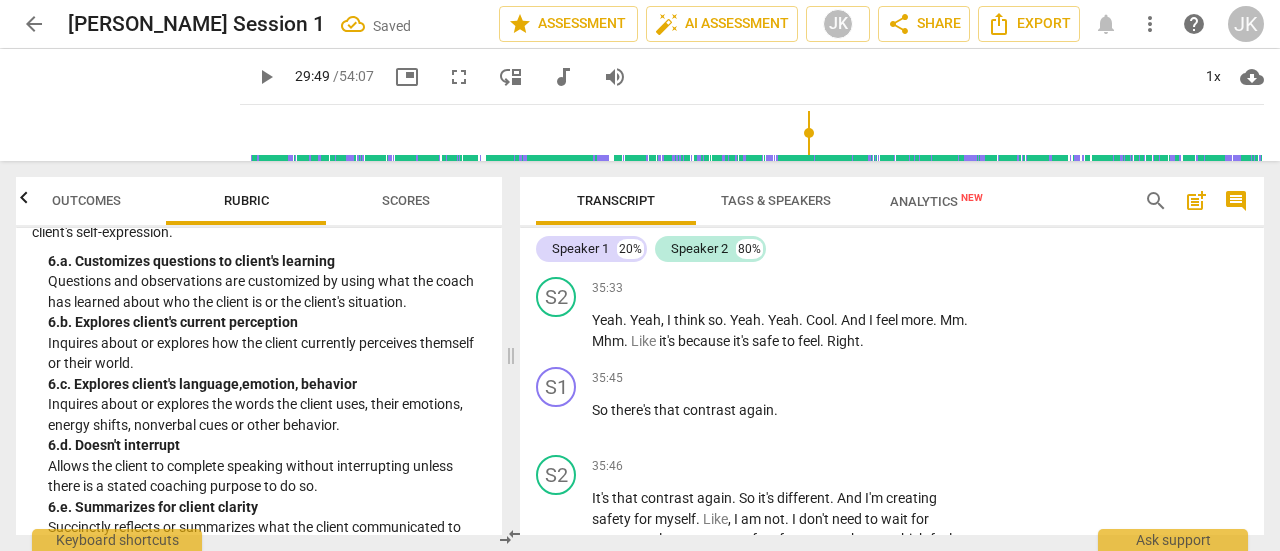 scroll, scrollTop: 20686, scrollLeft: 0, axis: vertical 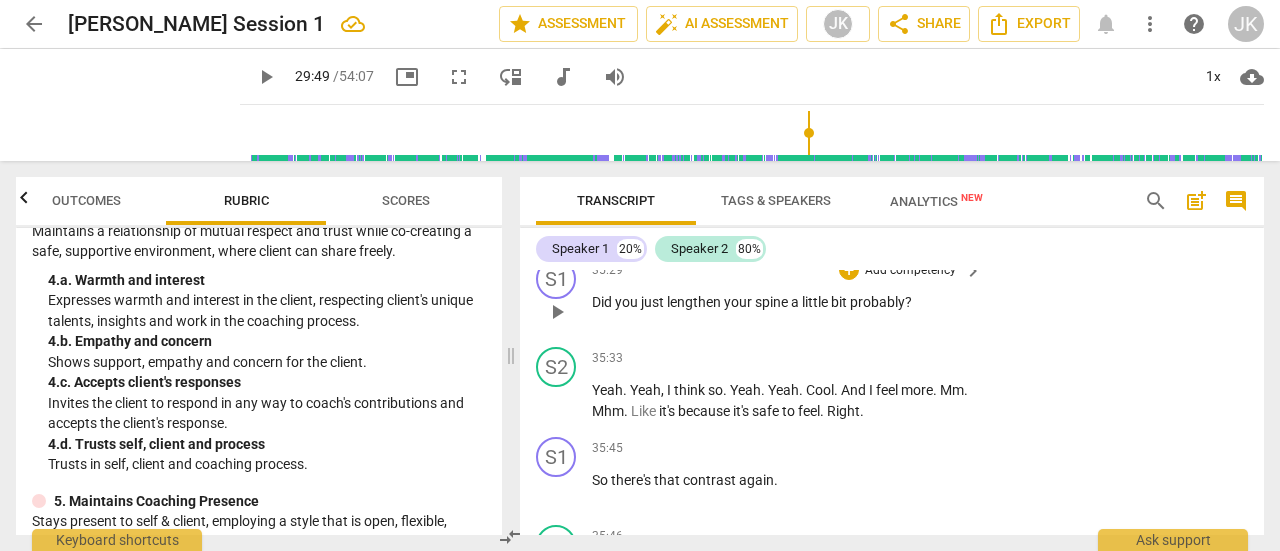 click on "Add competency" at bounding box center [910, 271] 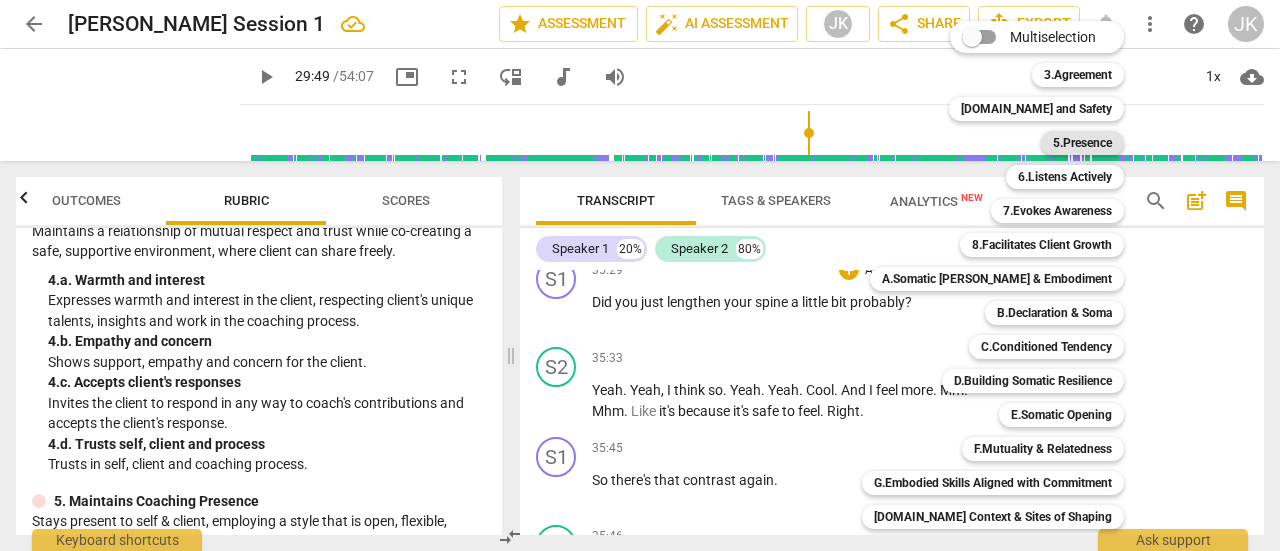 click on "5.Presence" at bounding box center (1082, 143) 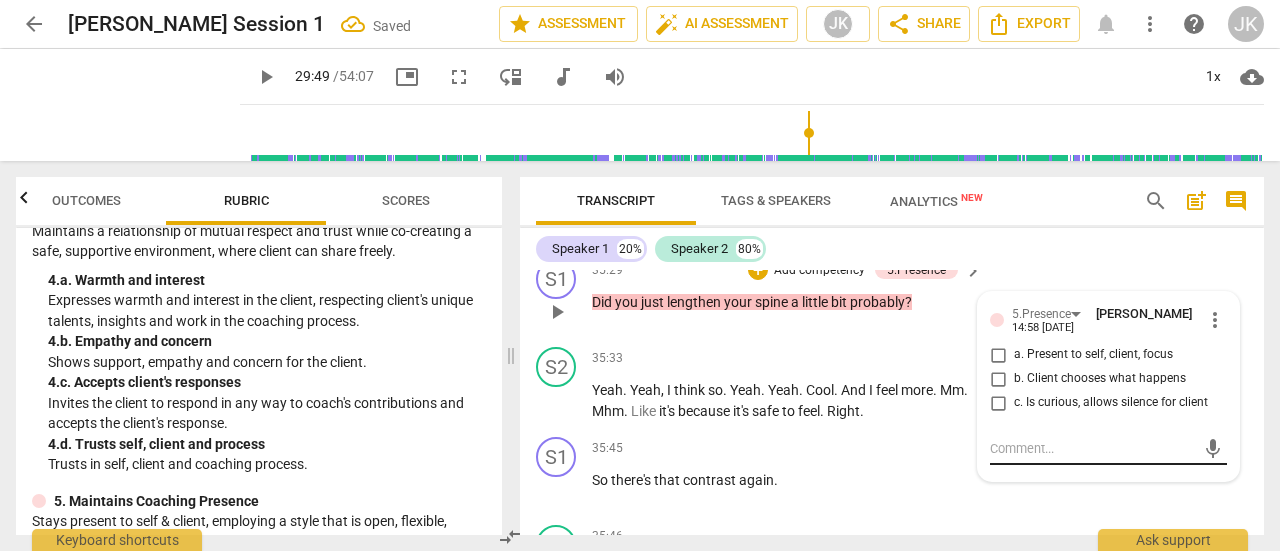 scroll, scrollTop: 20736, scrollLeft: 0, axis: vertical 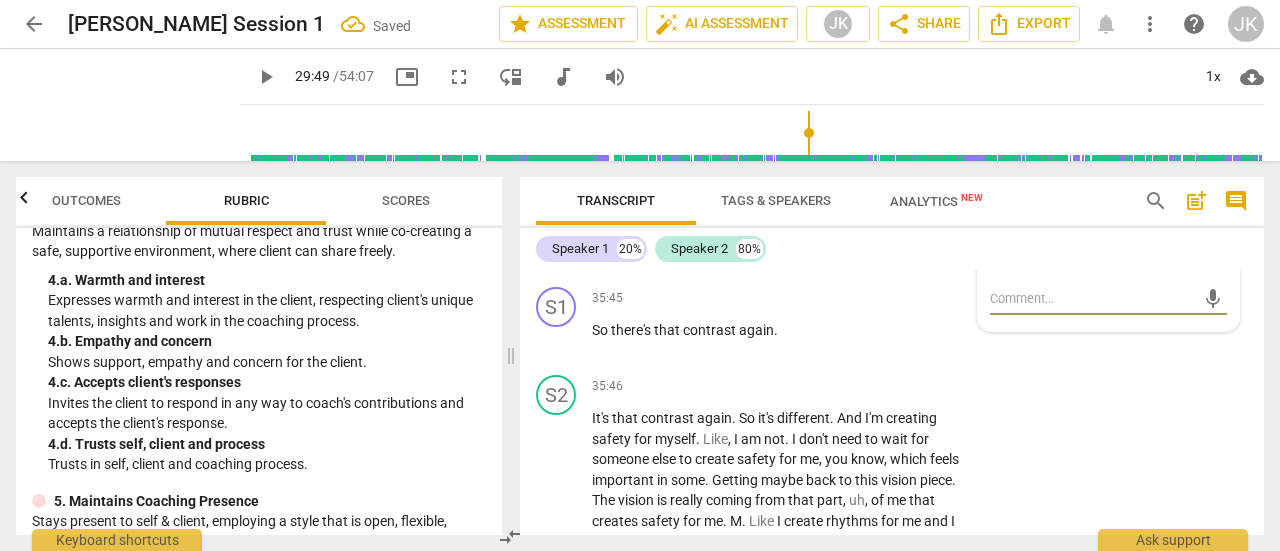 click on "a. Present to self, client, focus" at bounding box center (998, 205) 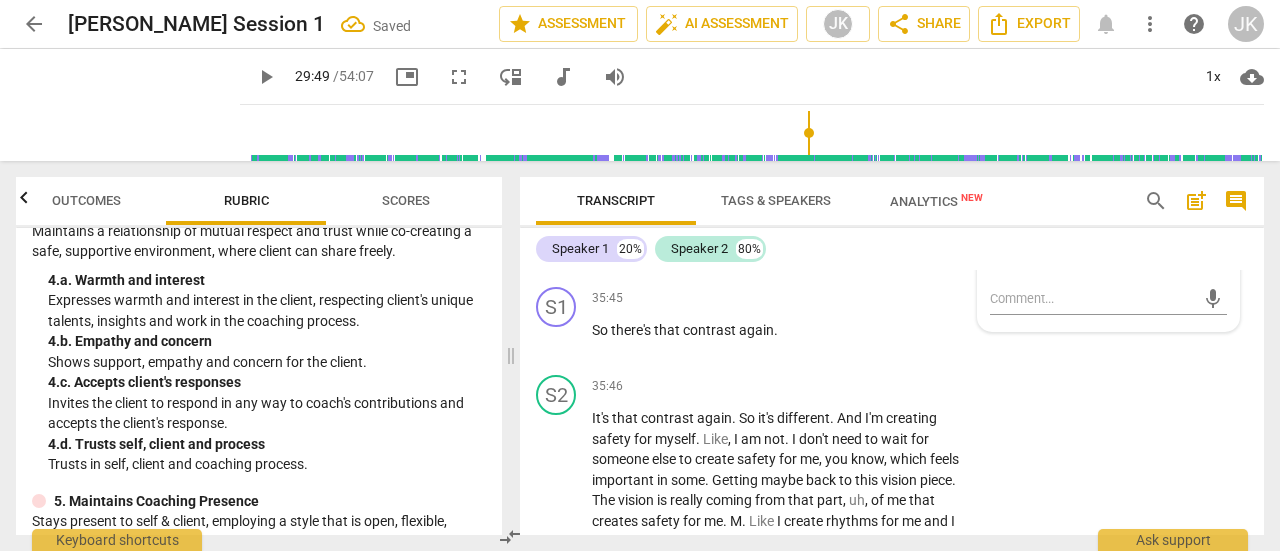 scroll, scrollTop: 20636, scrollLeft: 0, axis: vertical 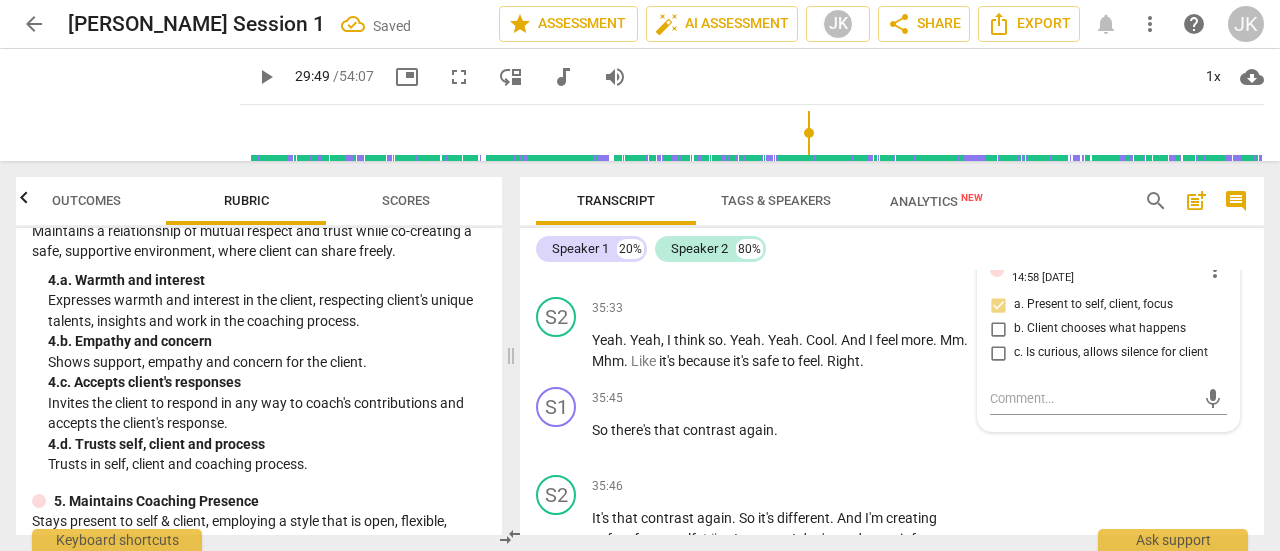 click on "Add competency" at bounding box center (819, 221) 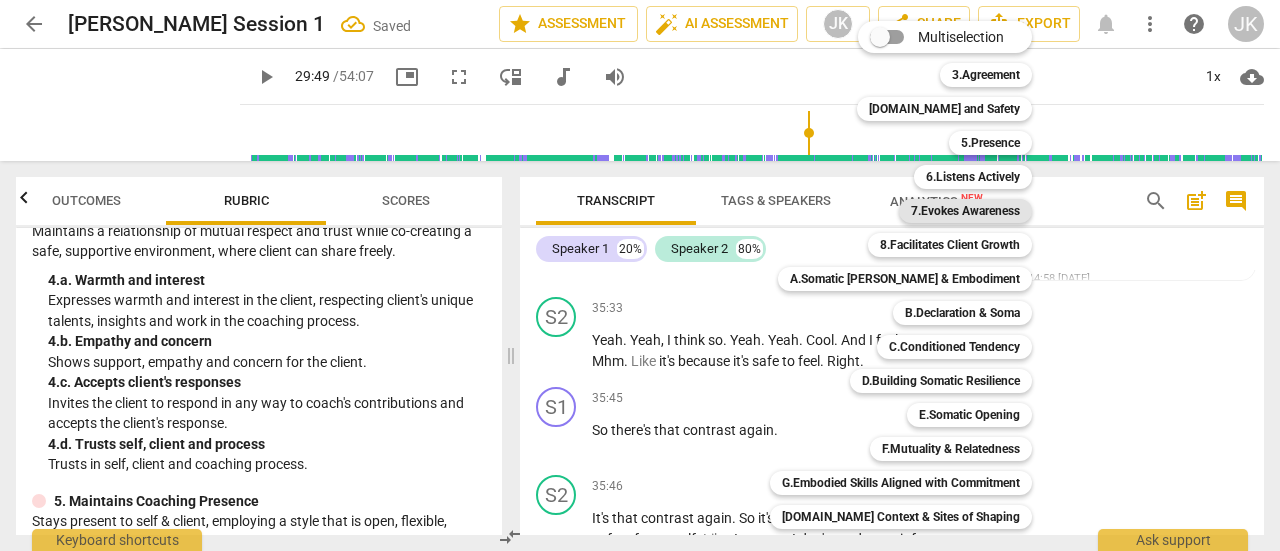 click on "7.Evokes Awareness" at bounding box center (965, 211) 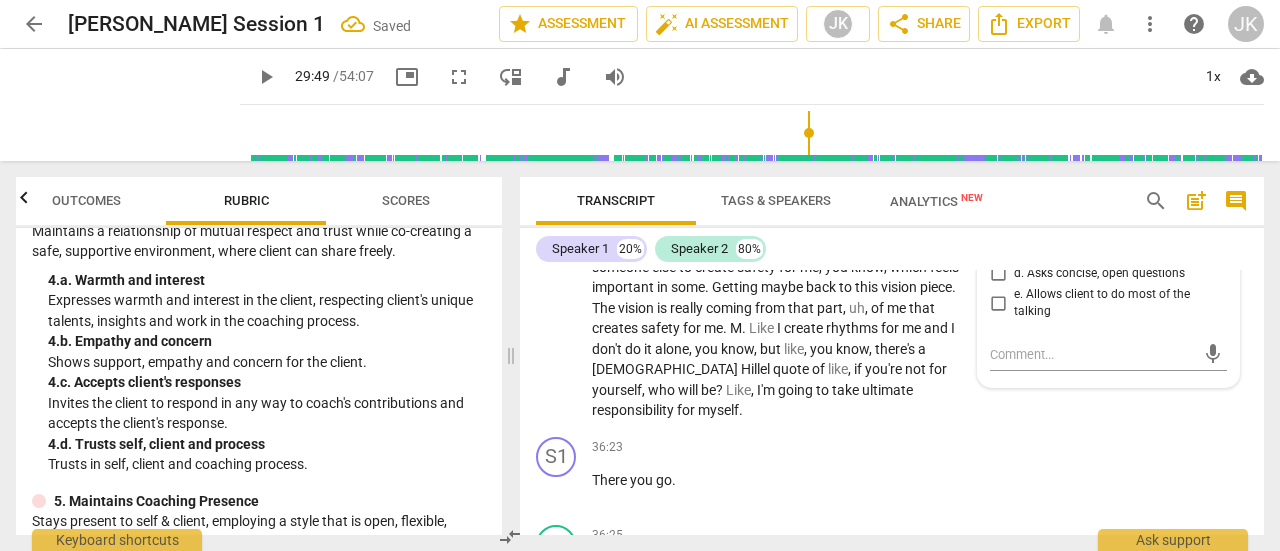scroll, scrollTop: 20936, scrollLeft: 0, axis: vertical 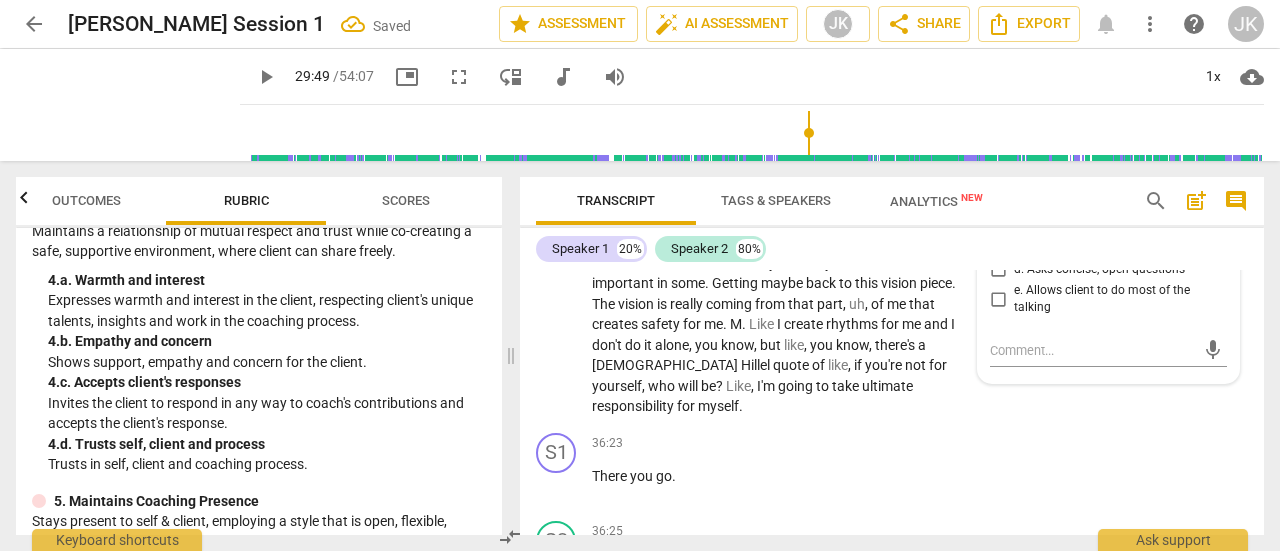 click on "c. Shares observations, intuitions" at bounding box center [998, 246] 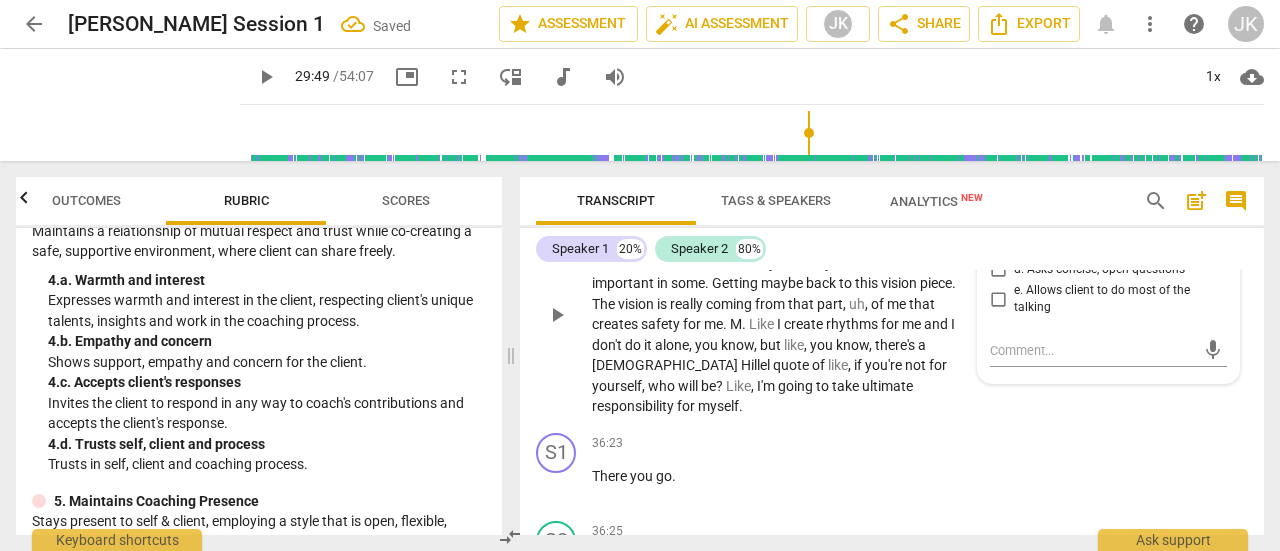 click on "35:46 + Add competency keyboard_arrow_right" at bounding box center (788, 190) 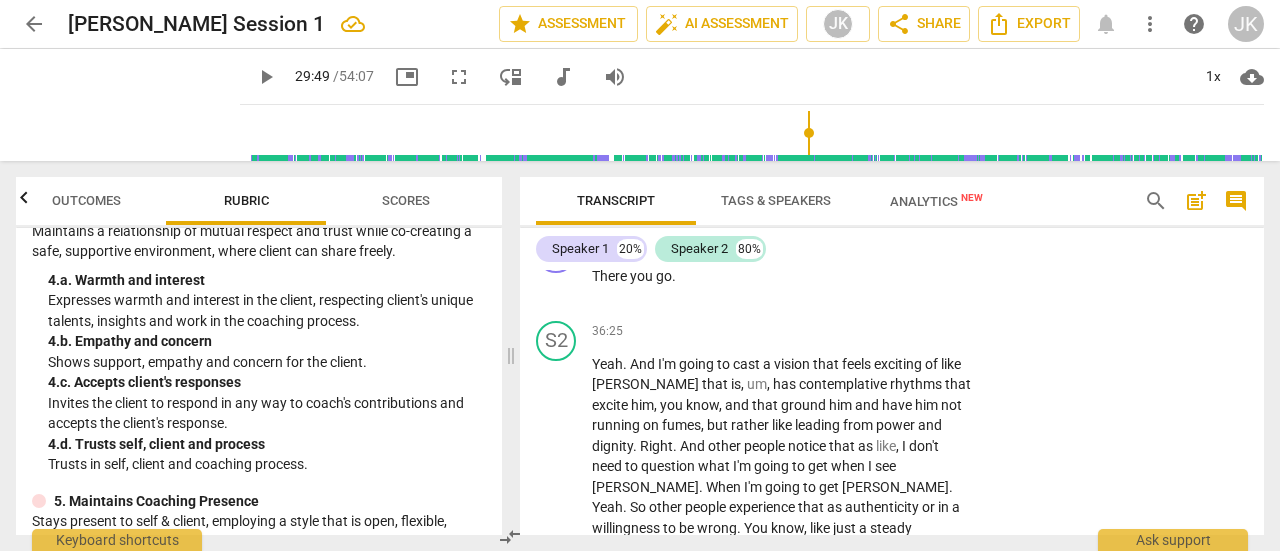scroll, scrollTop: 21236, scrollLeft: 0, axis: vertical 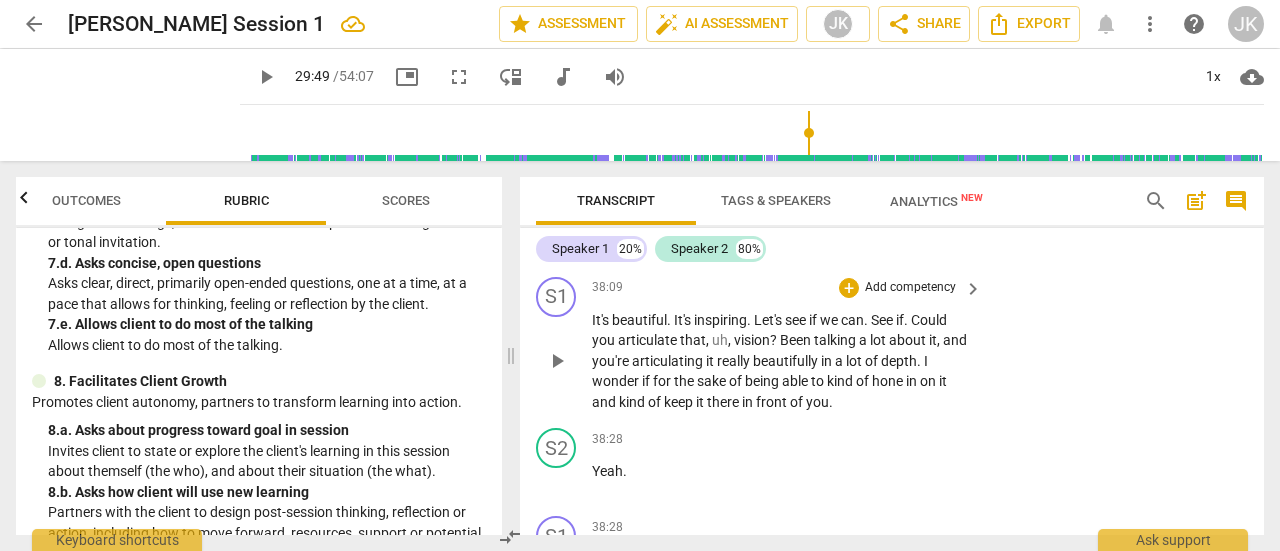 click on "Add competency" at bounding box center (910, 288) 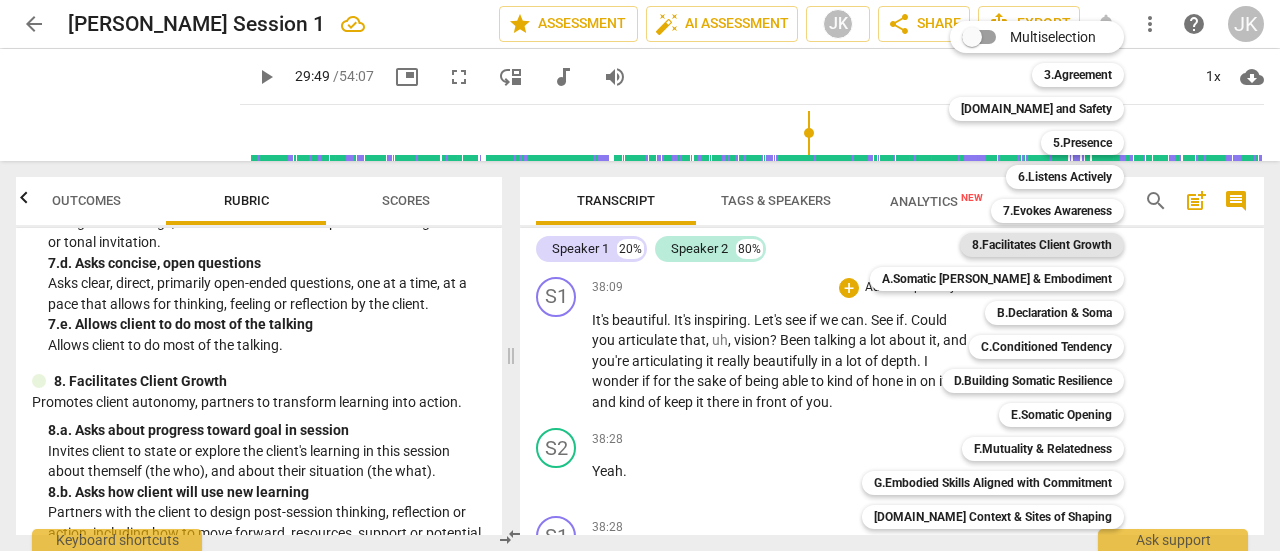click on "8.Facilitates Client Growth" at bounding box center (1042, 245) 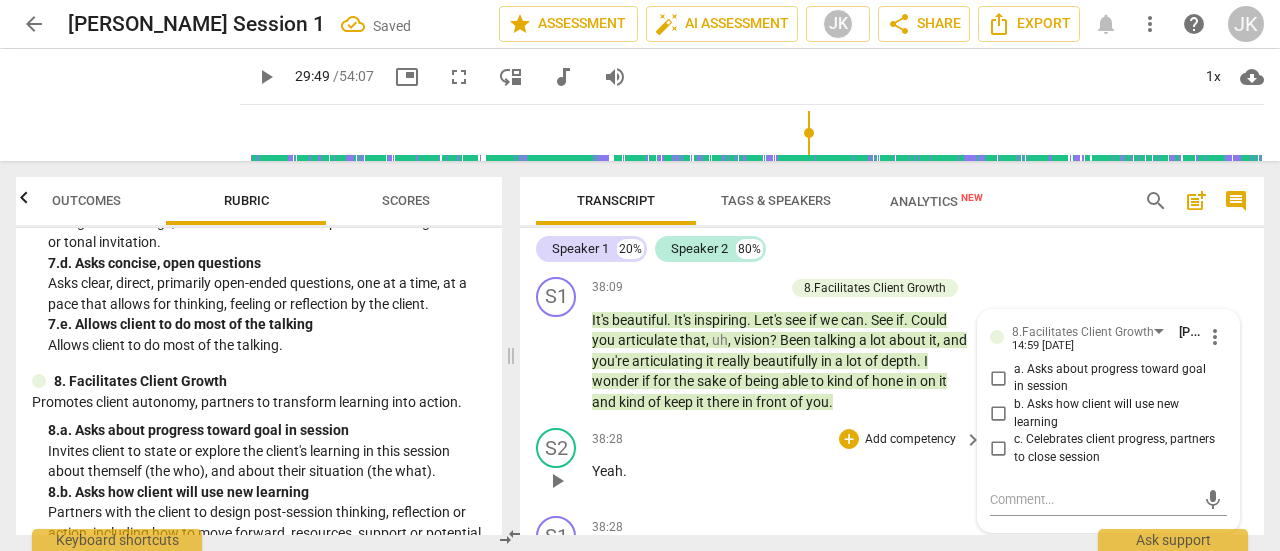 scroll, scrollTop: 21977, scrollLeft: 0, axis: vertical 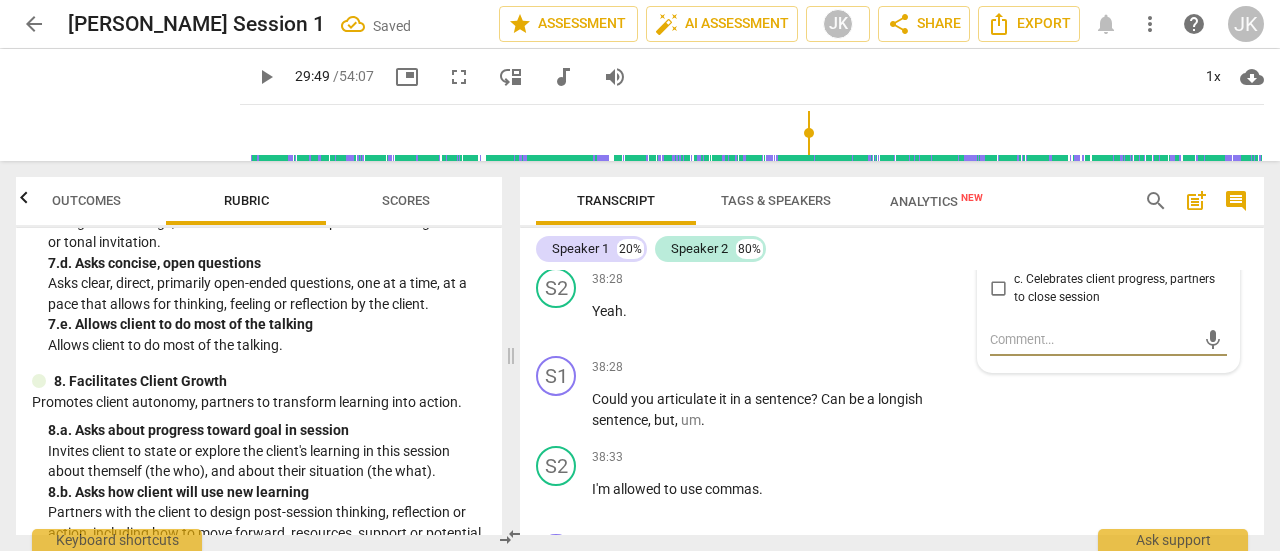 click on "a. Asks about progress toward goal in session" at bounding box center (998, 218) 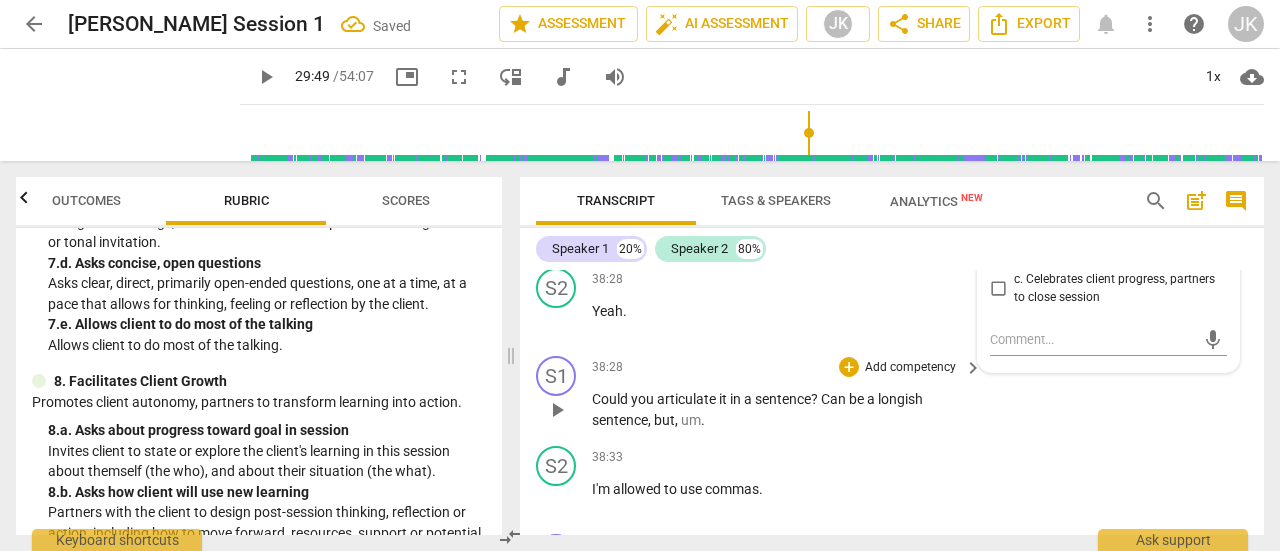 click on "S1 play_arrow pause 38:28 + Add competency keyboard_arrow_right Could   you   articulate   it   in   a   sentence ?   Can   be   a   longish   sentence ,   but ,   um ." at bounding box center [892, 393] 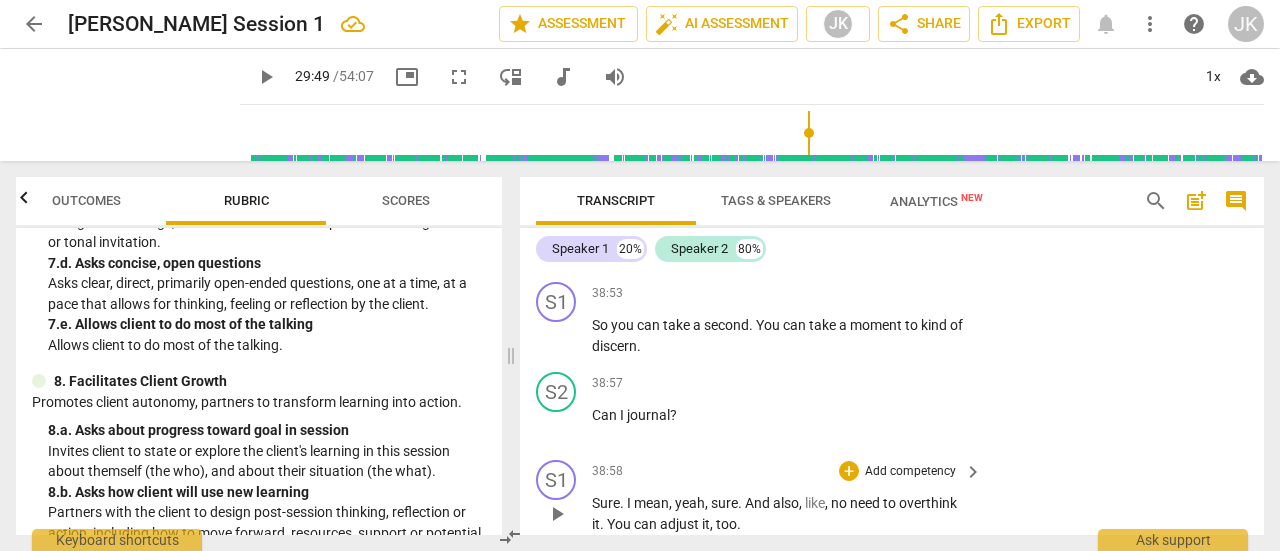 scroll, scrollTop: 22377, scrollLeft: 0, axis: vertical 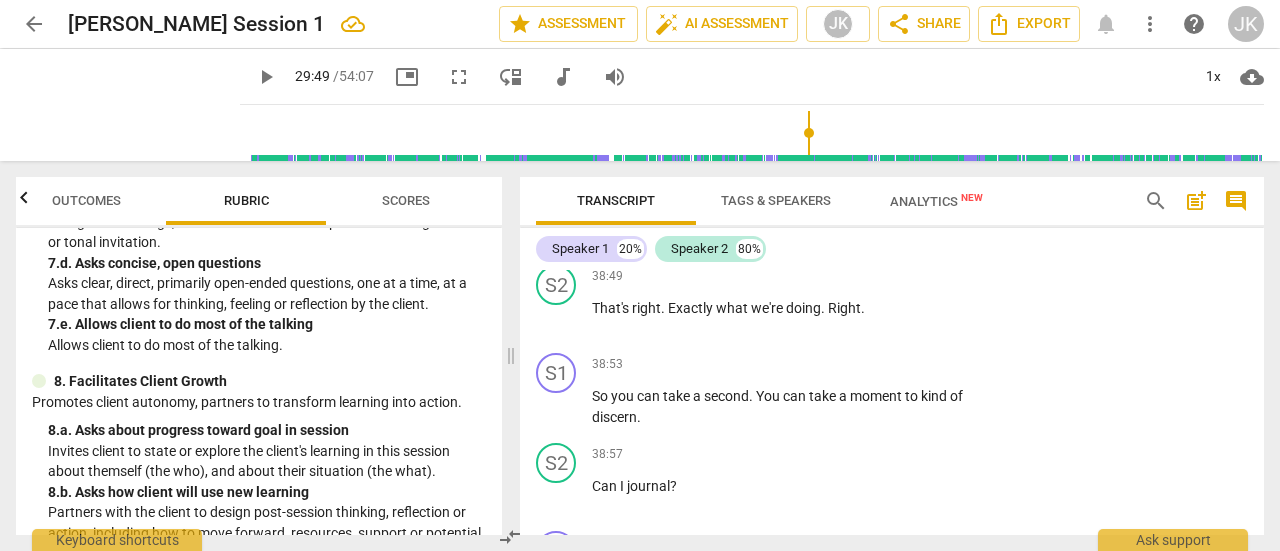 click on "." at bounding box center [788, 239] 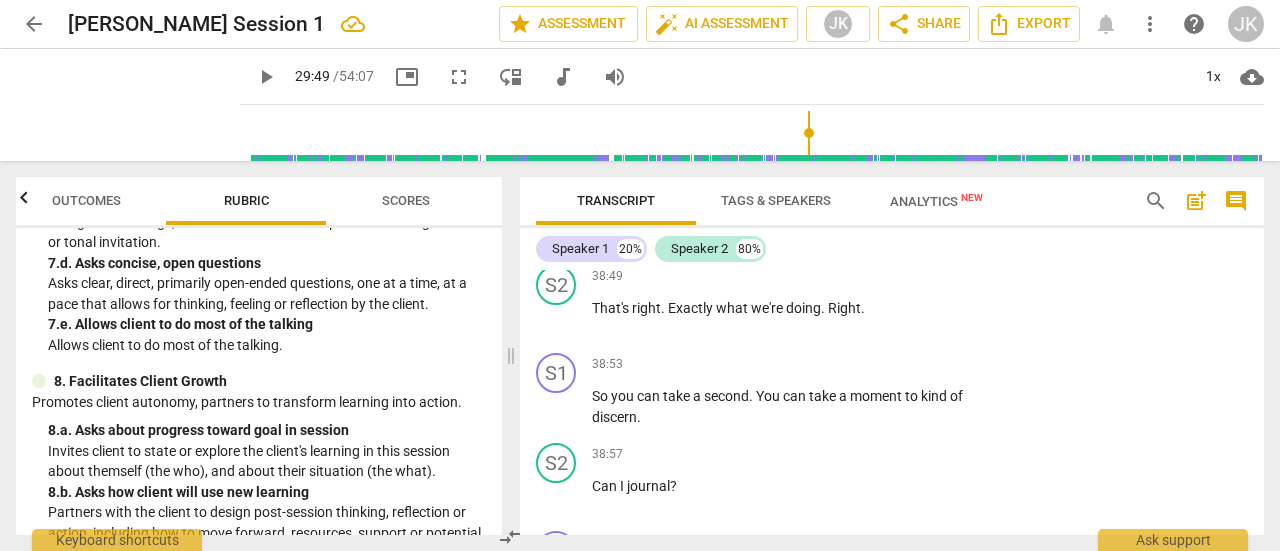 type 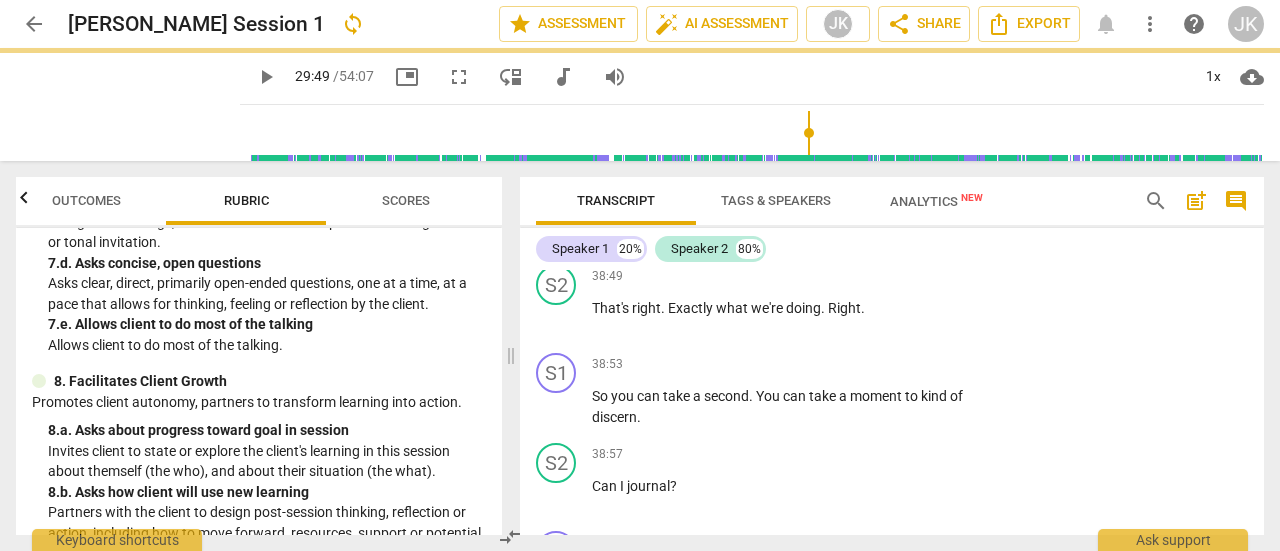 click on "Right .   Commas   allowed .   And   I'll   invite   you   to   use   the   phrase ,   I   am   a   commitment   to .   I   am   a   commitment   to .   The   reason   being   that   being   committed   to .   When   we   are   a   commitment   to .   It's   more   of   like   an   embodied alignment ." at bounding box center (782, 208) 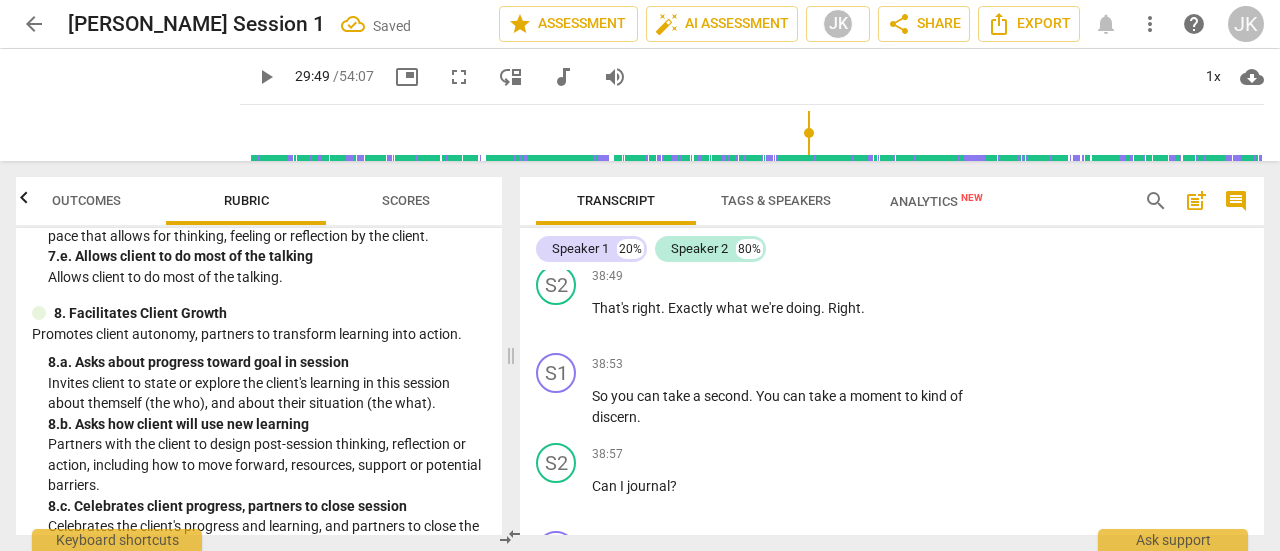 scroll, scrollTop: 1696, scrollLeft: 0, axis: vertical 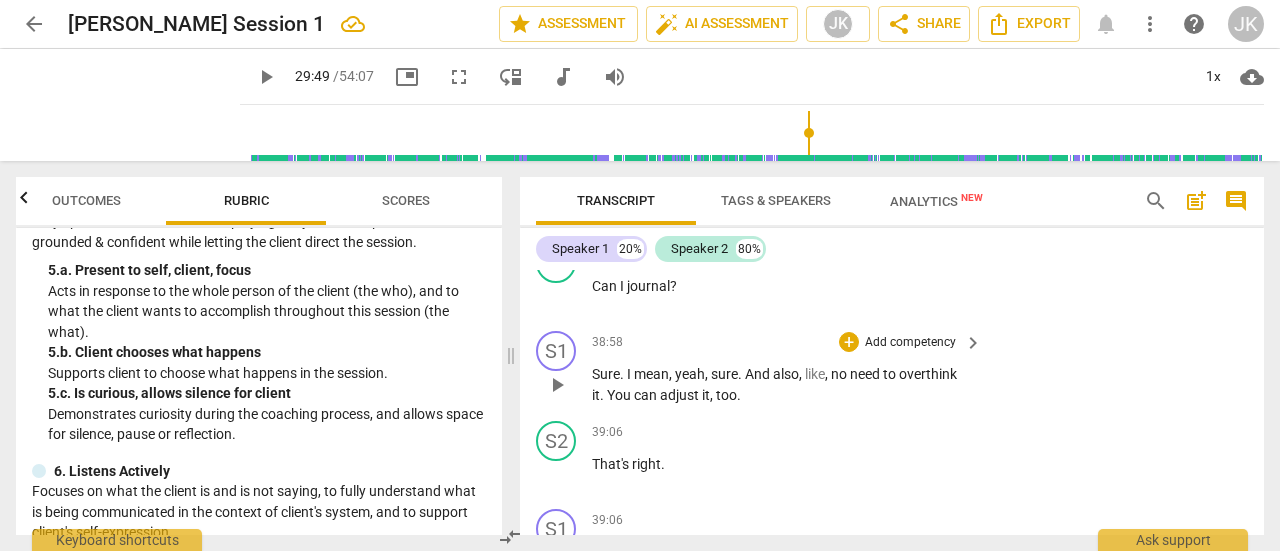 click on "Add competency" at bounding box center (910, 343) 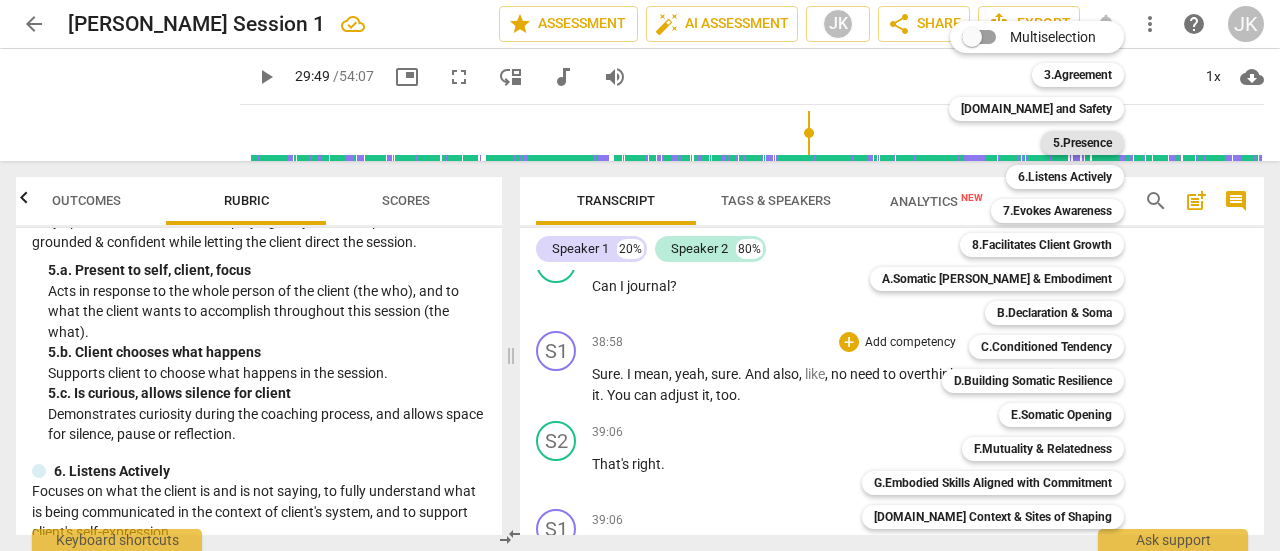 click on "5.Presence" at bounding box center [1082, 143] 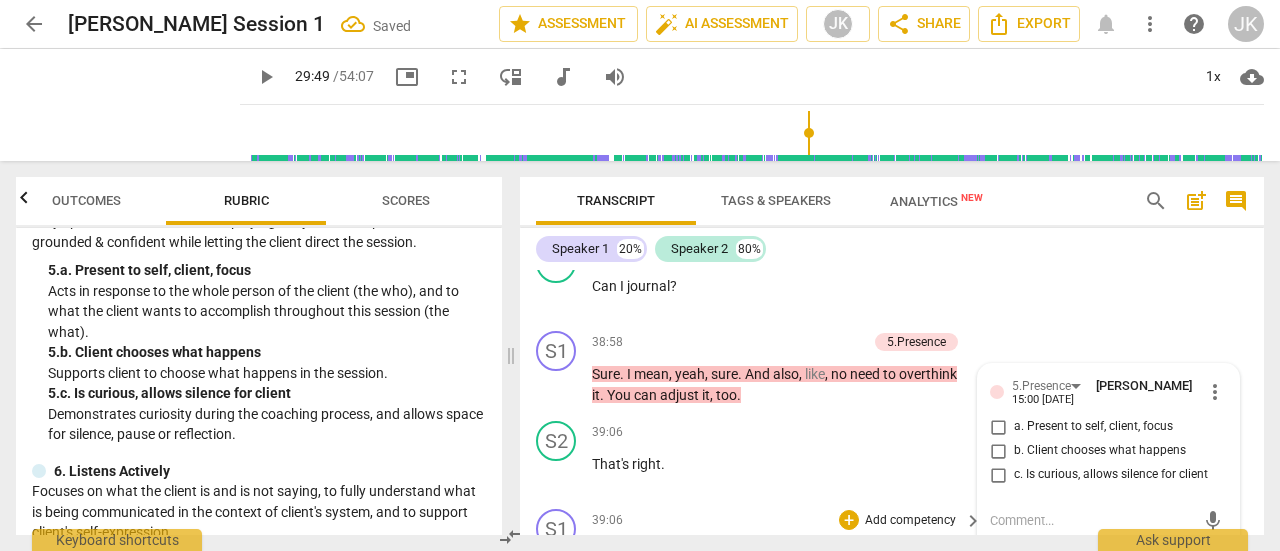 scroll, scrollTop: 22758, scrollLeft: 0, axis: vertical 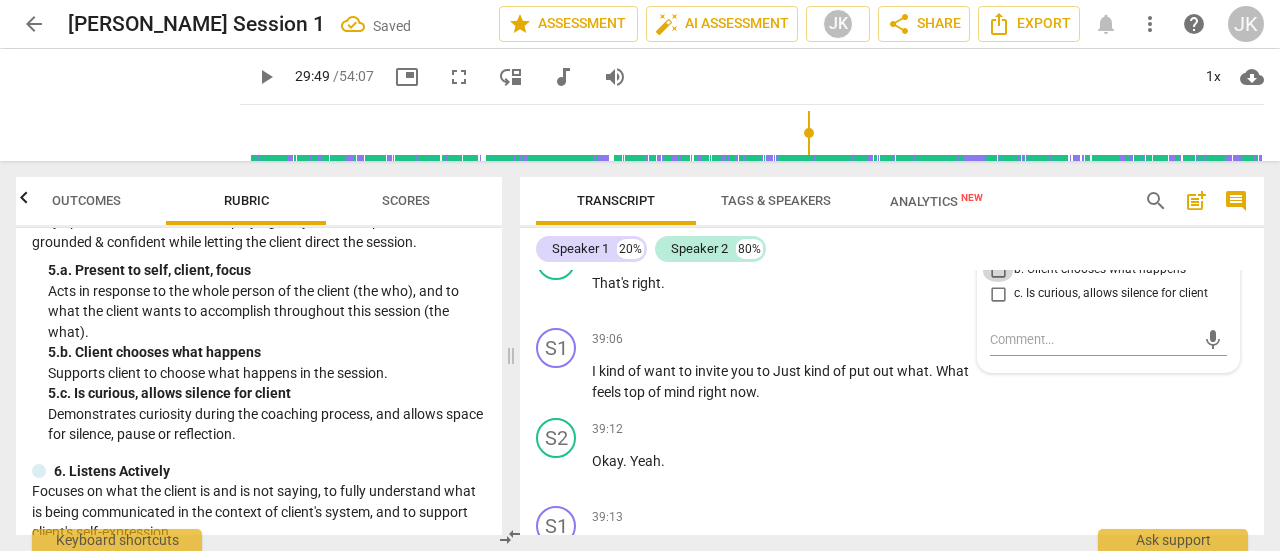 click on "b. Client chooses what happens" at bounding box center (998, 270) 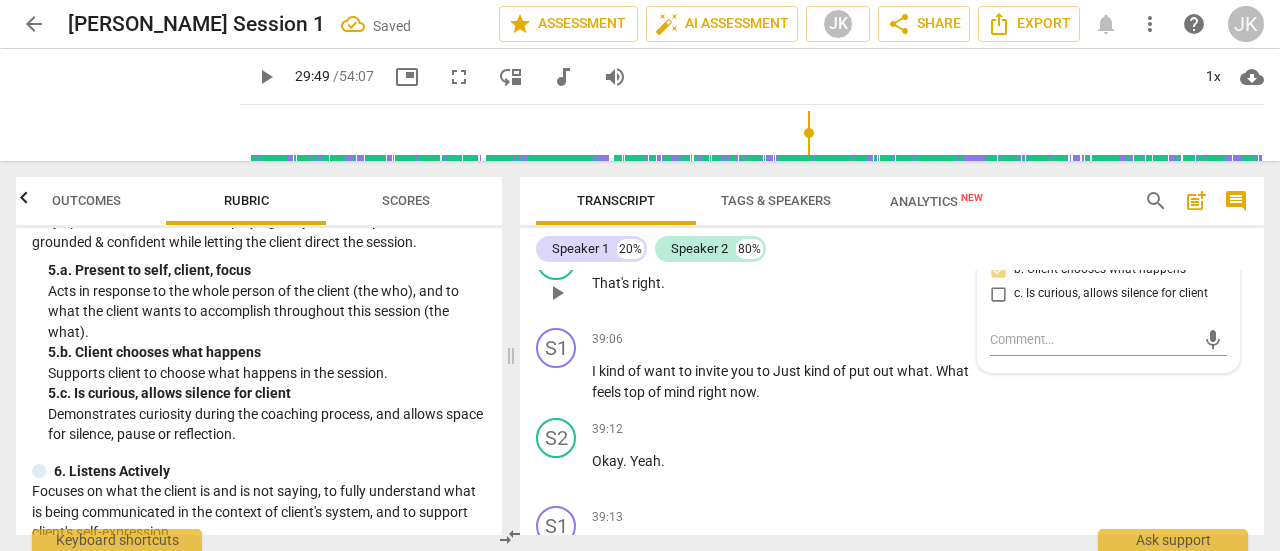 click on "That's   right ." at bounding box center [782, 283] 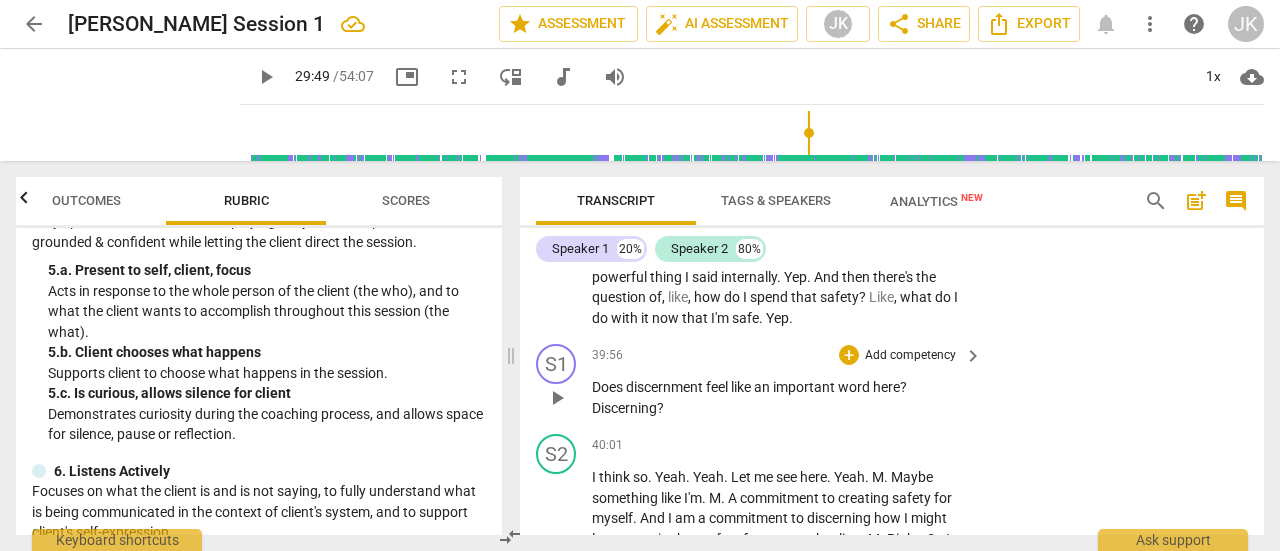 scroll, scrollTop: 23458, scrollLeft: 0, axis: vertical 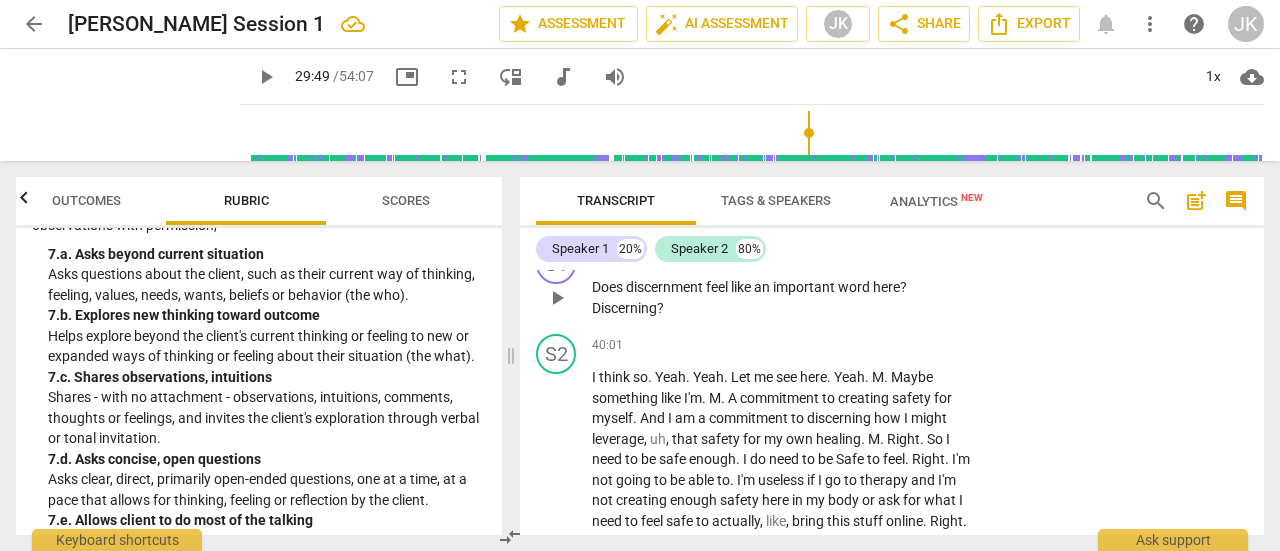 click on "Add competency" at bounding box center (910, 256) 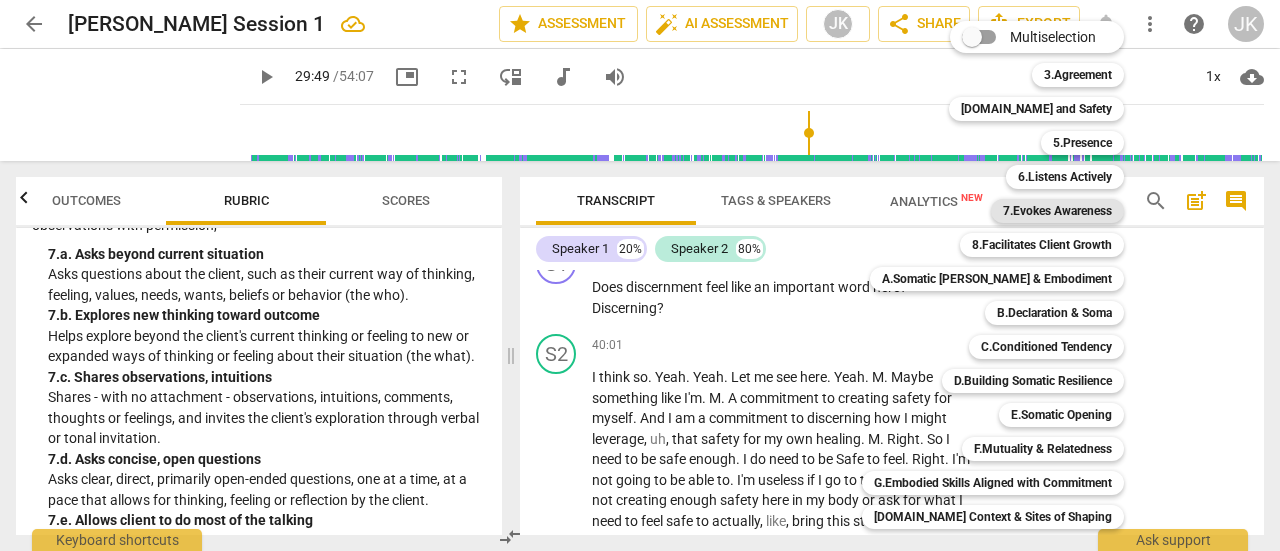 click on "7.Evokes Awareness" at bounding box center [1057, 211] 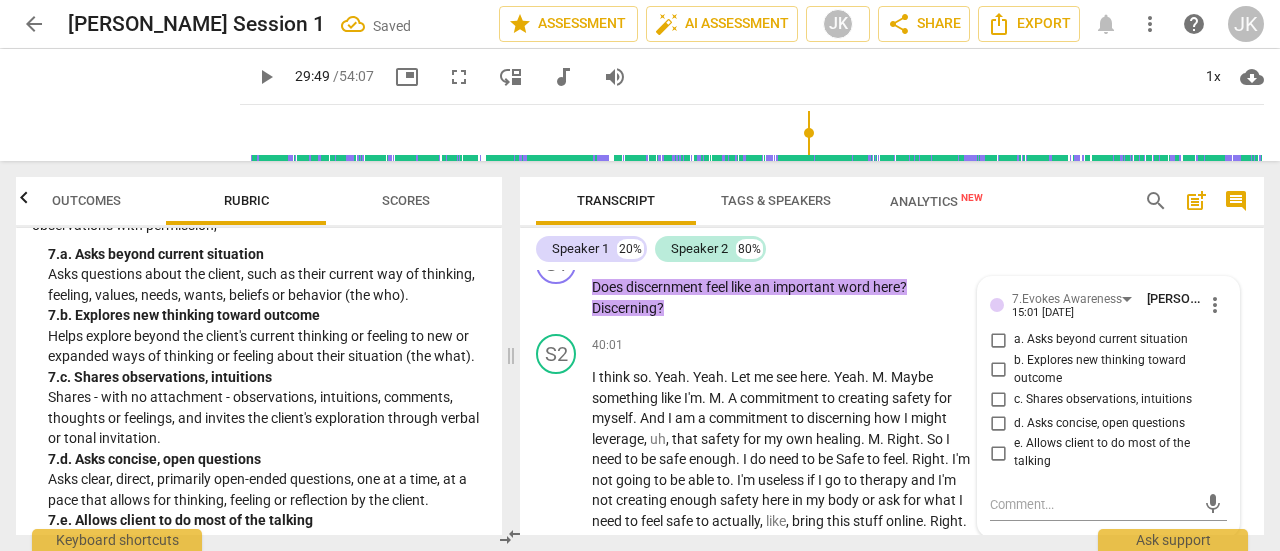 scroll, scrollTop: 23622, scrollLeft: 0, axis: vertical 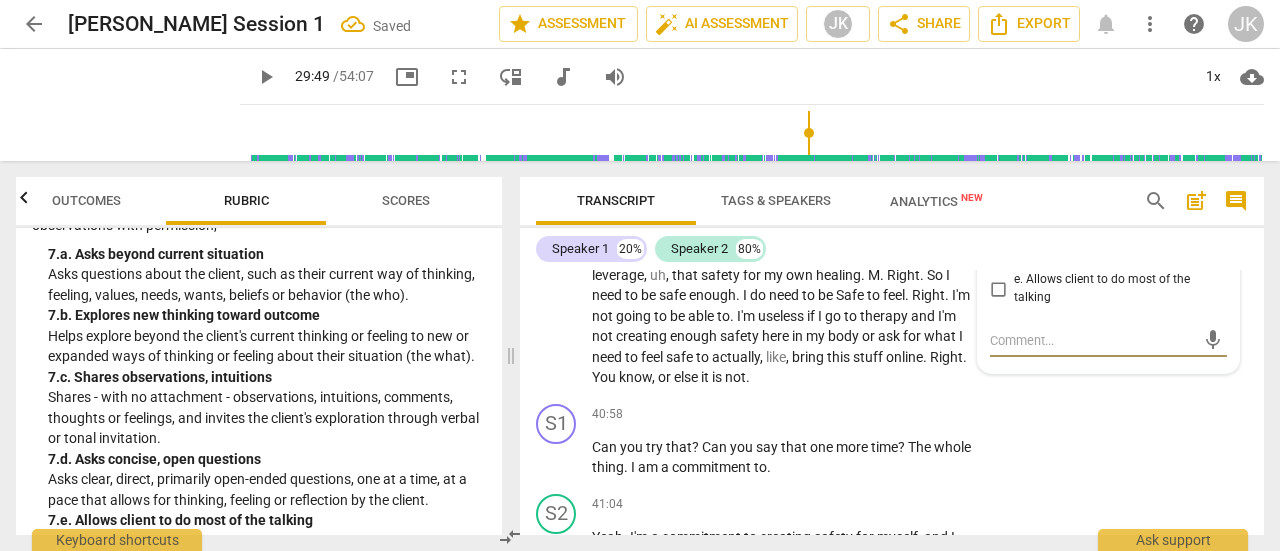 click on "c. Shares observations, intuitions" at bounding box center [998, 235] 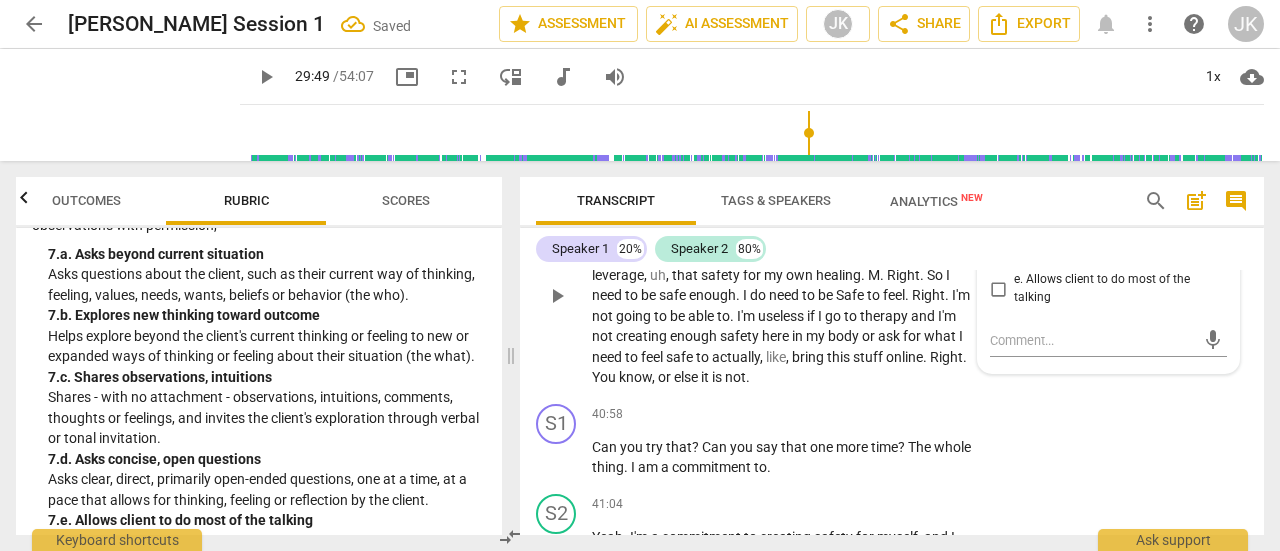 click on "I   think   so .   Yeah .   Yeah .   Let   me   see   here .   Yeah .   M .   Maybe   something   like   I'm .   M .   A   commitment   to   creating   safety   for   myself .   And   I   am   a   commitment   to   discerning   how   I   might   leverage ,   uh ,   that   safety   for   my   own   healing .   M .   Right .   So   I   need   to   be   safe   enough .   I   do   need   to   be   Safe   to   feel .   Right .   I'm   not   going   to   be   able   to .   I'm   useless   if   I   go   to   therapy   and   I'm   not   creating   enough   safety   here   in   my   body   or   ask   for   what   I   need   to   feel   safe   to   actually ,   like ,   bring   this   stuff   online .   Right .   You   know ,   or   else   it   is   not ." at bounding box center (782, 295) 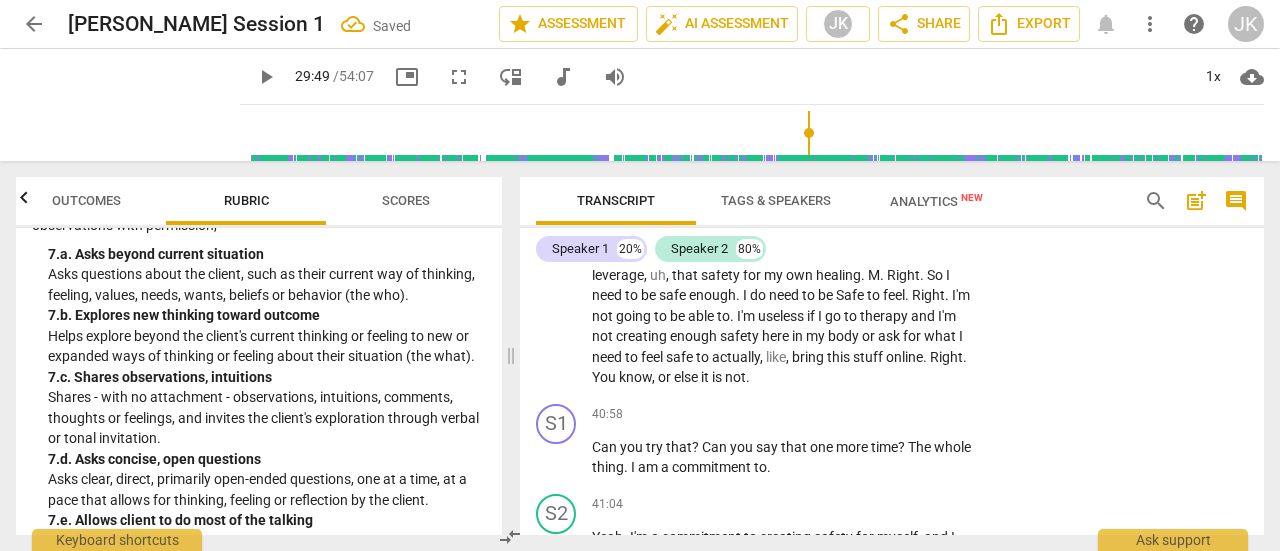click on "Scores" at bounding box center (406, 200) 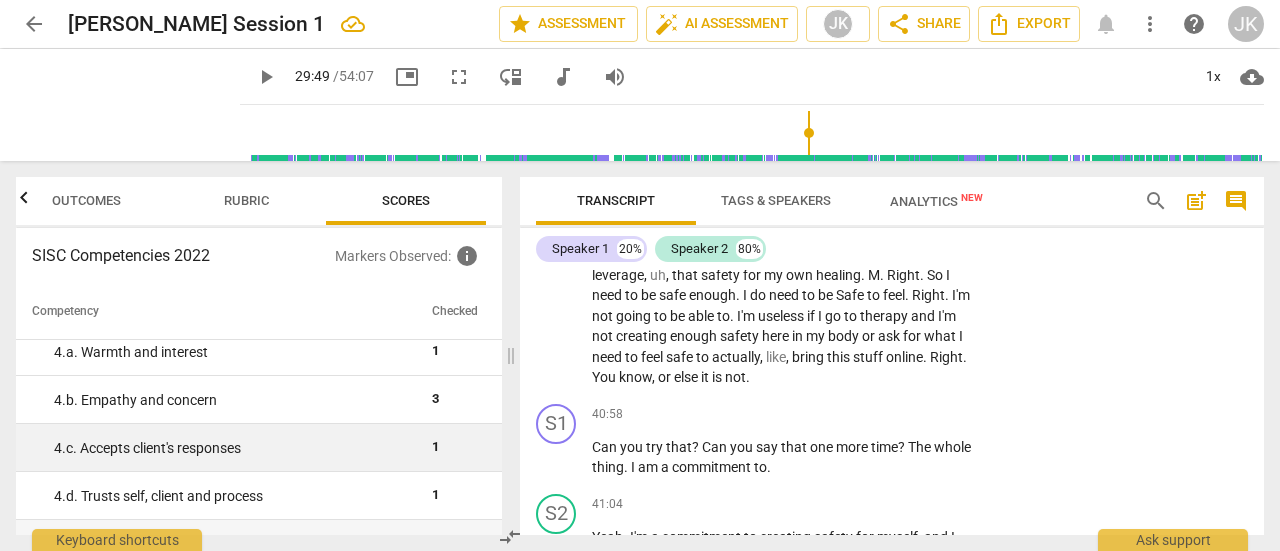 scroll, scrollTop: 200, scrollLeft: 0, axis: vertical 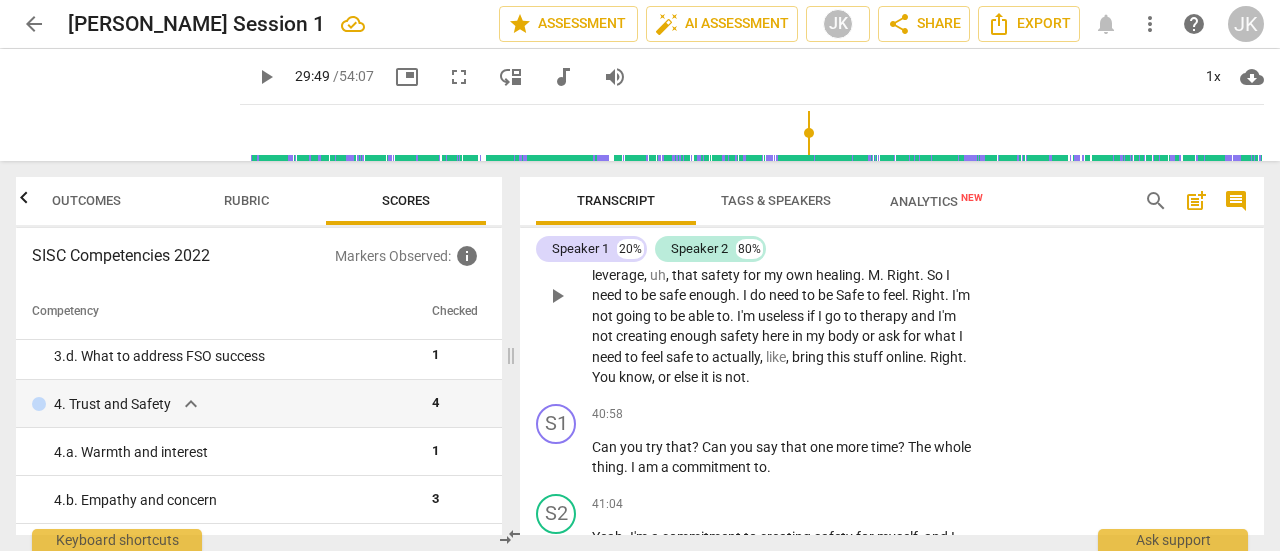 click on "to" at bounding box center [852, 316] 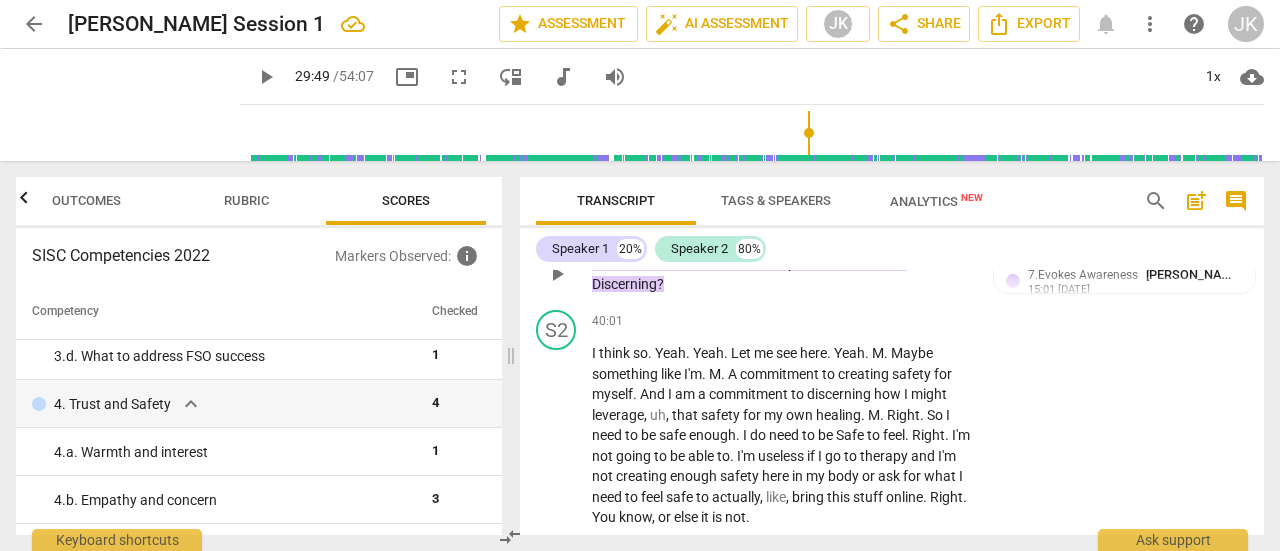 scroll, scrollTop: 23422, scrollLeft: 0, axis: vertical 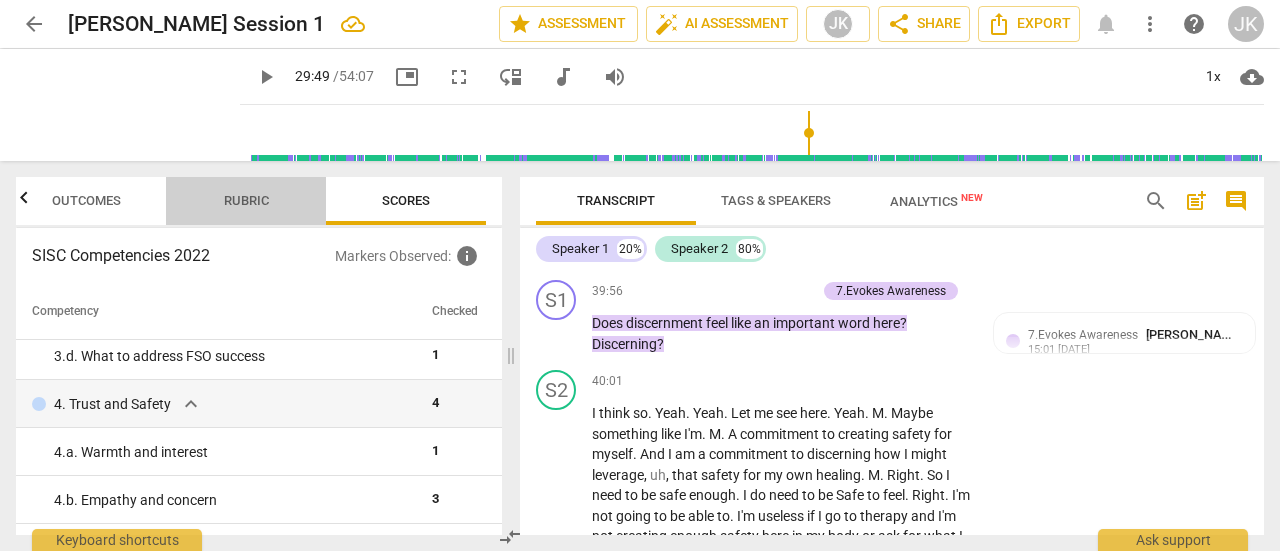 click on "Rubric" at bounding box center [246, 200] 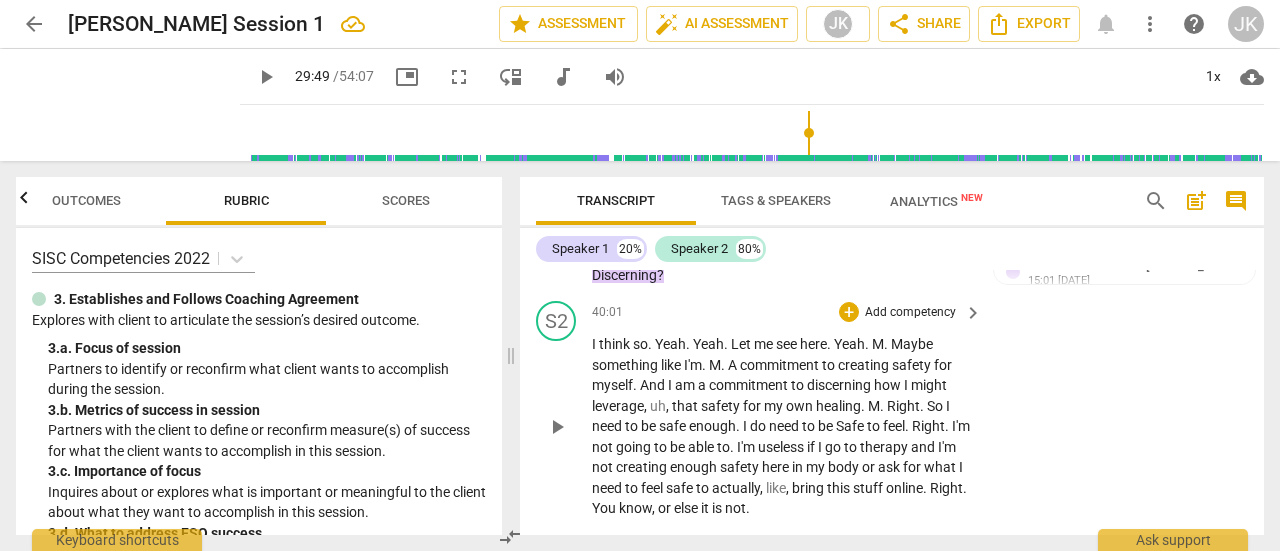 scroll, scrollTop: 23322, scrollLeft: 0, axis: vertical 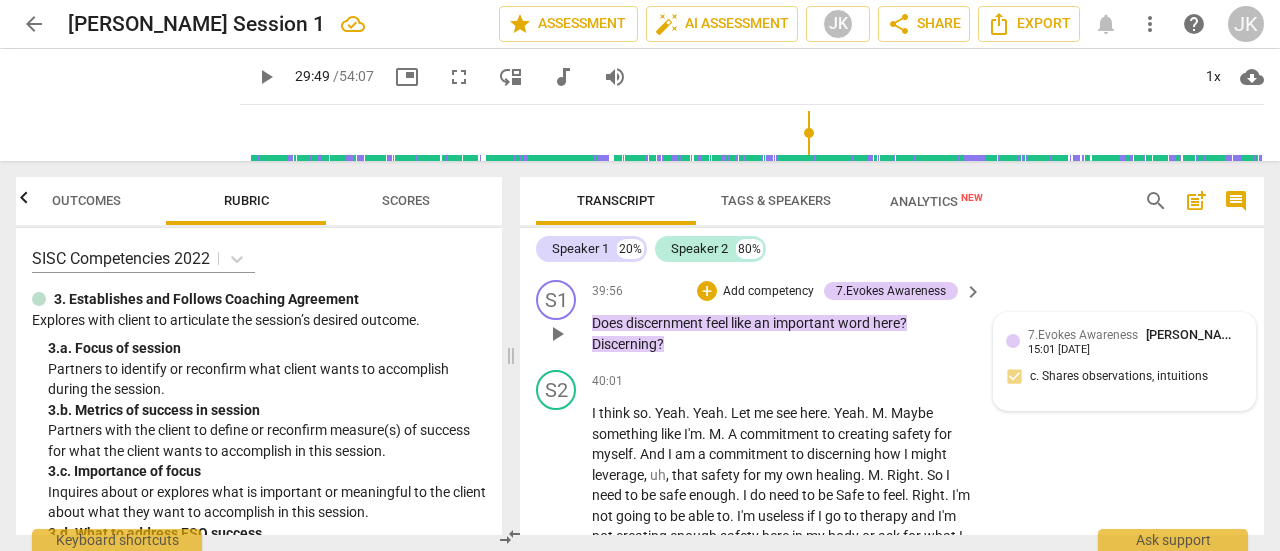 click on "7.Evokes Awareness" at bounding box center (1083, 335) 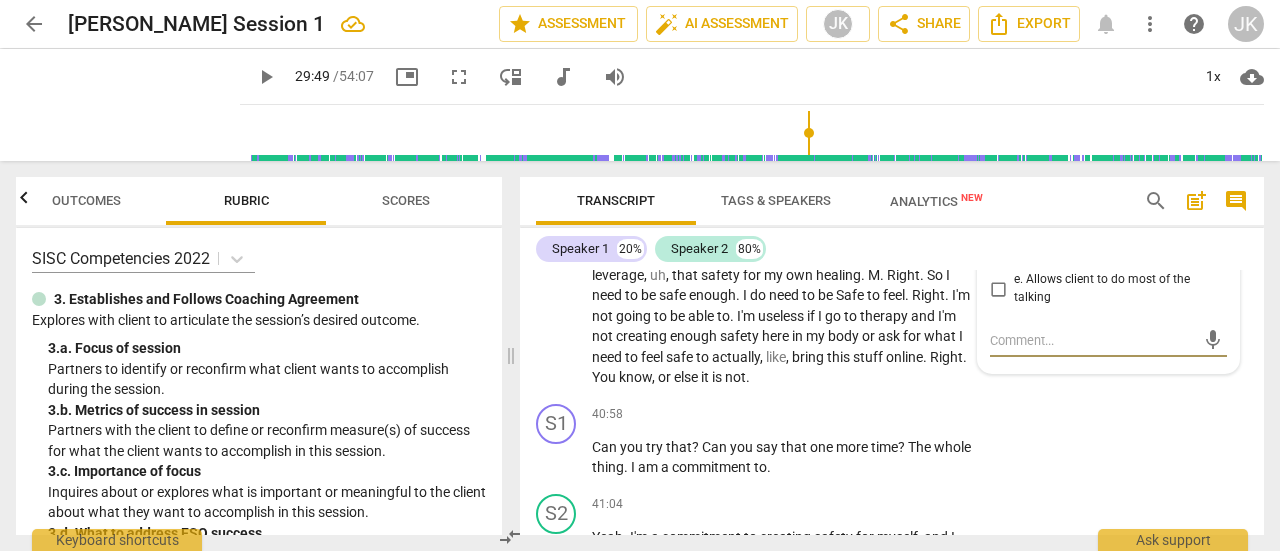 scroll, scrollTop: 23522, scrollLeft: 0, axis: vertical 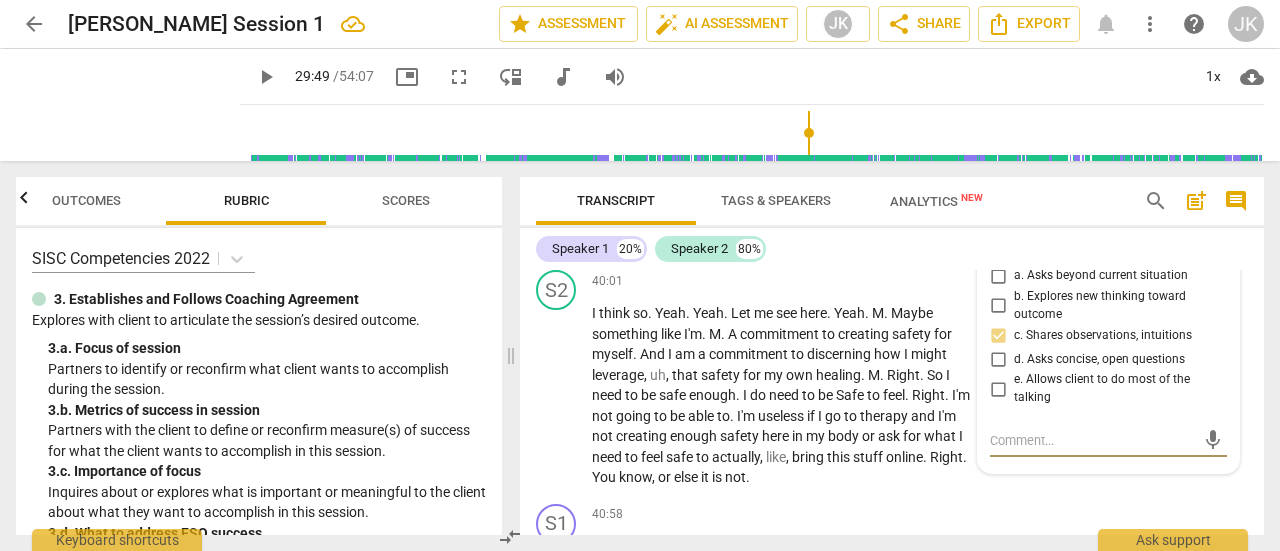 click on "more_vert" at bounding box center (1215, 241) 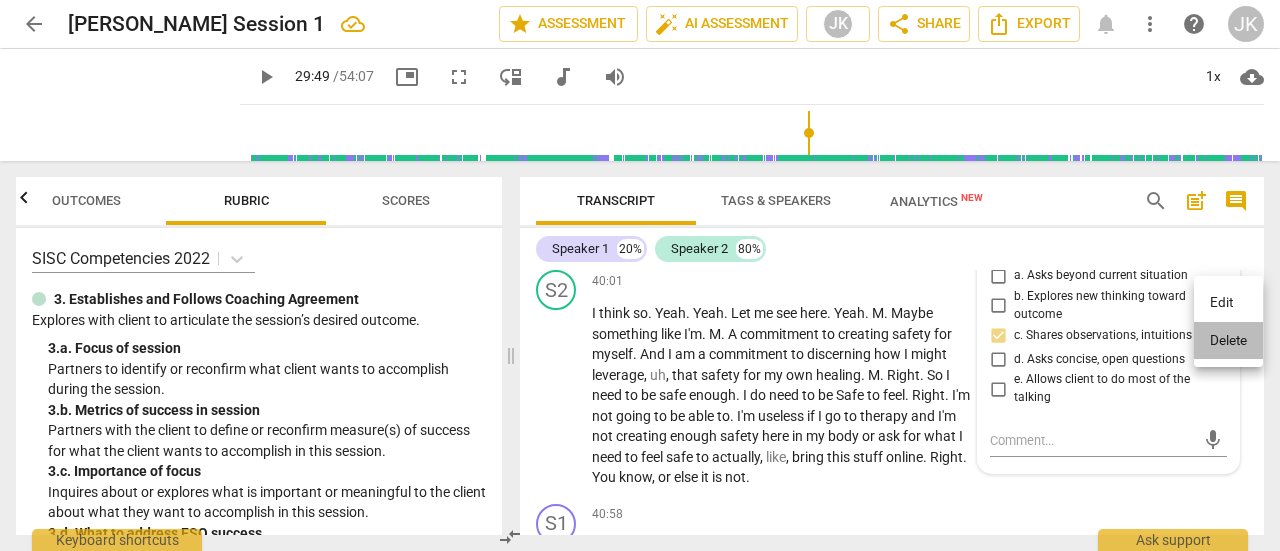click on "Delete" at bounding box center [1228, 341] 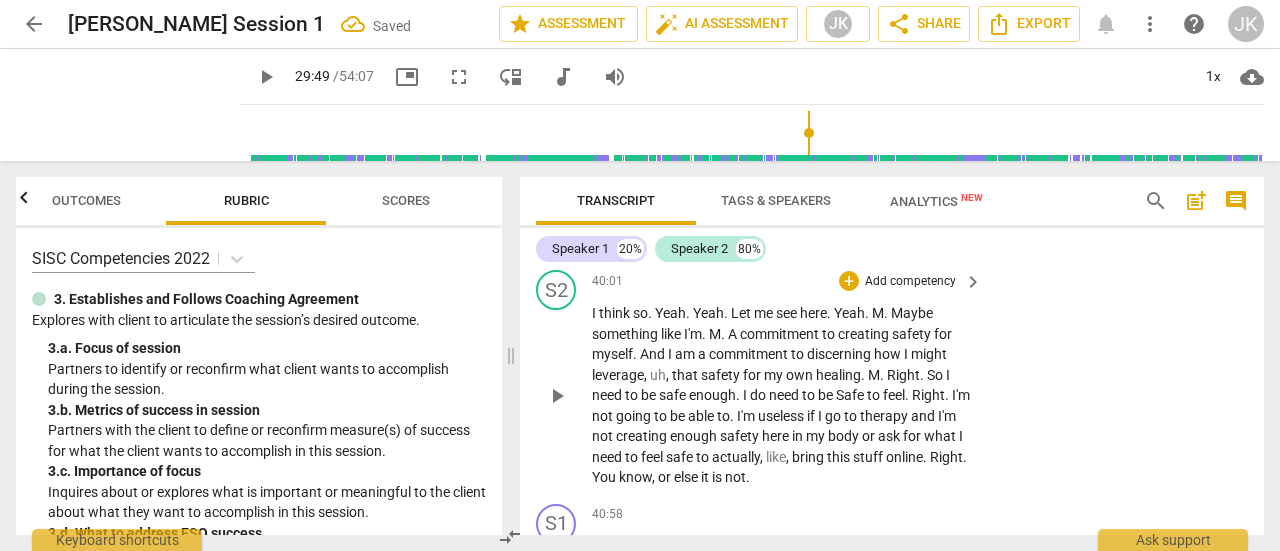 scroll, scrollTop: 23422, scrollLeft: 0, axis: vertical 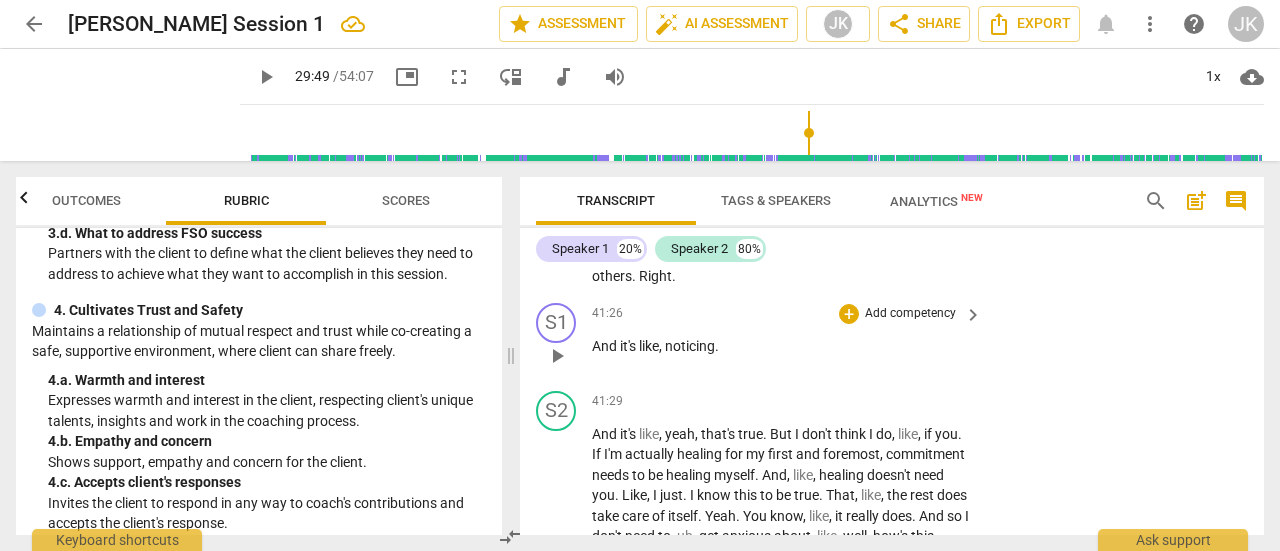 click on "play_arrow" at bounding box center [557, 356] 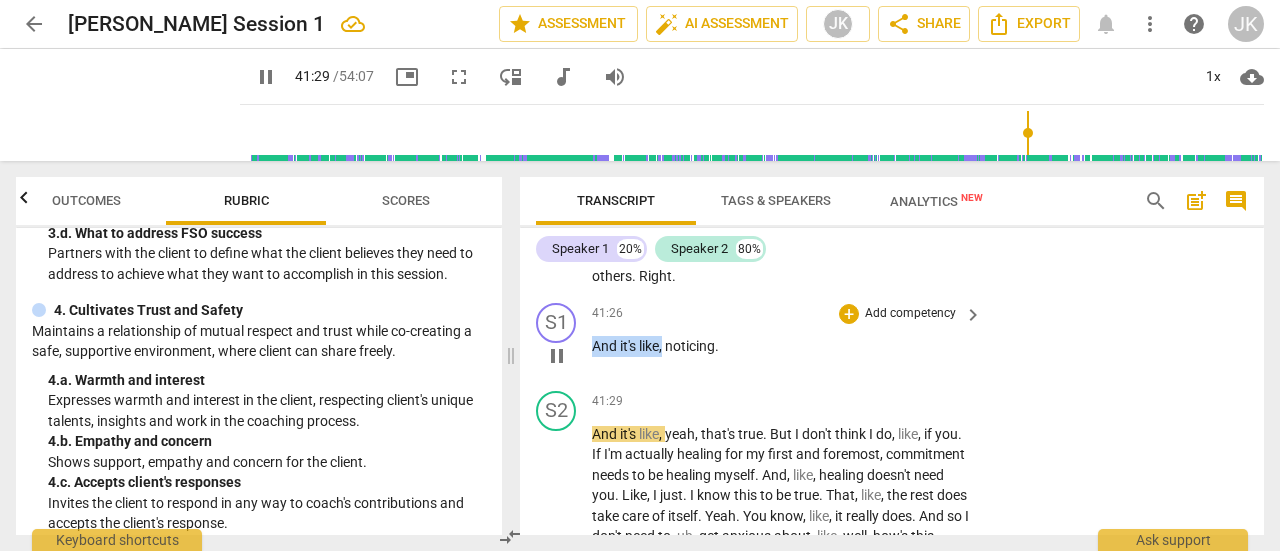 drag, startPoint x: 604, startPoint y: 409, endPoint x: 664, endPoint y: 410, distance: 60.00833 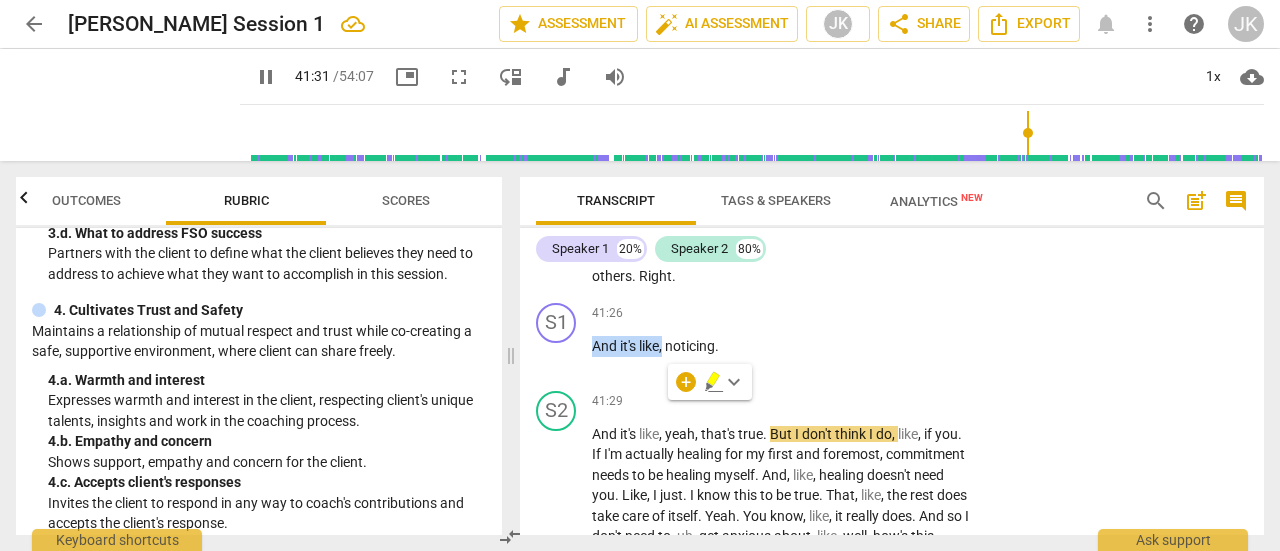type on "2491" 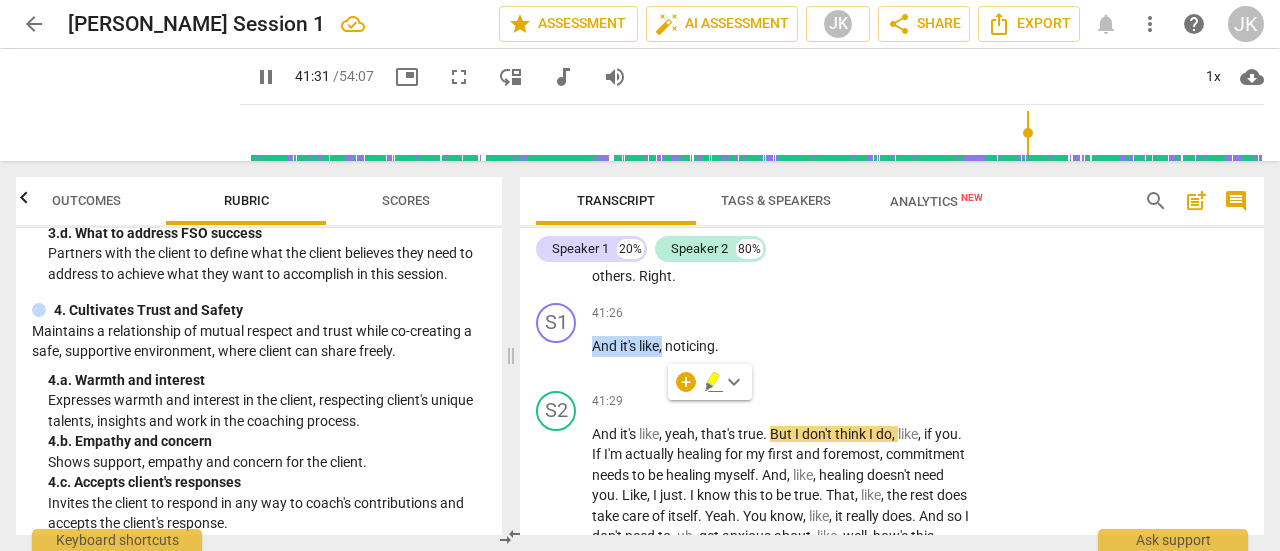 type 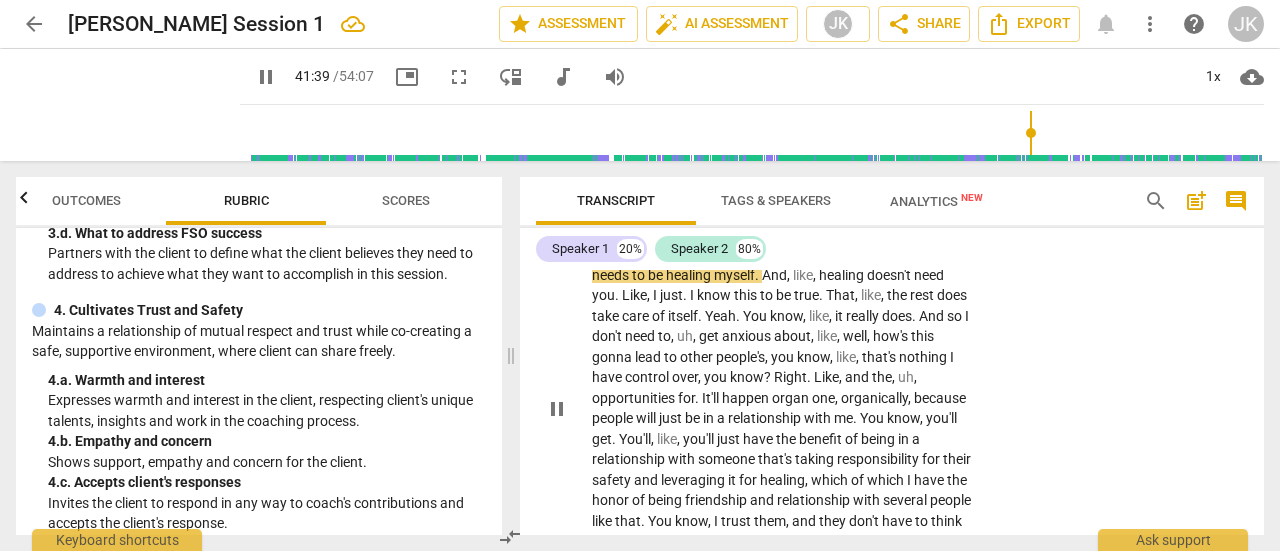 click on "pause" at bounding box center (557, 409) 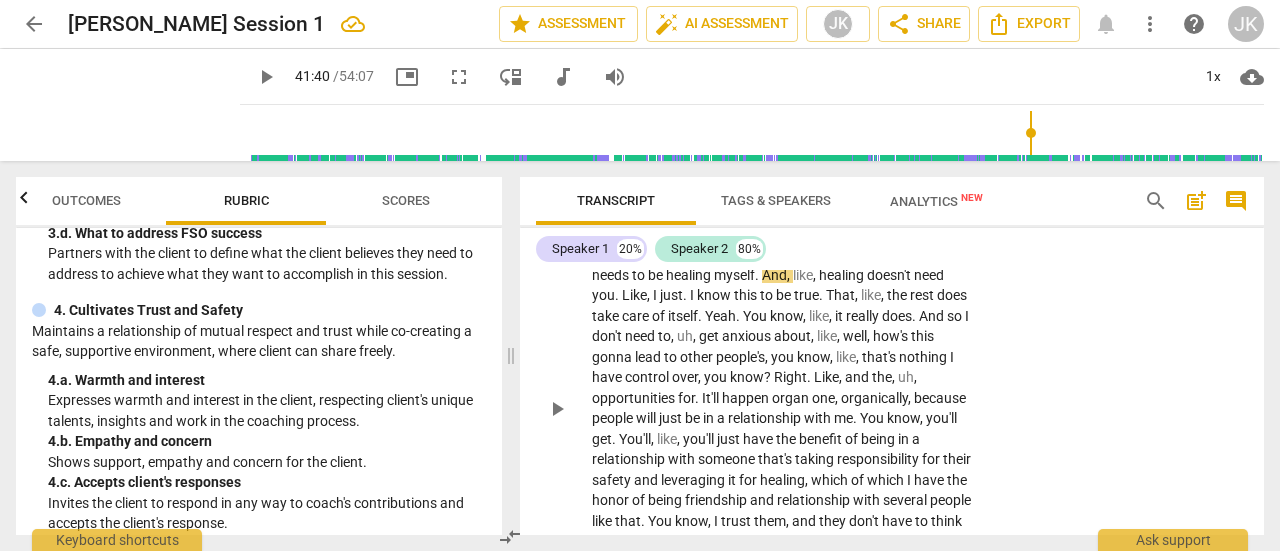 type on "2500" 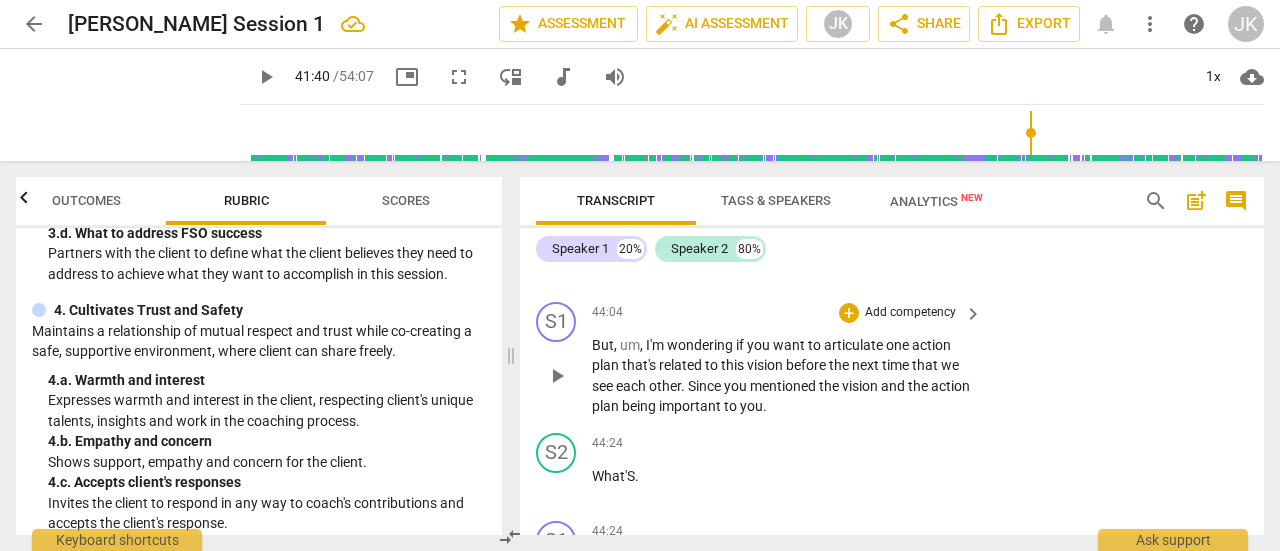 scroll, scrollTop: 25422, scrollLeft: 0, axis: vertical 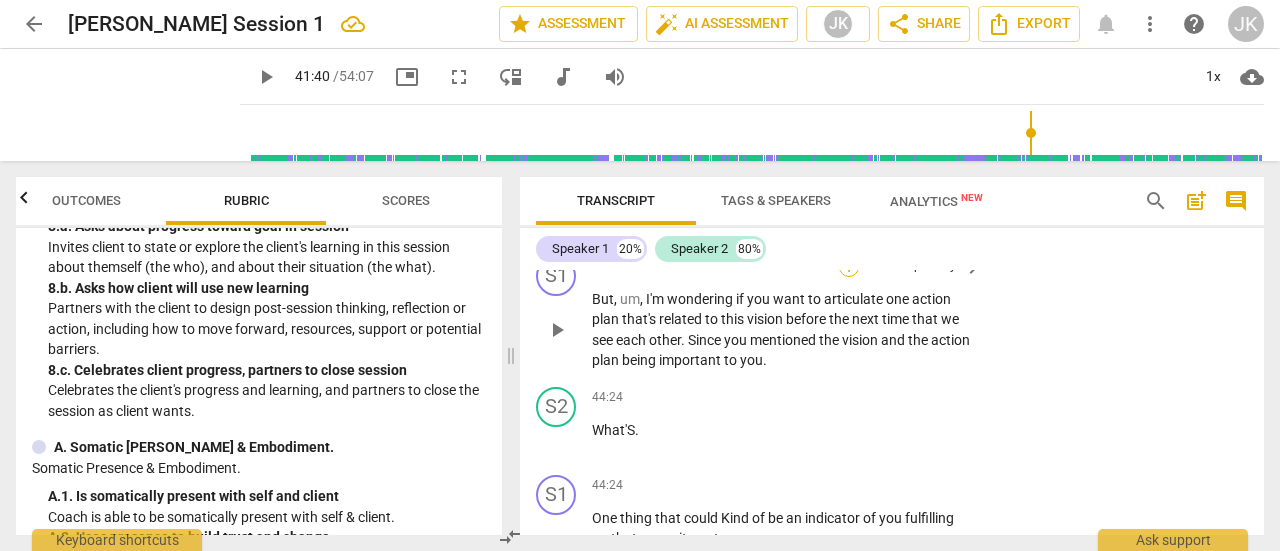 click on "+" at bounding box center [849, 267] 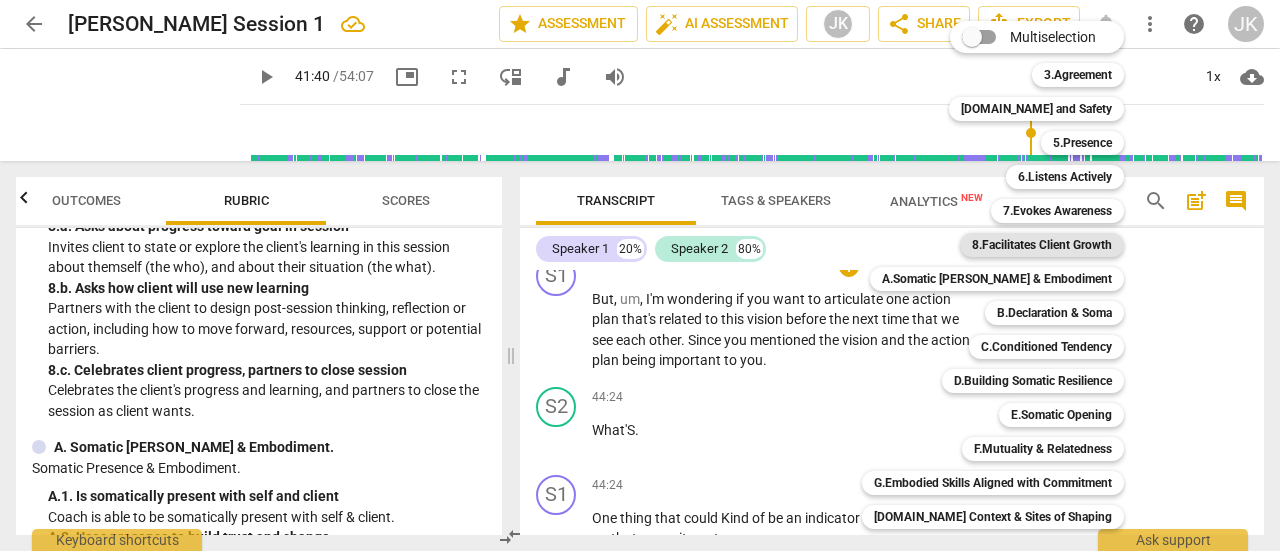 click on "8.Facilitates Client Growth" at bounding box center [1042, 245] 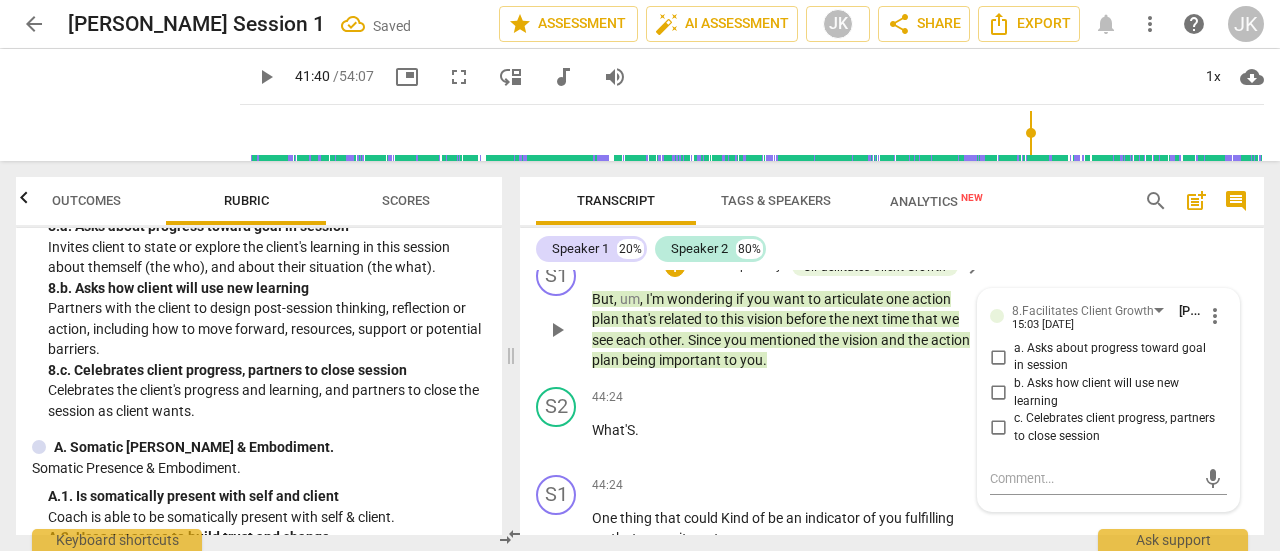 scroll, scrollTop: 25582, scrollLeft: 0, axis: vertical 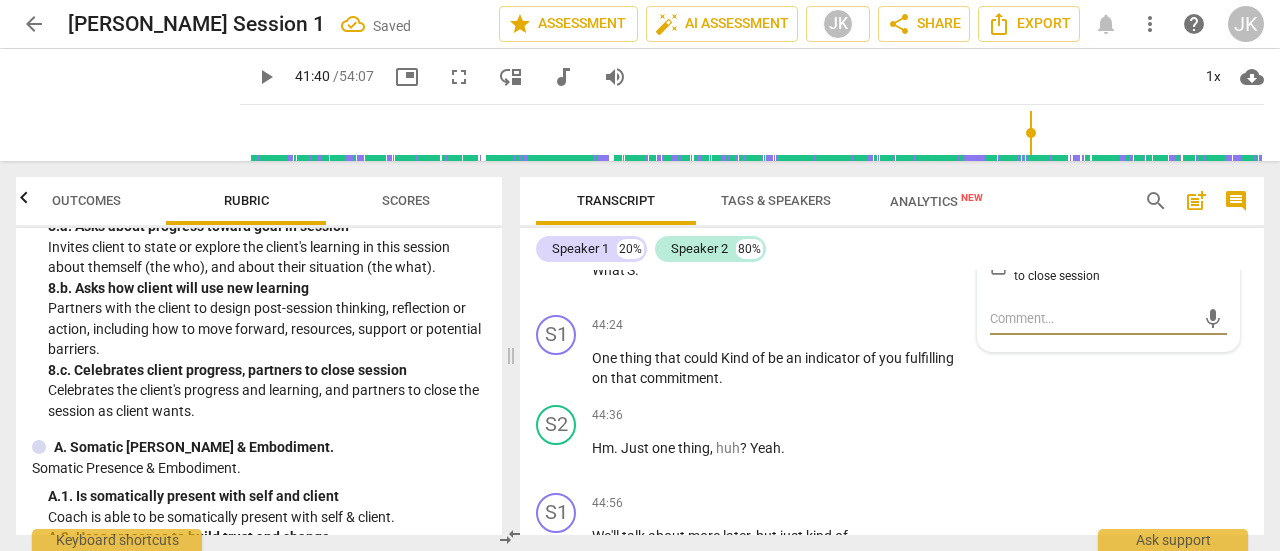 click on "b. Asks how client will use new learning" at bounding box center (998, 233) 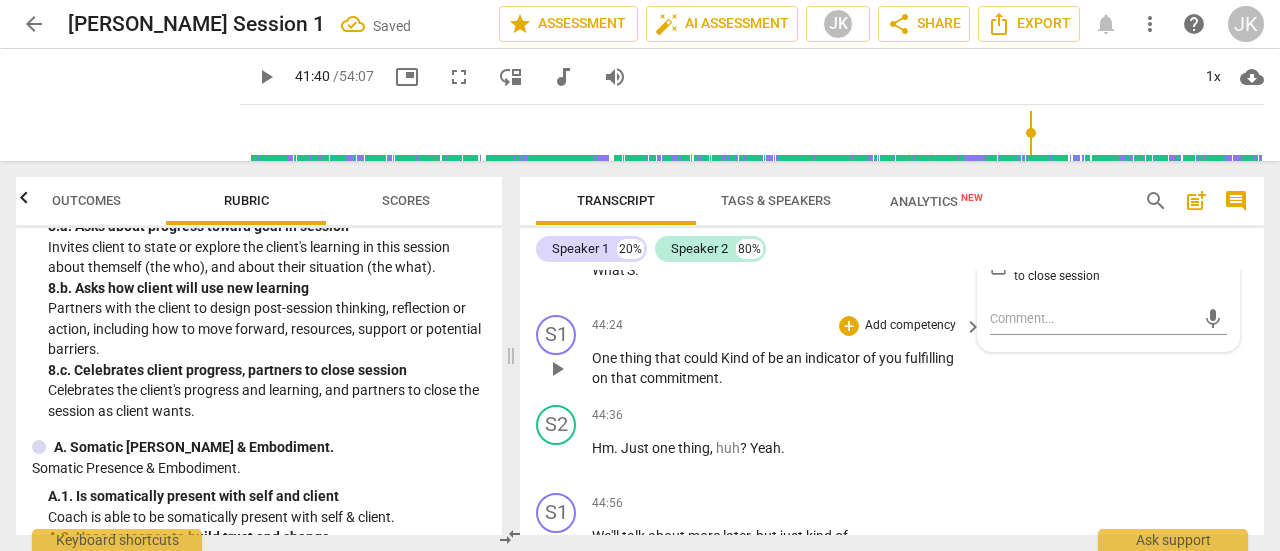 click on "One   thing   that   could   Kind   of   be   an   indicator   of   you   fulfilling   on   that   commitment ." at bounding box center (782, 368) 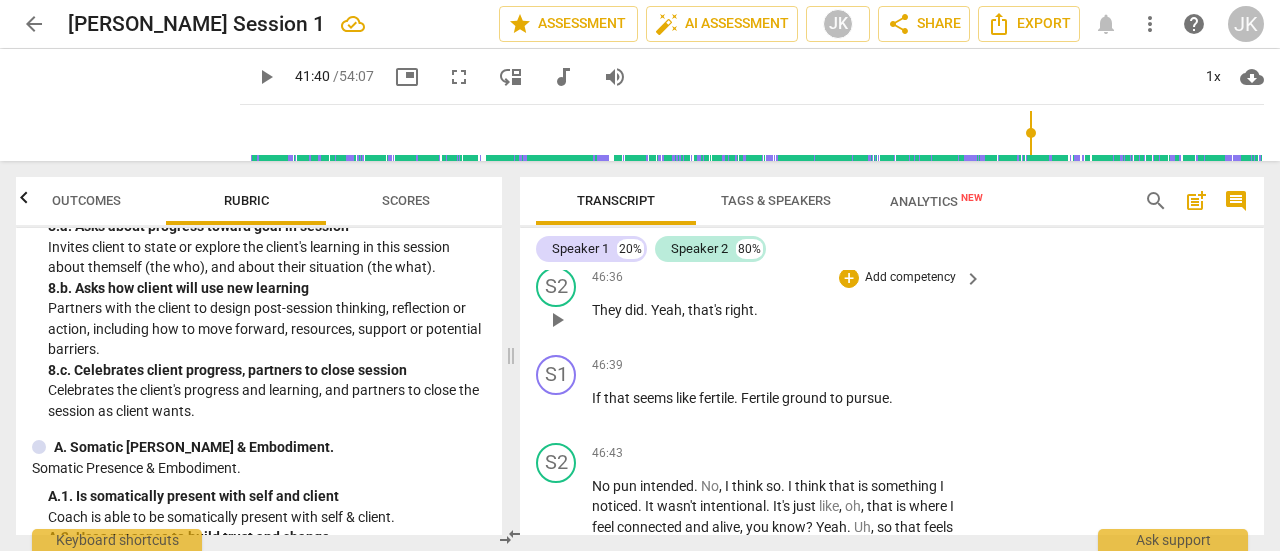 scroll, scrollTop: 26482, scrollLeft: 0, axis: vertical 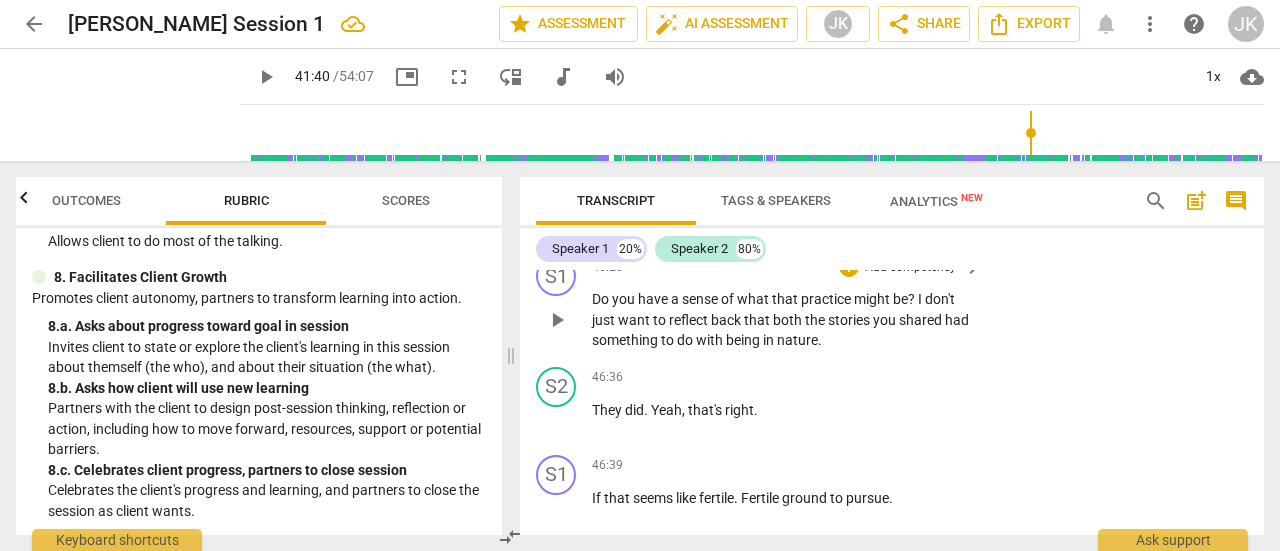 click on "Add competency" at bounding box center [910, 268] 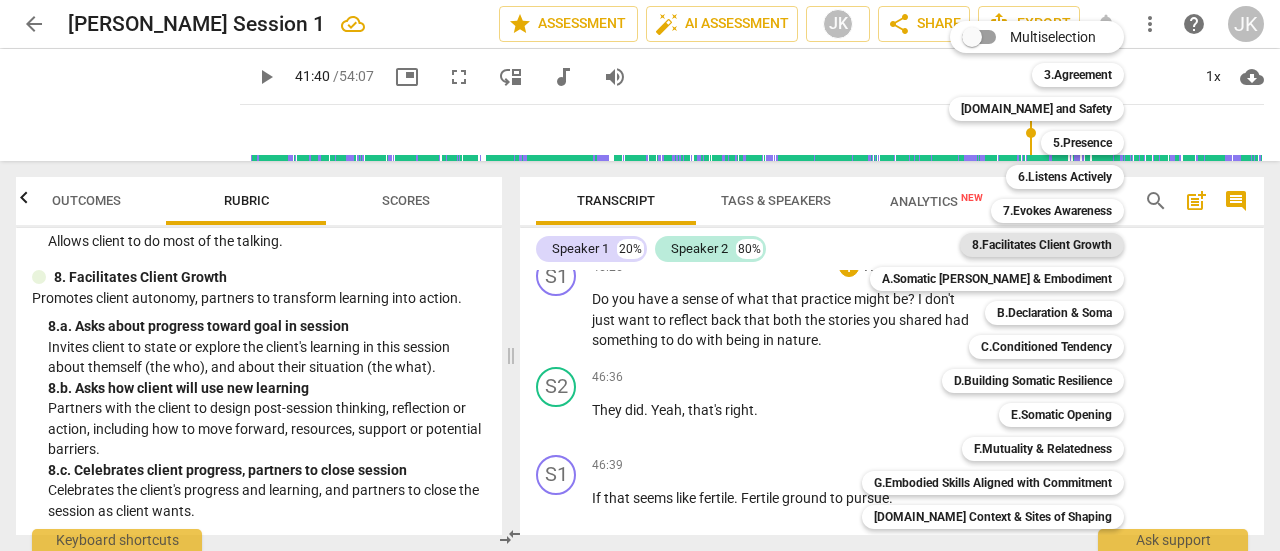 click on "8.Facilitates Client Growth" at bounding box center [1042, 245] 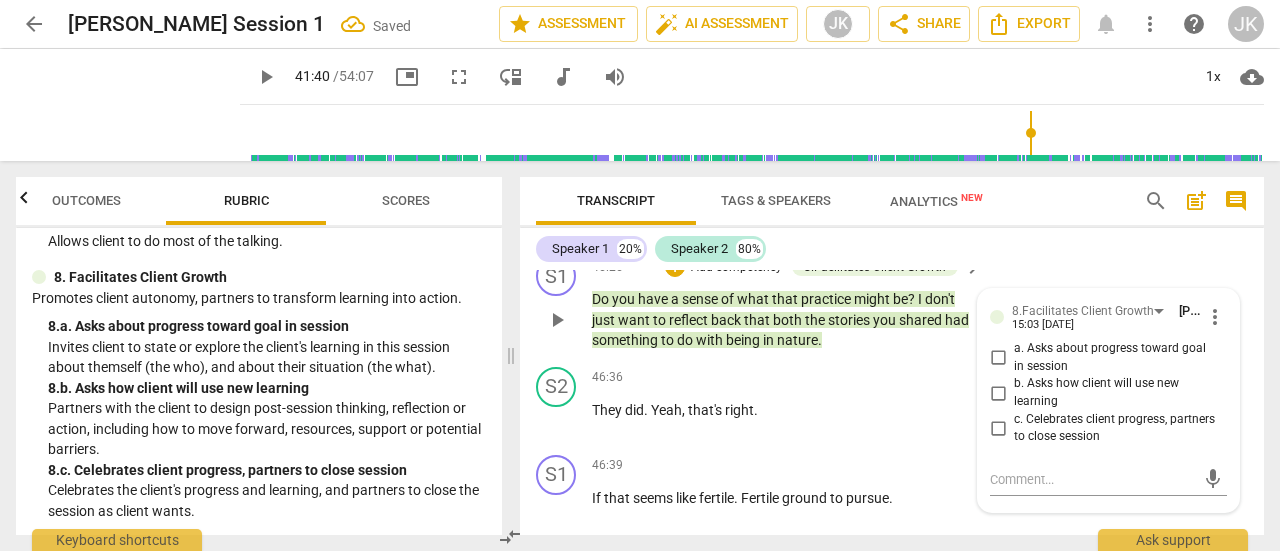 scroll, scrollTop: 26642, scrollLeft: 0, axis: vertical 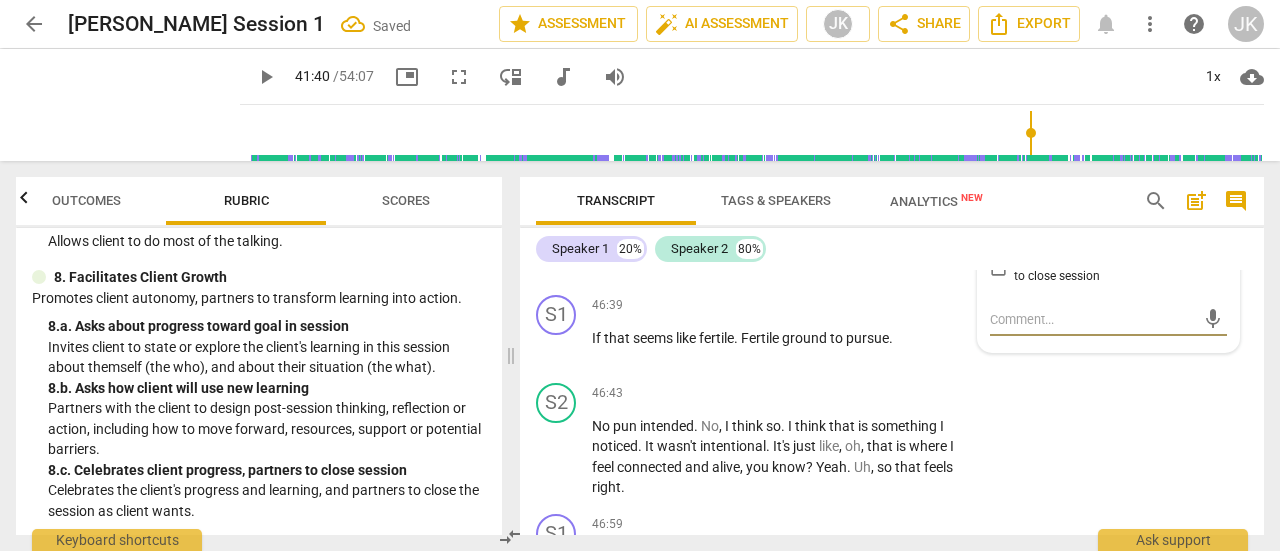 click on "b. Asks how client will use new learning" at bounding box center (998, 233) 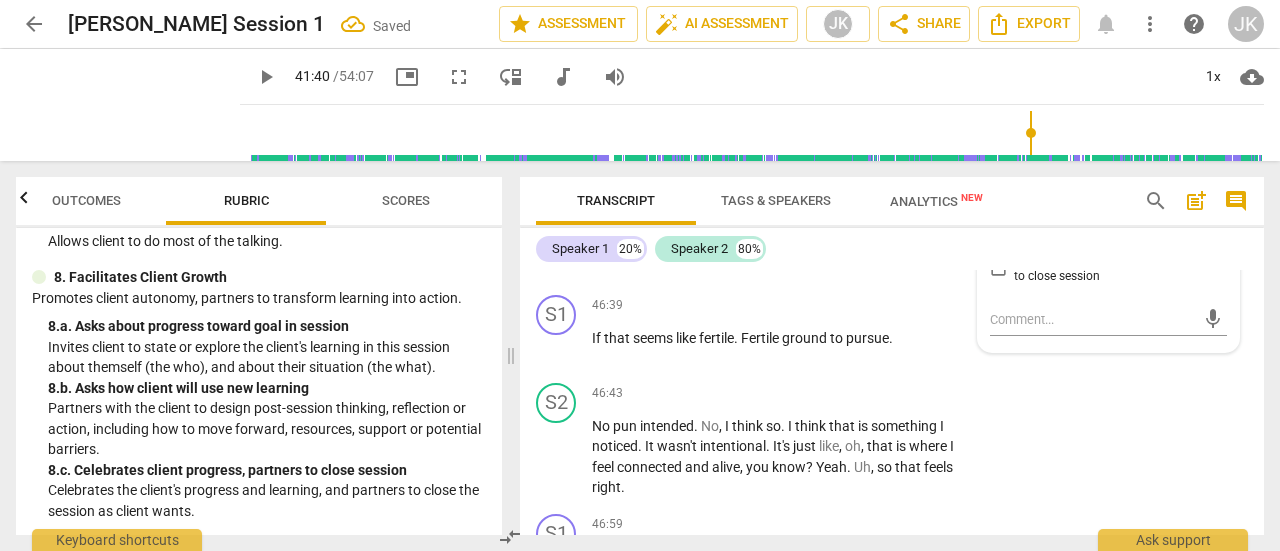 click on "46:36 + Add competency keyboard_arrow_right They   did .   Yeah ,   that's   right ." at bounding box center [788, 243] 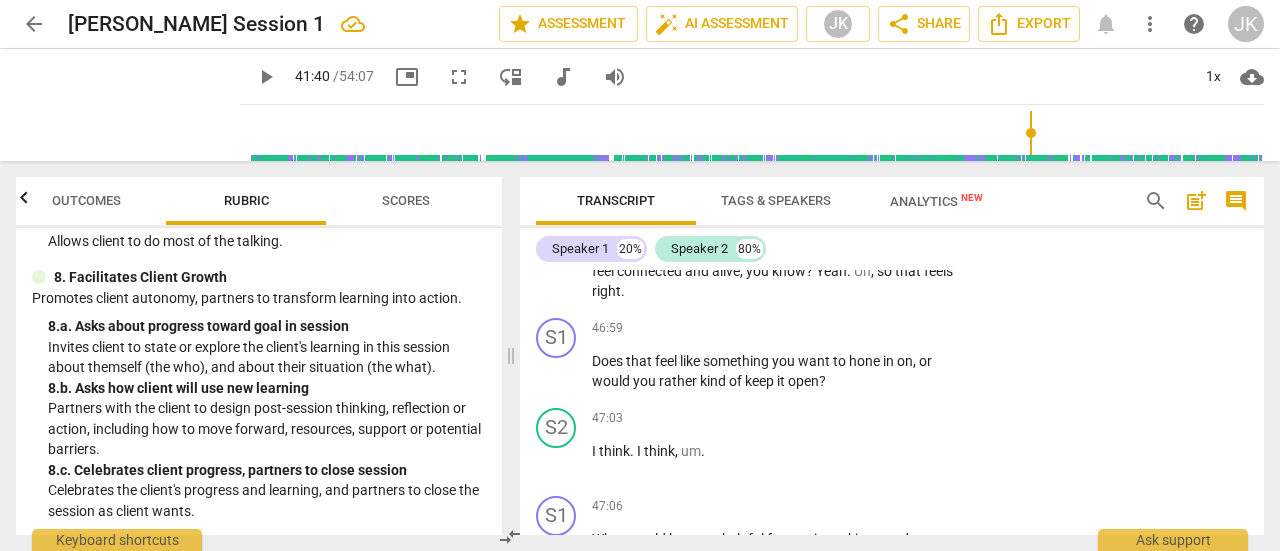 scroll, scrollTop: 26842, scrollLeft: 0, axis: vertical 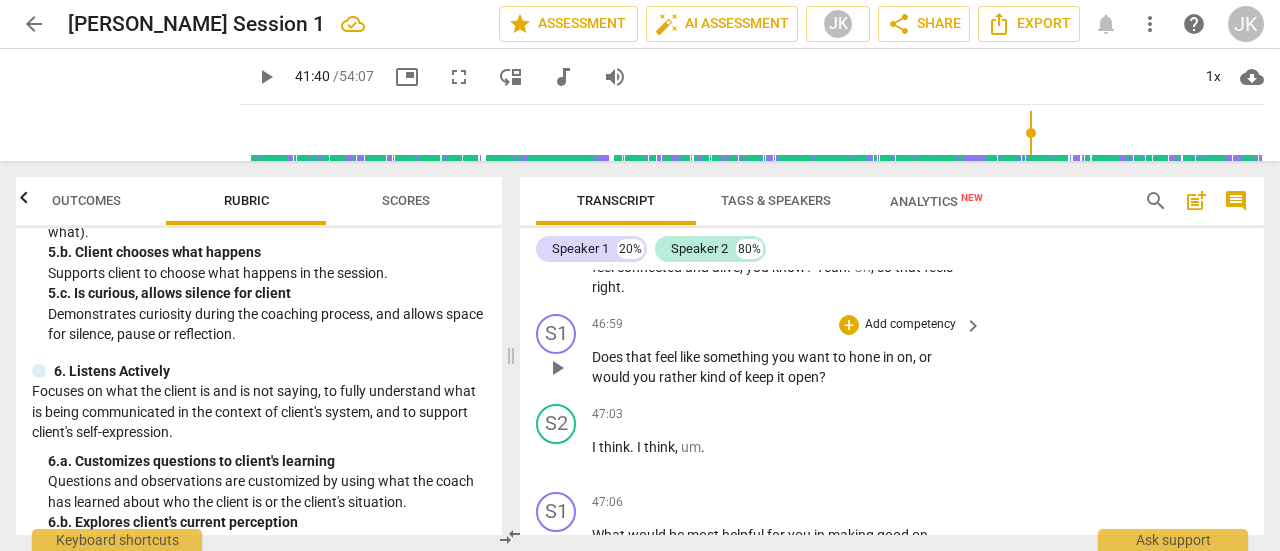 click on "Add competency" at bounding box center (910, 325) 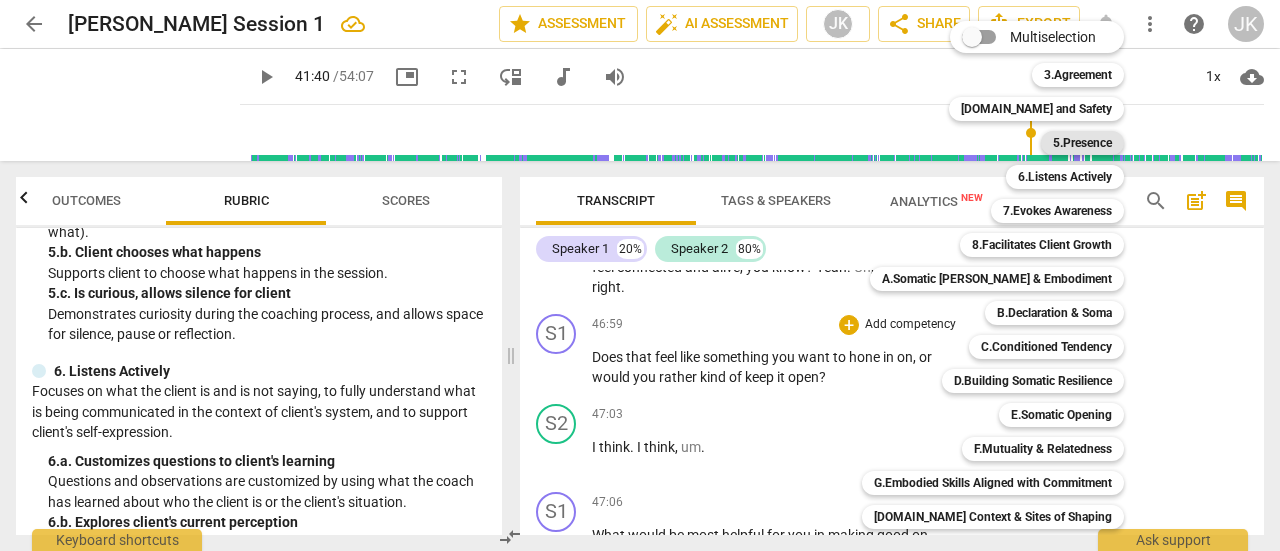 click on "5.Presence" at bounding box center (1082, 143) 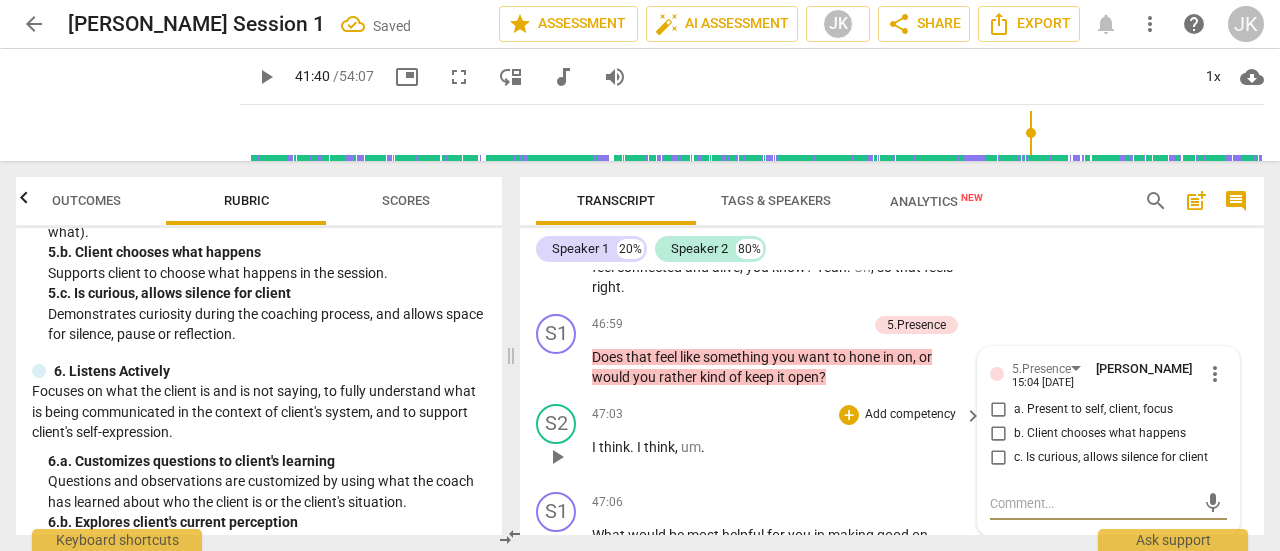 scroll, scrollTop: 27026, scrollLeft: 0, axis: vertical 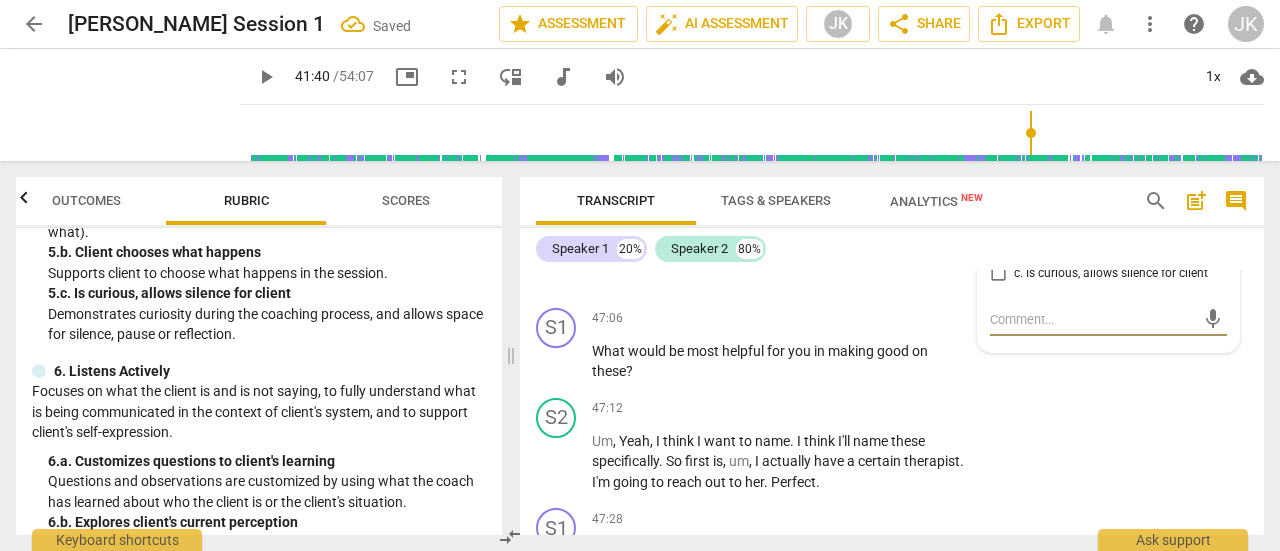 click on "b. Client chooses what happens" at bounding box center (998, 250) 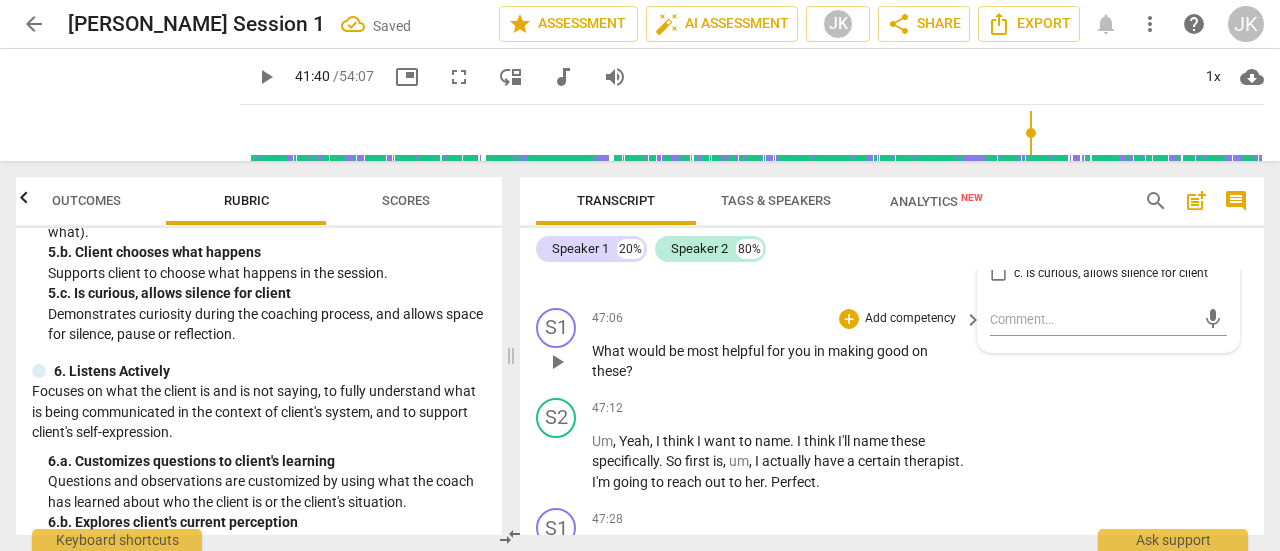 click on "S1 play_arrow pause 47:06 + Add competency keyboard_arrow_right What   would   be   most   helpful   for   you   in   making   good   on   these ?" at bounding box center (892, 345) 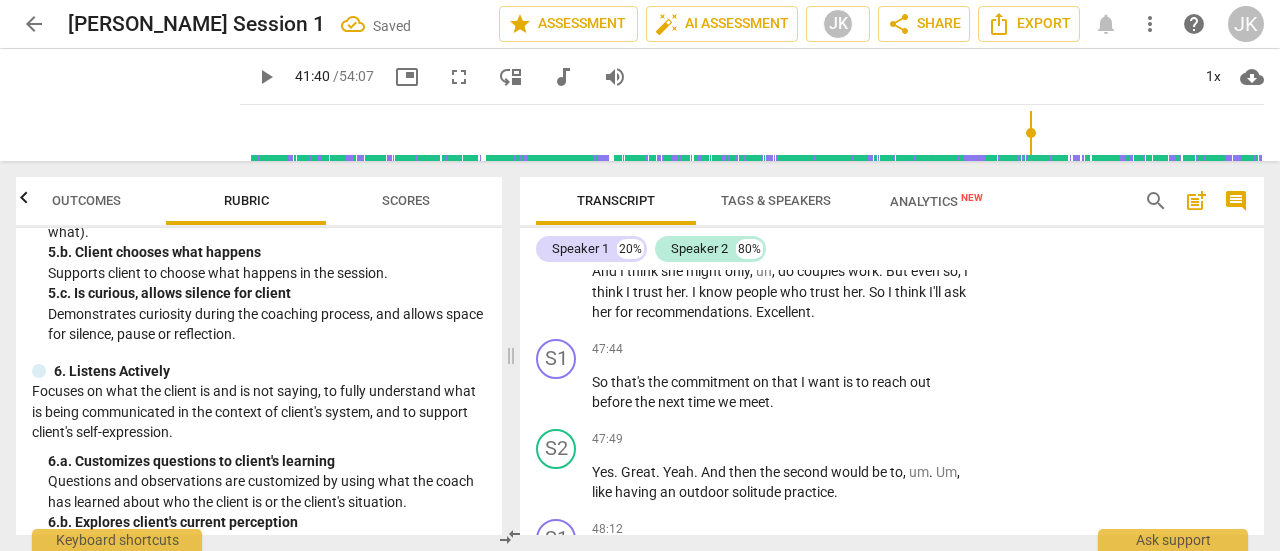 scroll, scrollTop: 27426, scrollLeft: 0, axis: vertical 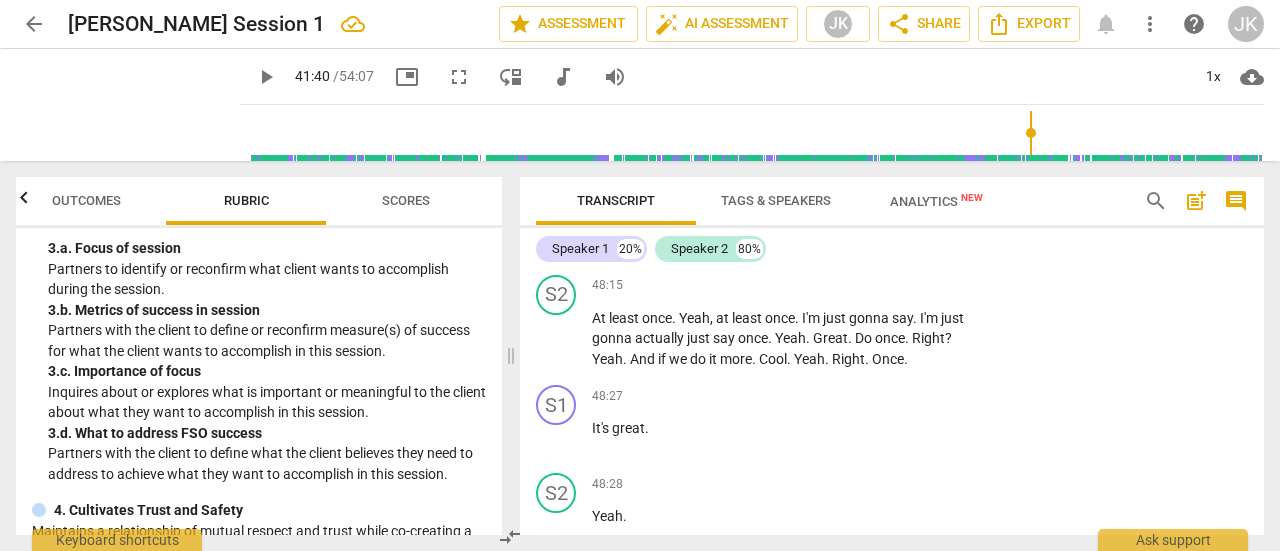 click on "Which   I'll   do   Once ,   Right .   For   the   next   time   we   meet ." at bounding box center (782, 230) 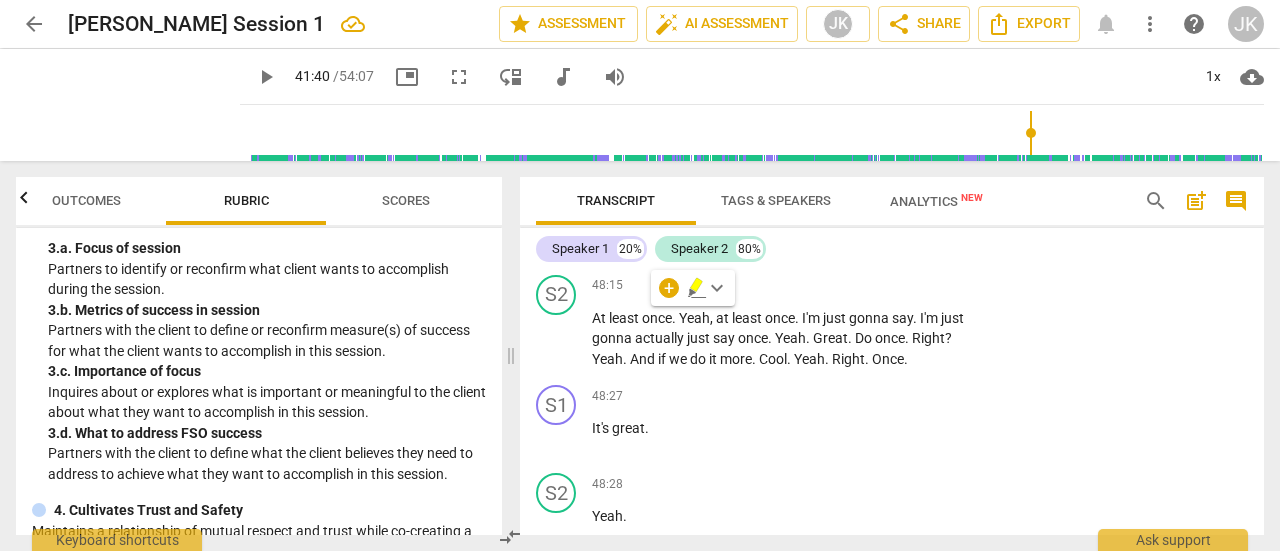 type 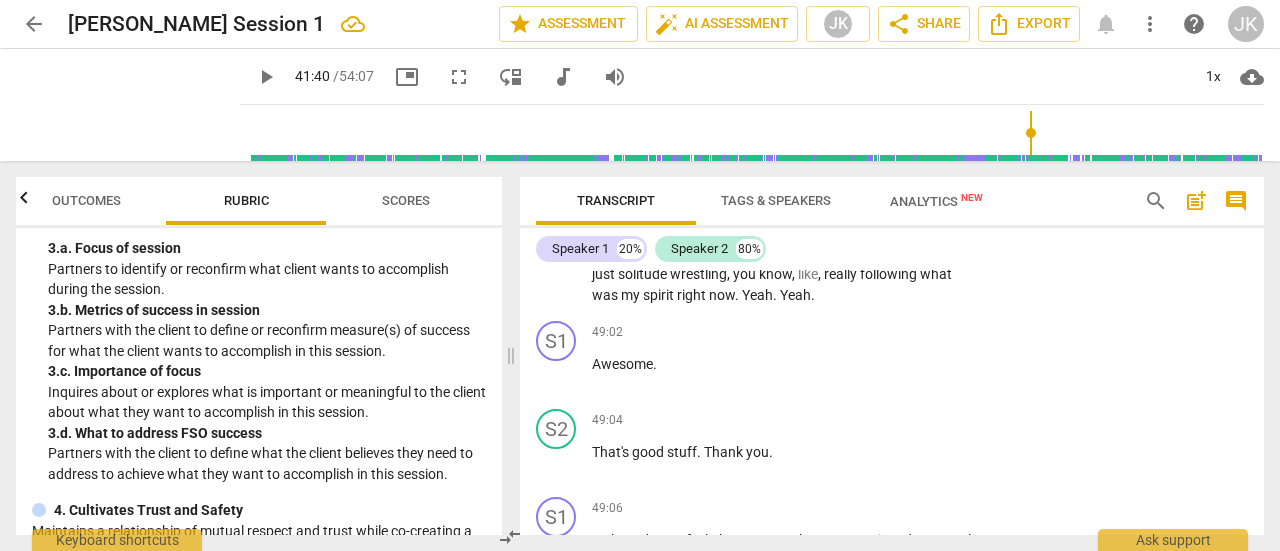 scroll, scrollTop: 28426, scrollLeft: 0, axis: vertical 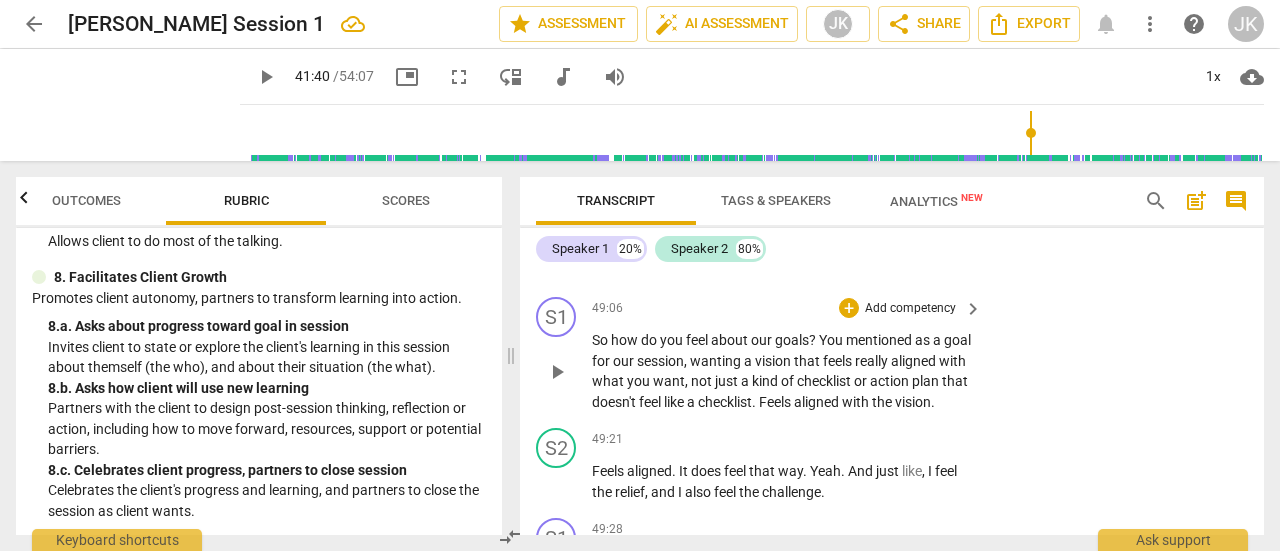click on "Add competency" at bounding box center [910, 309] 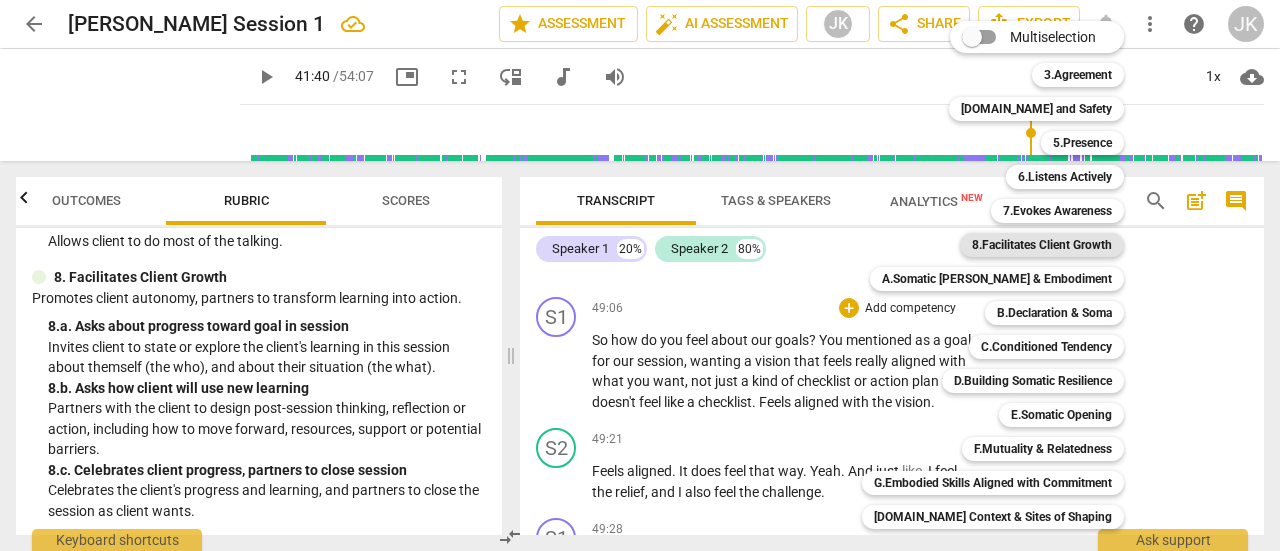 click on "8.Facilitates Client Growth" at bounding box center (1042, 245) 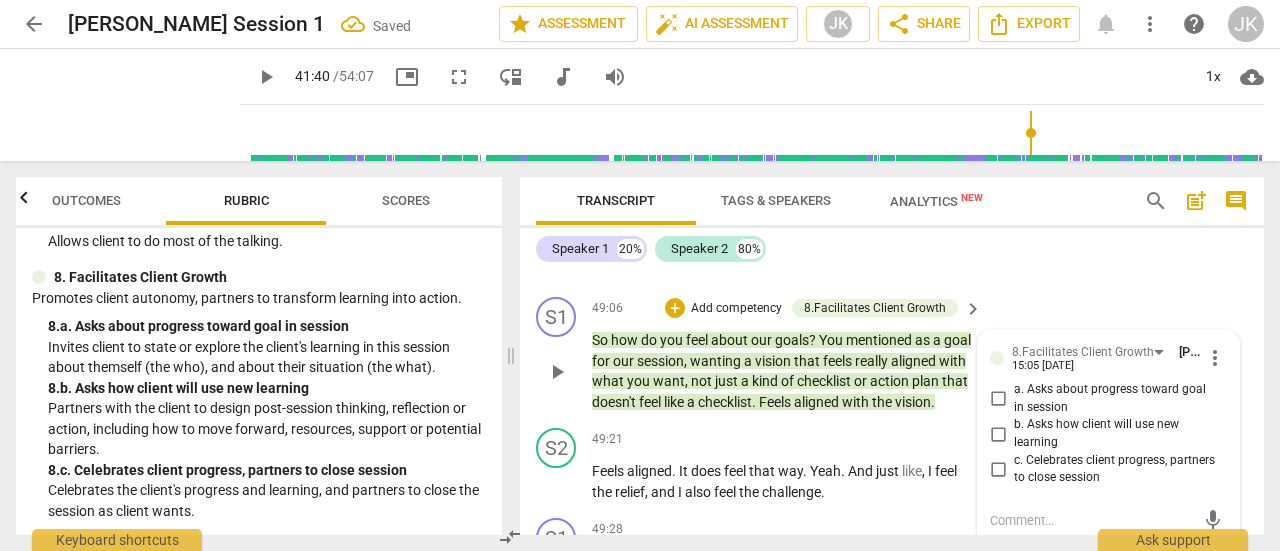 scroll, scrollTop: 28627, scrollLeft: 0, axis: vertical 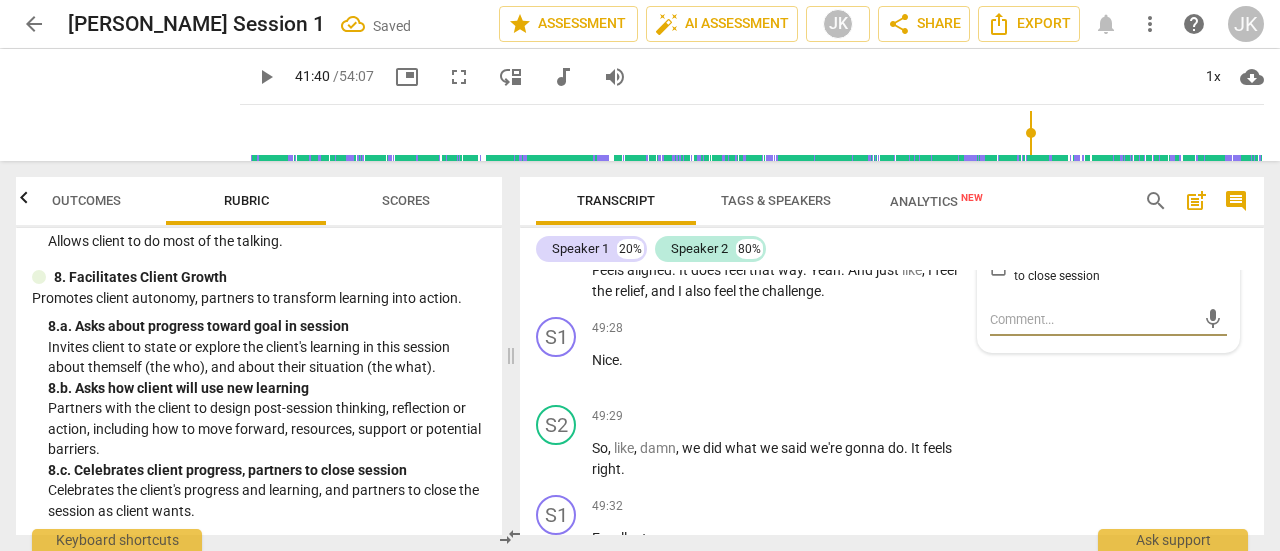 click on "a. Asks about progress toward goal in session" at bounding box center (998, 198) 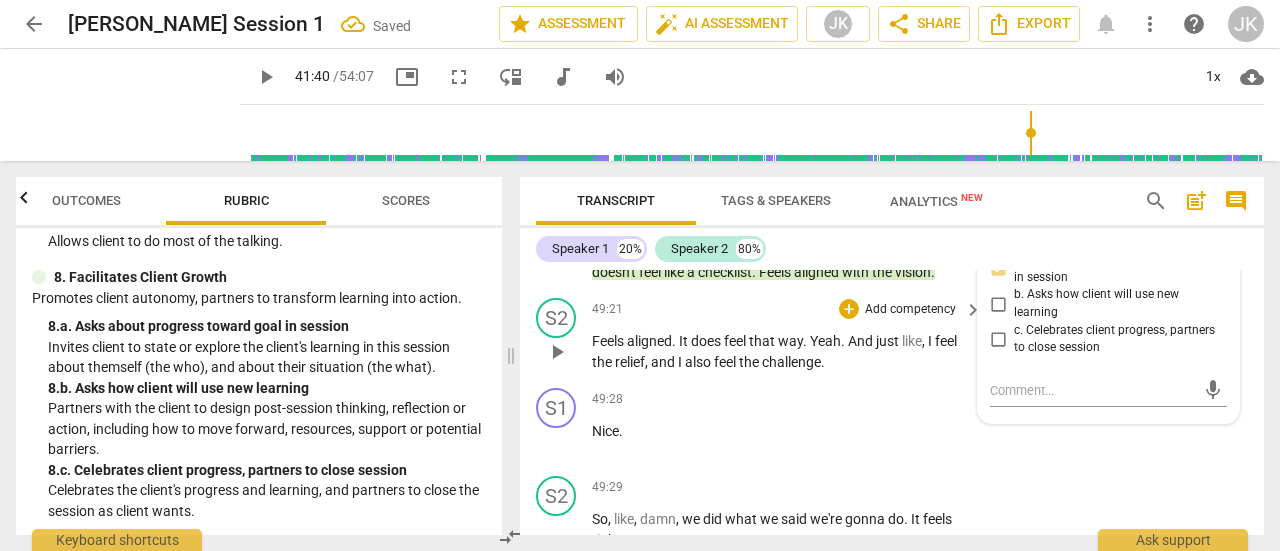 scroll, scrollTop: 28527, scrollLeft: 0, axis: vertical 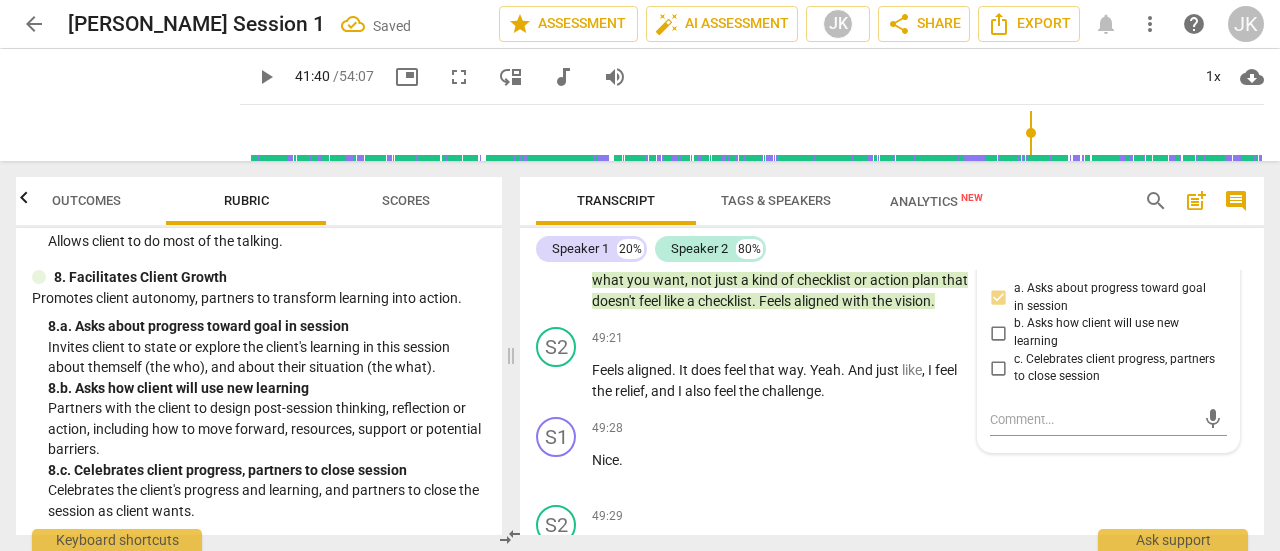click on "Speaker 1 20% Speaker 2 80% S1 play_arrow pause 00:08 + Add competency keyboard_arrow_right So   how   are   you   arriving   [DATE] ? S2 play_arrow pause 00:12 + Add competency keyboard_arrow_right Yeah ,   I'm   showing   up .   I   feel   like   focused .   Focused   and   eager .   Eager   to   grow   in   the   uh .   With   uh ,   respect   to   the   goals   I   share   with   you .   Yeah .   Kind   of   ready   to   dig   in .   Okay . S1 play_arrow pause 00:29 + Add competency 3.Agreement keyboard_arrow_right Is   there   anything   that   you   have   in   mind   that   you   might   want   to   dive   into ? 3.Agreement [PERSON_NAME] 11:31 [DATE] a. Focus of session S2 play_arrow pause 00:35 + Add competency keyboard_arrow_right Yeah ,   I   think   something .   Something   along   the   lines   of   identifying   almost   like   a .   Like   a   vision ,   like   really   articulating   a   vision   and   then   also   like   action   plan .   Ah .   For   what   interpersonal   healing" at bounding box center [892, 381] 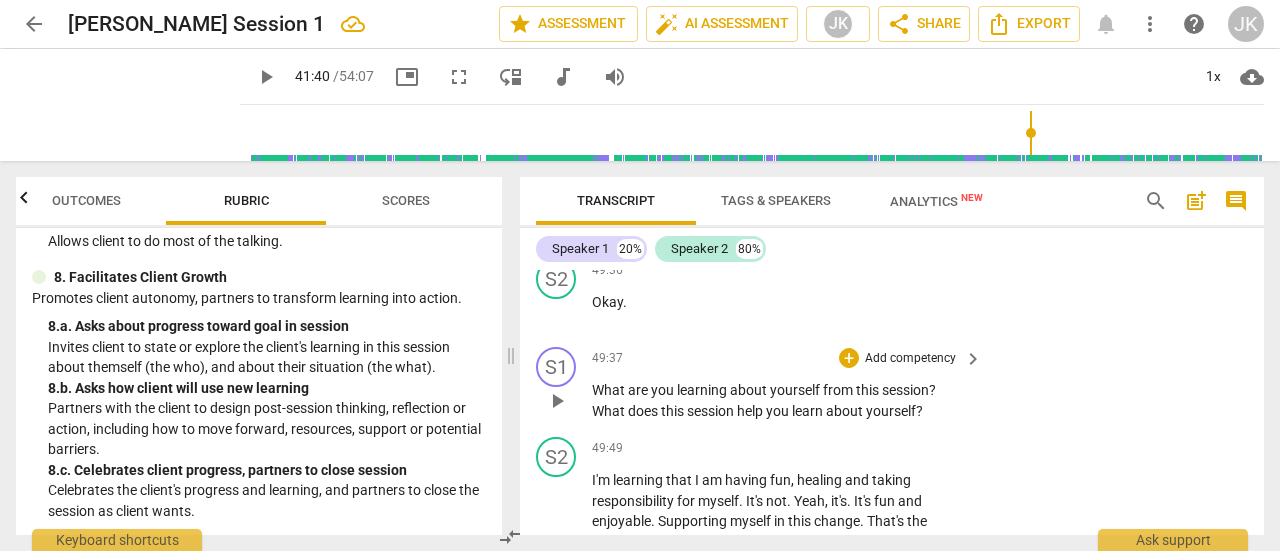 scroll, scrollTop: 29227, scrollLeft: 0, axis: vertical 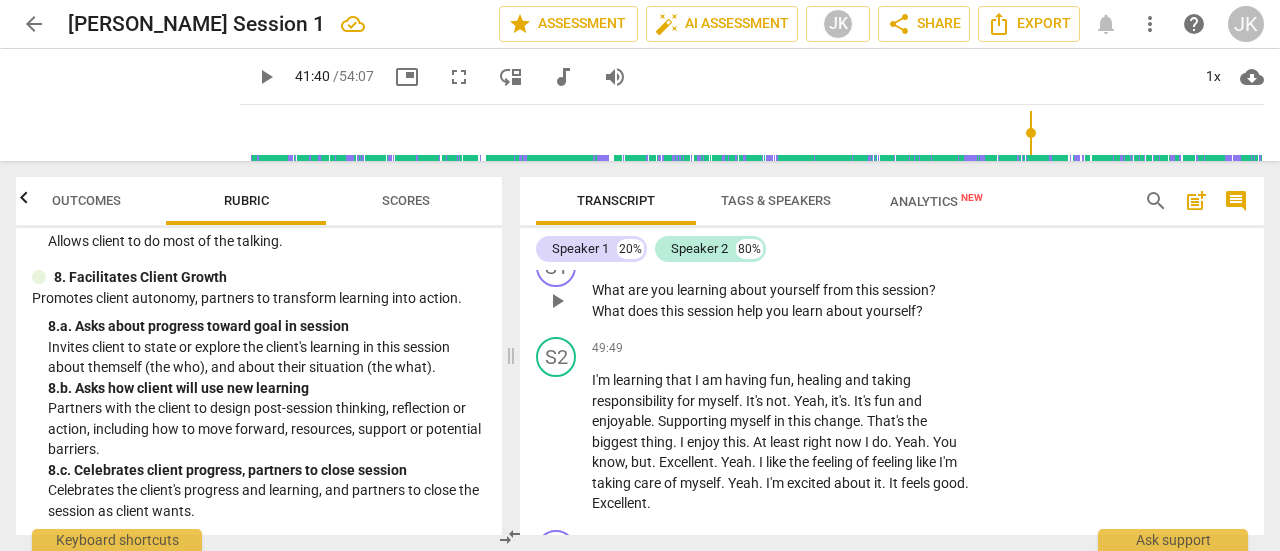 click on "Add competency" at bounding box center (910, 259) 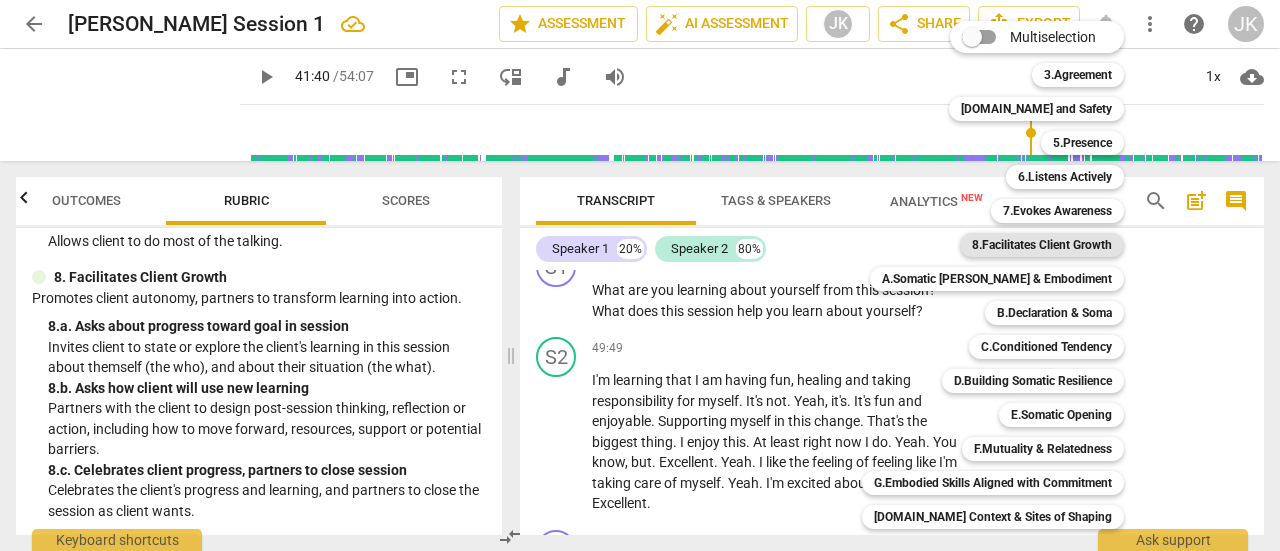 click on "8.Facilitates Client Growth" at bounding box center (1042, 245) 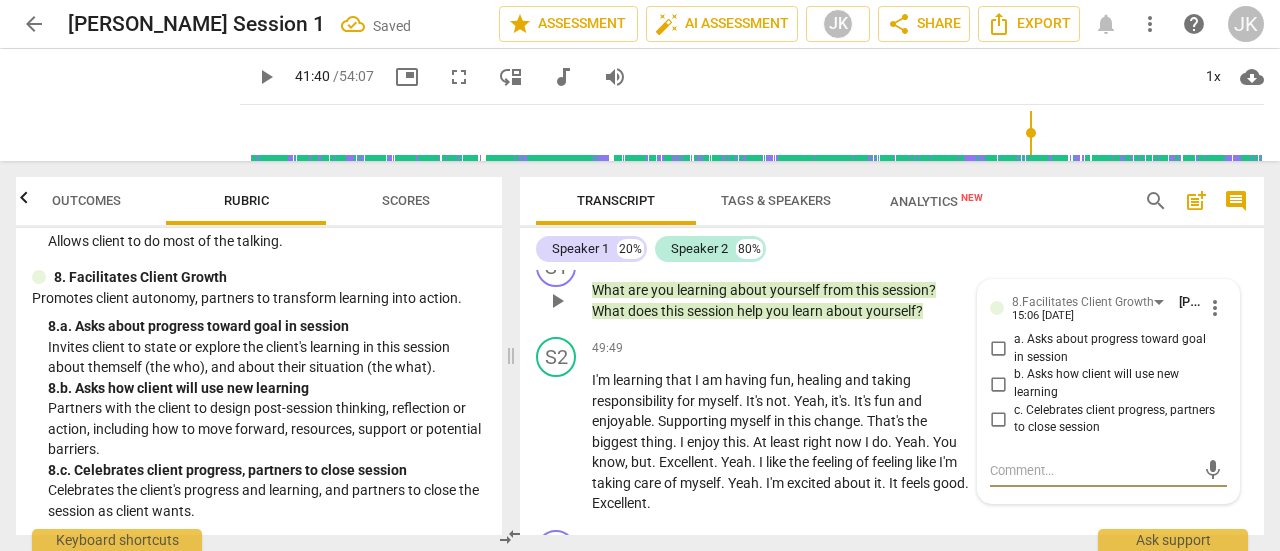 scroll, scrollTop: 29398, scrollLeft: 0, axis: vertical 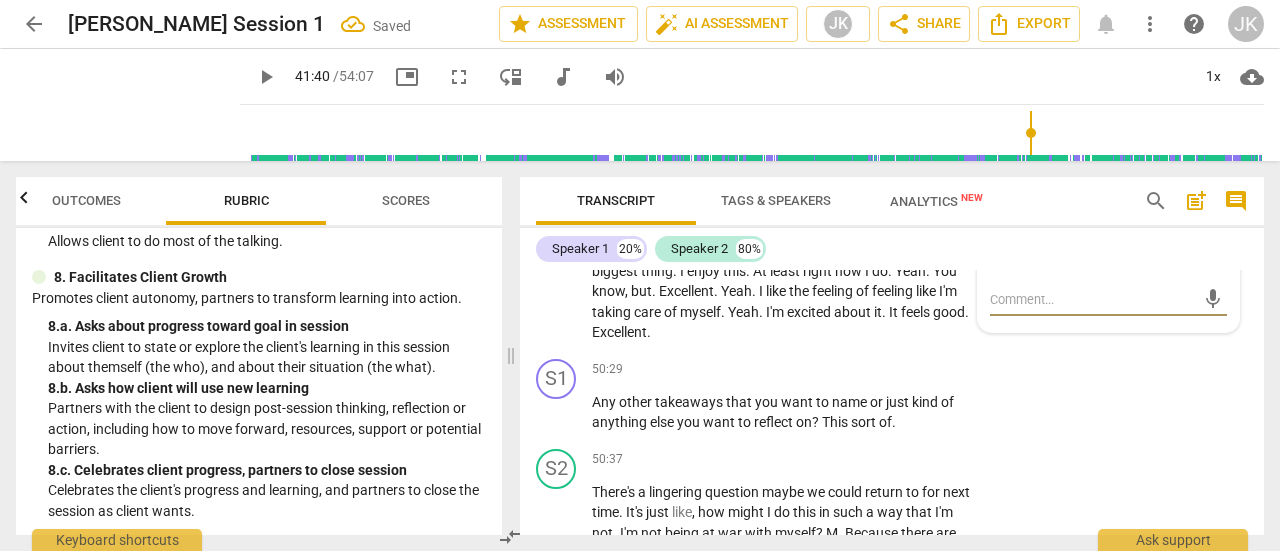 click on "b. Asks how client will use new learning" at bounding box center [998, 213] 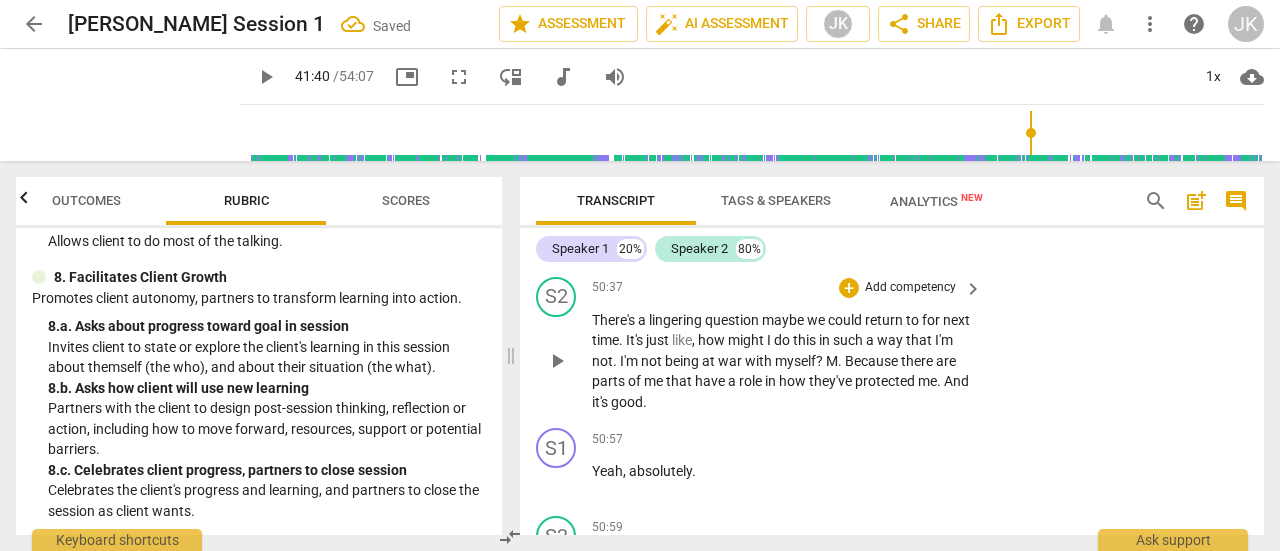scroll, scrollTop: 29598, scrollLeft: 0, axis: vertical 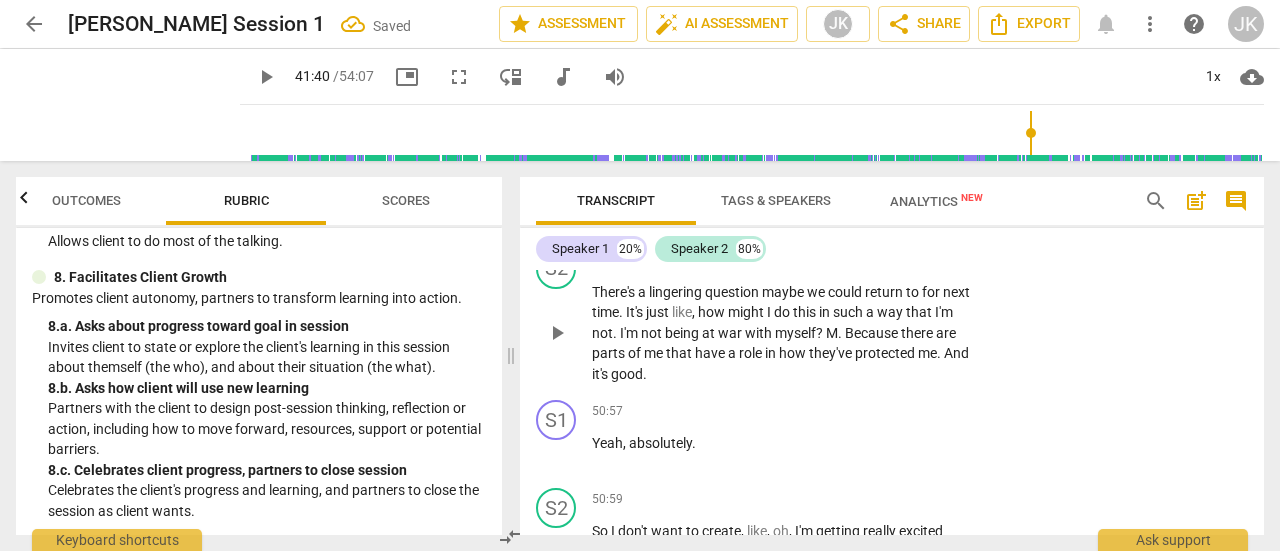 click on "S2 play_arrow pause 50:37 + Add competency keyboard_arrow_right There's   a   lingering   question   maybe   we   could   return   to   for   next   time .   It's   just   like ,   how   might   I   do   this   in   such   a   way   that   I'm   not .   I'm   not   being   at   war   with   myself ?   M .   Because   there   are   parts   of   me   that   have   a   role   in   how   they've   protected   me .   And   it's   good ." at bounding box center (892, 317) 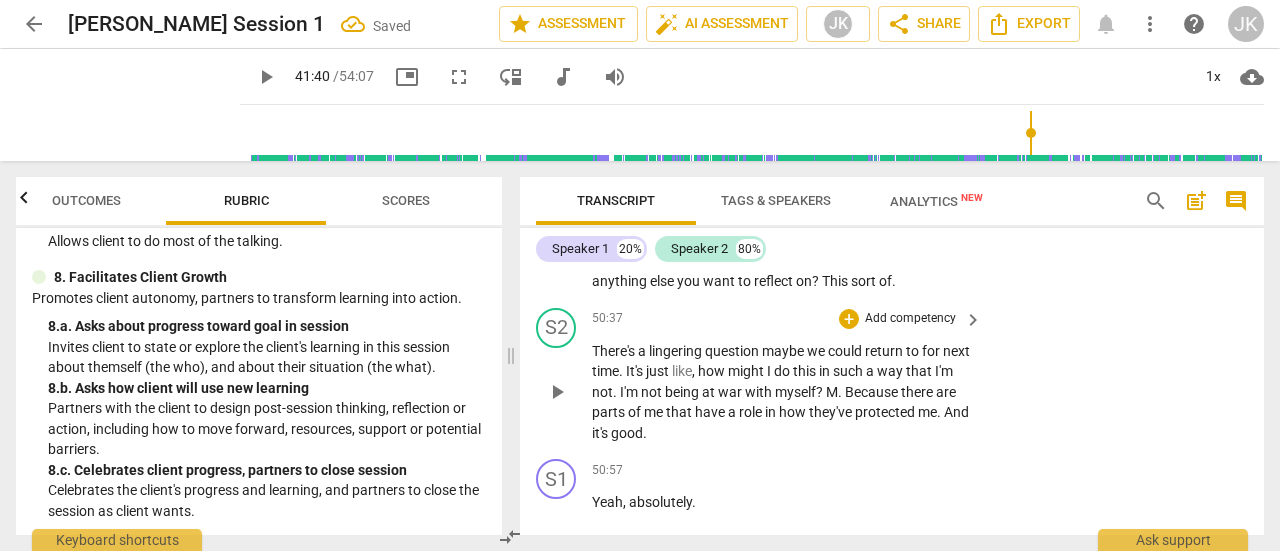 scroll, scrollTop: 29498, scrollLeft: 0, axis: vertical 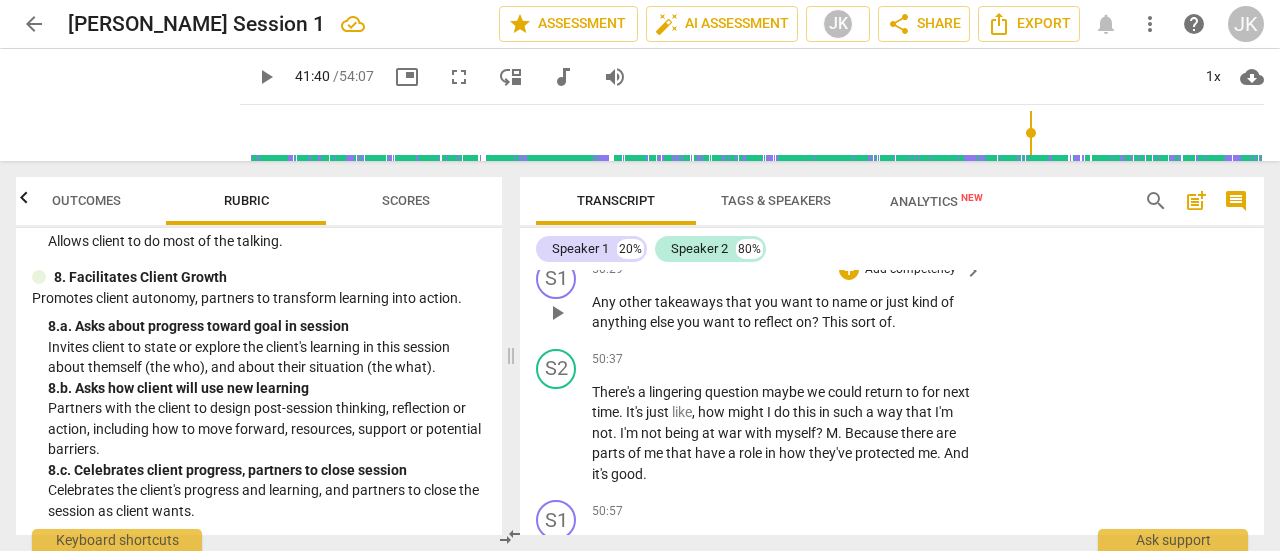 click on "Add competency" at bounding box center (910, 270) 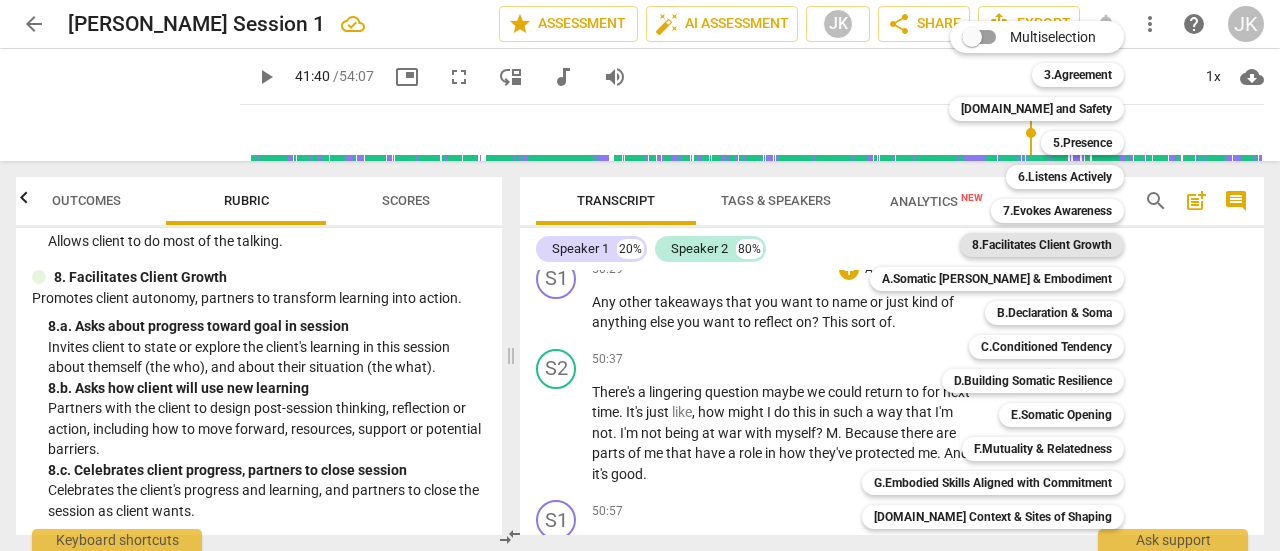 click on "8.Facilitates Client Growth" at bounding box center [1042, 245] 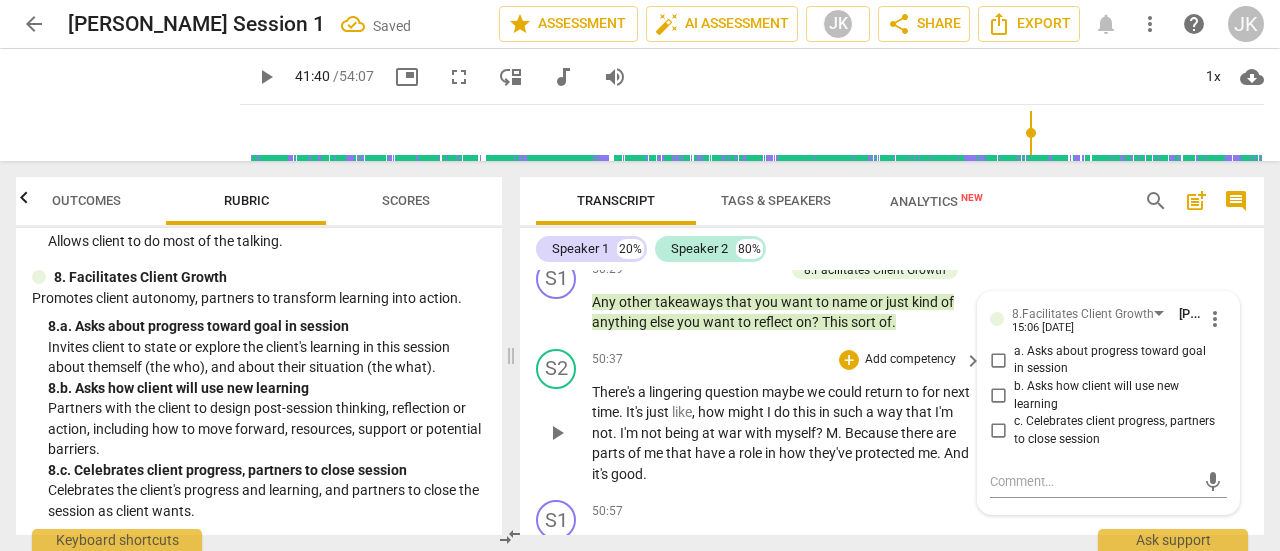 scroll, scrollTop: 29681, scrollLeft: 0, axis: vertical 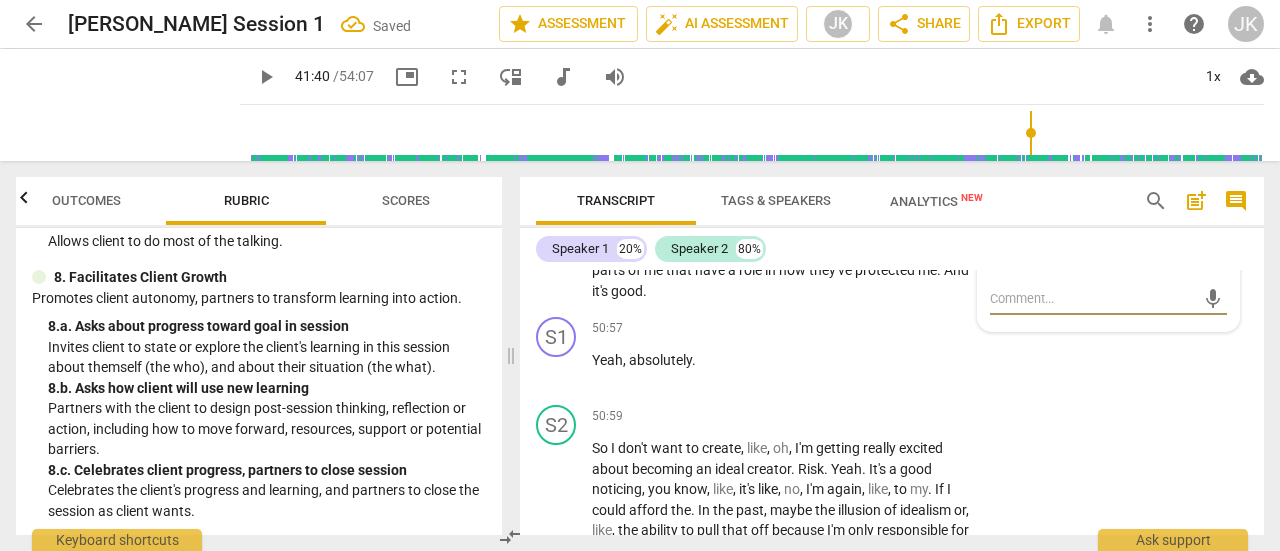 click on "c. Celebrates client progress, partners to close session" at bounding box center (998, 248) 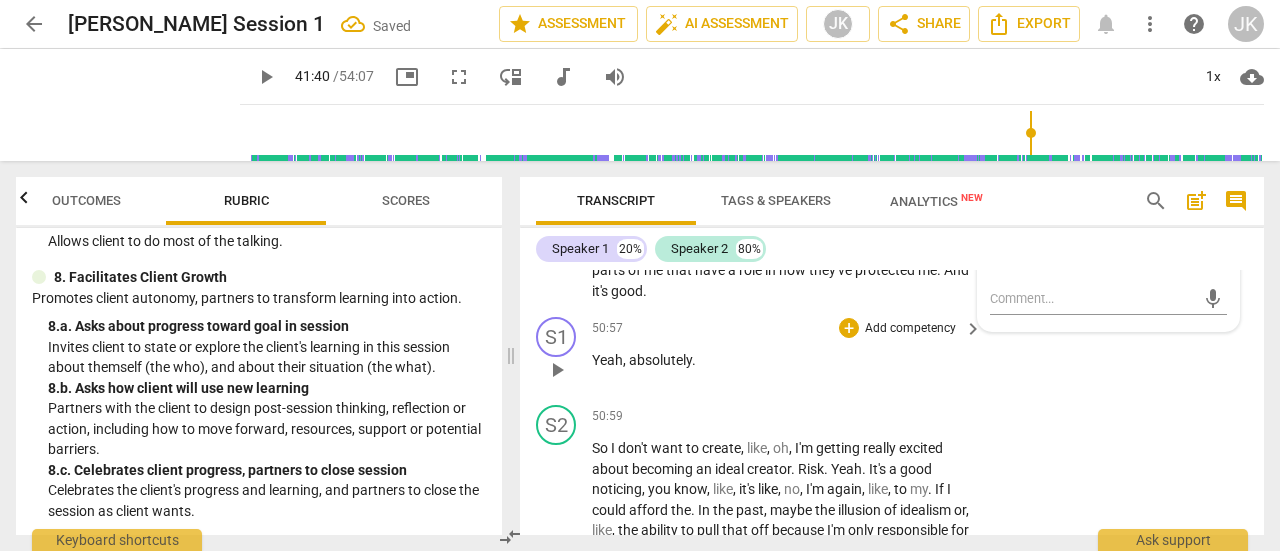 click on "S1 play_arrow pause 50:57 + Add competency keyboard_arrow_right Yeah ,   absolutely ." at bounding box center [892, 353] 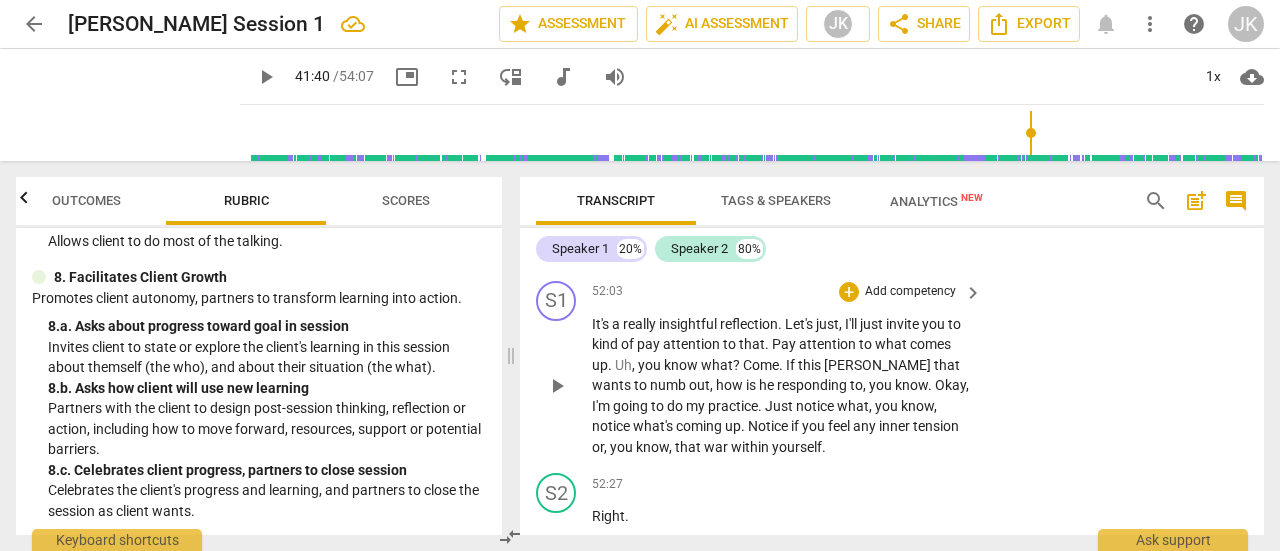 scroll, scrollTop: 30481, scrollLeft: 0, axis: vertical 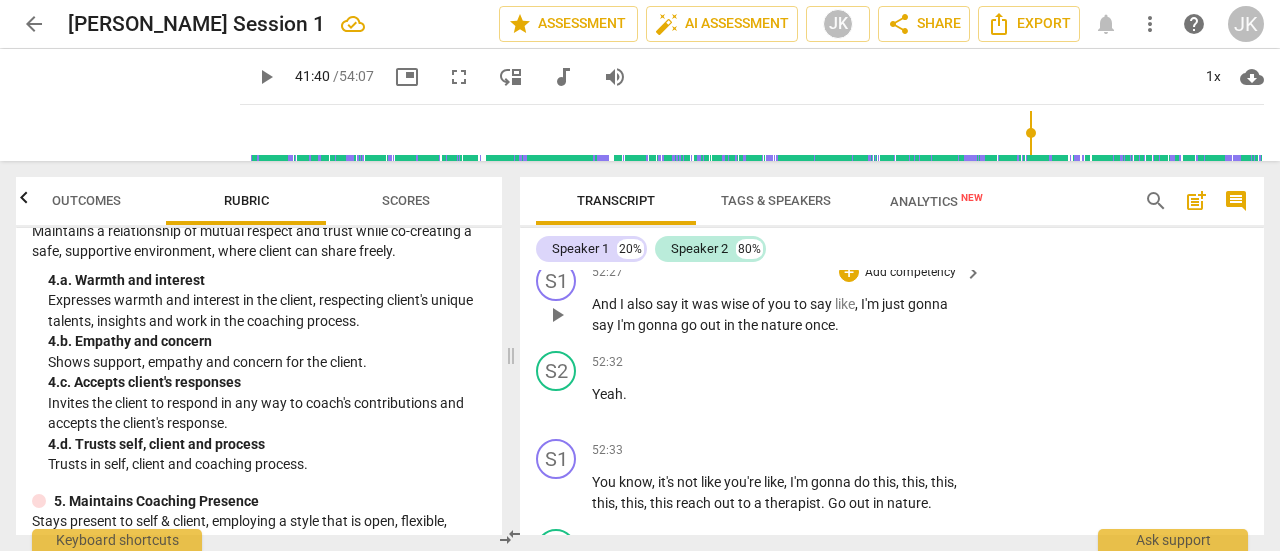 click on "Add competency" at bounding box center [910, 273] 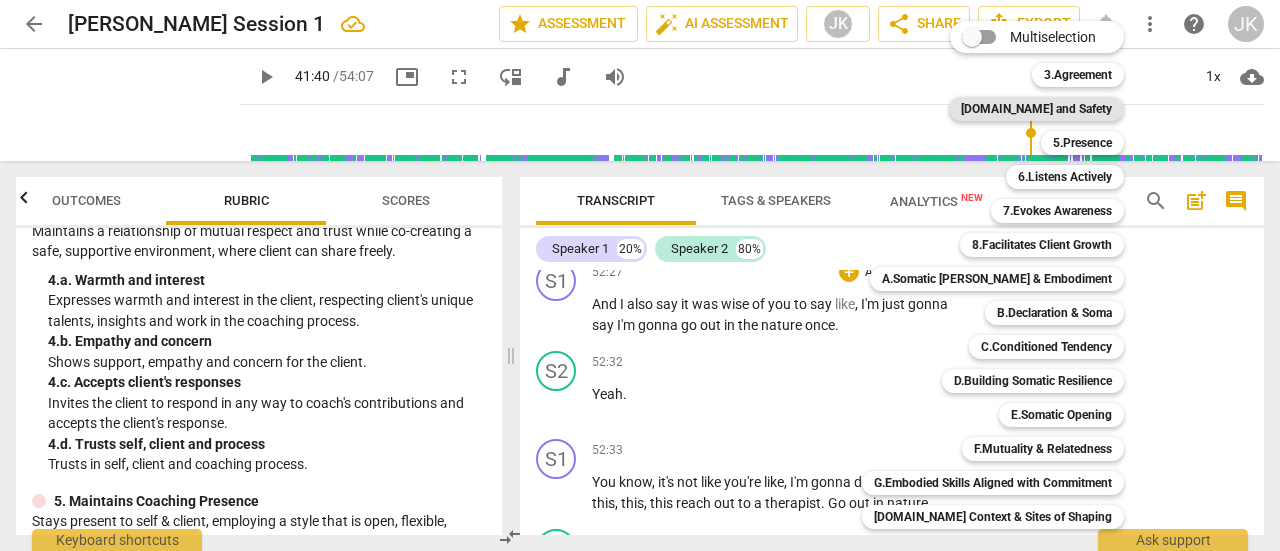 click on "[DOMAIN_NAME] and Safety" at bounding box center (1036, 109) 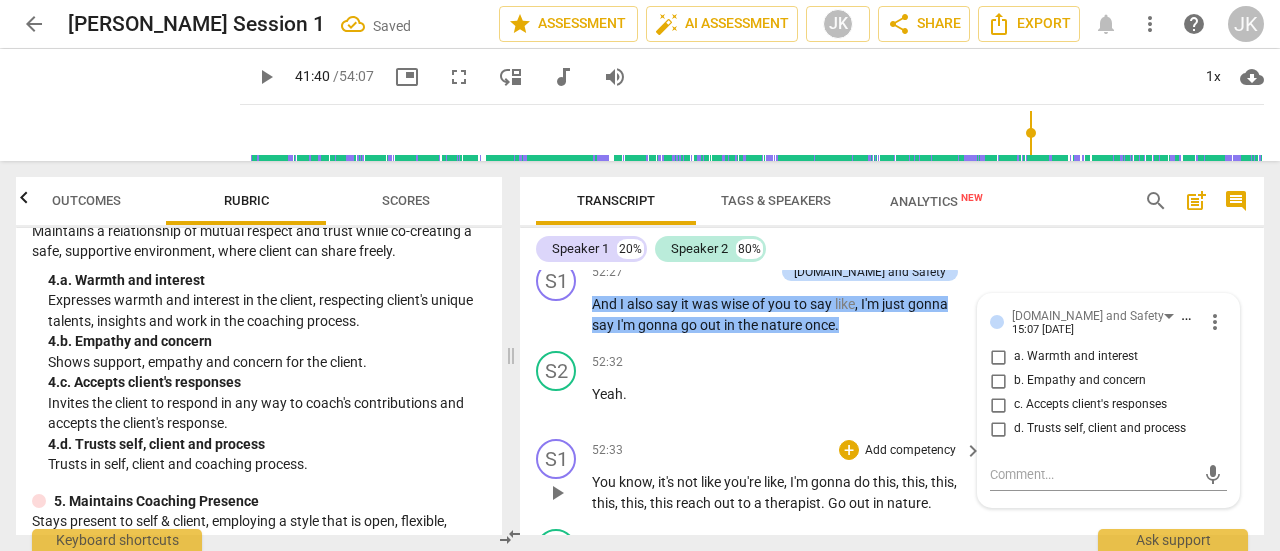 scroll, scrollTop: 30857, scrollLeft: 0, axis: vertical 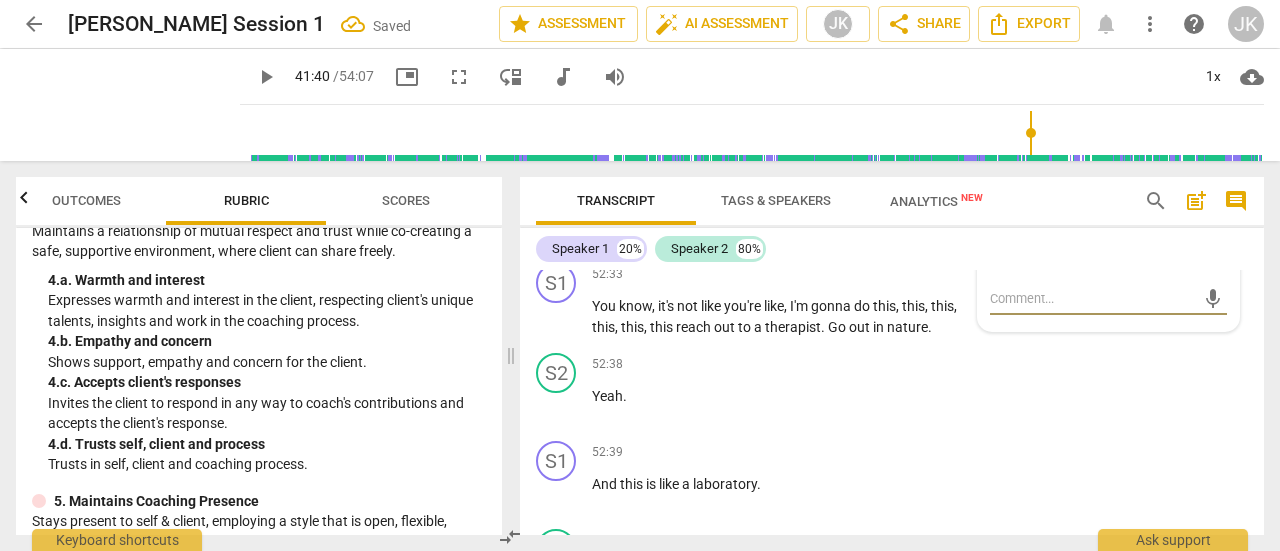 click on "d. Trusts self, client and process" at bounding box center (998, 253) 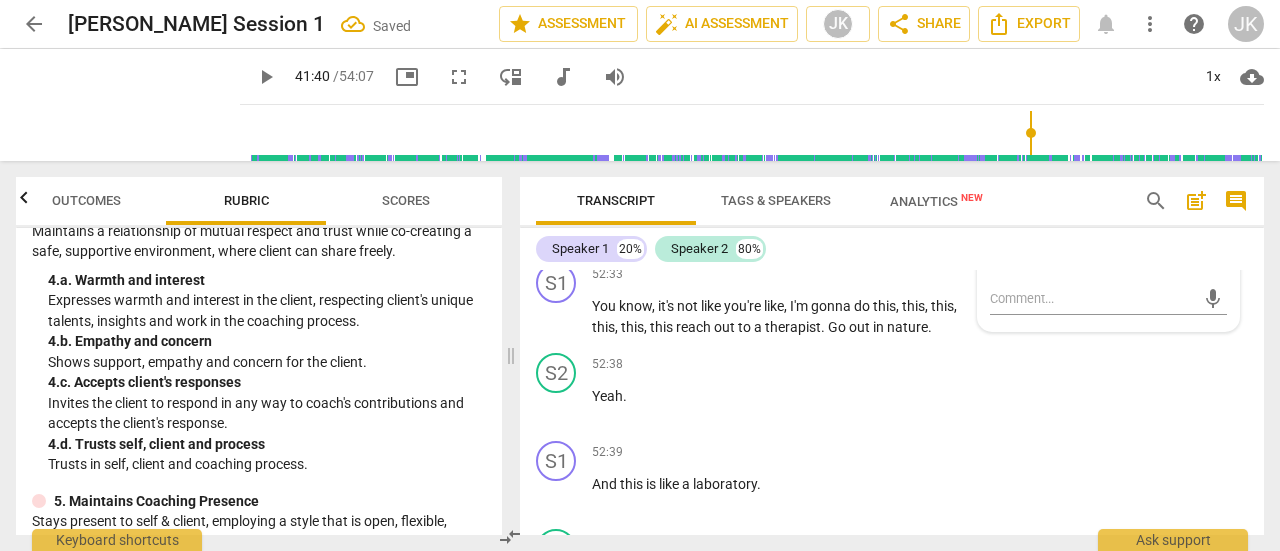 click on "c. Accepts client's responses" at bounding box center (998, 229) 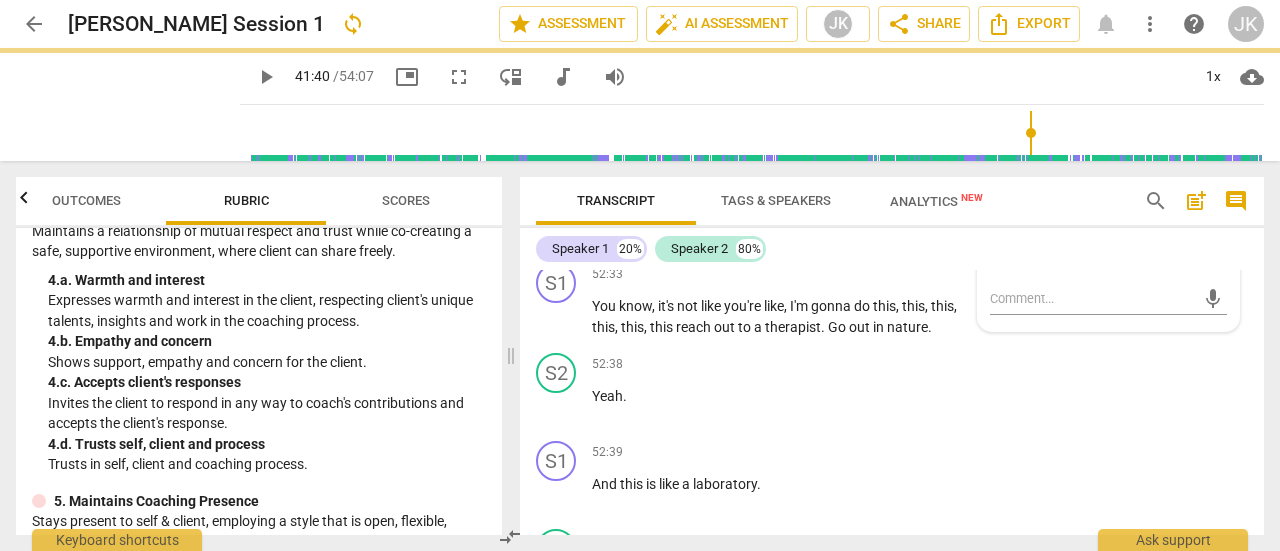 click on "c. Accepts client's responses" at bounding box center [998, 229] 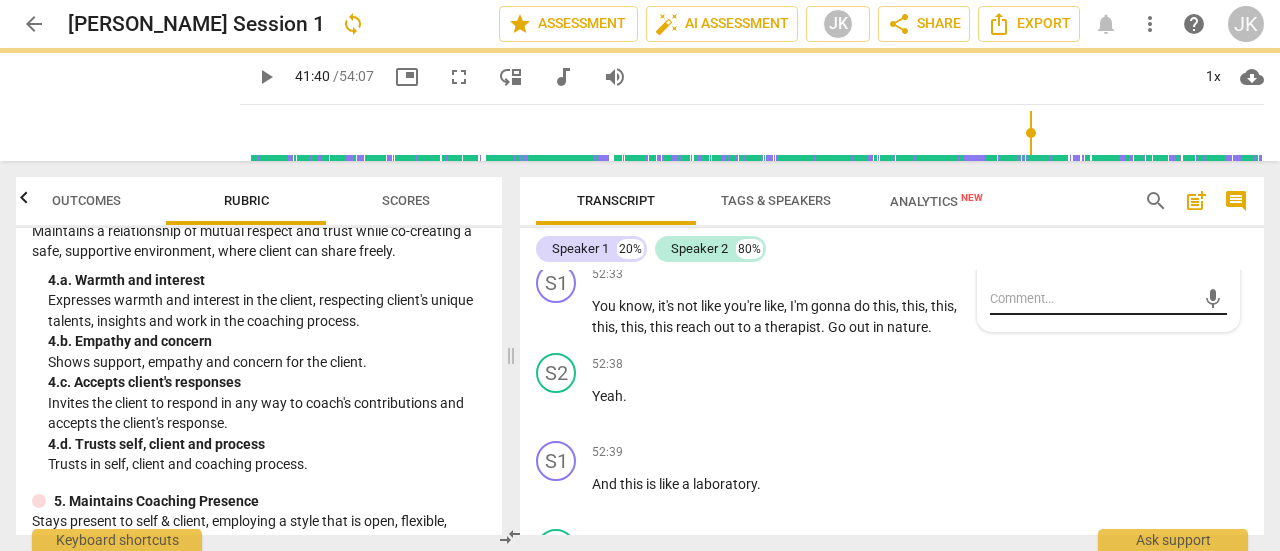 drag, startPoint x: 996, startPoint y: 305, endPoint x: 1021, endPoint y: 419, distance: 116.70904 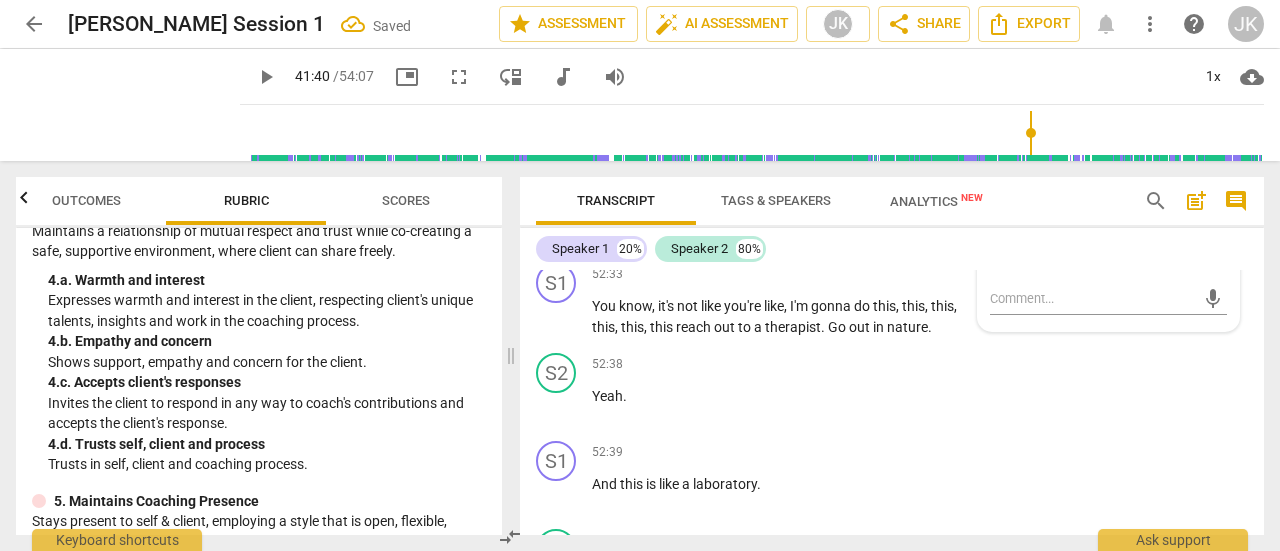 click on "52:32 + Add competency keyboard_arrow_right Yeah ." at bounding box center [788, 211] 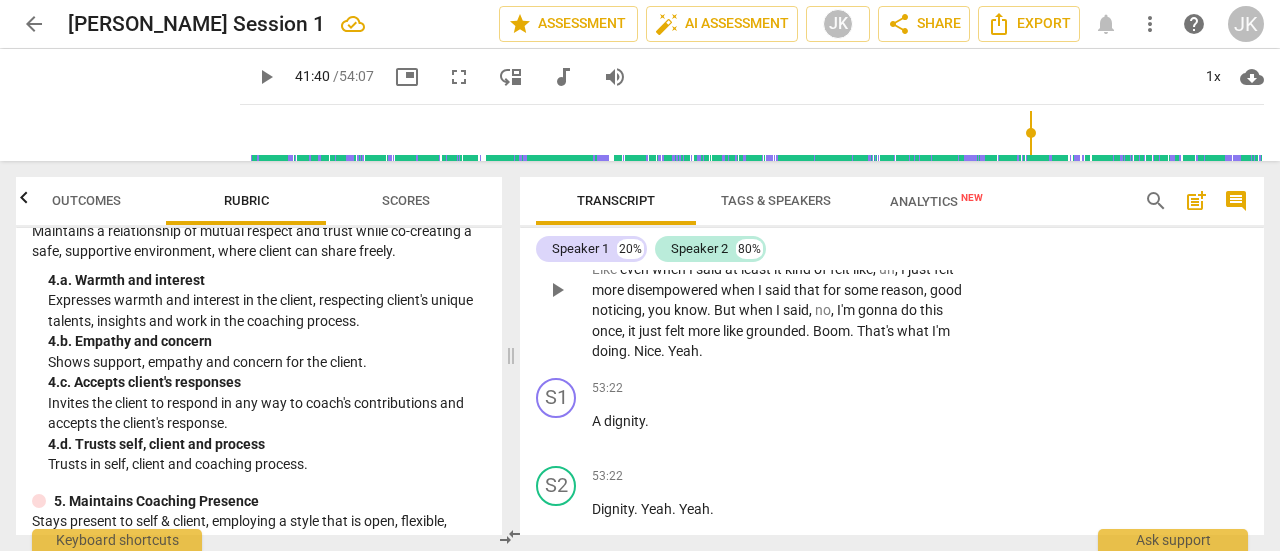 scroll, scrollTop: 31457, scrollLeft: 0, axis: vertical 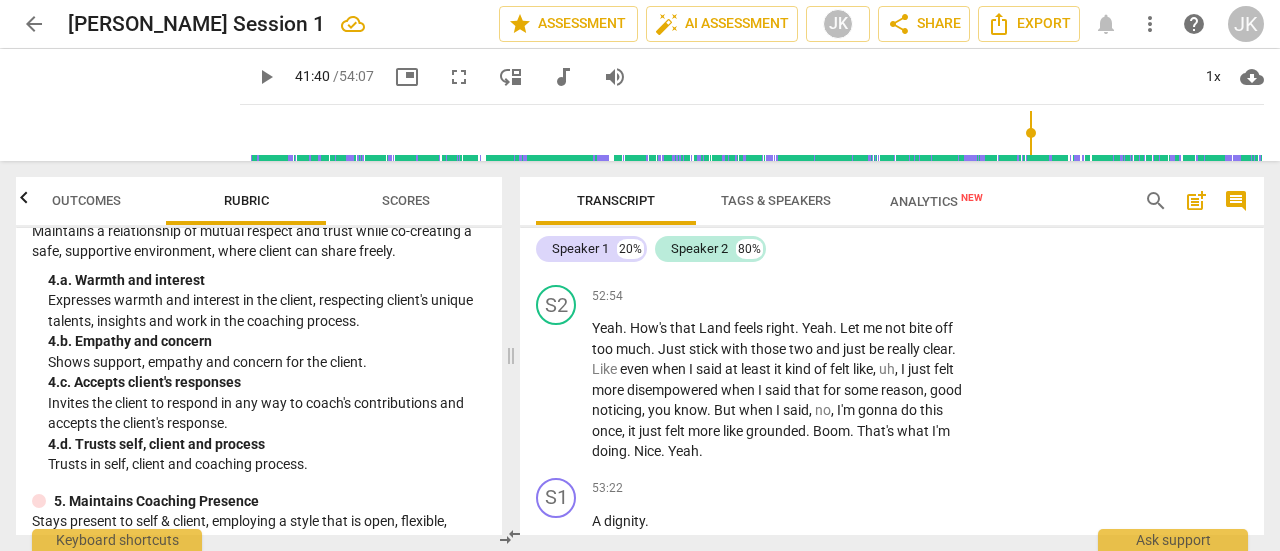 click on "So   no   shame   at   whatever   happens .   Just   kind   of   keep   a   curious ,   curious   mind   and   observe ." at bounding box center (782, 248) 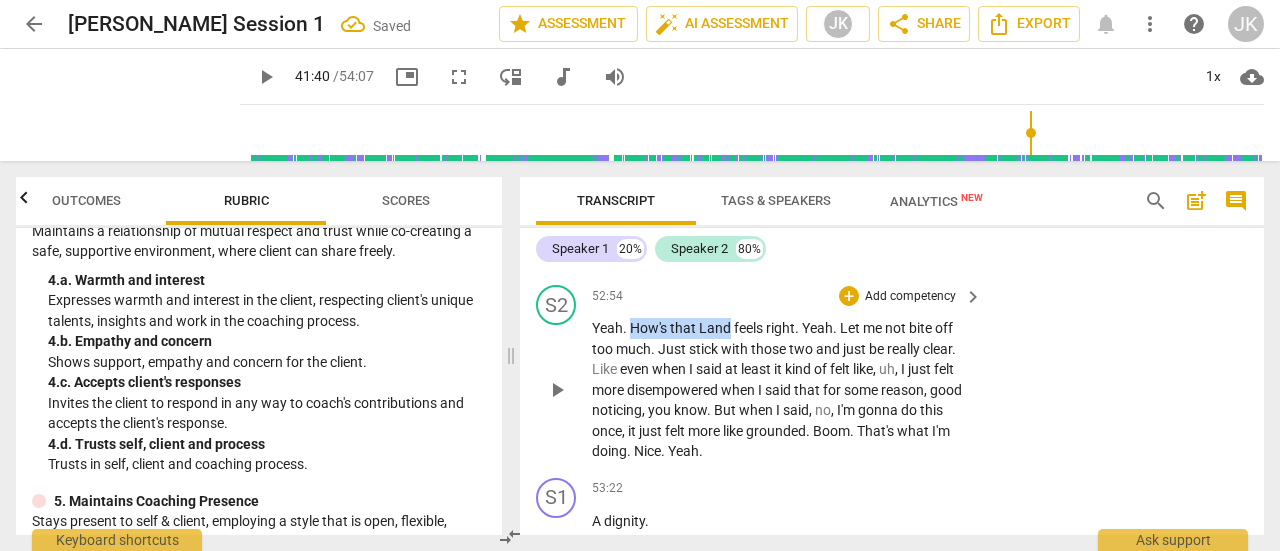 drag, startPoint x: 634, startPoint y: 431, endPoint x: 726, endPoint y: 431, distance: 92 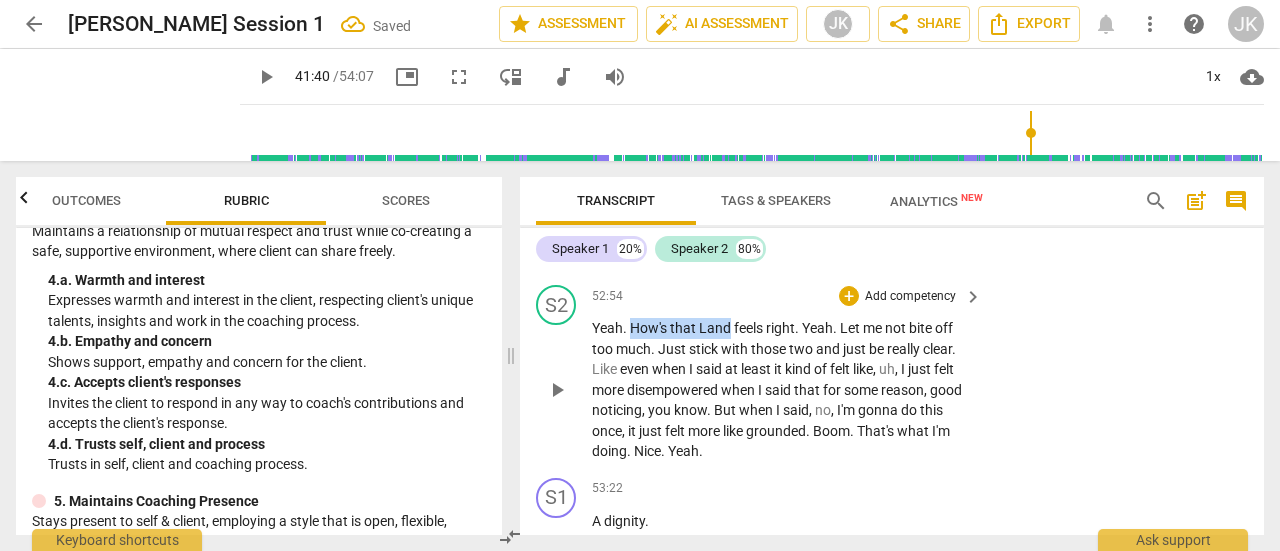 click on "Yeah .   How's   that   Land   feels   right .   Yeah .   Let   me   not   bite   off   too   much .   Just   stick   with   those   two   and   just   be   really   clear .   Like   even   when   I   said   at   least   it   kind   of   felt   like ,   uh ,   I   just   felt   more   disempowered   when   I   said   that   for   some   reason ,   good   noticing ,   you   know .   But   when   I   said ,   no ,   I'm   gonna   do   this   once ,   it   just   felt   more   like   grounded .   Boom .   That's   what   I'm   doing .   [GEOGRAPHIC_DATA] .   Yeah ." at bounding box center (782, 390) 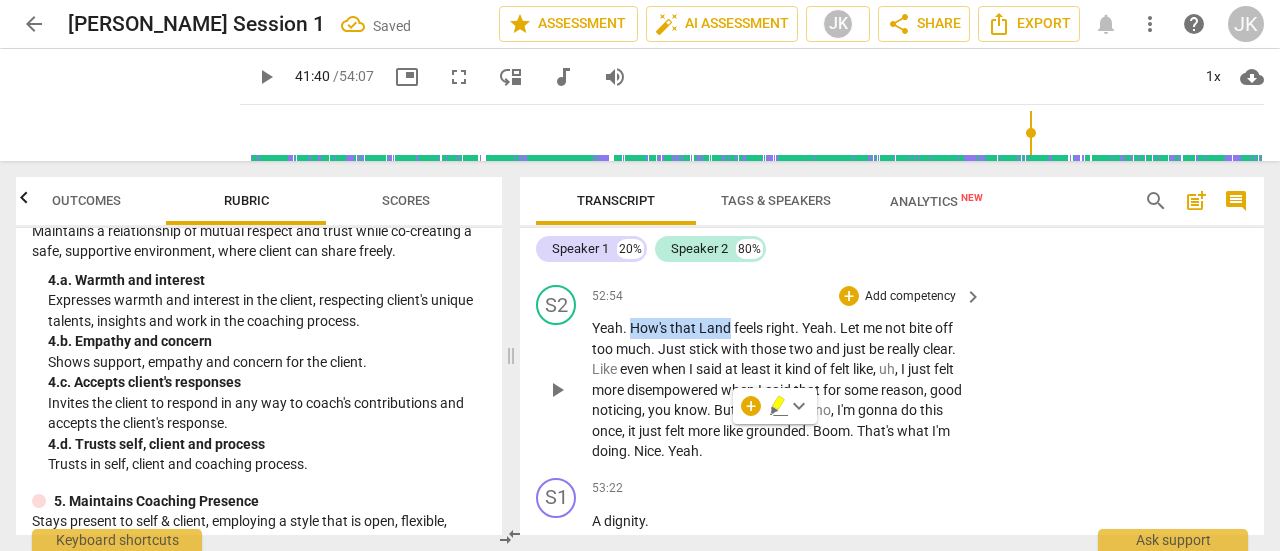type 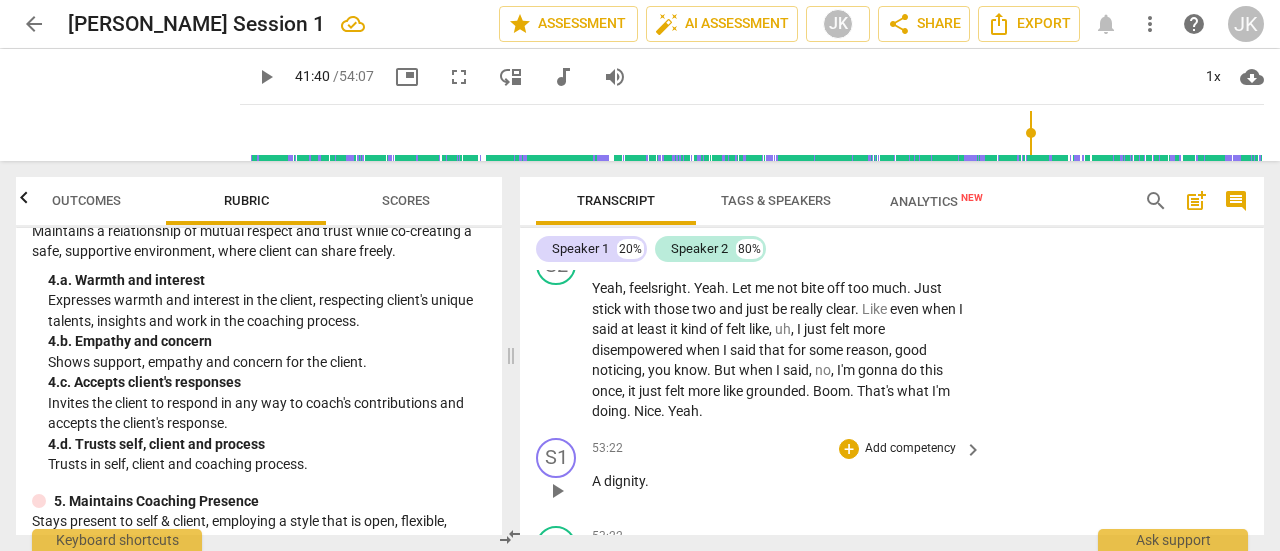 scroll, scrollTop: 31397, scrollLeft: 0, axis: vertical 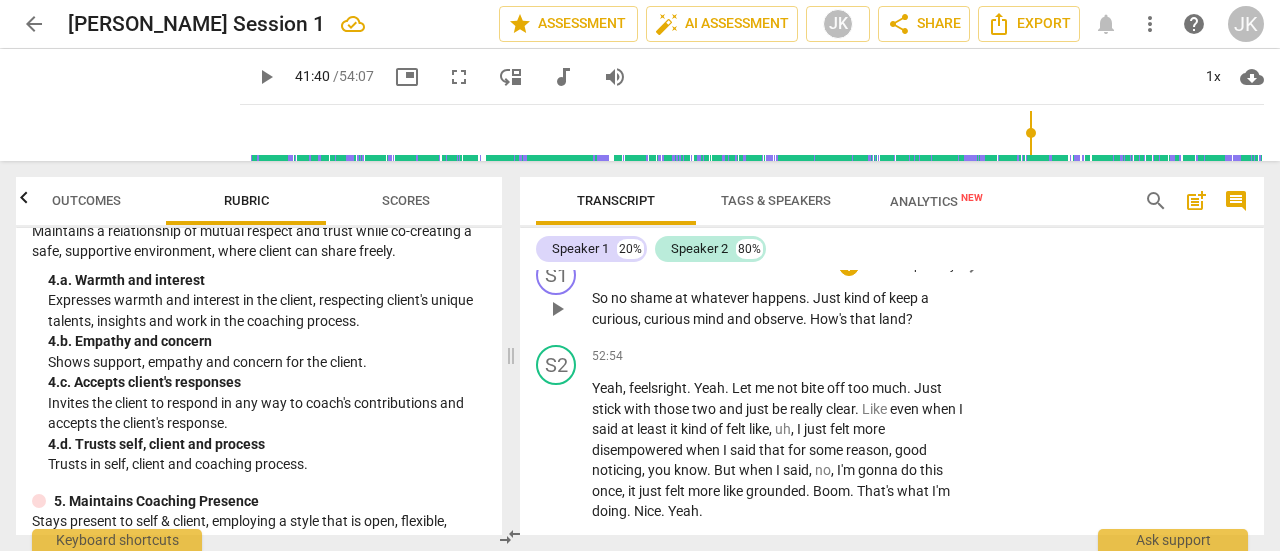 click on "Add competency" at bounding box center (910, 267) 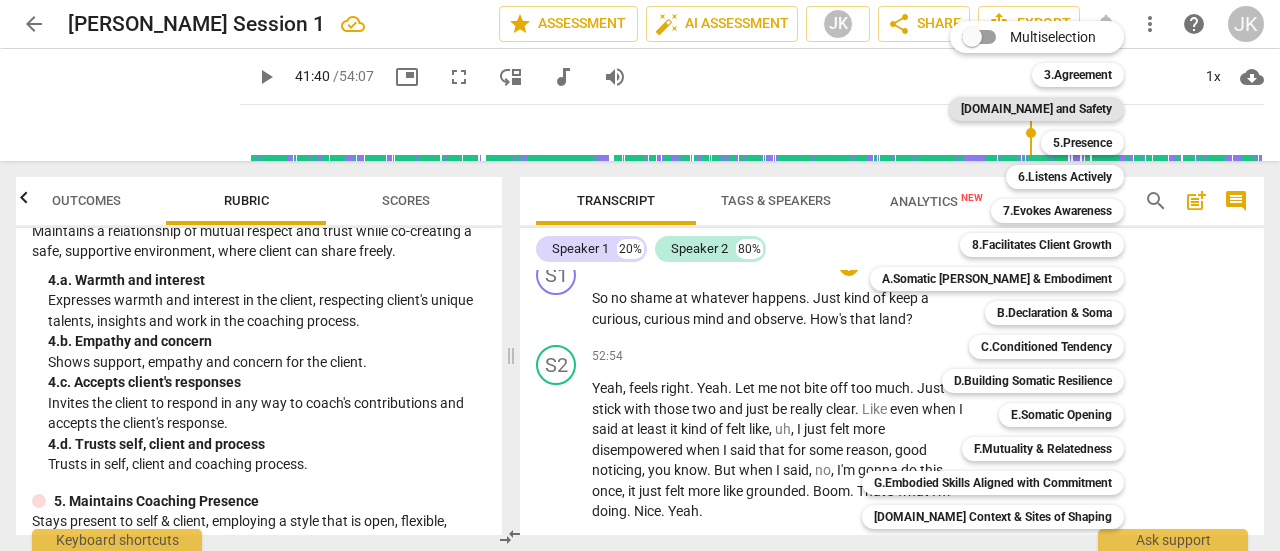 click on "[DOMAIN_NAME] and Safety" at bounding box center [1036, 109] 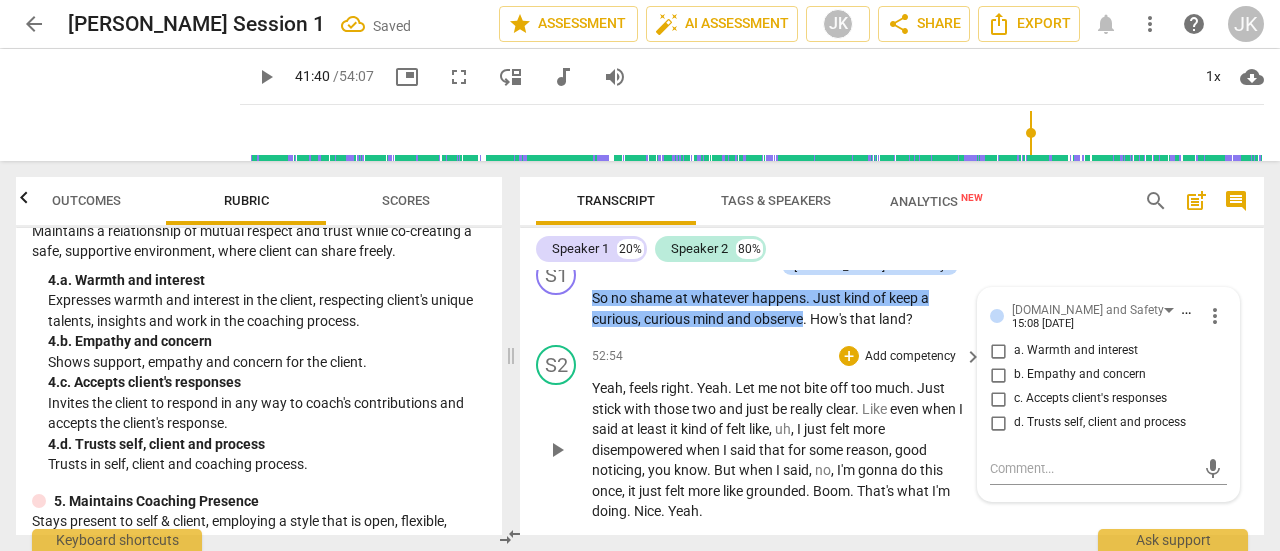scroll, scrollTop: 31567, scrollLeft: 0, axis: vertical 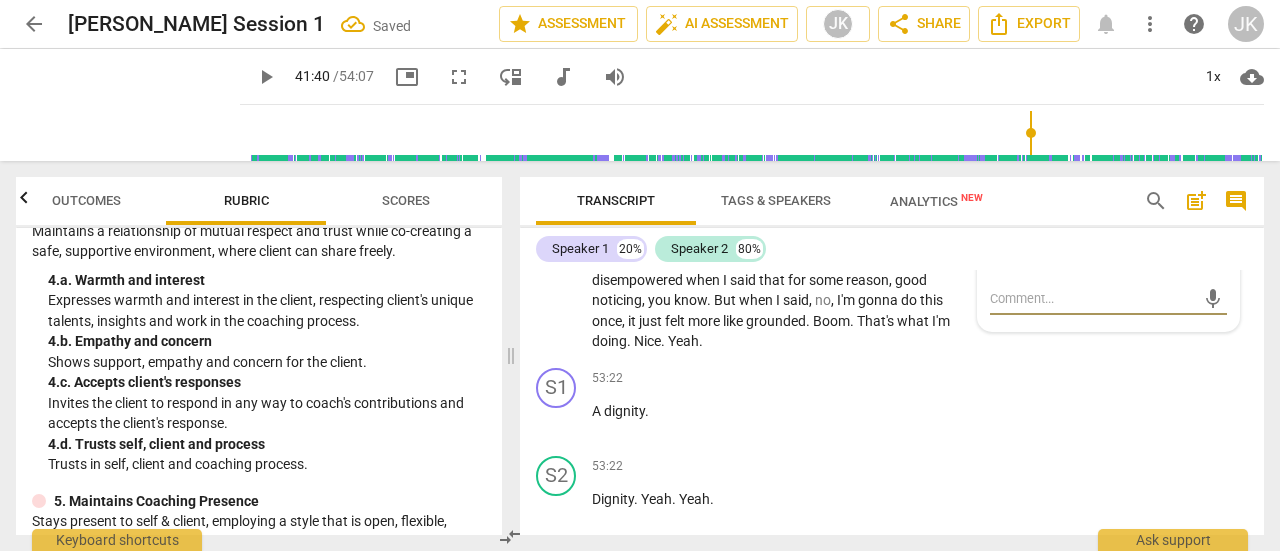 click on "c. Accepts client's responses" at bounding box center [998, 229] 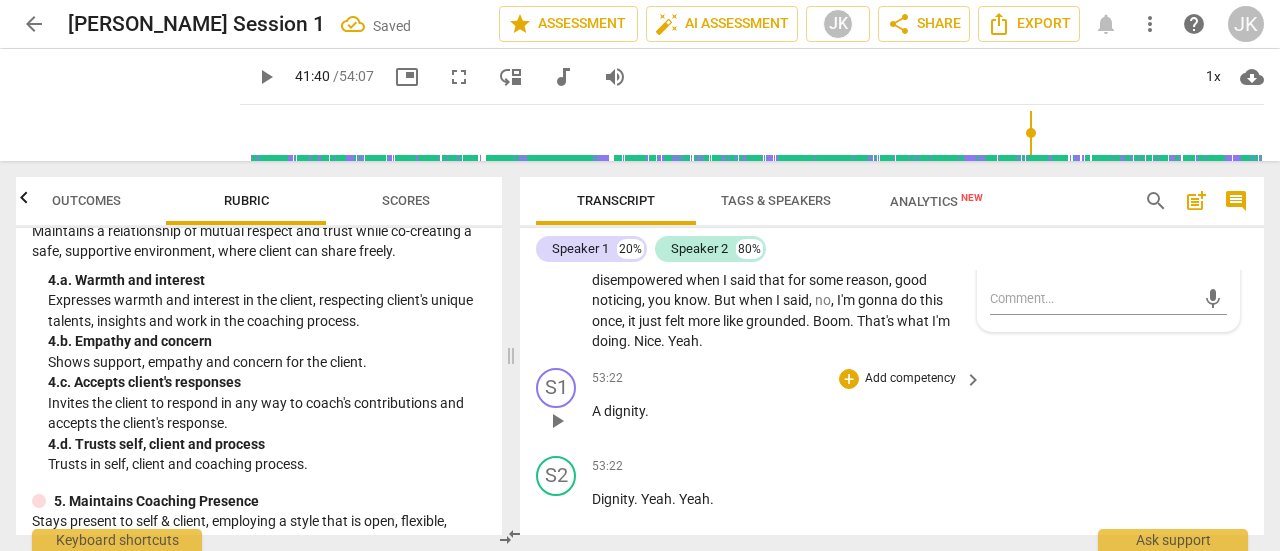 click on "S1 play_arrow pause 53:22 + Add competency keyboard_arrow_right A   dignity ." at bounding box center [892, 404] 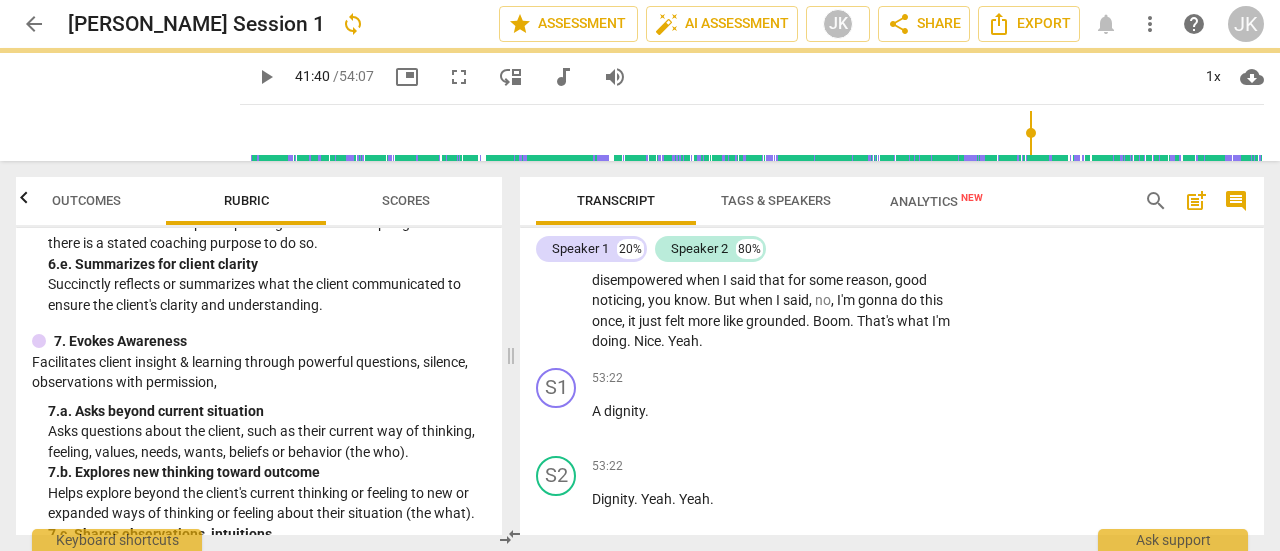 scroll, scrollTop: 1600, scrollLeft: 0, axis: vertical 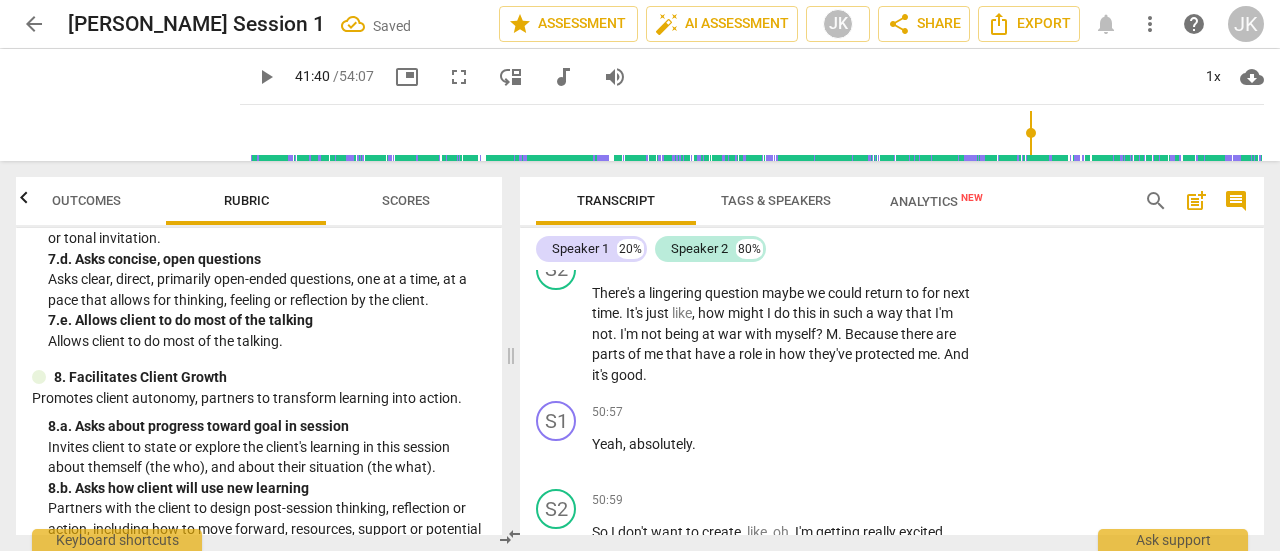 click on "Scores" at bounding box center (406, 201) 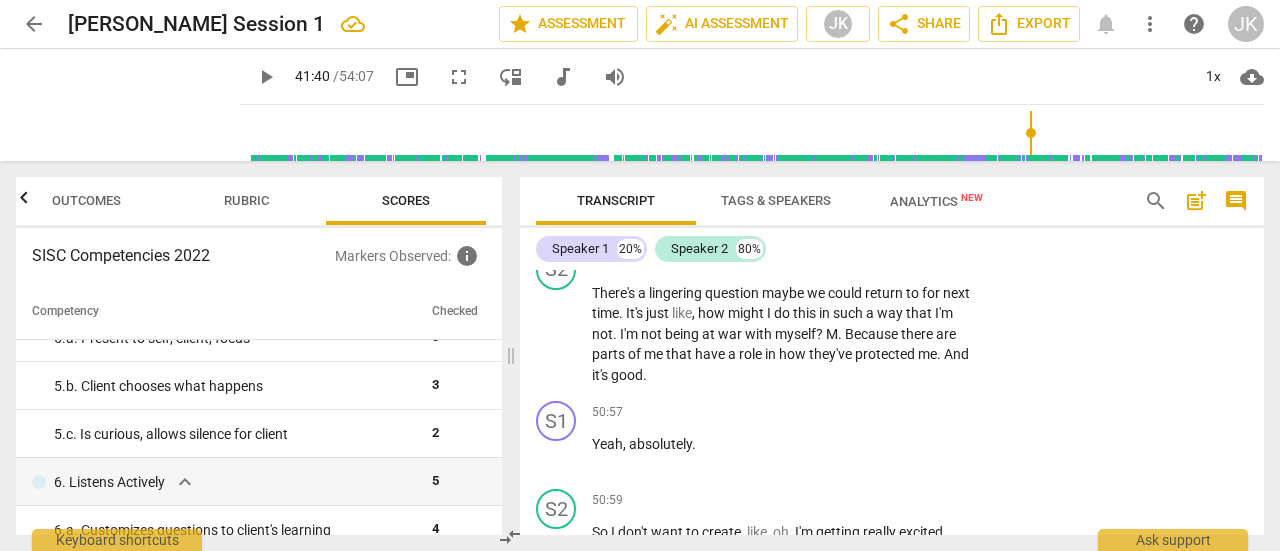 scroll, scrollTop: 200, scrollLeft: 0, axis: vertical 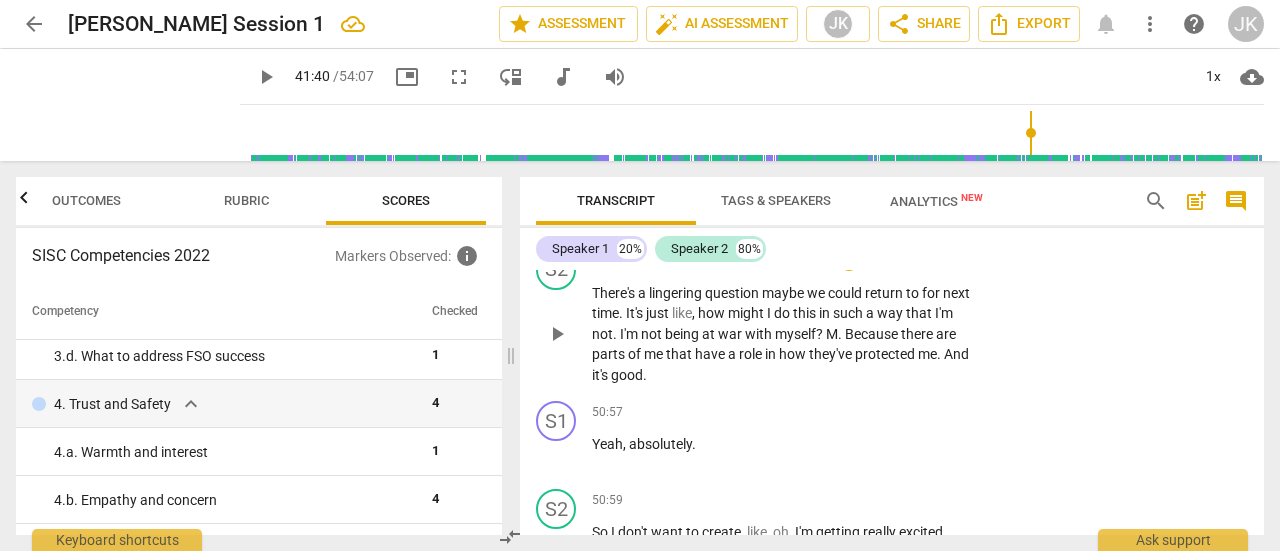 click on "S2 play_arrow pause 50:37 + Add competency keyboard_arrow_right There's   a   lingering   question   maybe   we   could   return   to   for   next   time .   It's   just   like ,   how   might   I   do   this   in   such   a   way   that   I'm   not .   I'm   not   being   at   war   with   myself ?   M .   Because   there   are   parts   of   me   that   have   a   role   in   how   they've   protected   me .   And   it's   good ." at bounding box center (892, 318) 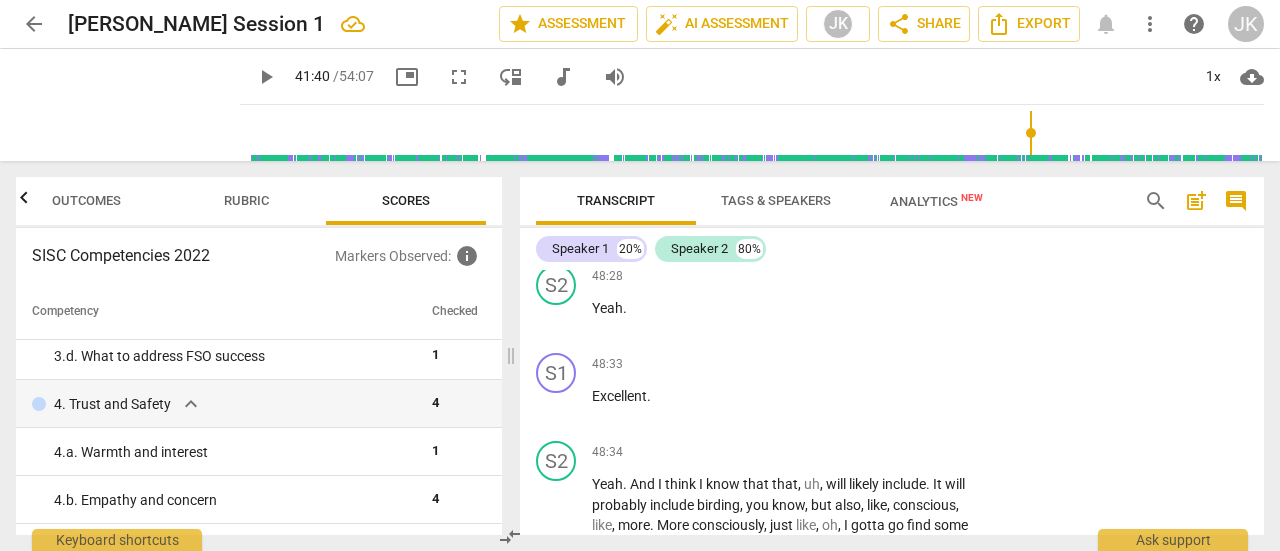 scroll, scrollTop: 27597, scrollLeft: 0, axis: vertical 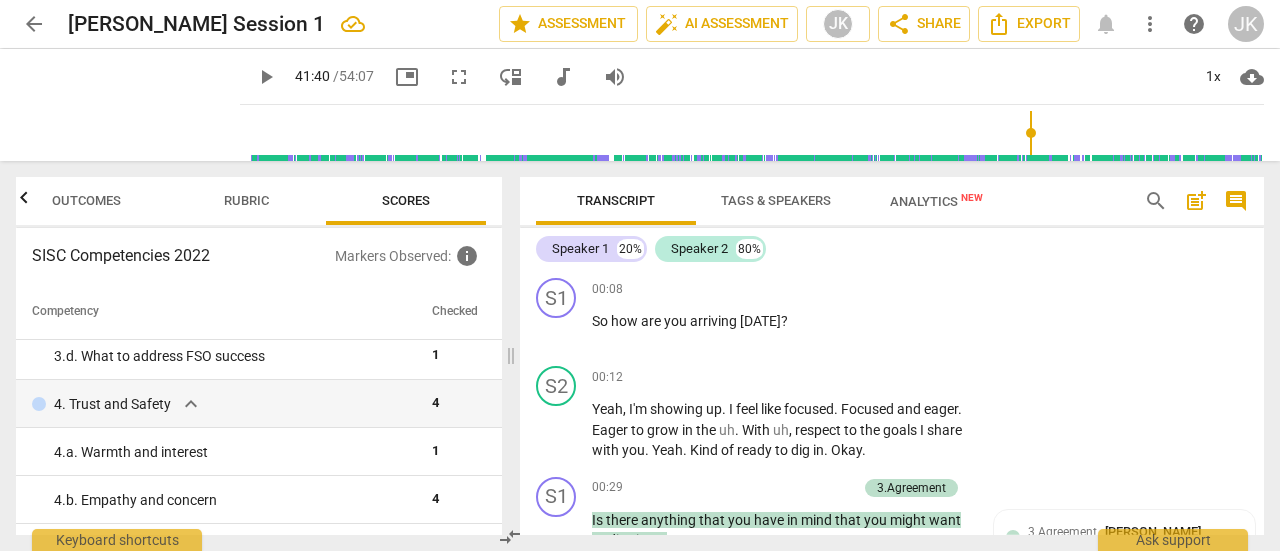 click on "Outcomes" at bounding box center [86, 200] 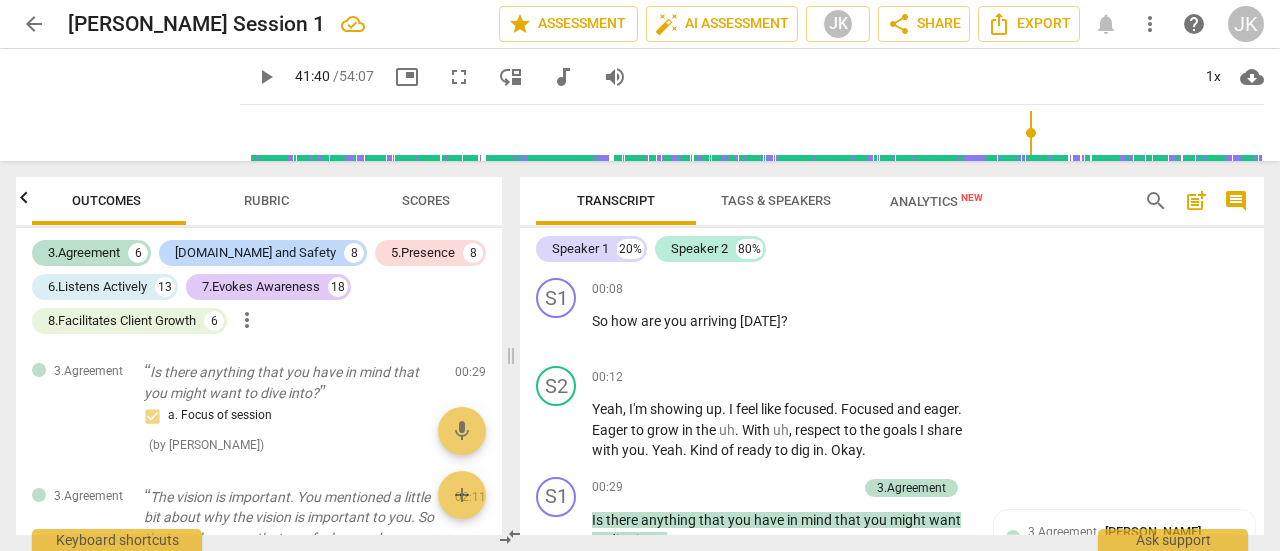 scroll, scrollTop: 0, scrollLeft: 0, axis: both 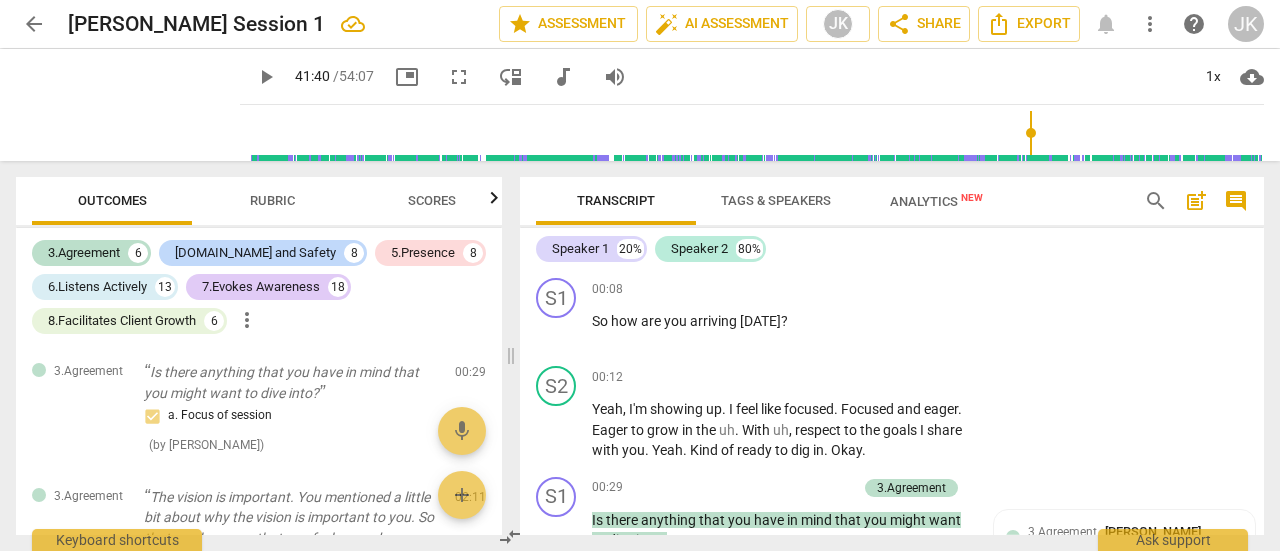 click on "post_add" at bounding box center (1196, 201) 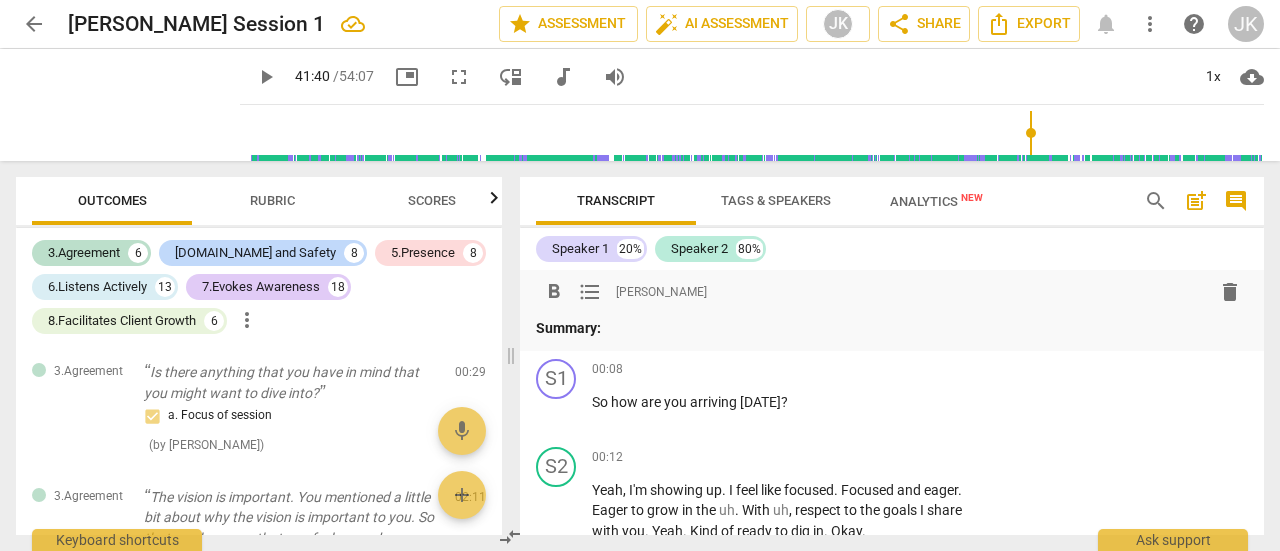 type 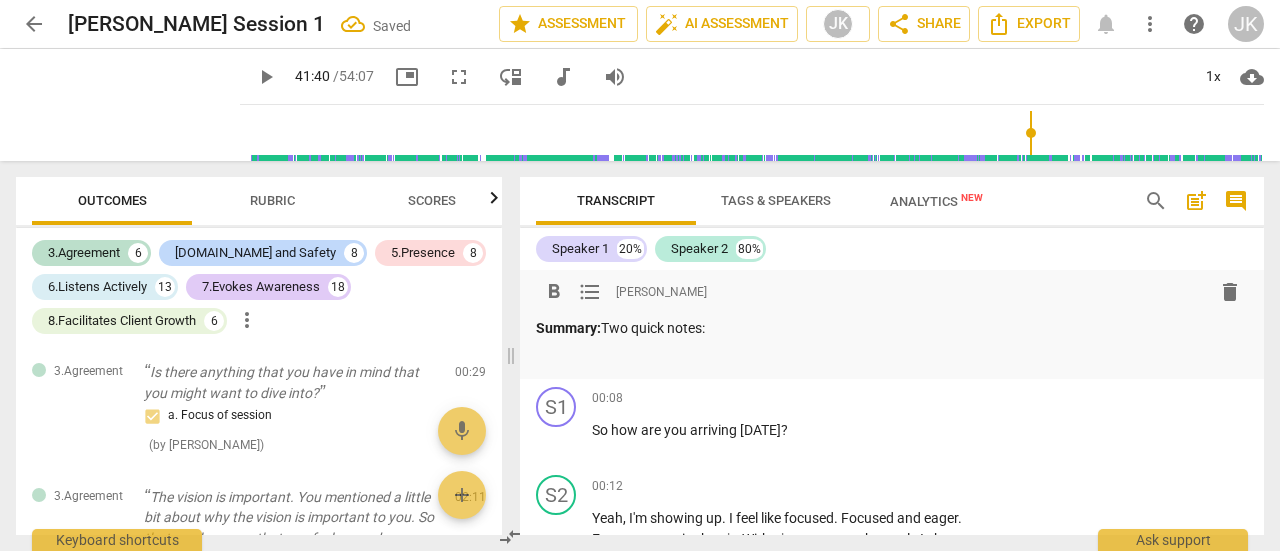 click on "format_list_bulleted" at bounding box center [590, 292] 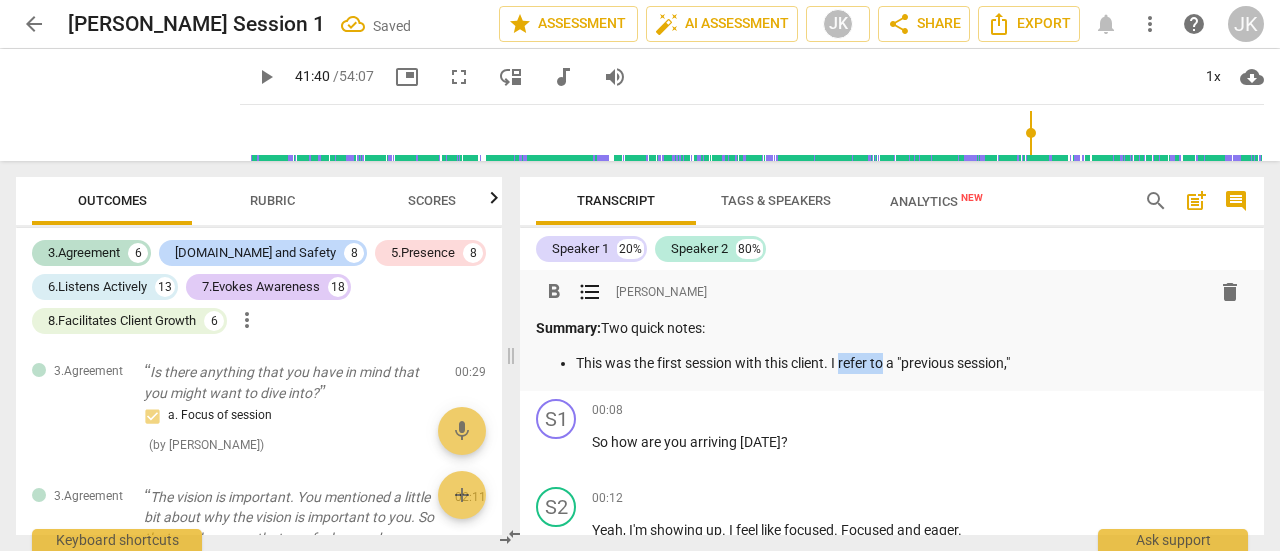 drag, startPoint x: 842, startPoint y: 361, endPoint x: 887, endPoint y: 360, distance: 45.01111 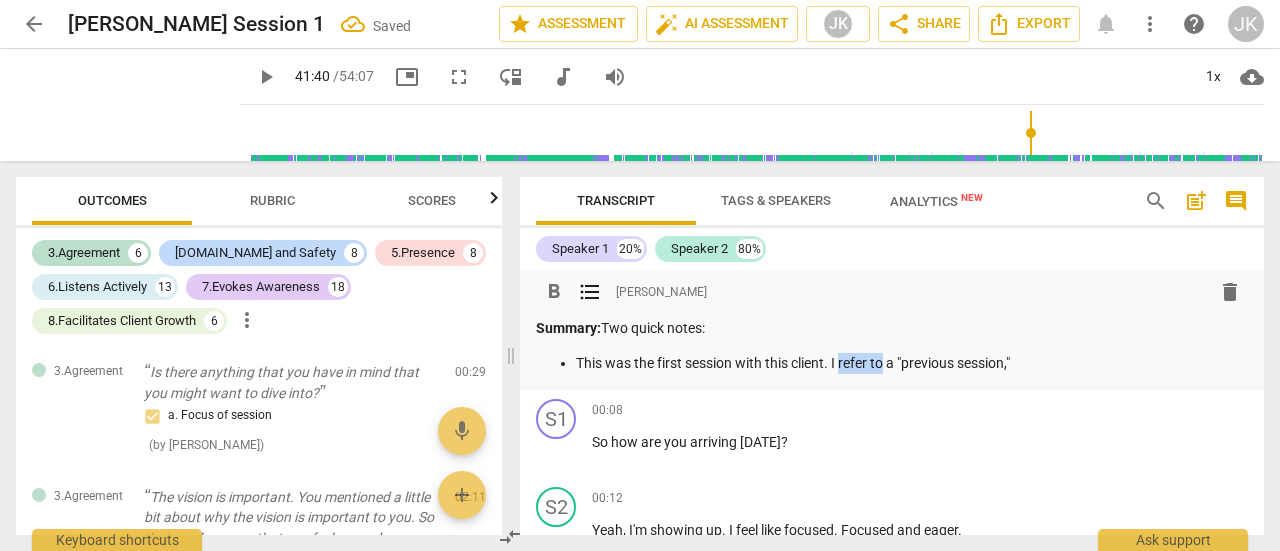 click on "This was the first session with this client. I refer to a "previous session,"" at bounding box center (912, 363) 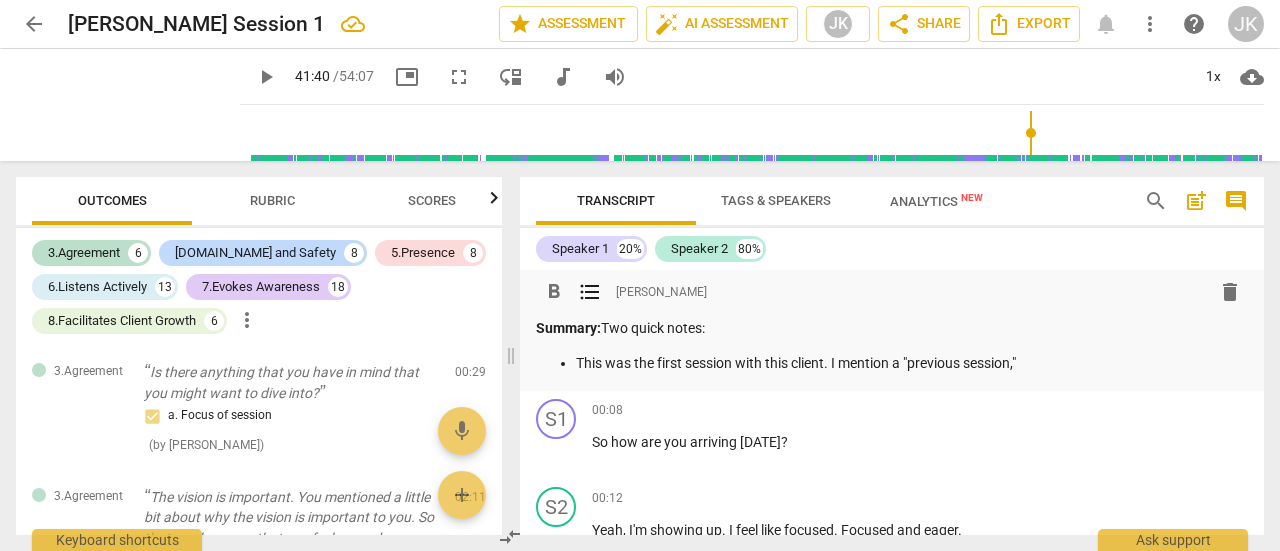 click on "This was the first session with this client. I mention a "previous session,"" at bounding box center [912, 363] 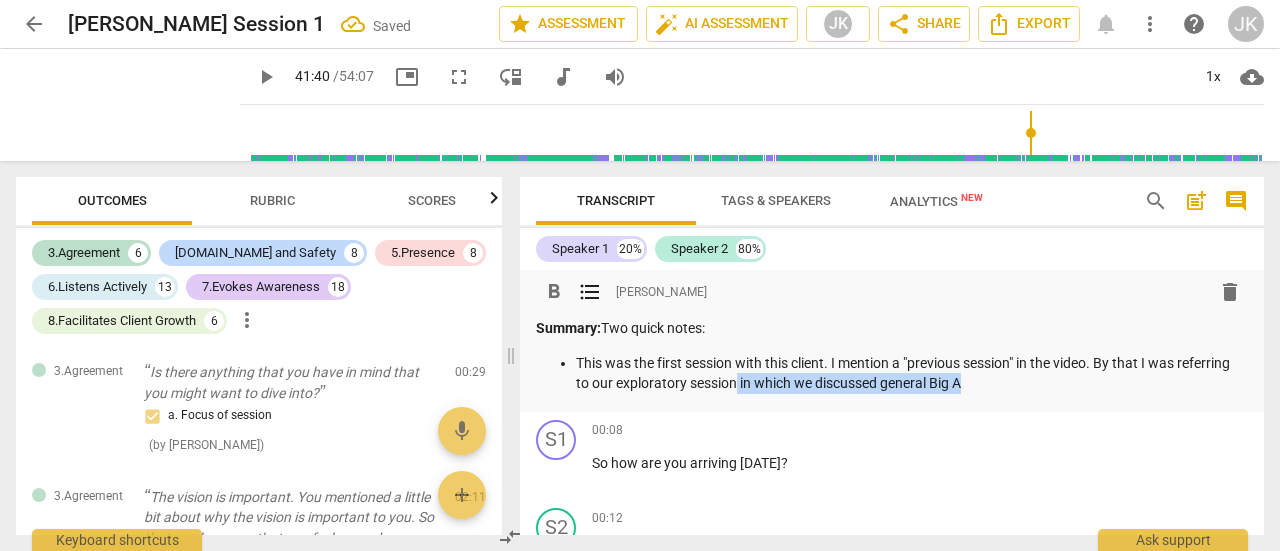 drag, startPoint x: 1062, startPoint y: 383, endPoint x: 792, endPoint y: 388, distance: 270.0463 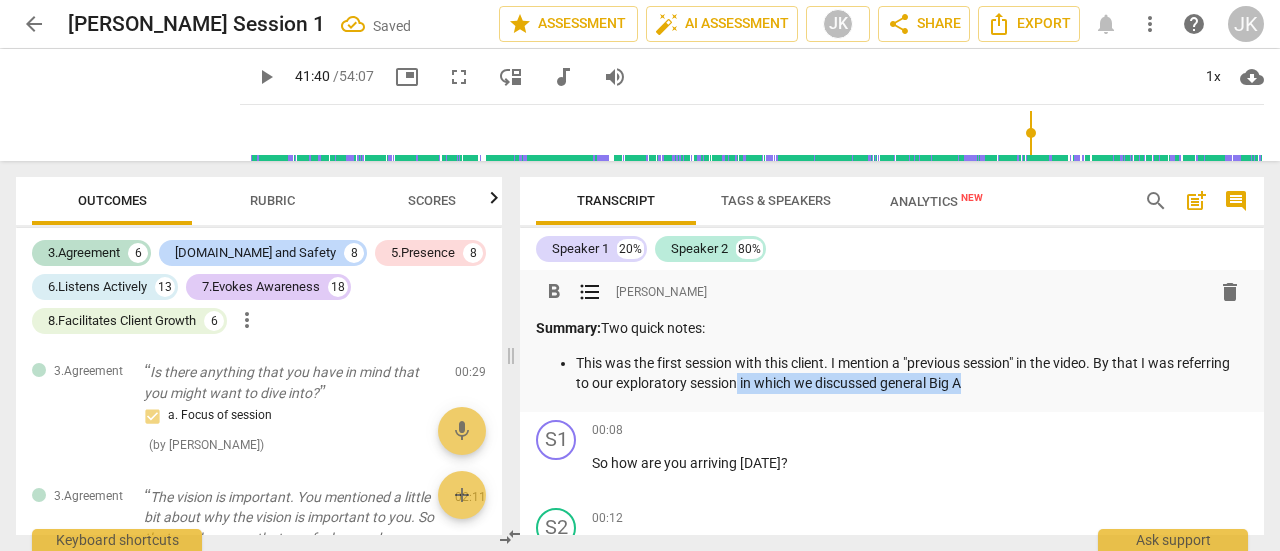 click on "This was the first session with this client. I mention a "previous session" in the video. By that I was referring to our exploratory session in which we discussed general Big A" at bounding box center [912, 373] 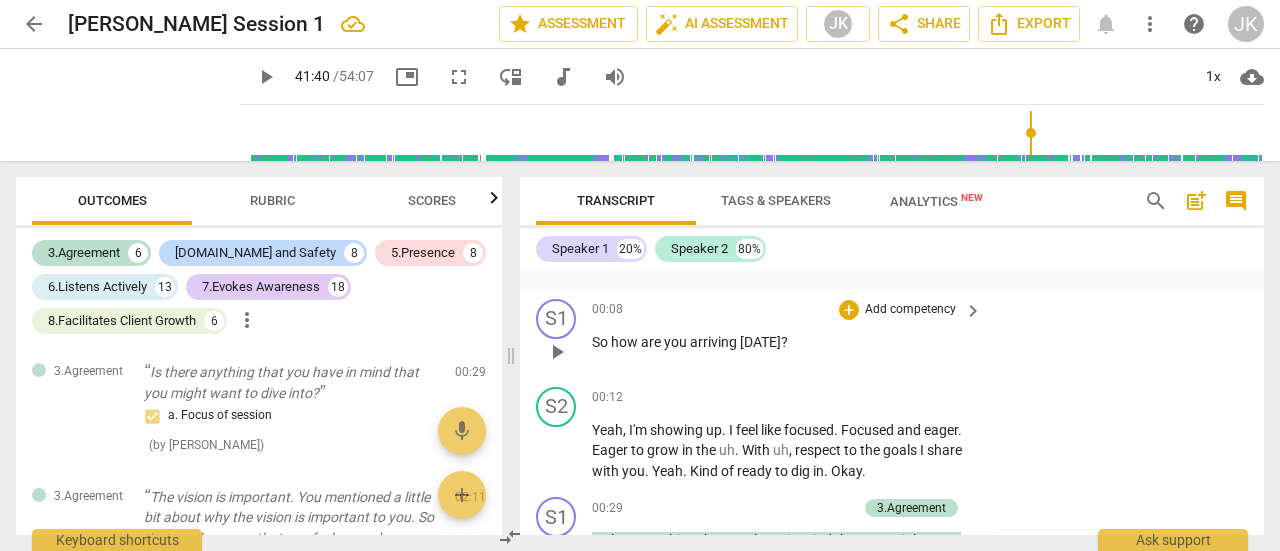 scroll, scrollTop: 200, scrollLeft: 0, axis: vertical 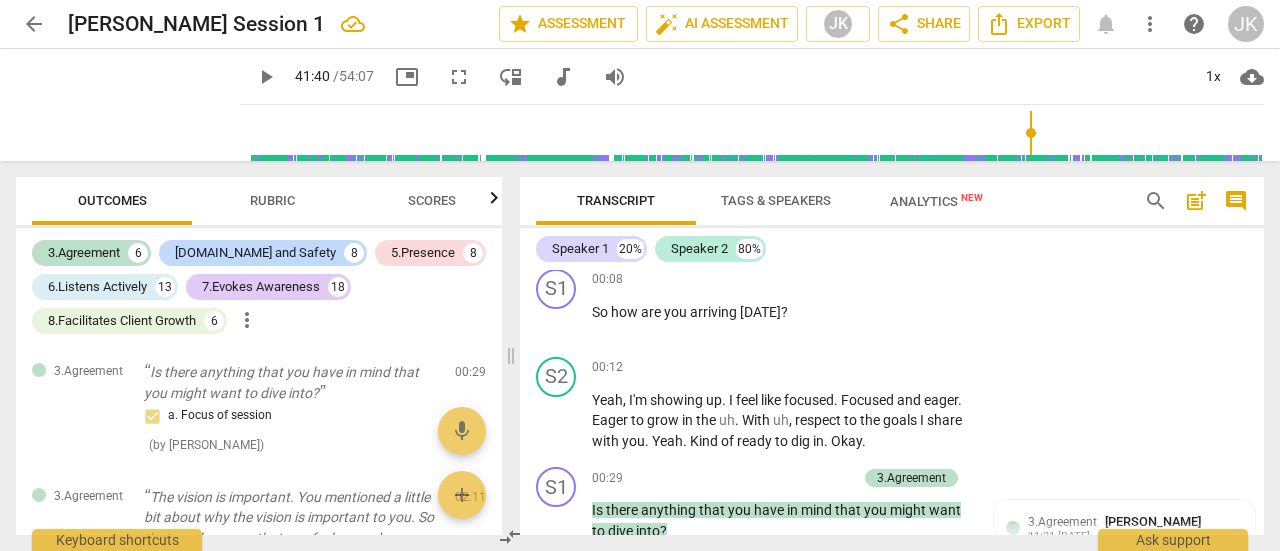 click on "play_arrow 41:40   /  54:07 picture_in_picture fullscreen move_down audiotrack volume_up 1x cloud_download" at bounding box center (752, 77) 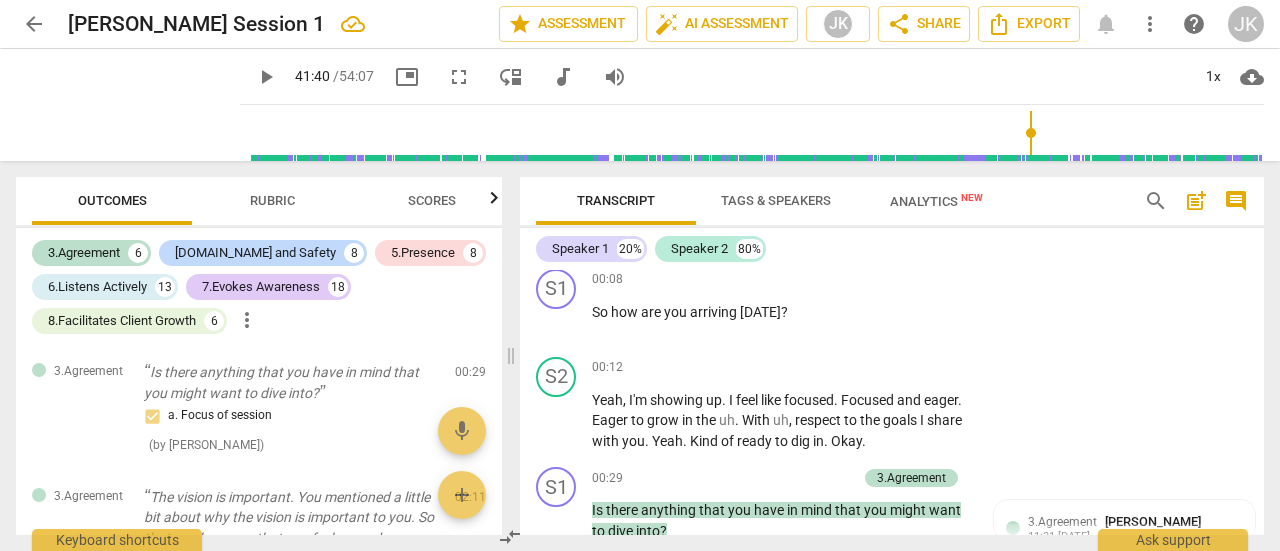 type on "2500" 